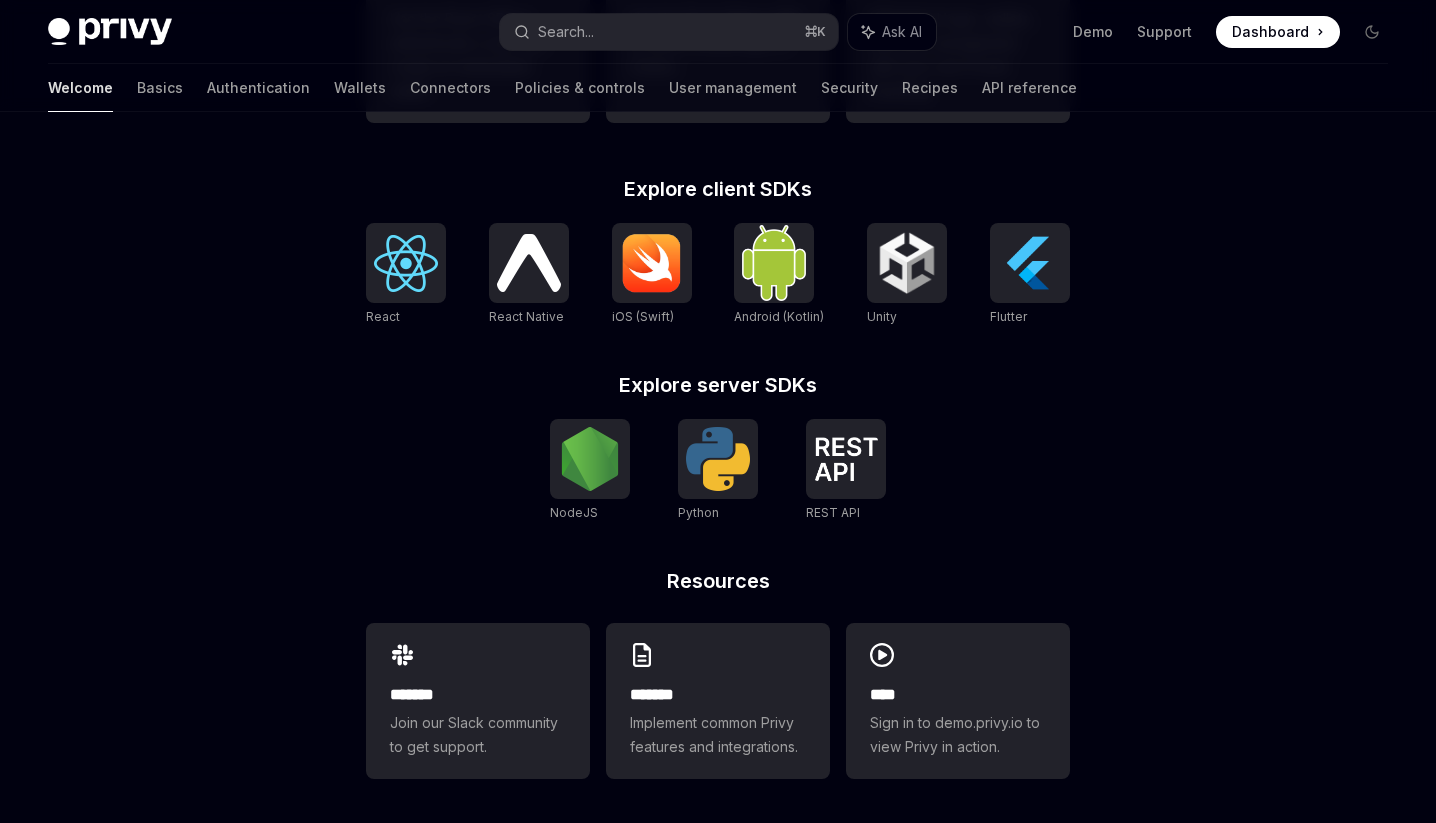 scroll, scrollTop: 767, scrollLeft: 0, axis: vertical 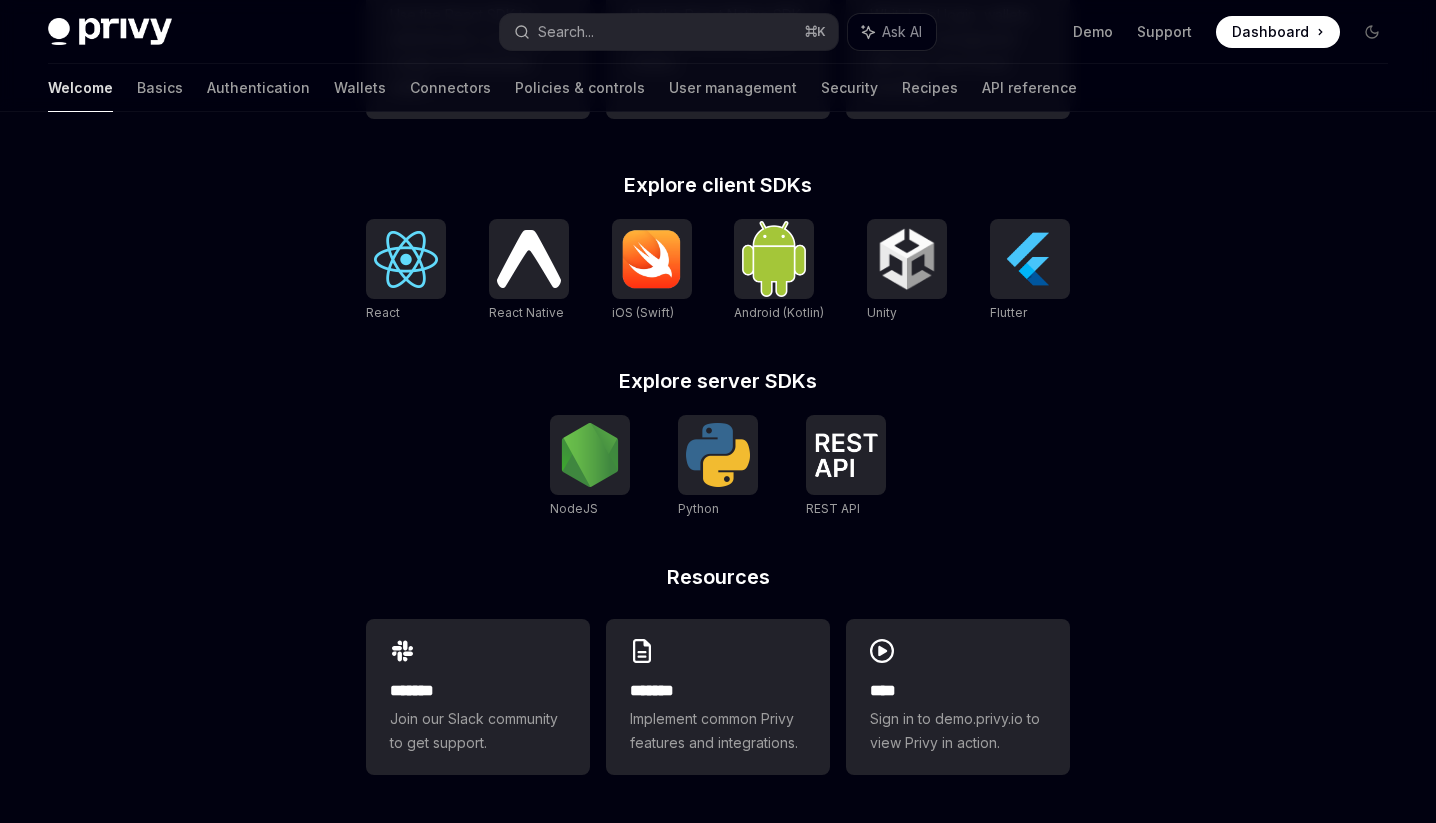 click on "NodeJS Python REST API REST API" at bounding box center [718, 467] 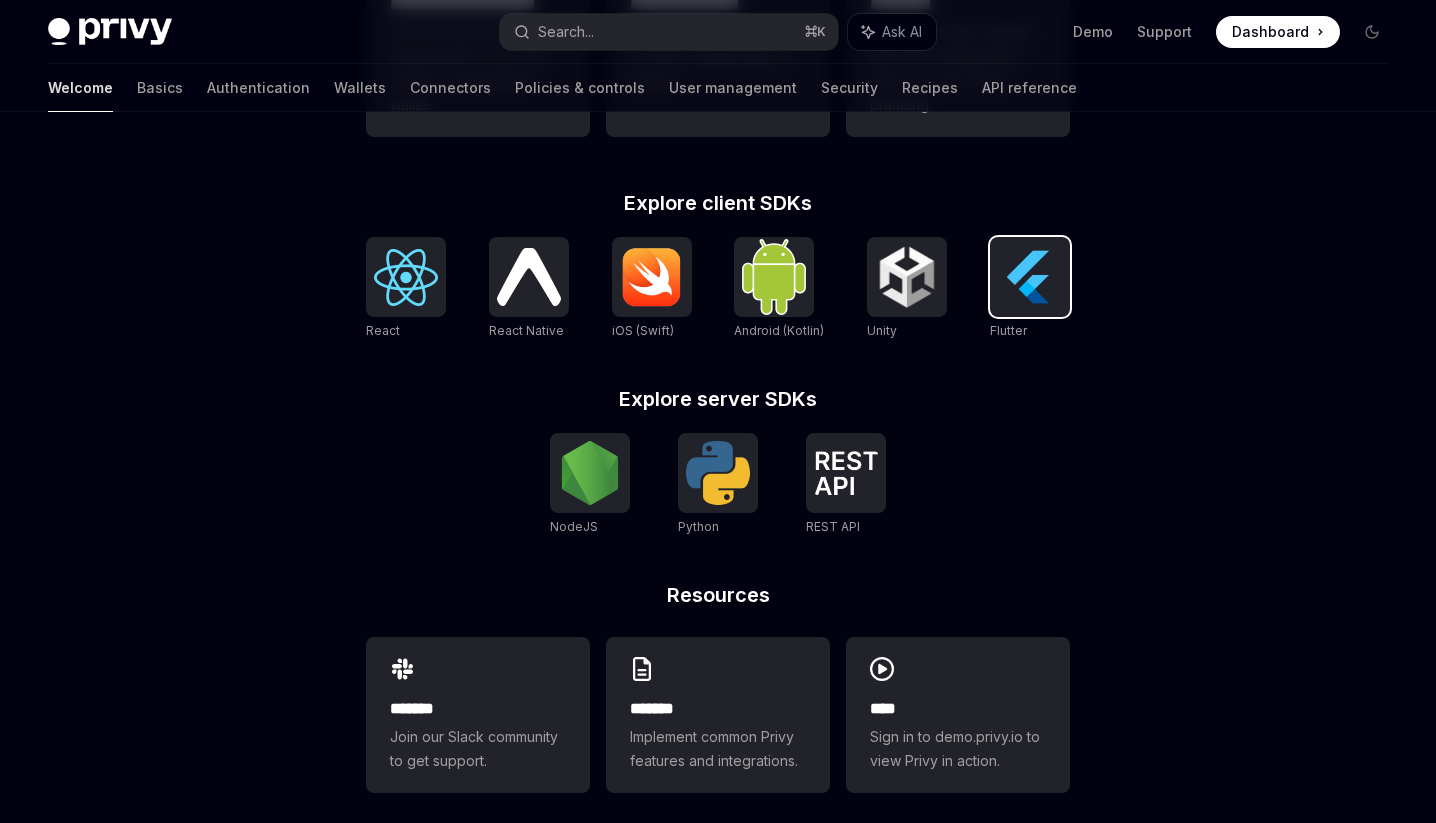 scroll, scrollTop: 747, scrollLeft: 0, axis: vertical 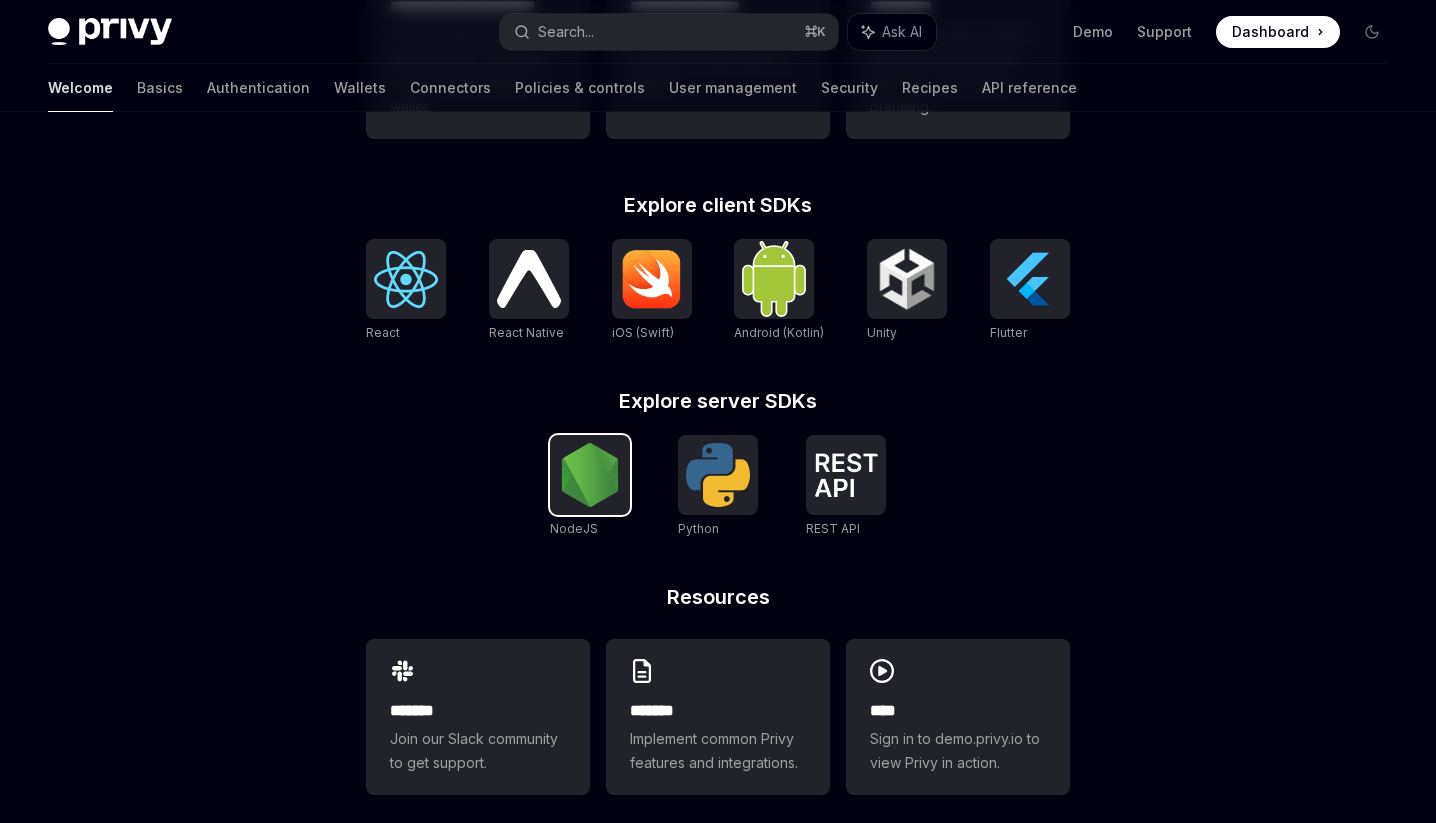 click at bounding box center (590, 475) 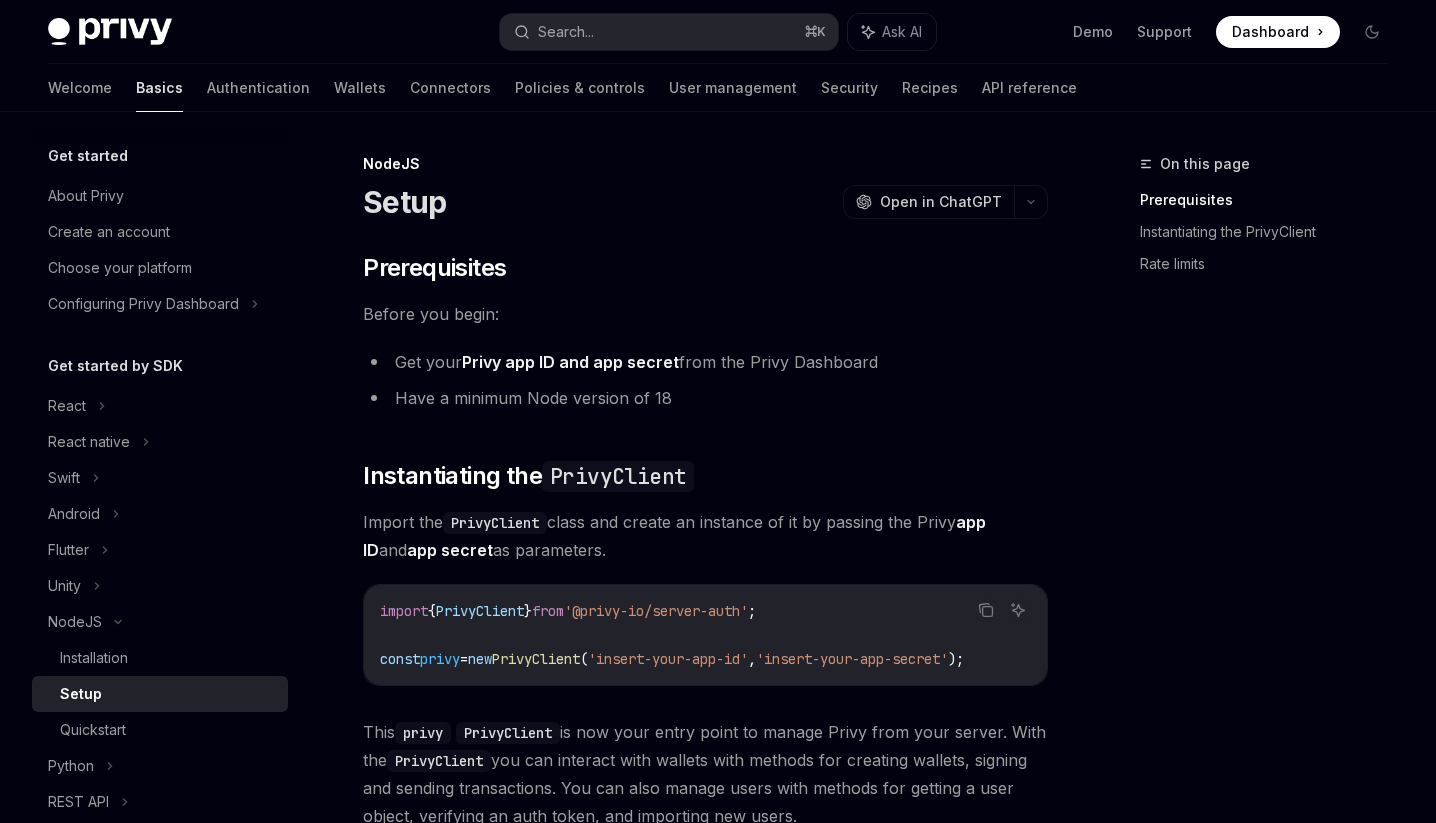 scroll, scrollTop: 0, scrollLeft: 0, axis: both 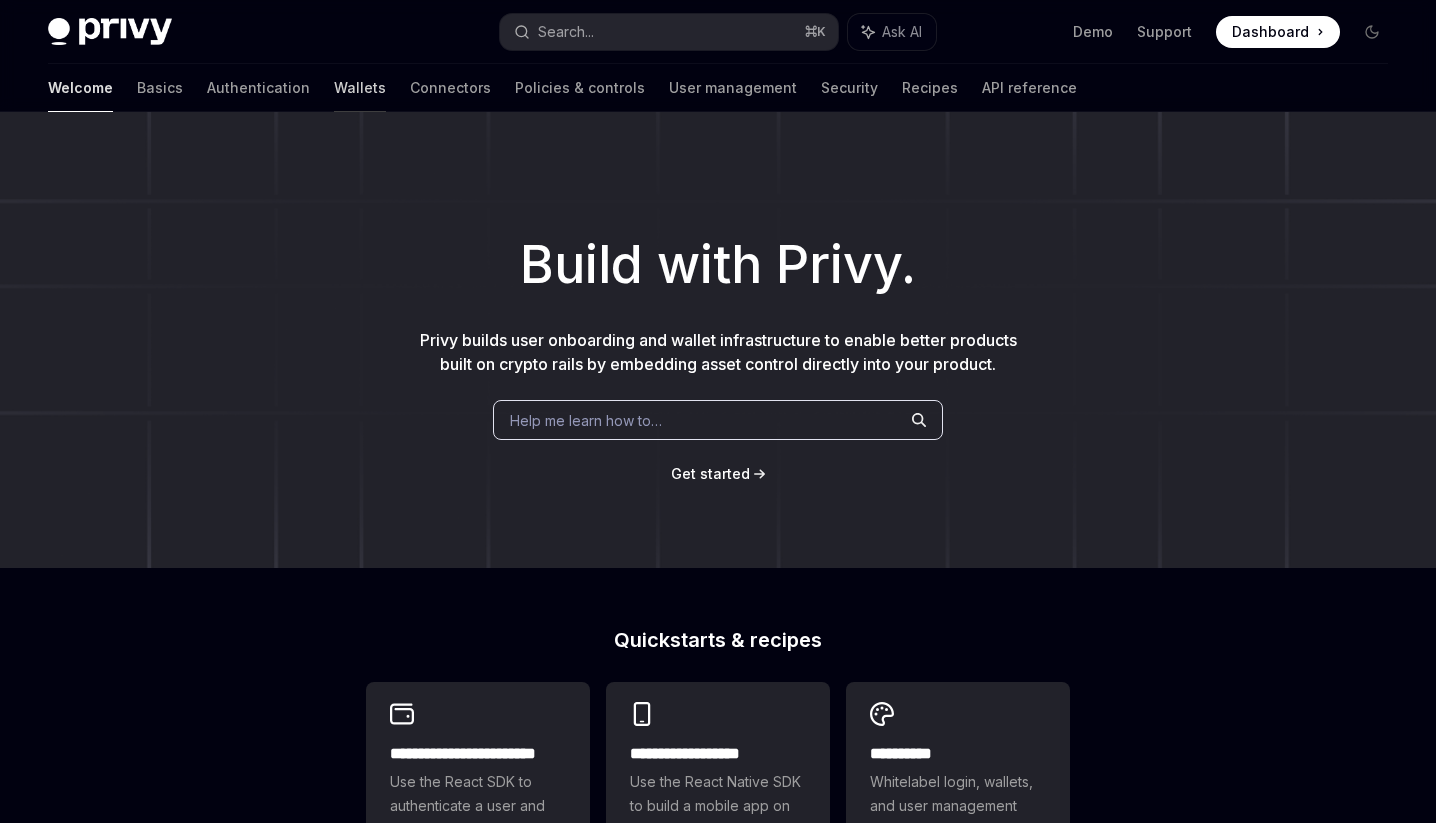 click on "Wallets" at bounding box center (360, 88) 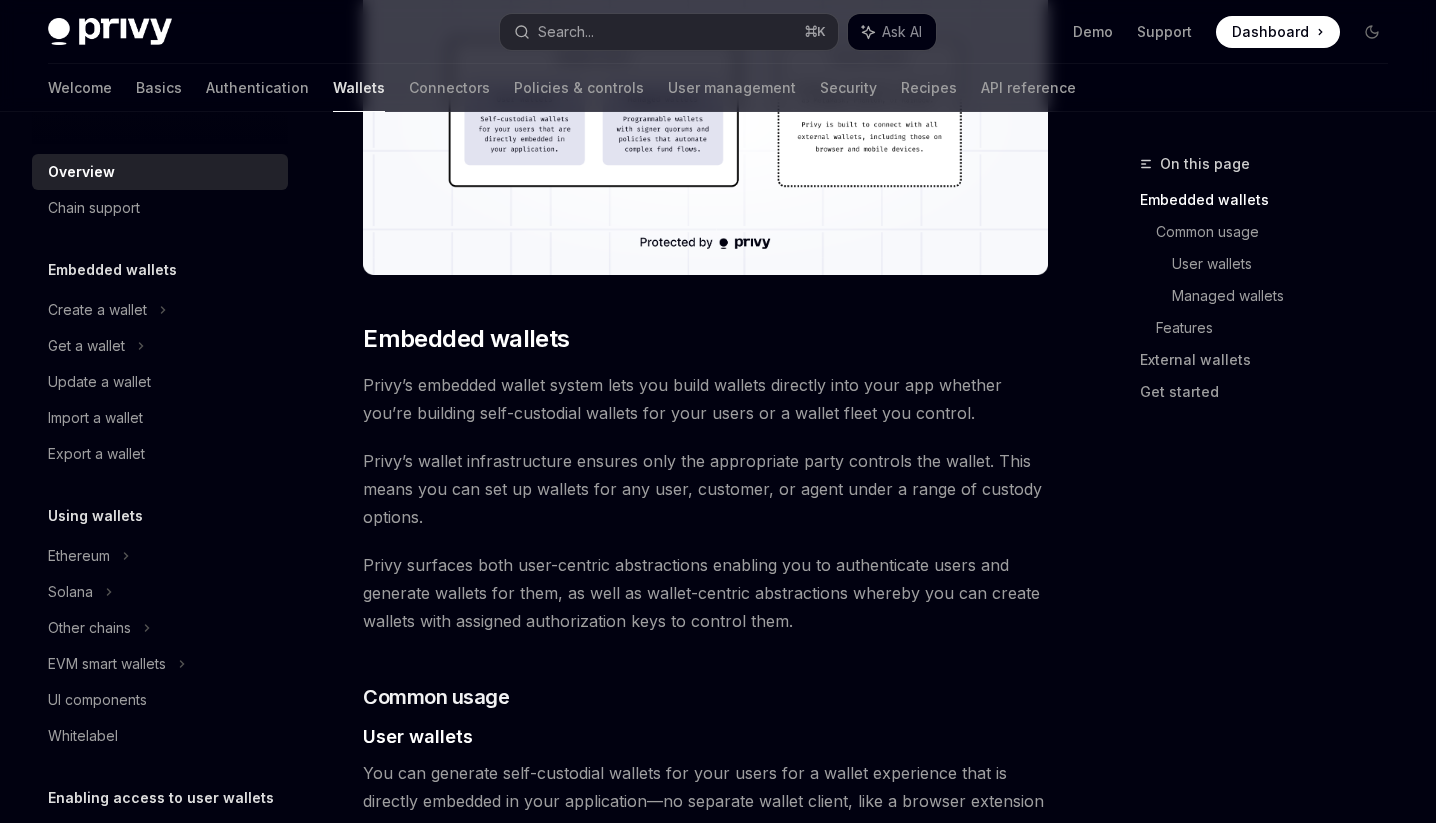 scroll, scrollTop: 889, scrollLeft: 0, axis: vertical 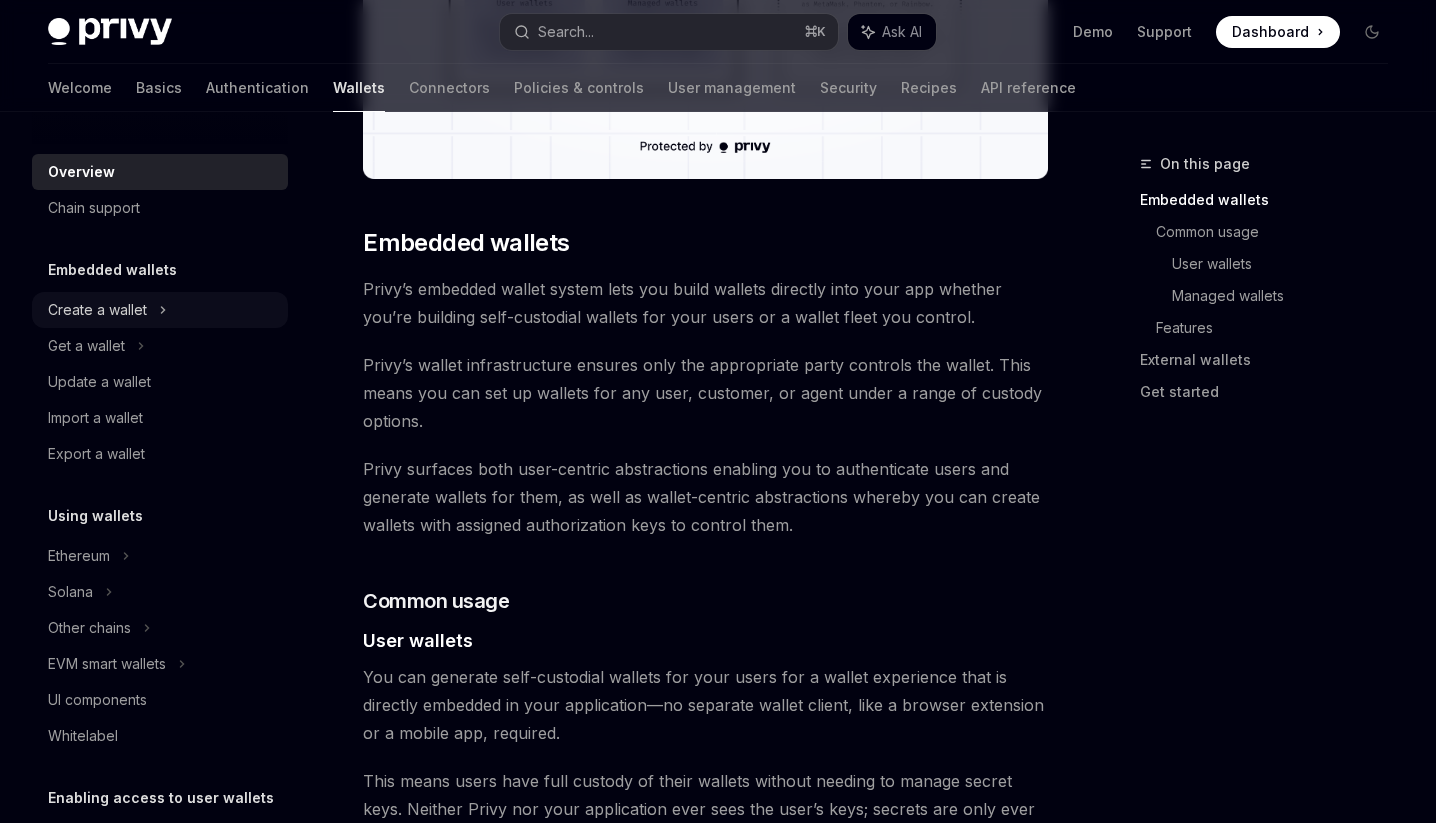 click on "Create a wallet" at bounding box center (97, 310) 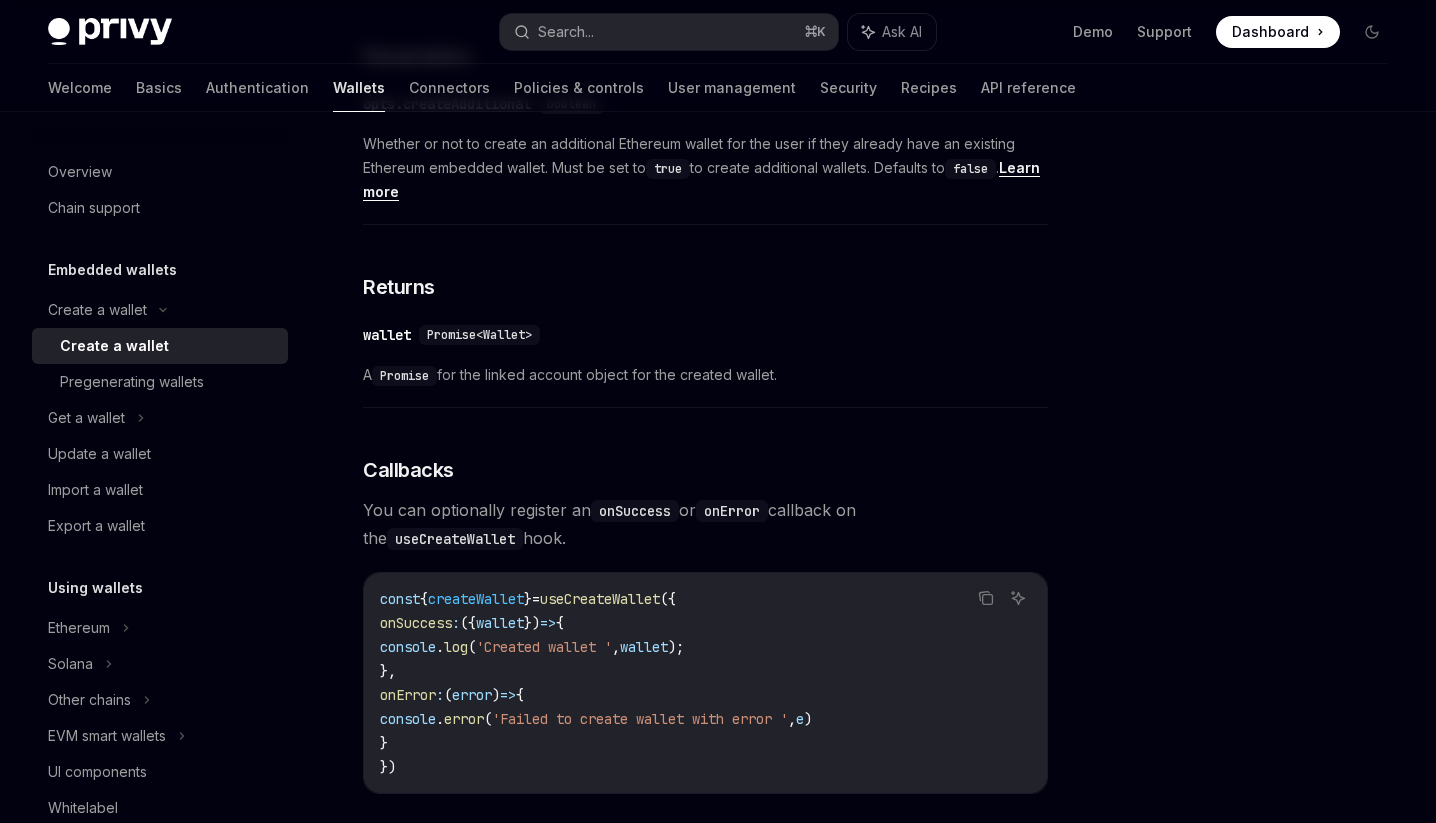 scroll, scrollTop: 1225, scrollLeft: 0, axis: vertical 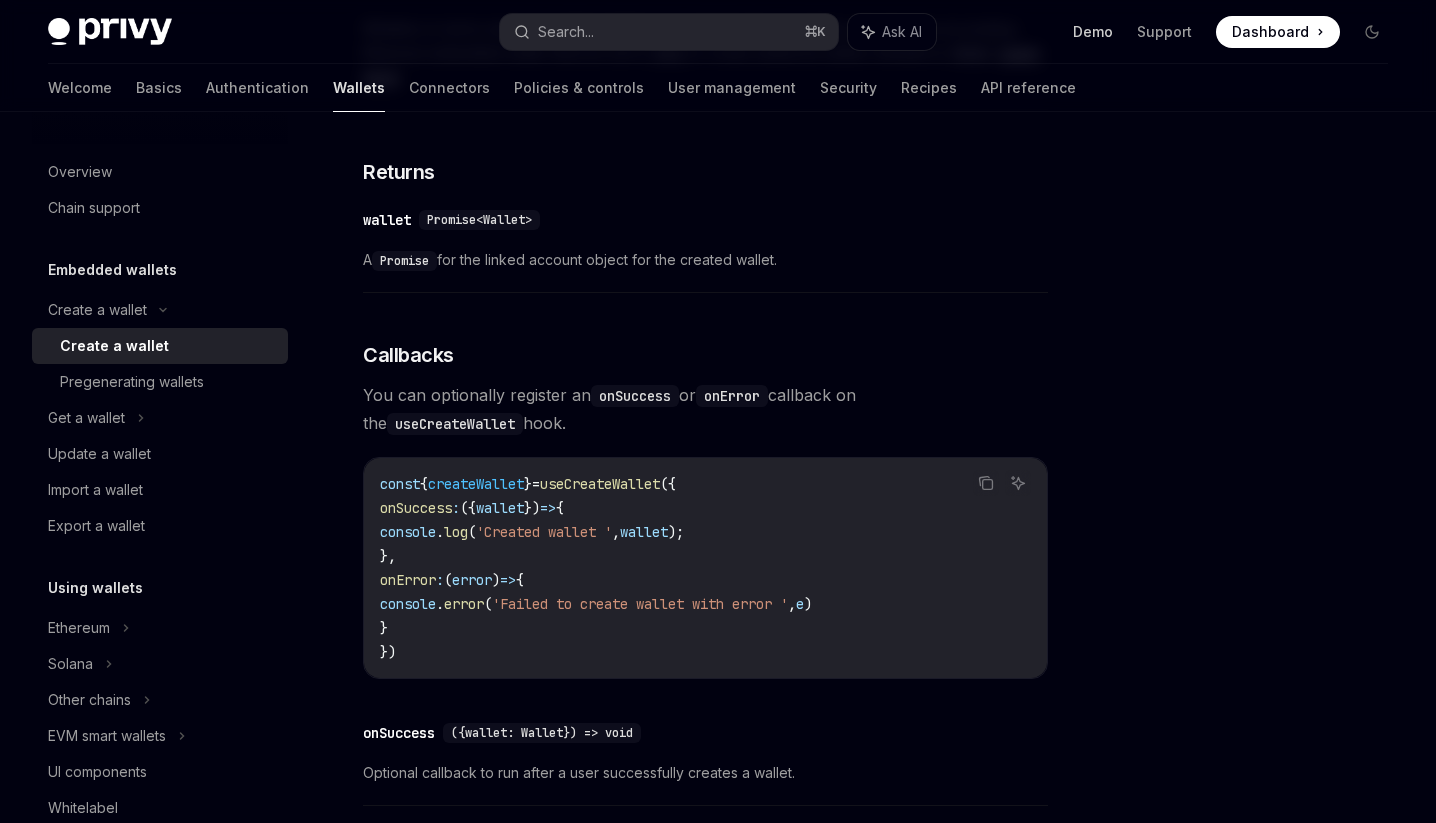 click on "Demo" at bounding box center [1093, 32] 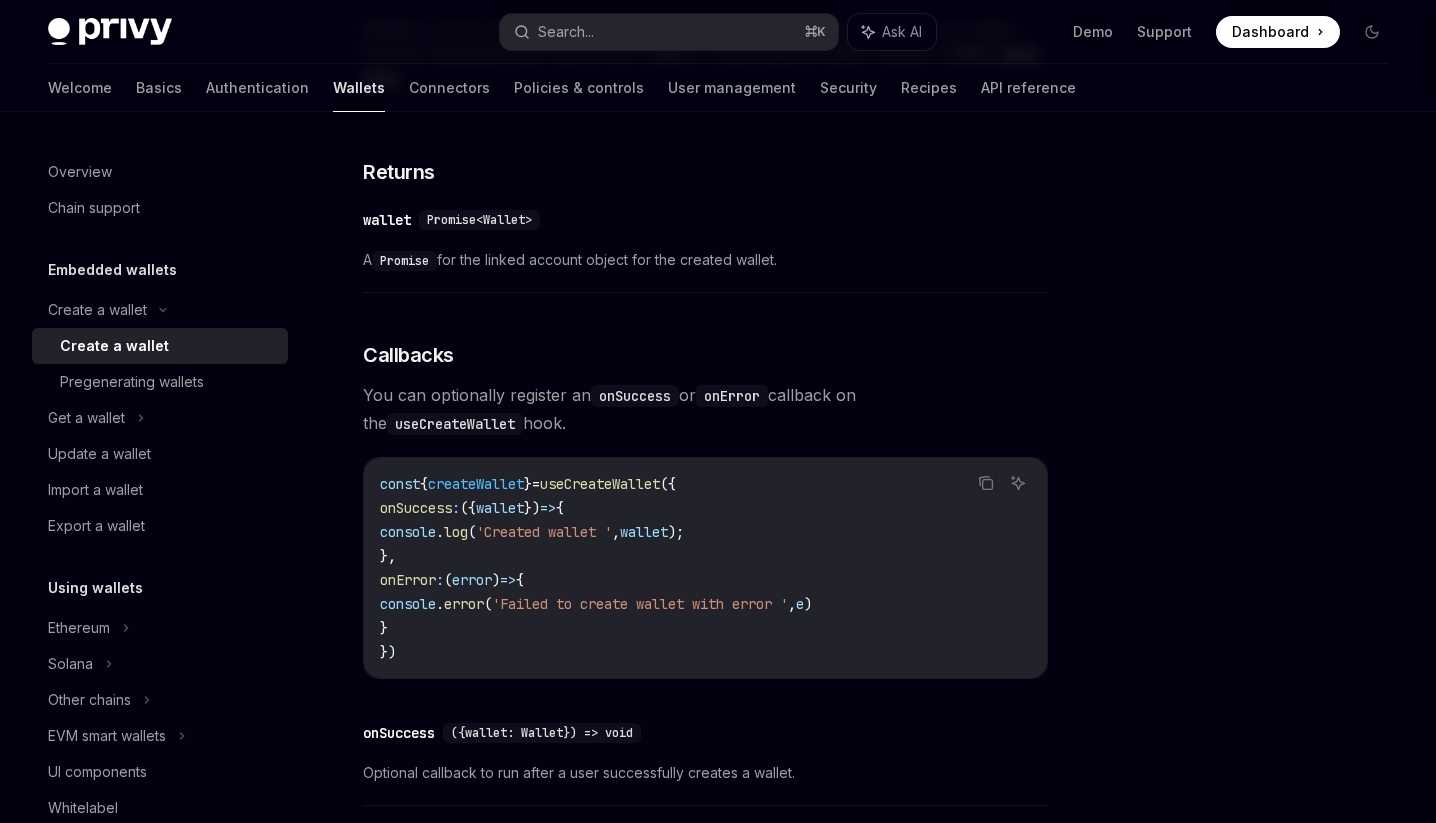 click on "Dashboard" at bounding box center (1270, 32) 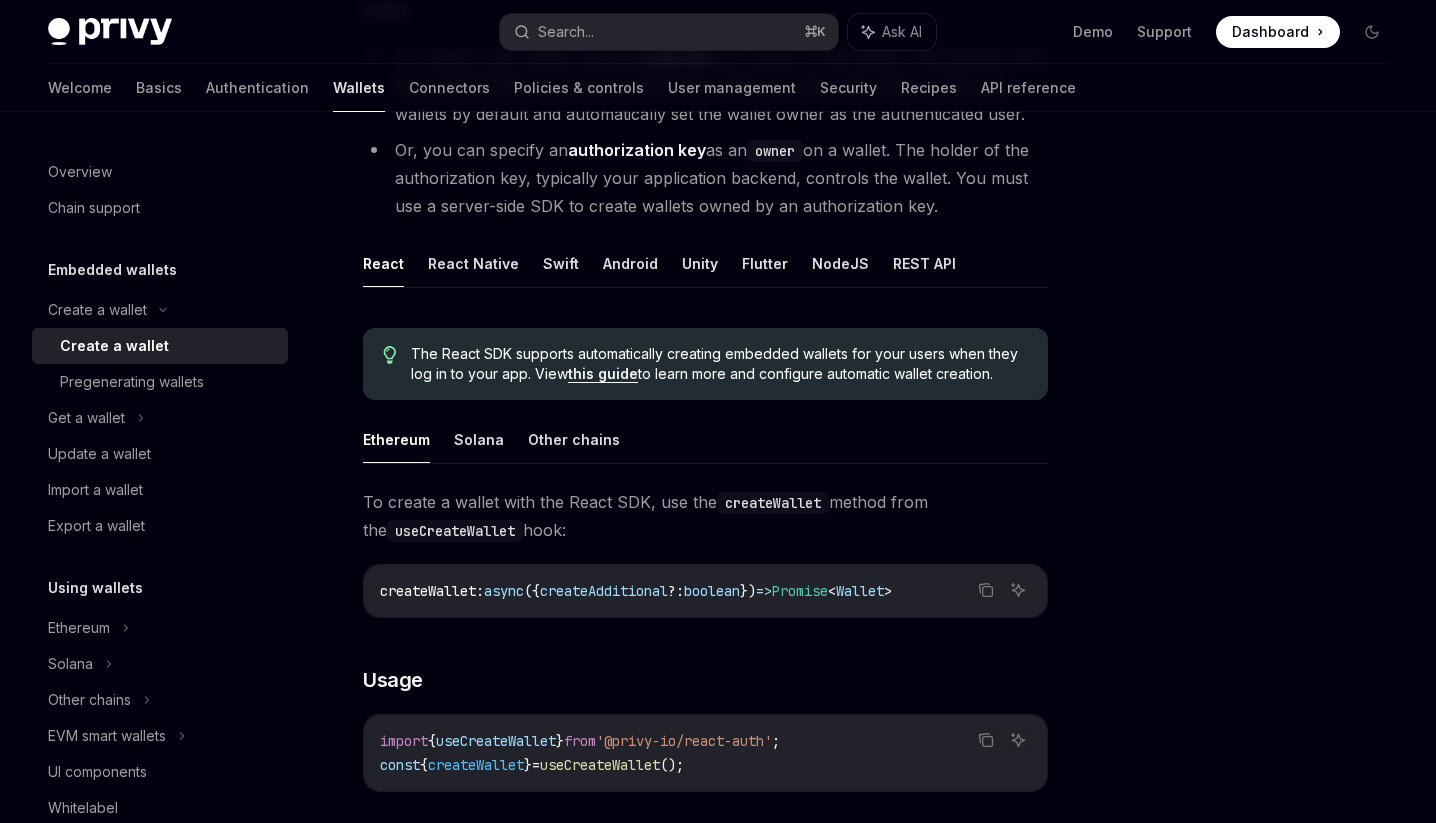 scroll, scrollTop: 291, scrollLeft: 0, axis: vertical 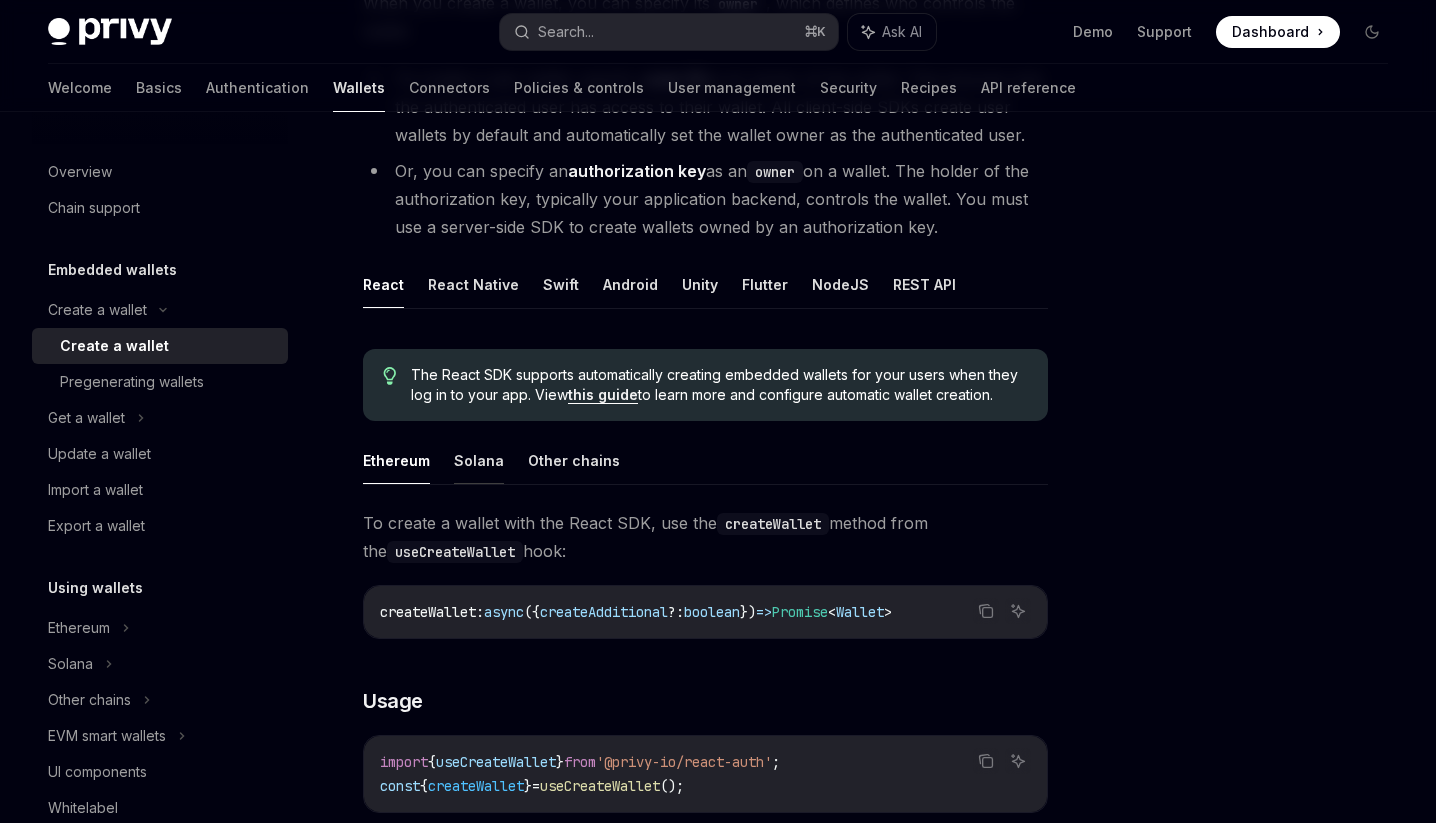 click on "Solana" at bounding box center (479, 460) 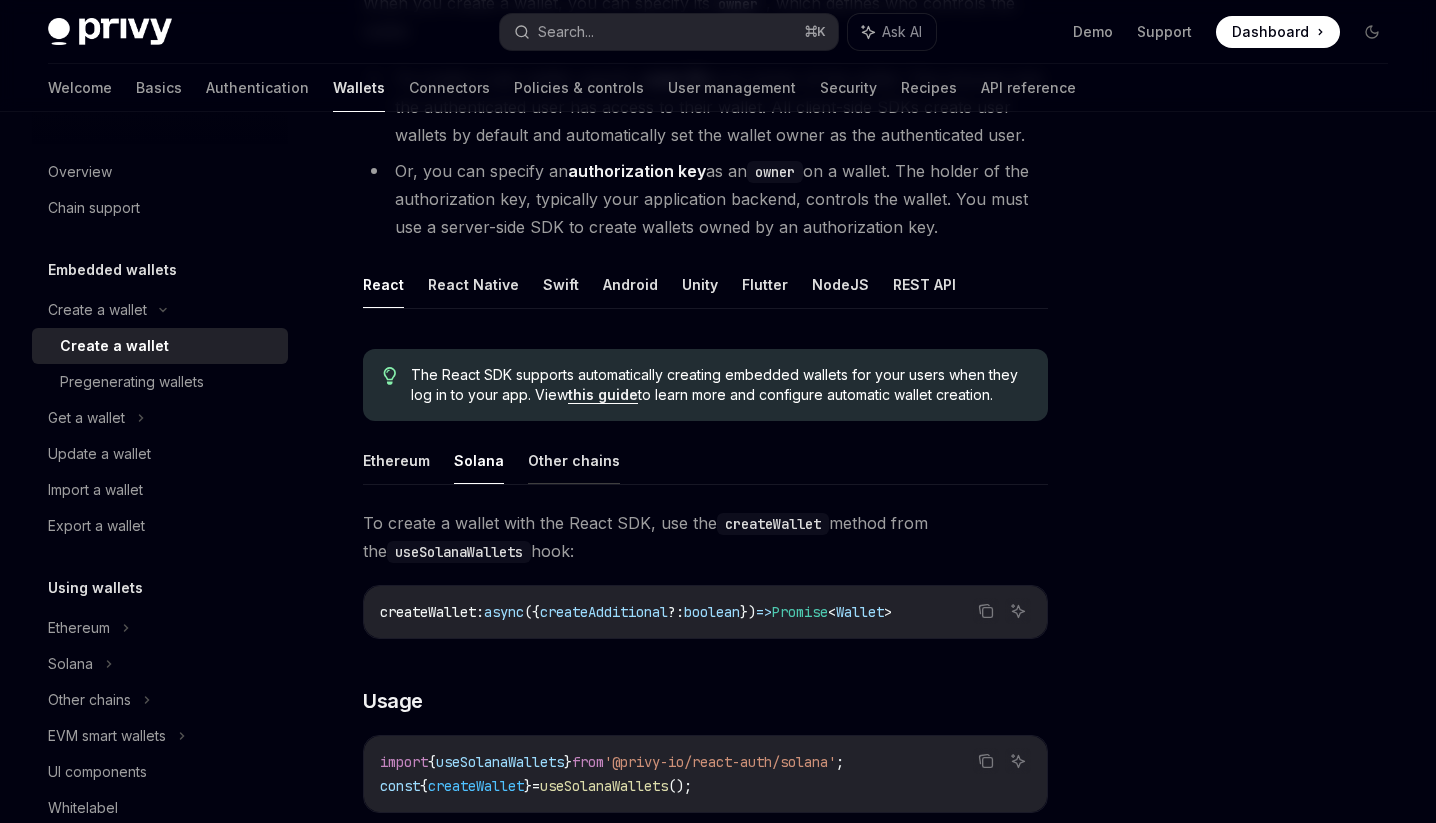 click on "Other chains" at bounding box center (574, 460) 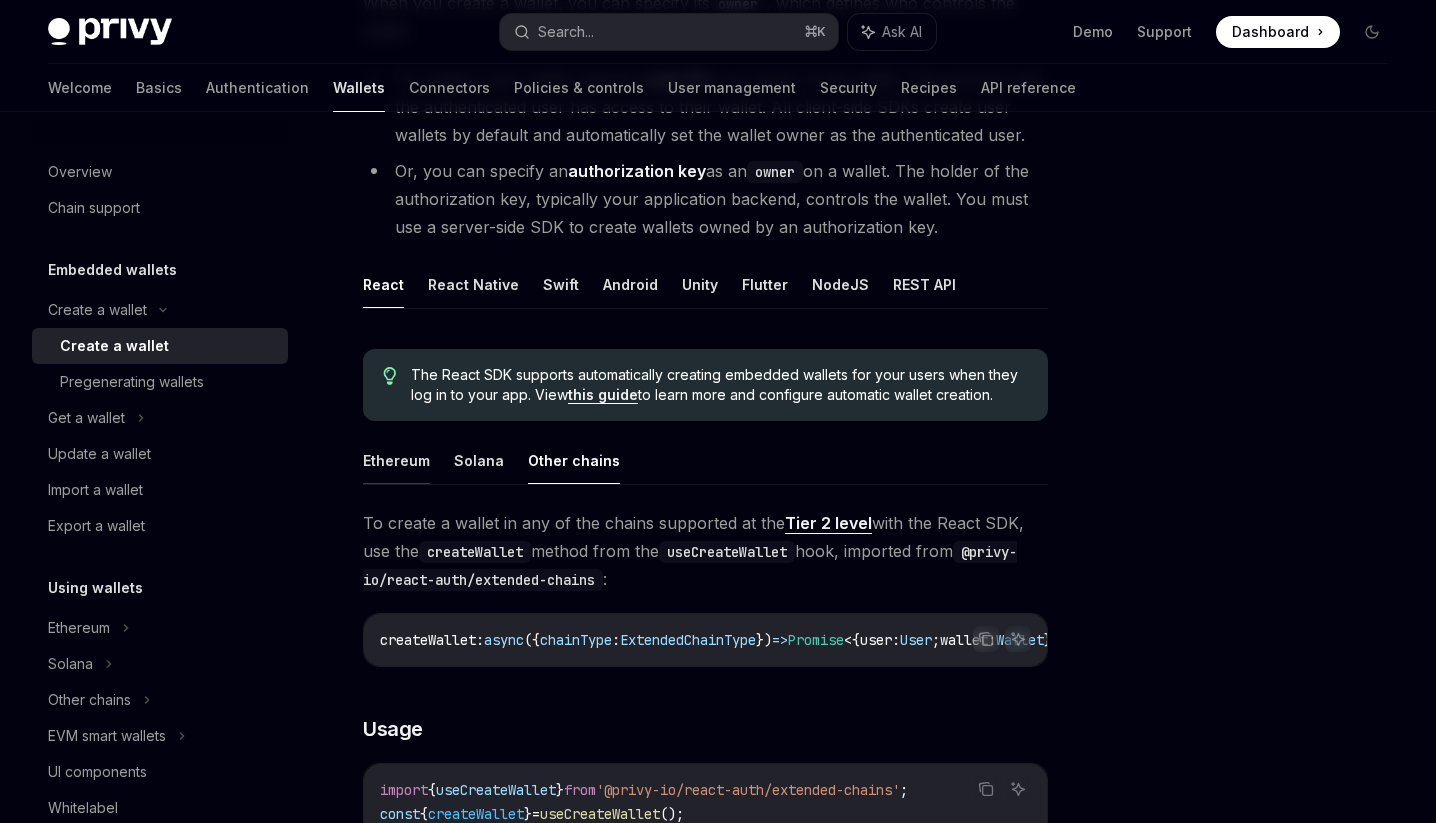 click on "Ethereum" at bounding box center (396, 460) 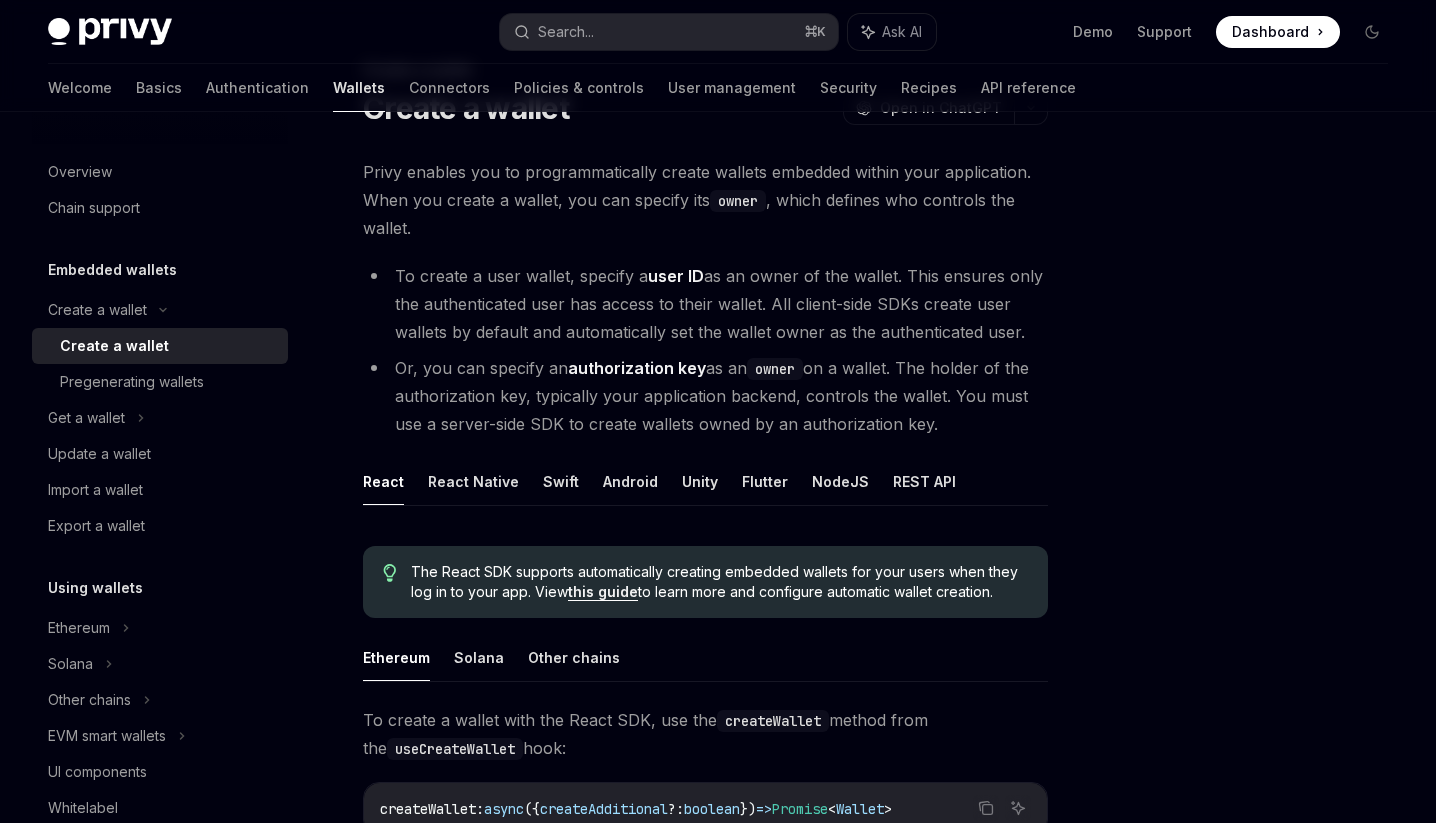 scroll, scrollTop: 0, scrollLeft: 0, axis: both 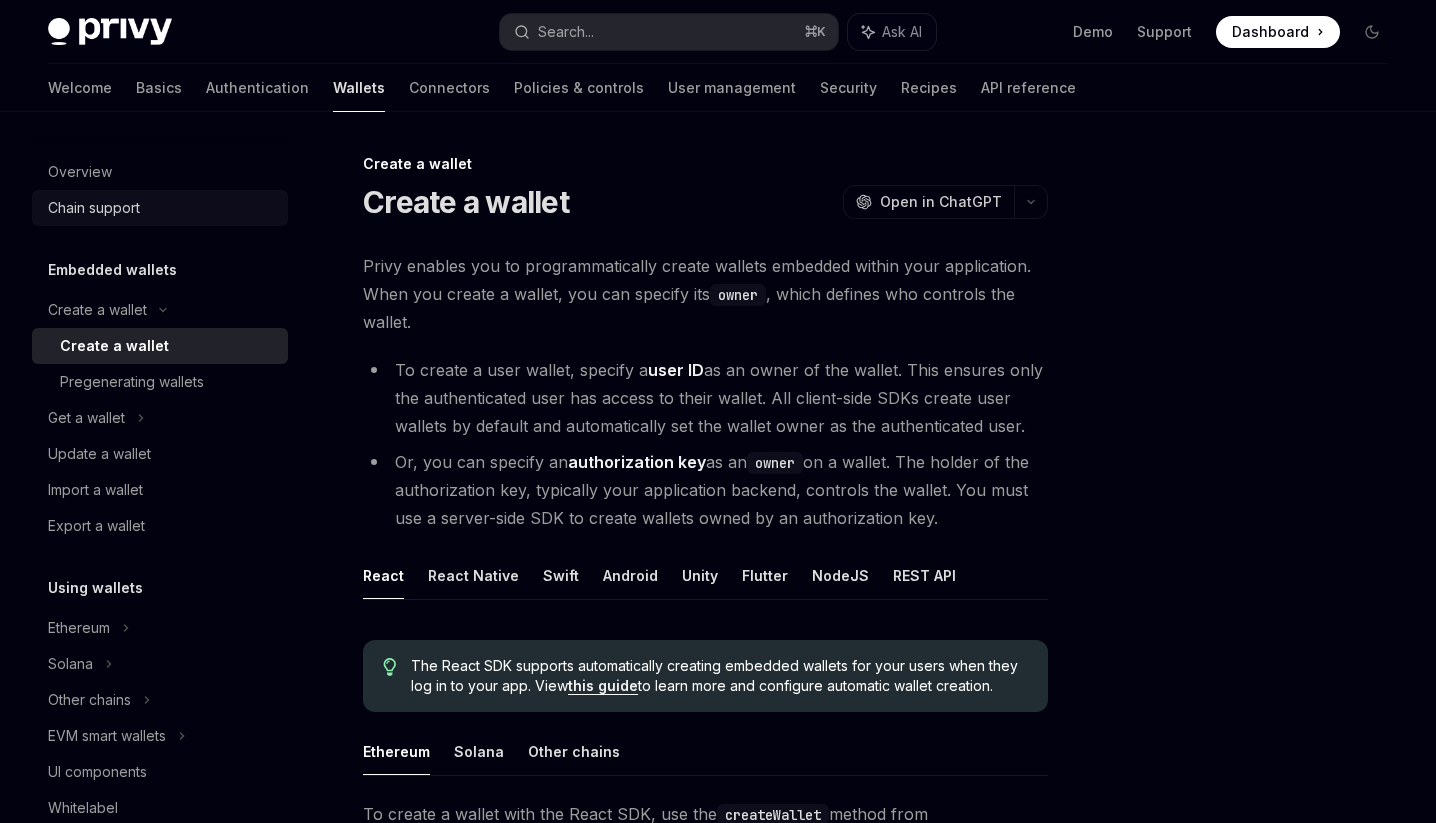 click on "Chain support" at bounding box center [160, 208] 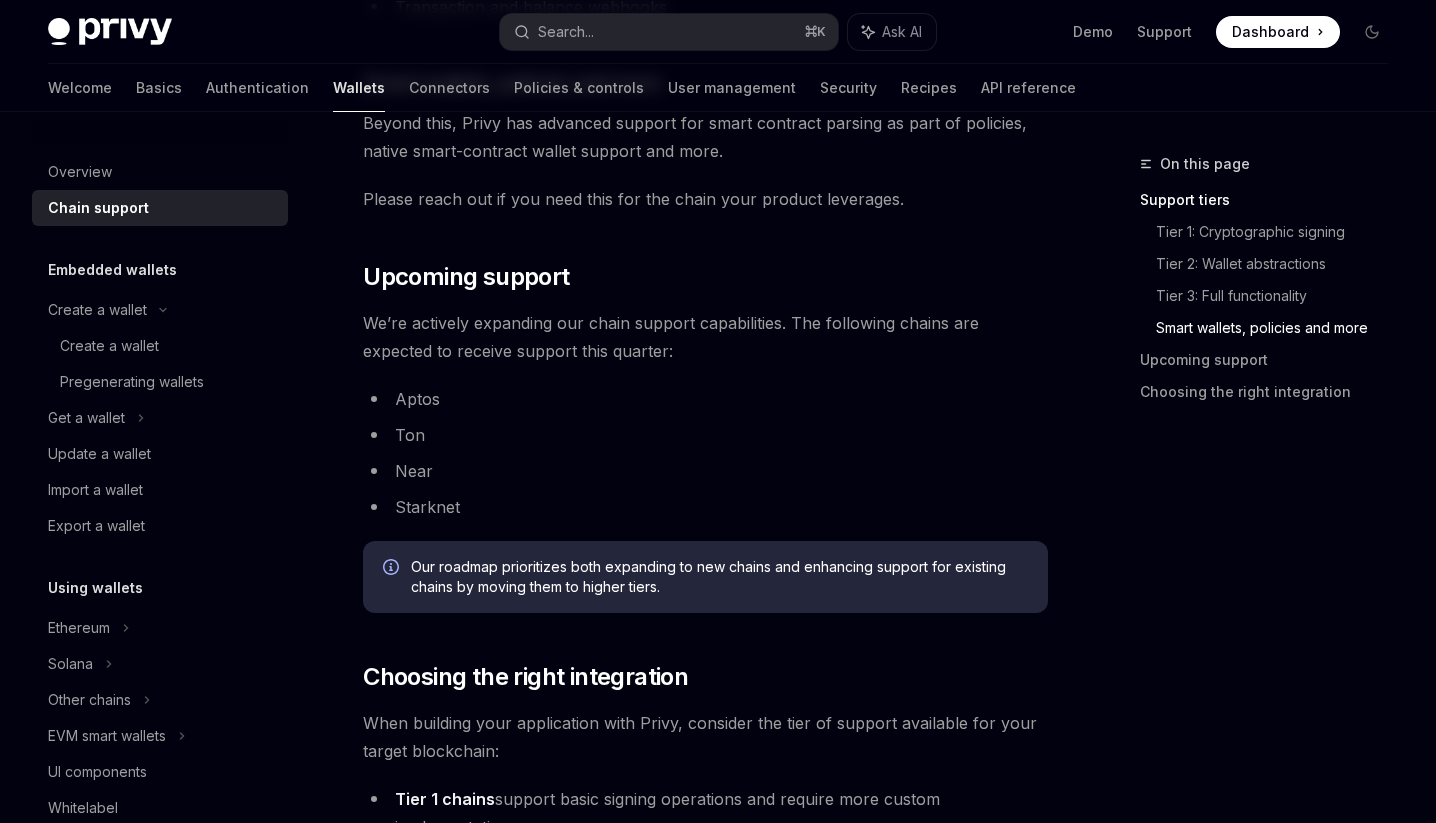 scroll, scrollTop: 1806, scrollLeft: 0, axis: vertical 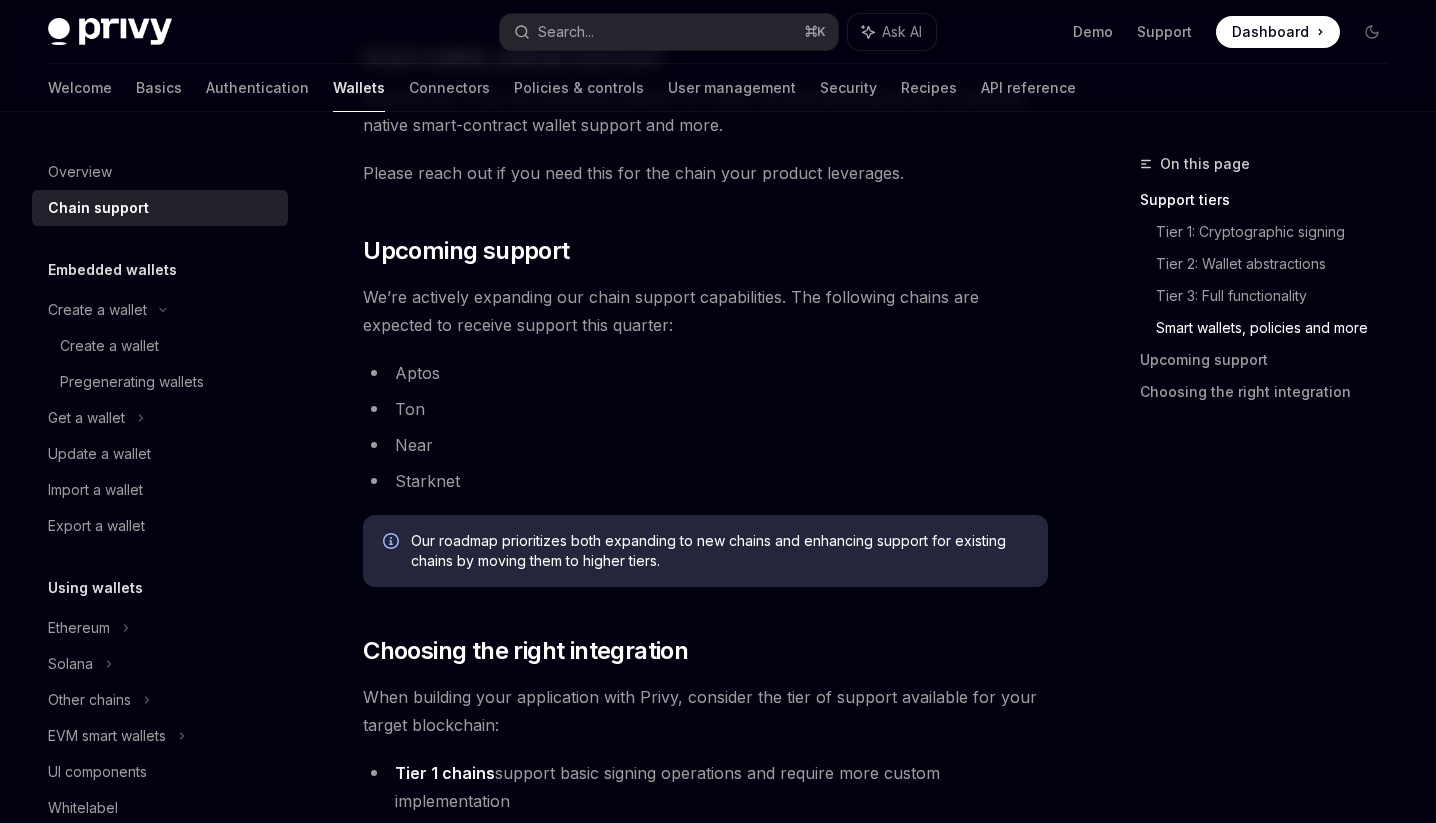 click on "Aptos" at bounding box center (705, 373) 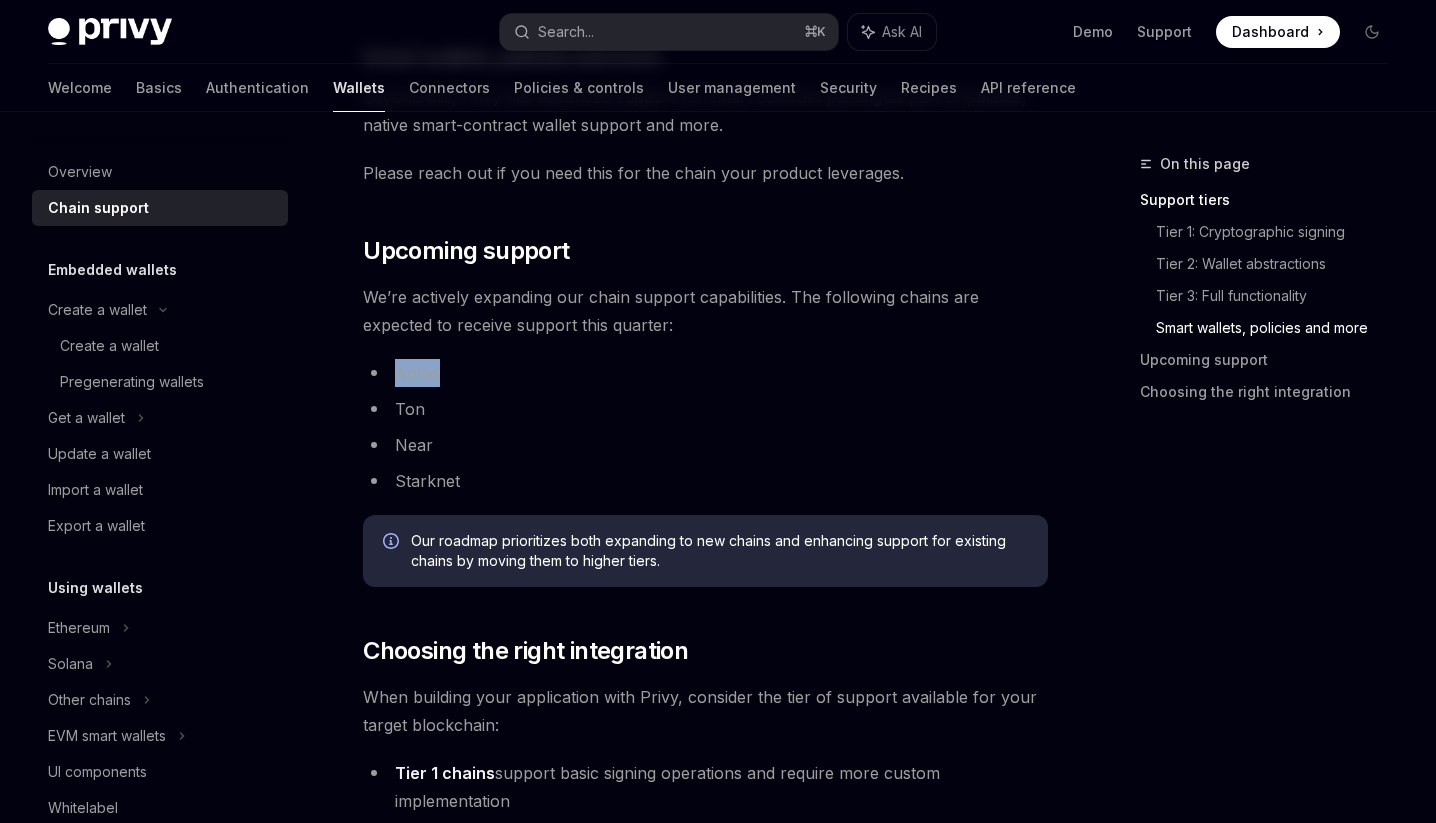 copy on "Aptos" 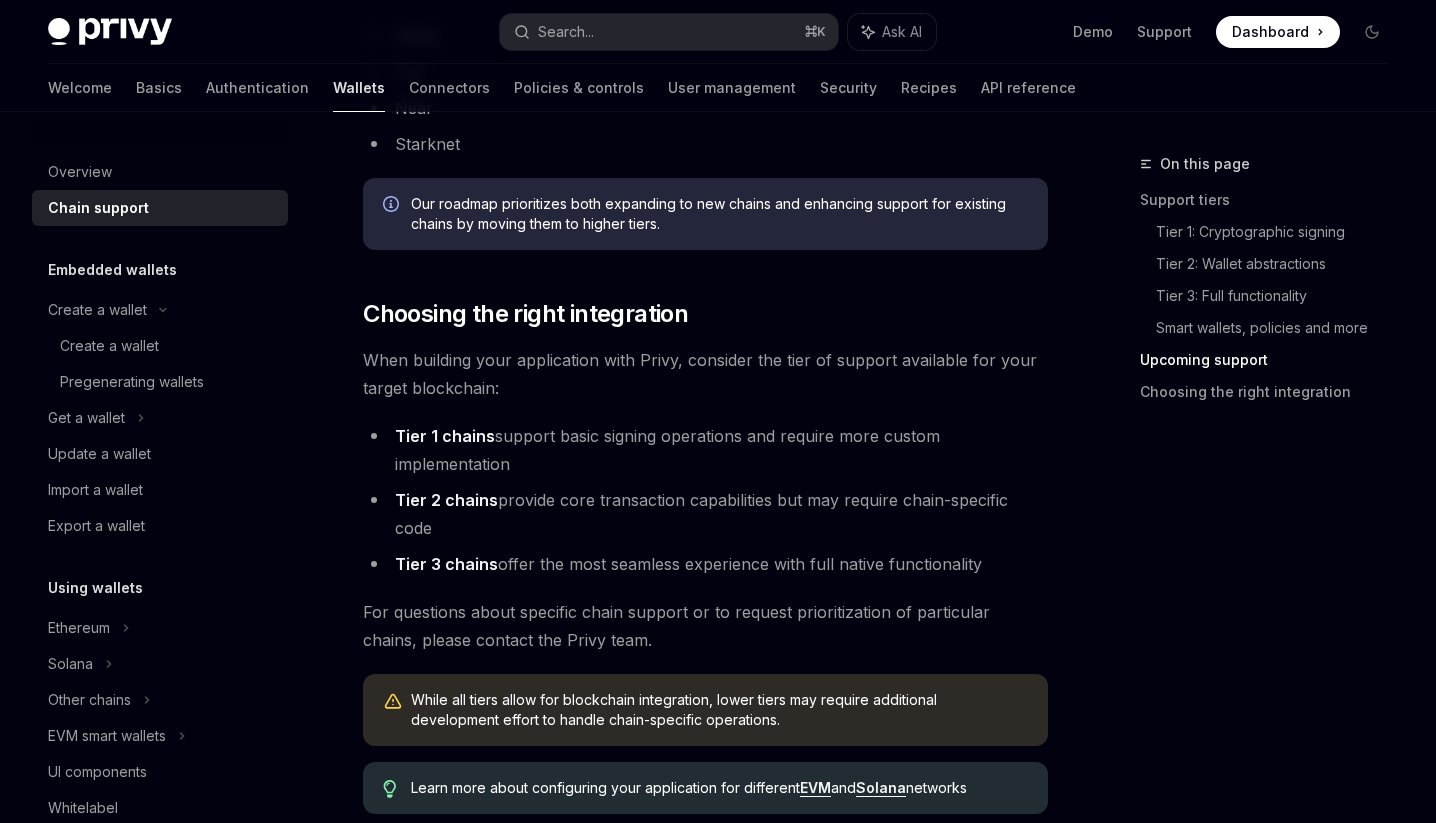 scroll, scrollTop: 2163, scrollLeft: 0, axis: vertical 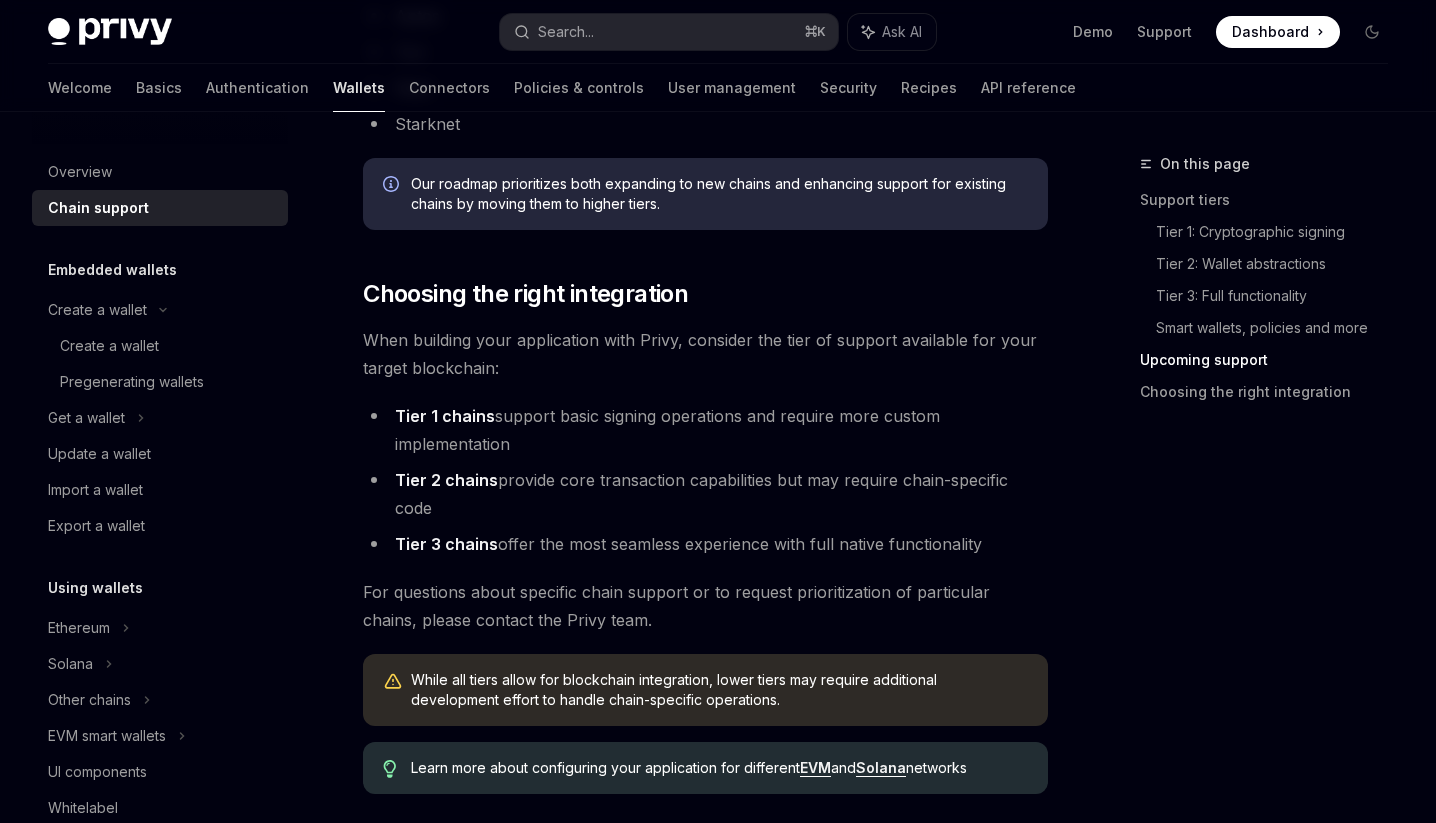click on "Tier 1 chains" at bounding box center [445, 416] 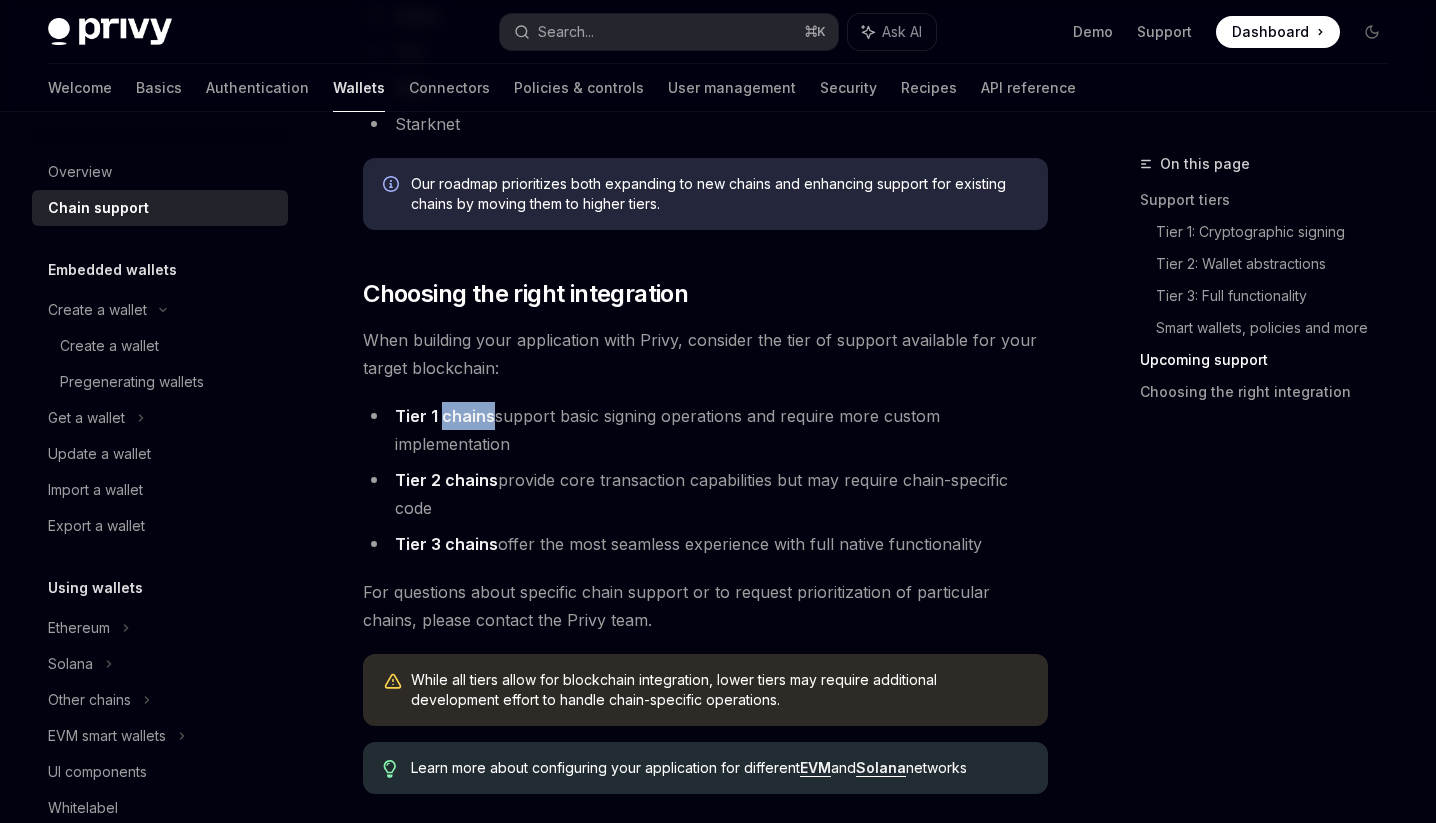 click on "Tier 1 chains" at bounding box center (445, 416) 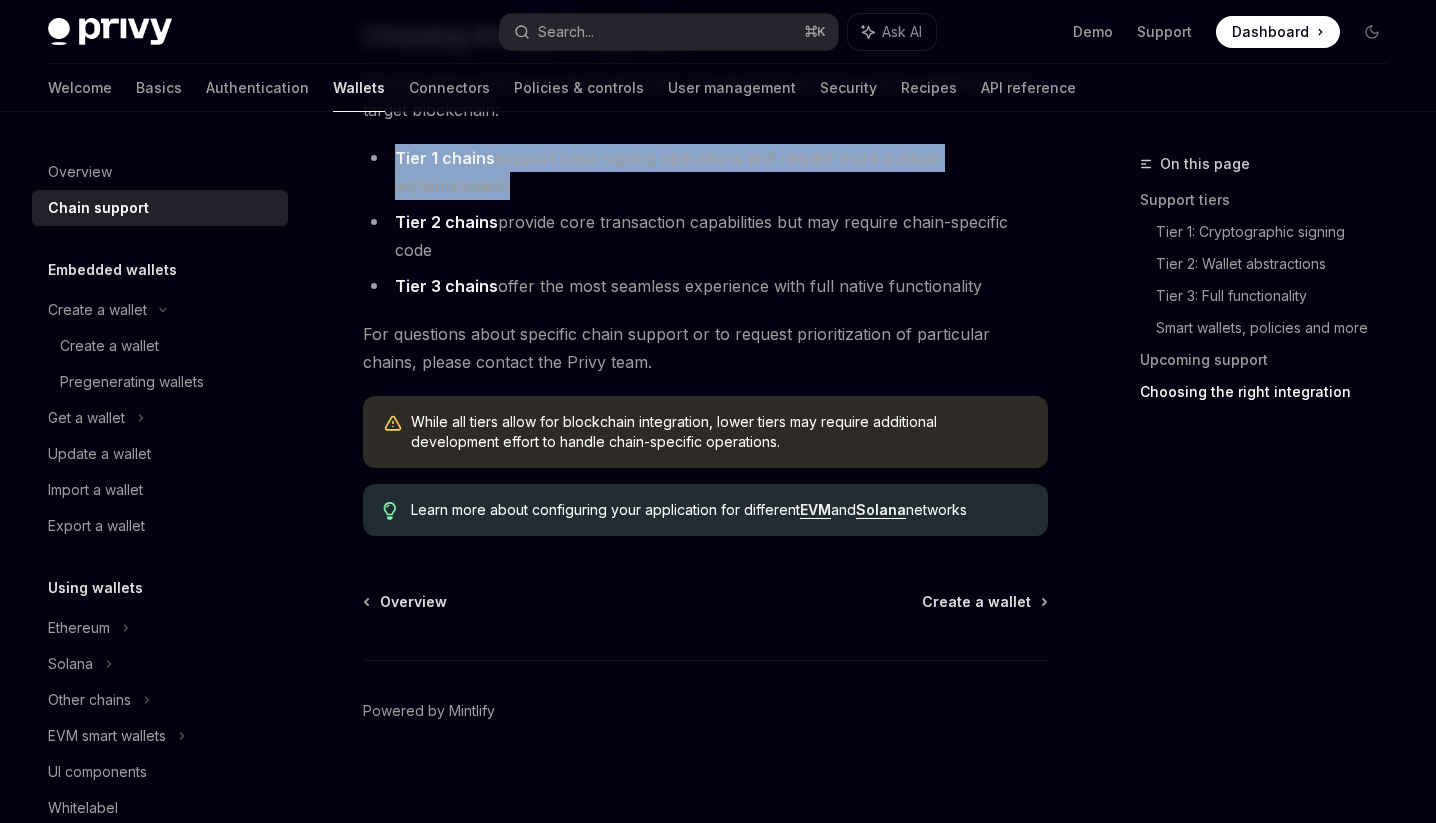 scroll, scrollTop: 2431, scrollLeft: 0, axis: vertical 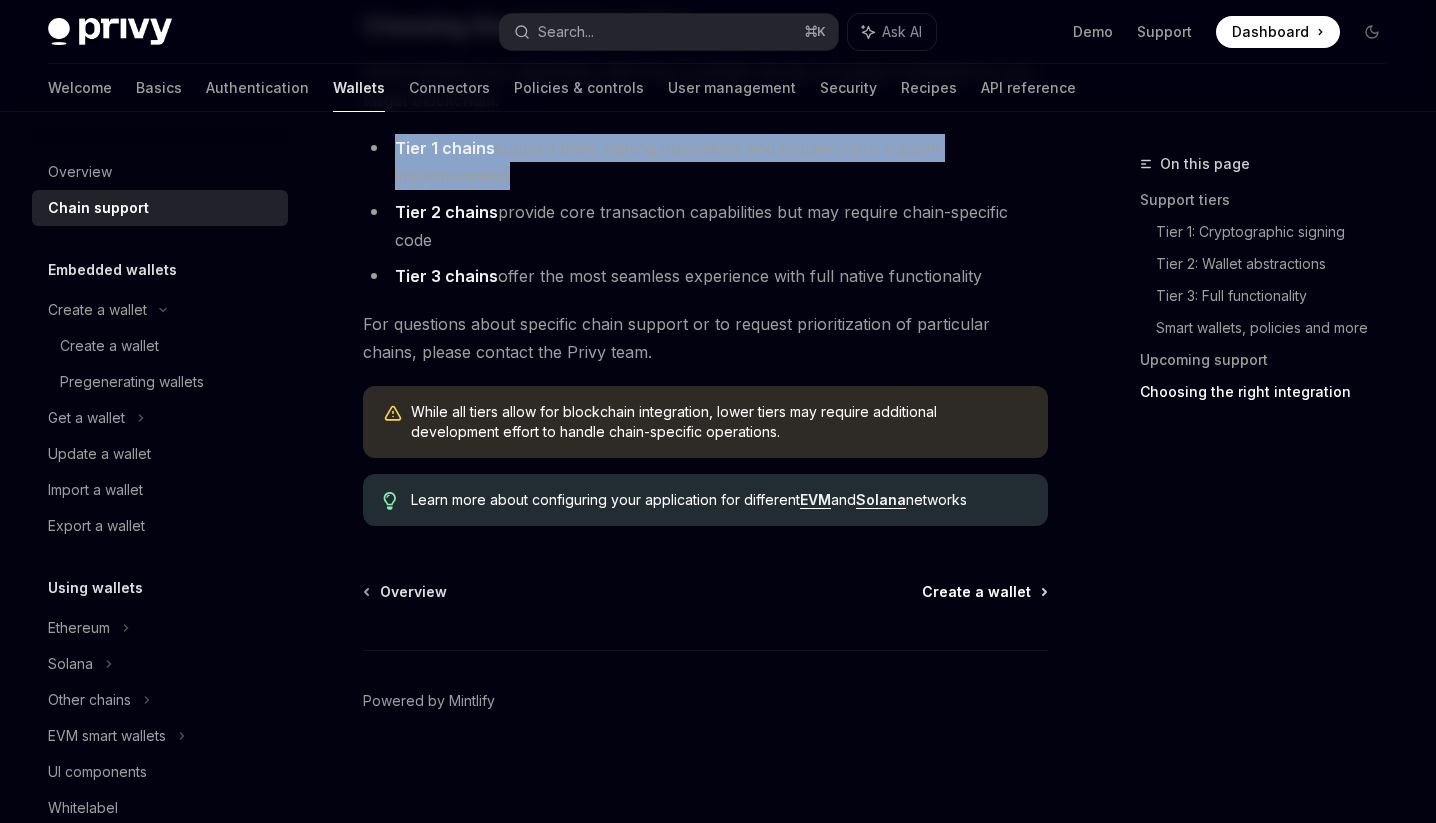 click on "Create a wallet" at bounding box center [976, 592] 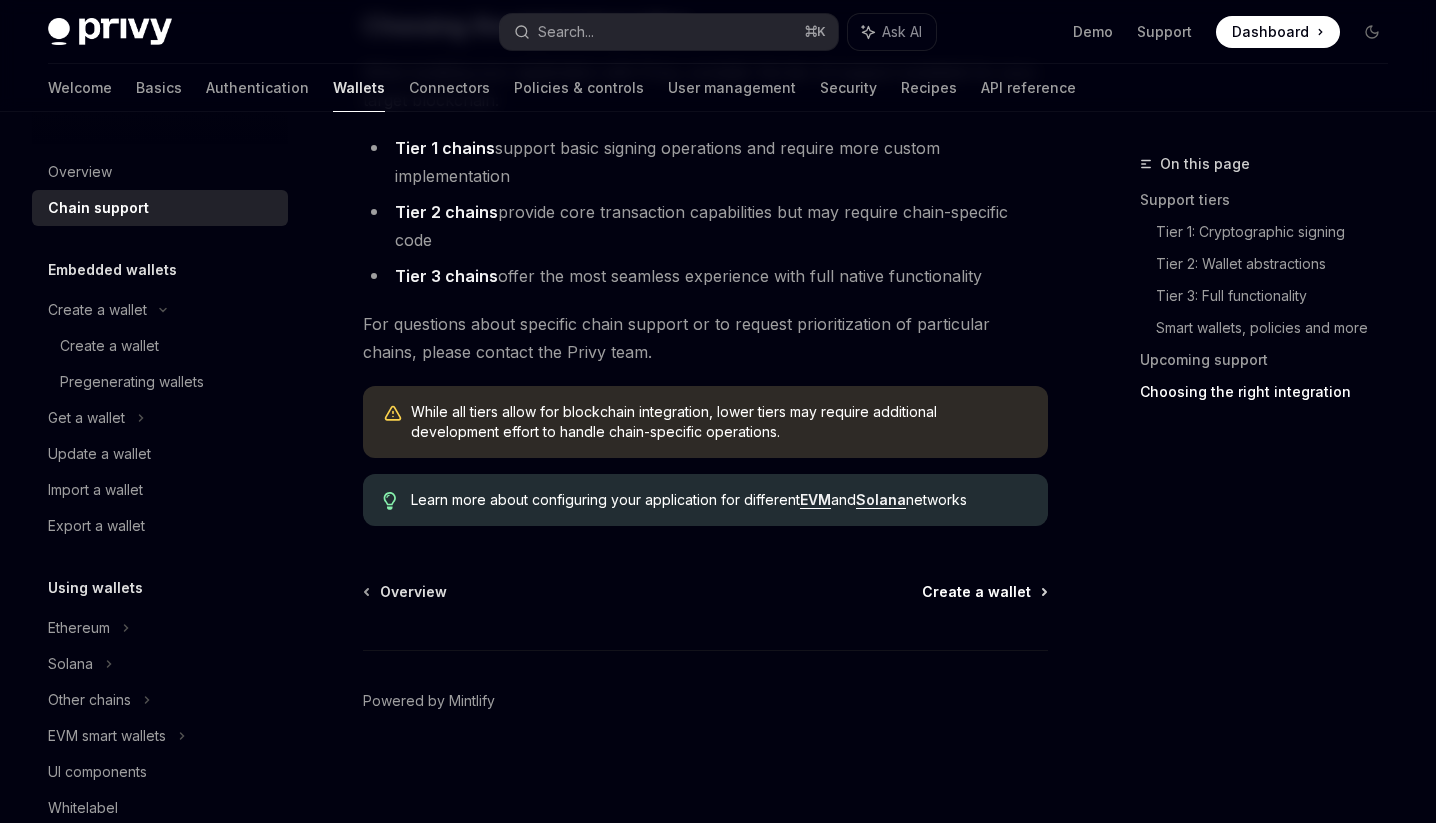 scroll, scrollTop: 0, scrollLeft: 0, axis: both 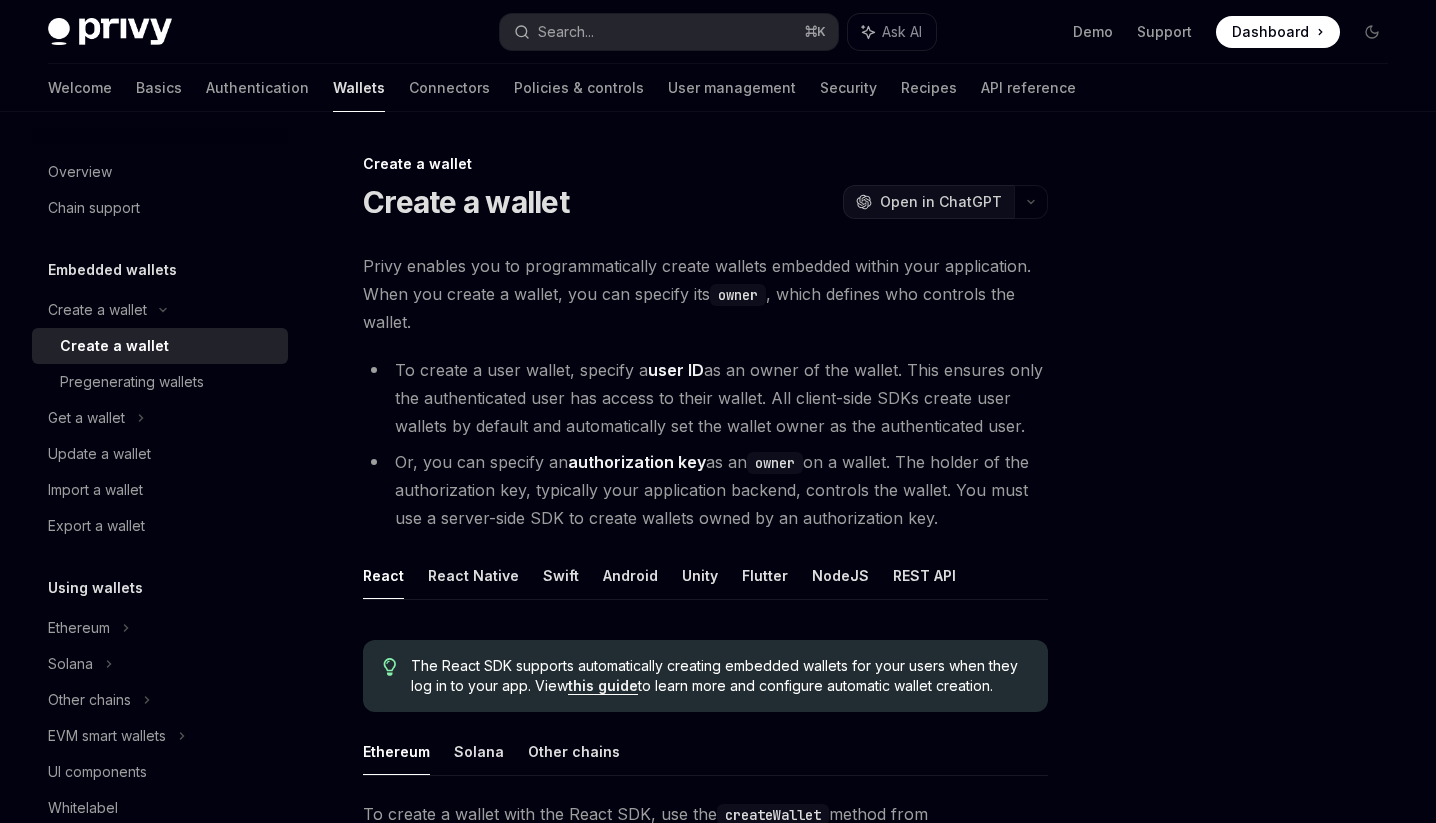 click on "Open in ChatGPT" at bounding box center (941, 202) 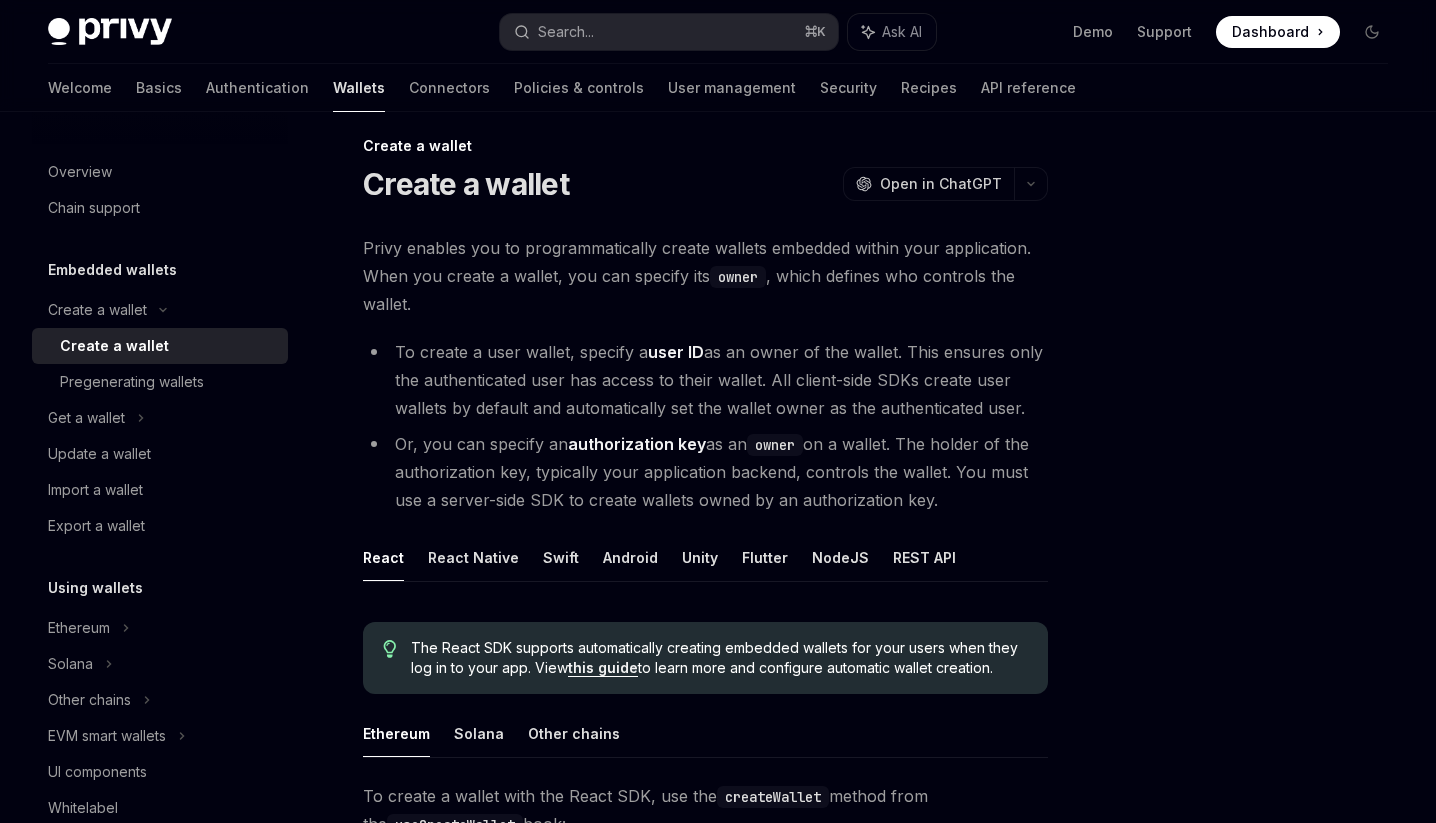 scroll, scrollTop: 19, scrollLeft: 0, axis: vertical 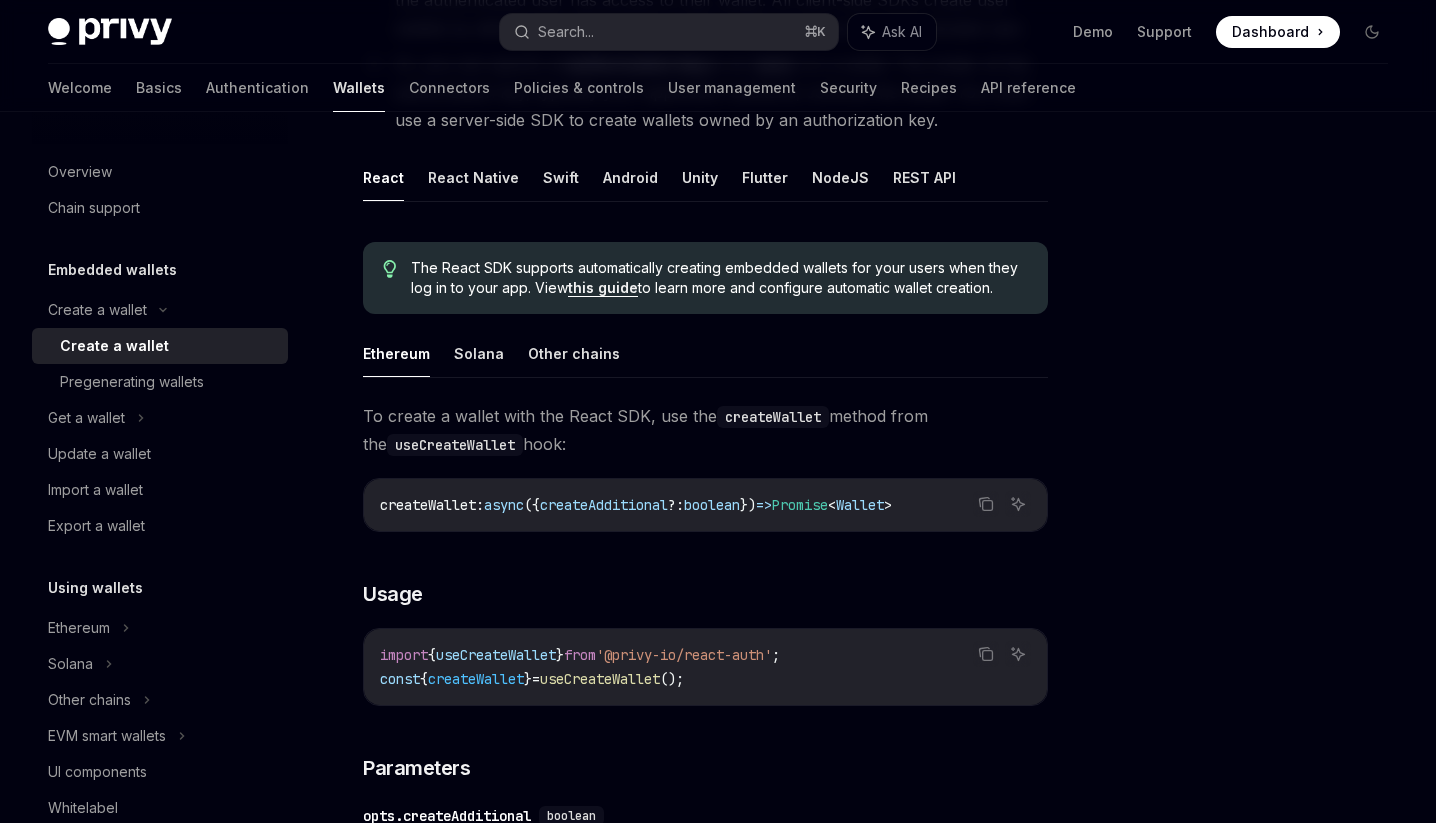 click on "createAdditional" at bounding box center [604, 505] 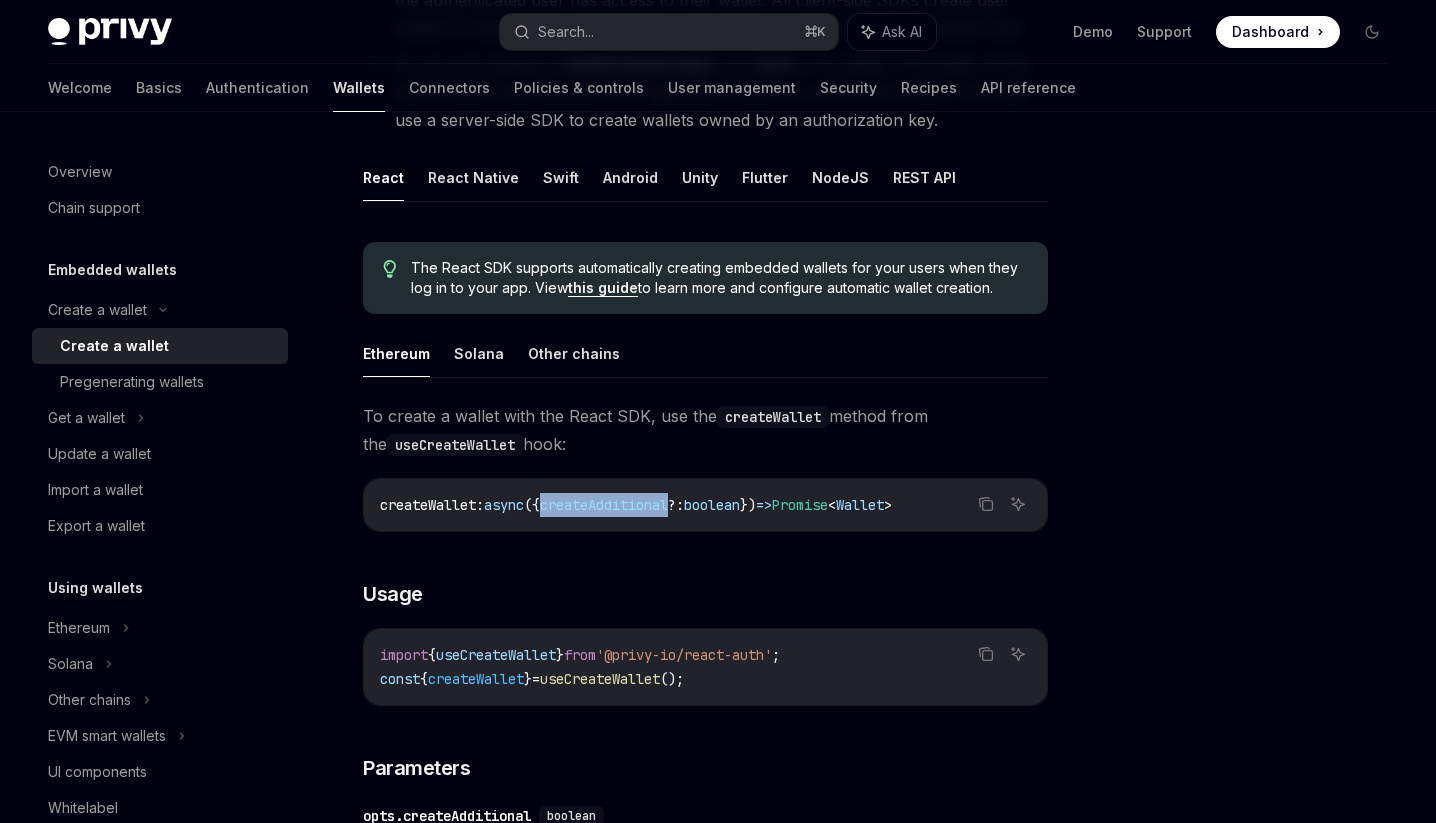 click on "createAdditional" at bounding box center (604, 505) 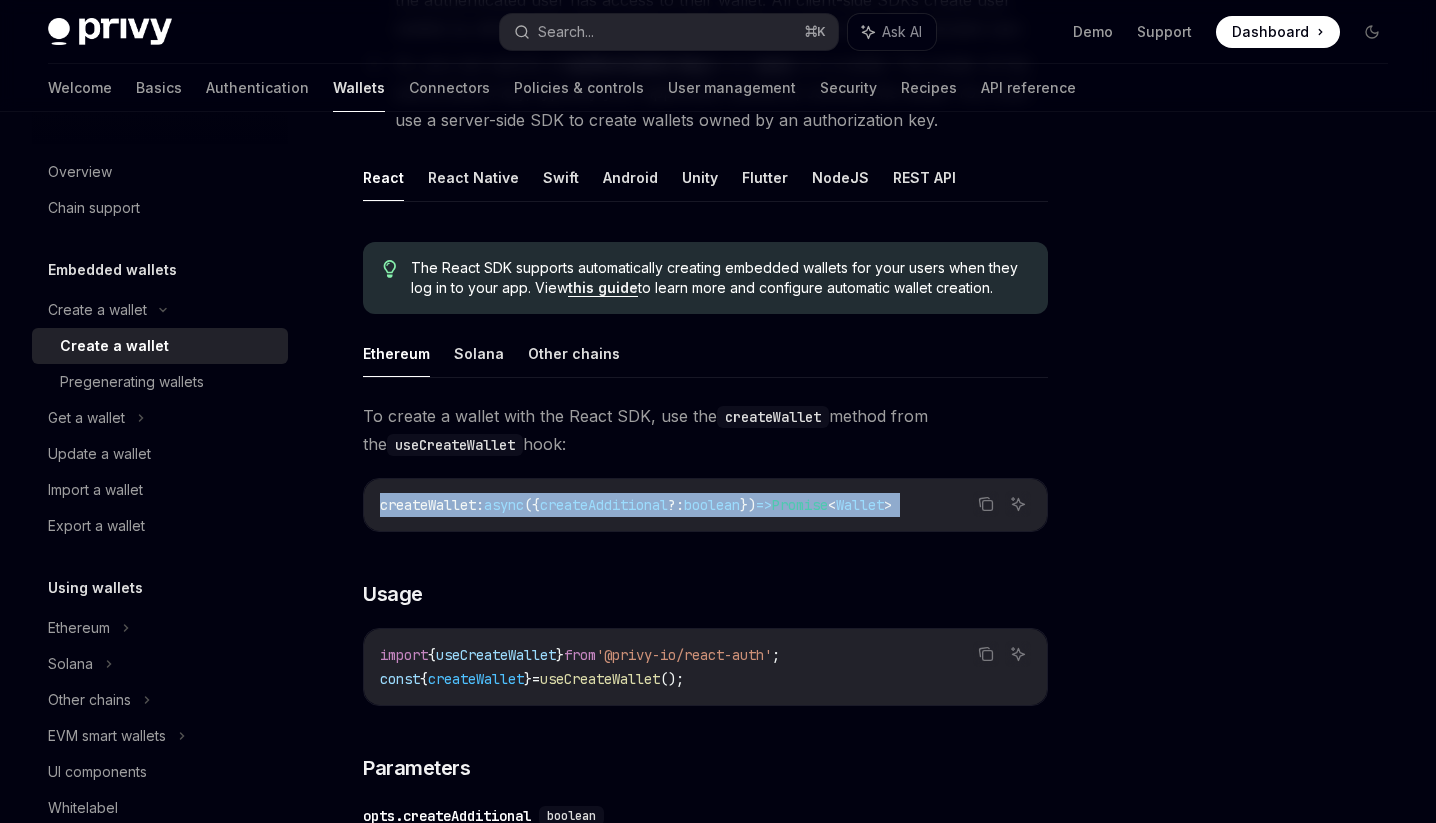 click on "import  { useCreateWallet }  from  '@privy-io/react-auth' ;
const  { createWallet }  =  useCreateWallet ();" at bounding box center [705, 667] 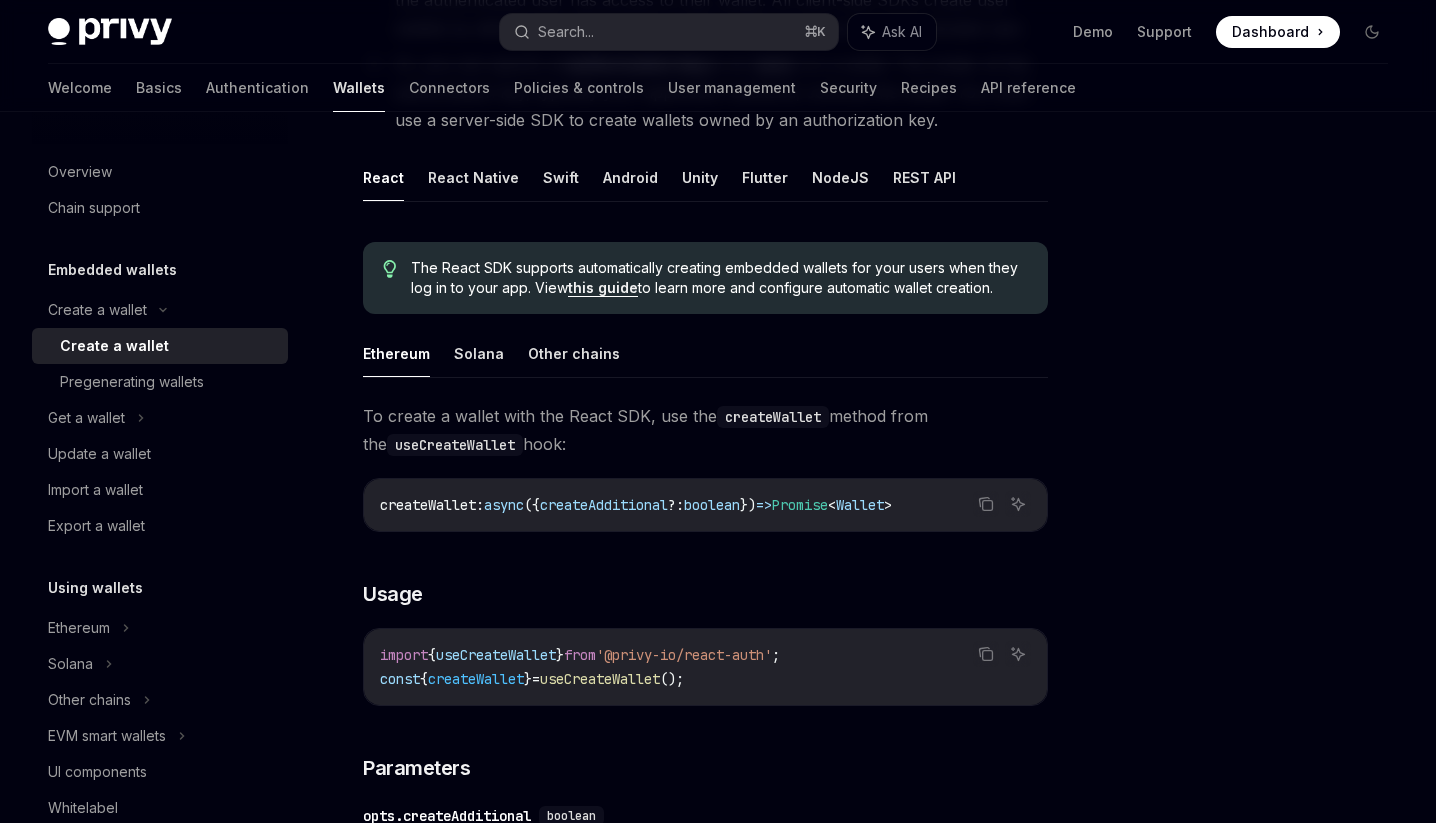 click on "import  { useCreateWallet }  from  '@privy-io/react-auth' ;
const  { createWallet }  =  useCreateWallet ();" at bounding box center [705, 667] 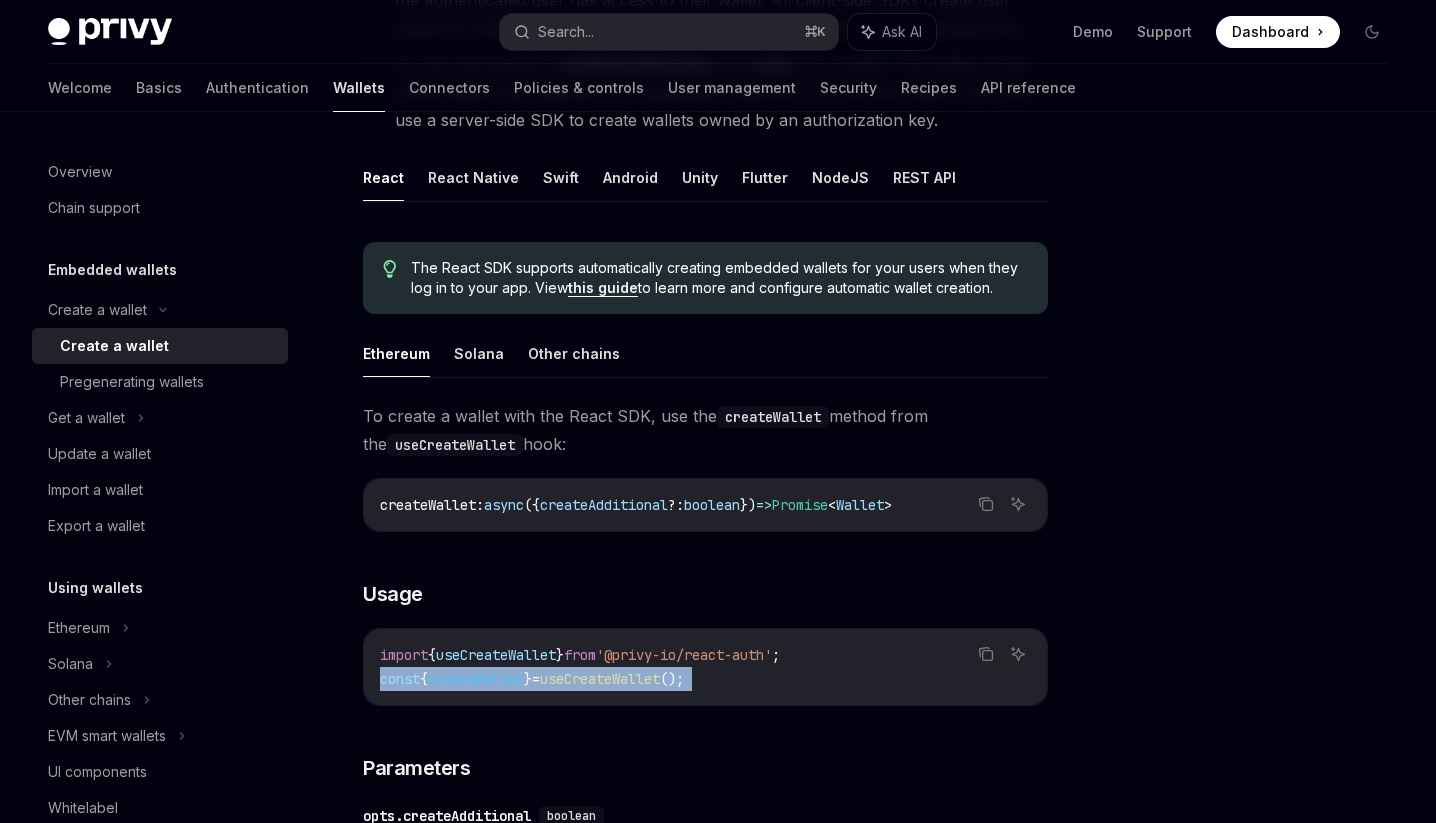 click on "useCreateWallet" at bounding box center [600, 679] 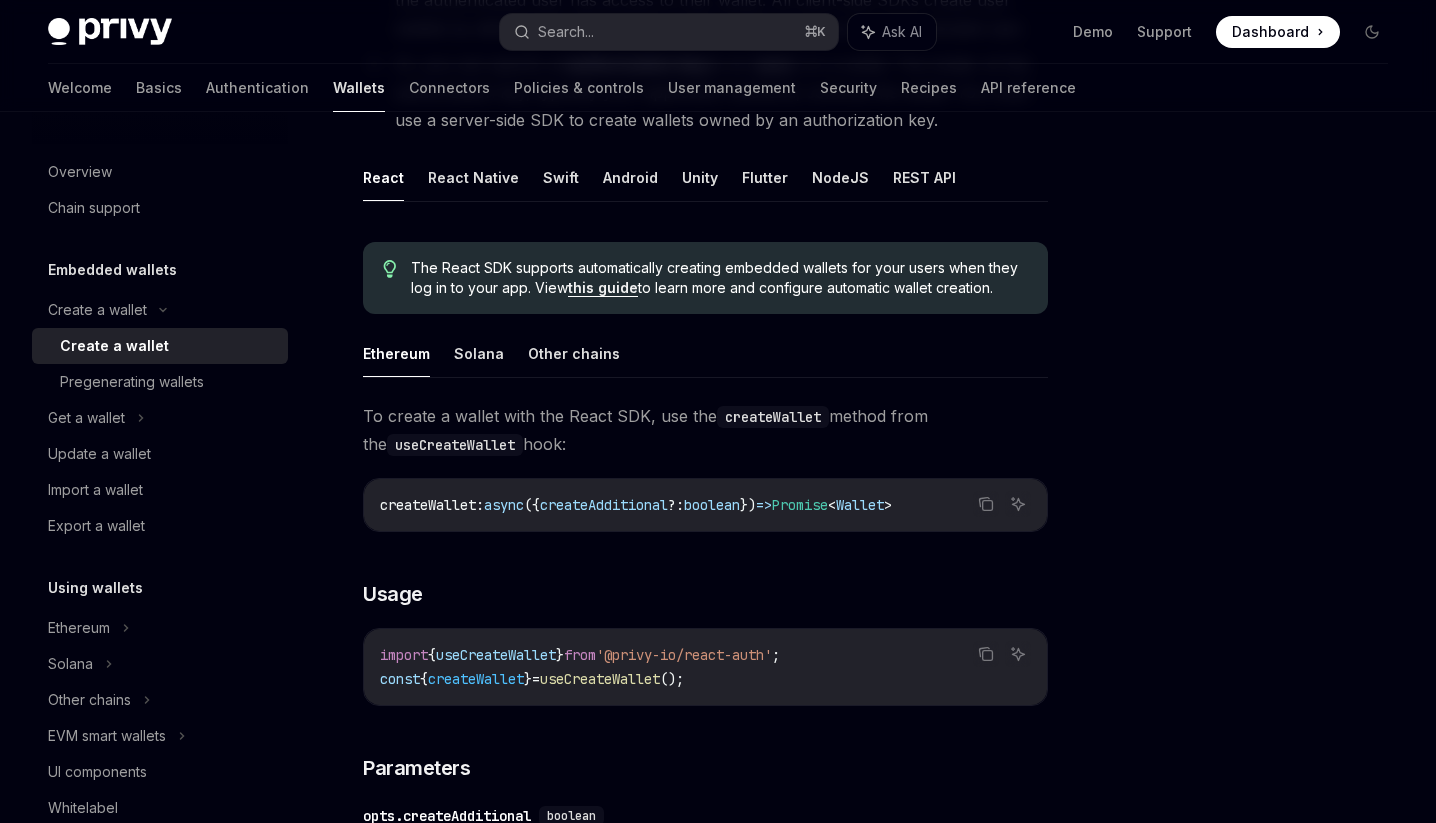 click on "useCreateWallet" at bounding box center (600, 679) 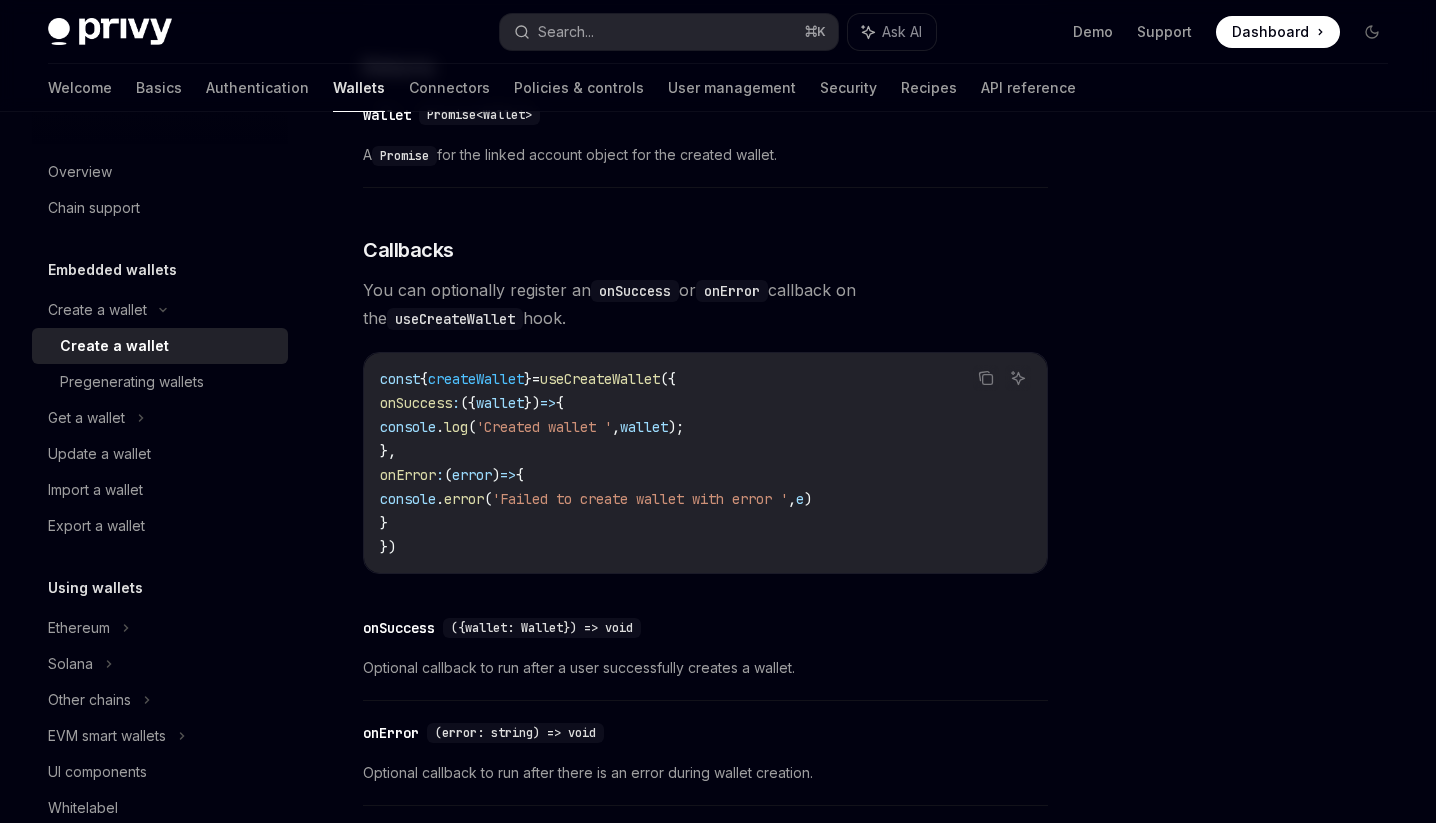 scroll, scrollTop: 1337, scrollLeft: 0, axis: vertical 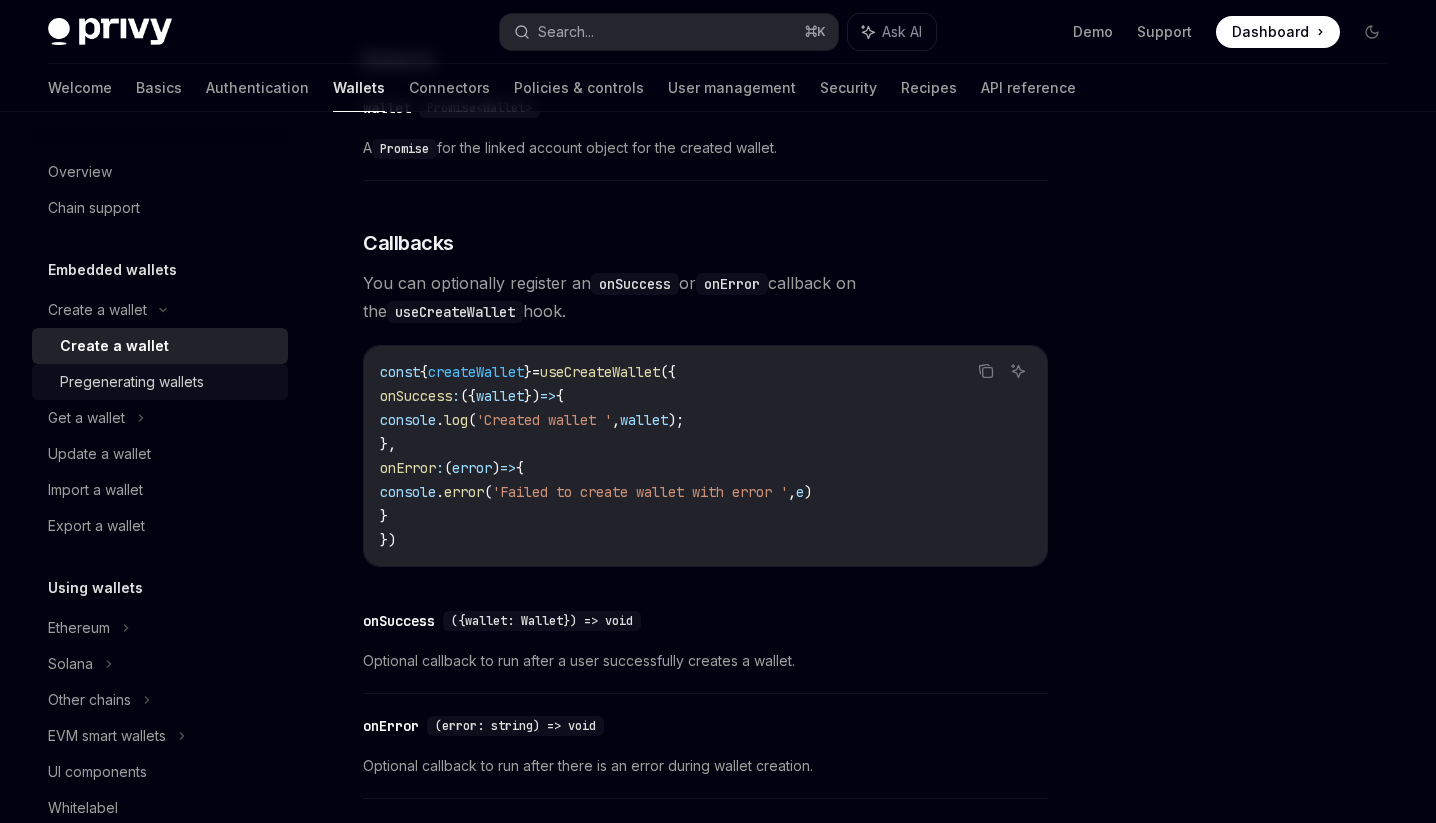click on "Pregenerating wallets" at bounding box center (132, 382) 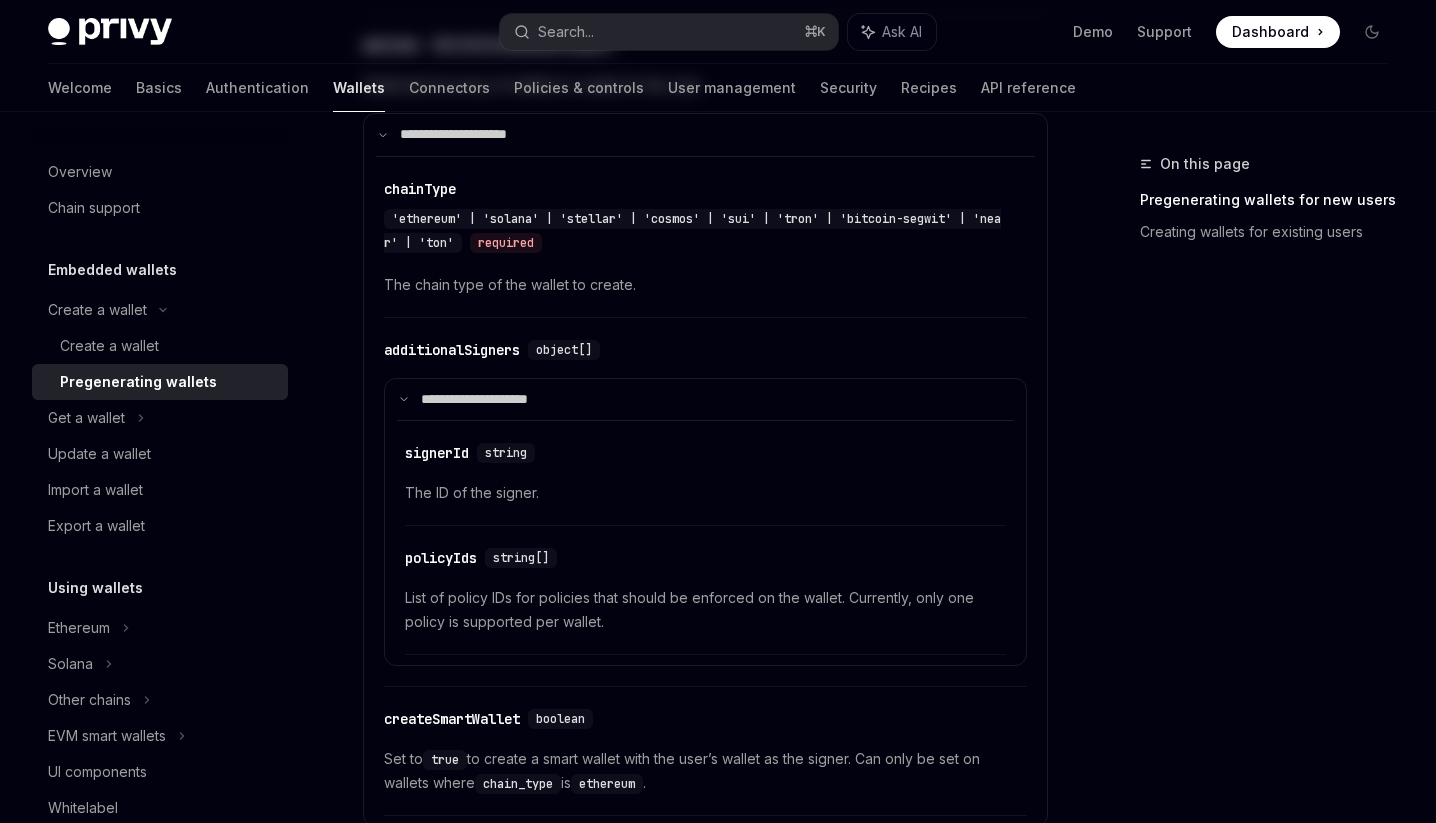 scroll, scrollTop: 0, scrollLeft: 0, axis: both 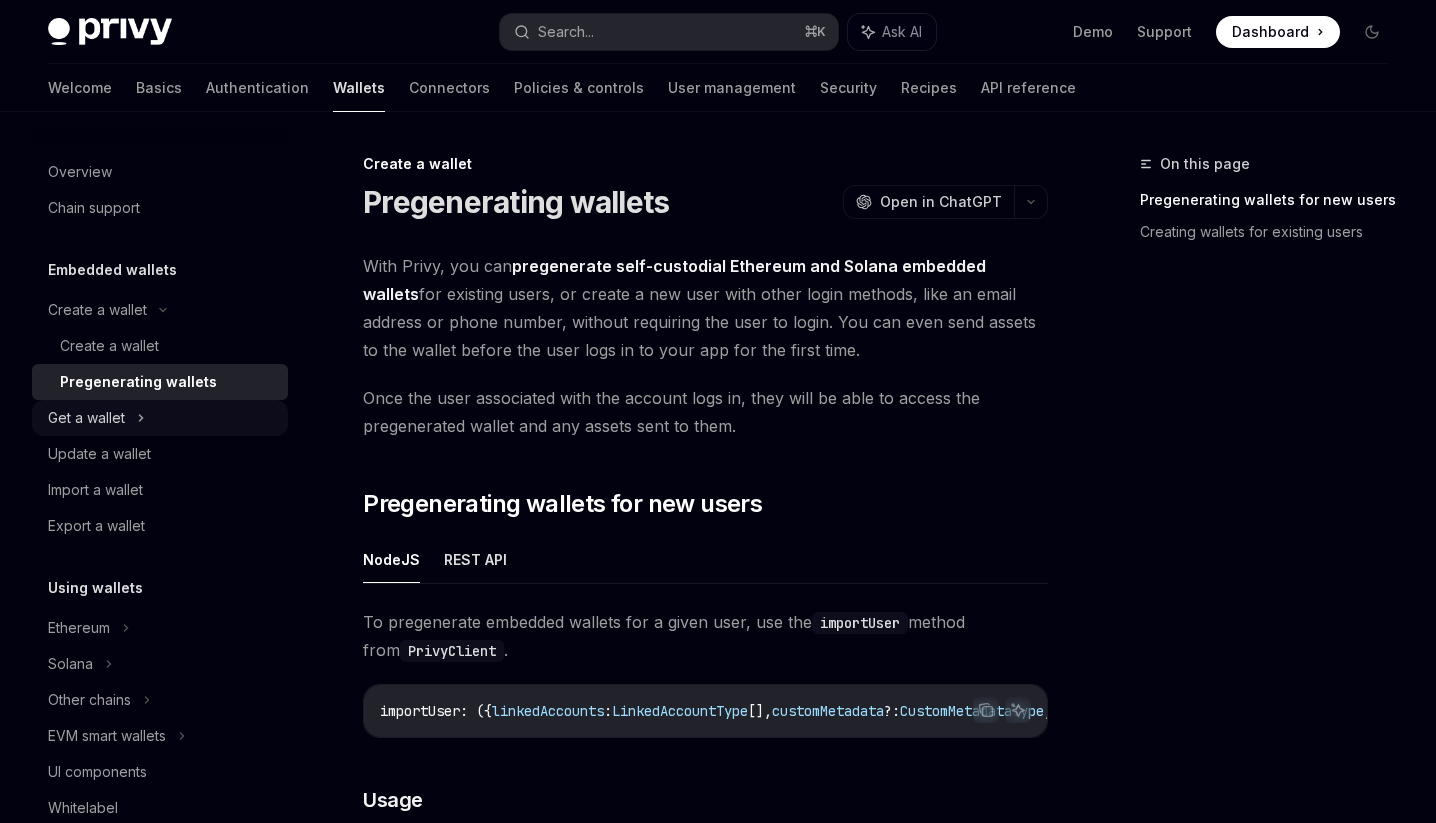 click 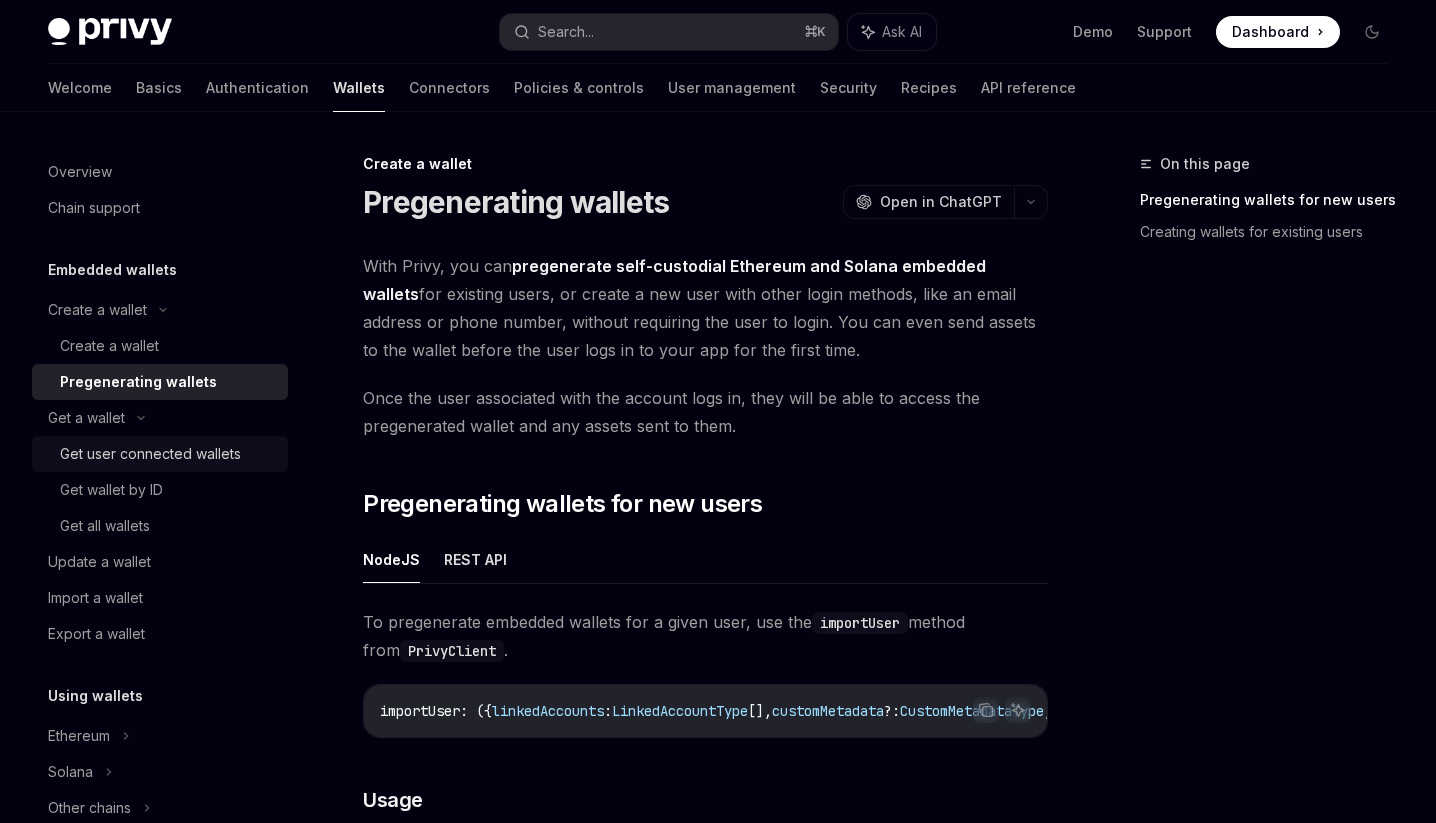 click on "Get user connected wallets" at bounding box center (150, 454) 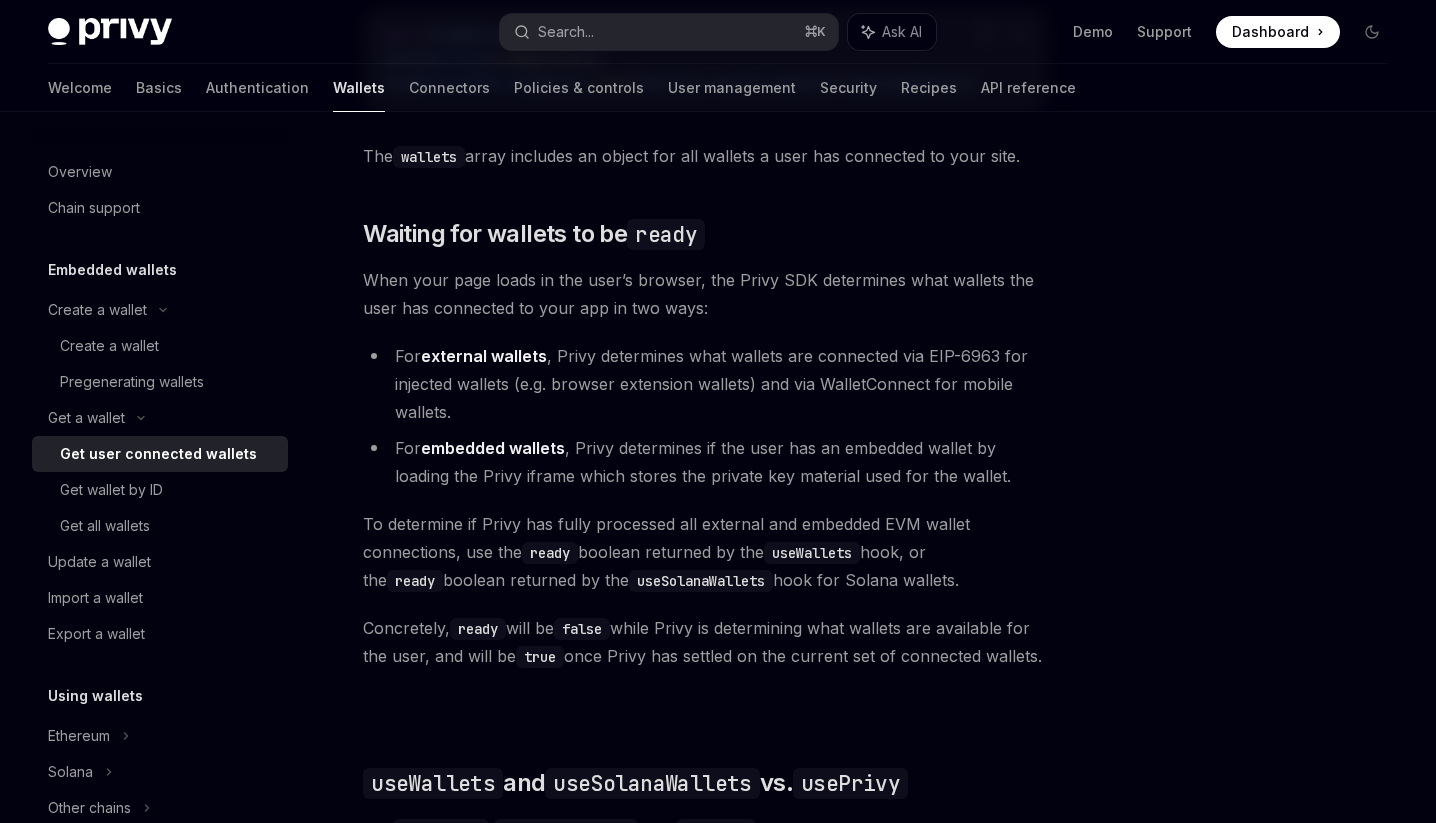 scroll, scrollTop: 1259, scrollLeft: 0, axis: vertical 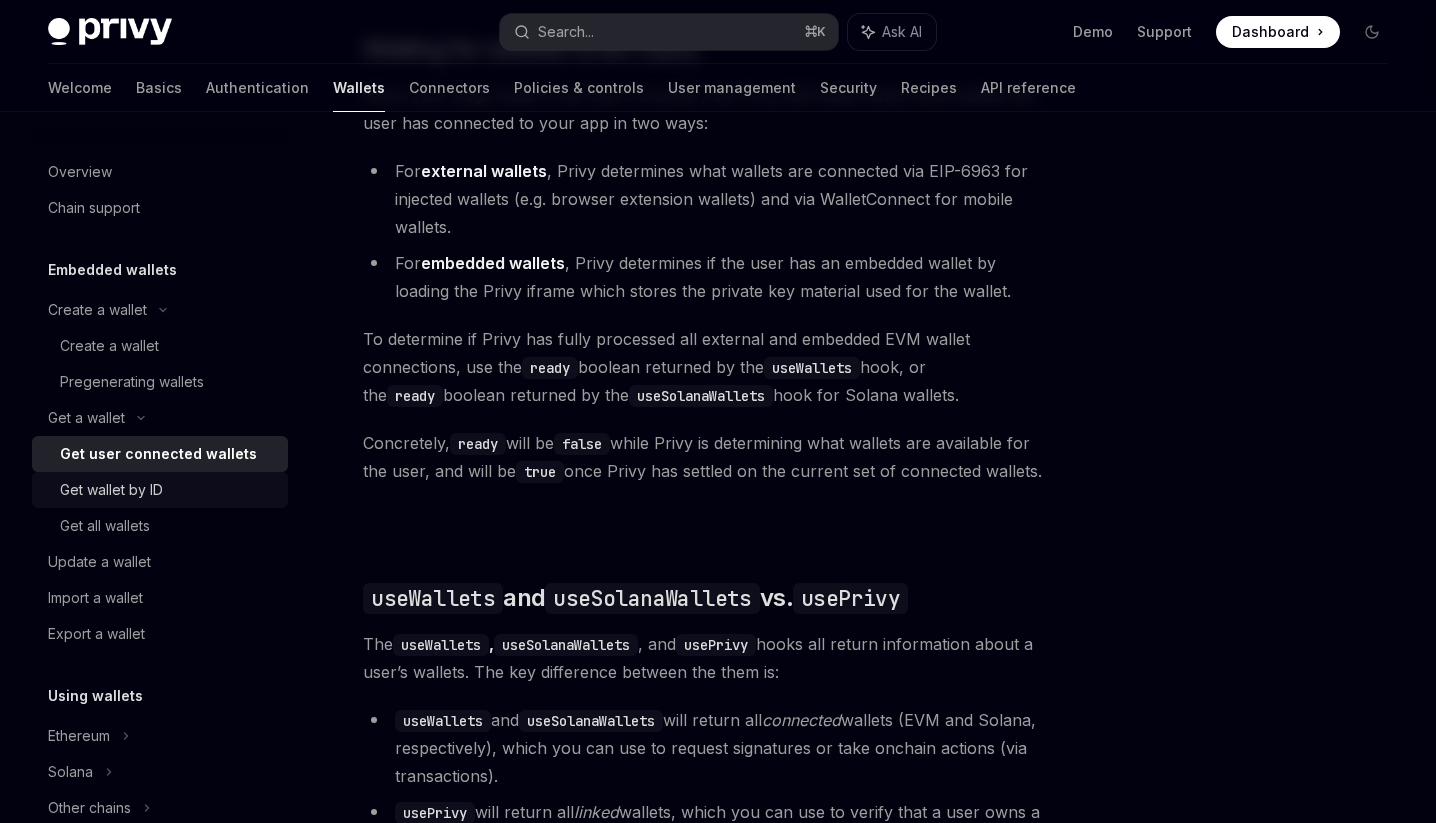 click on "Get wallet by ID" at bounding box center (111, 490) 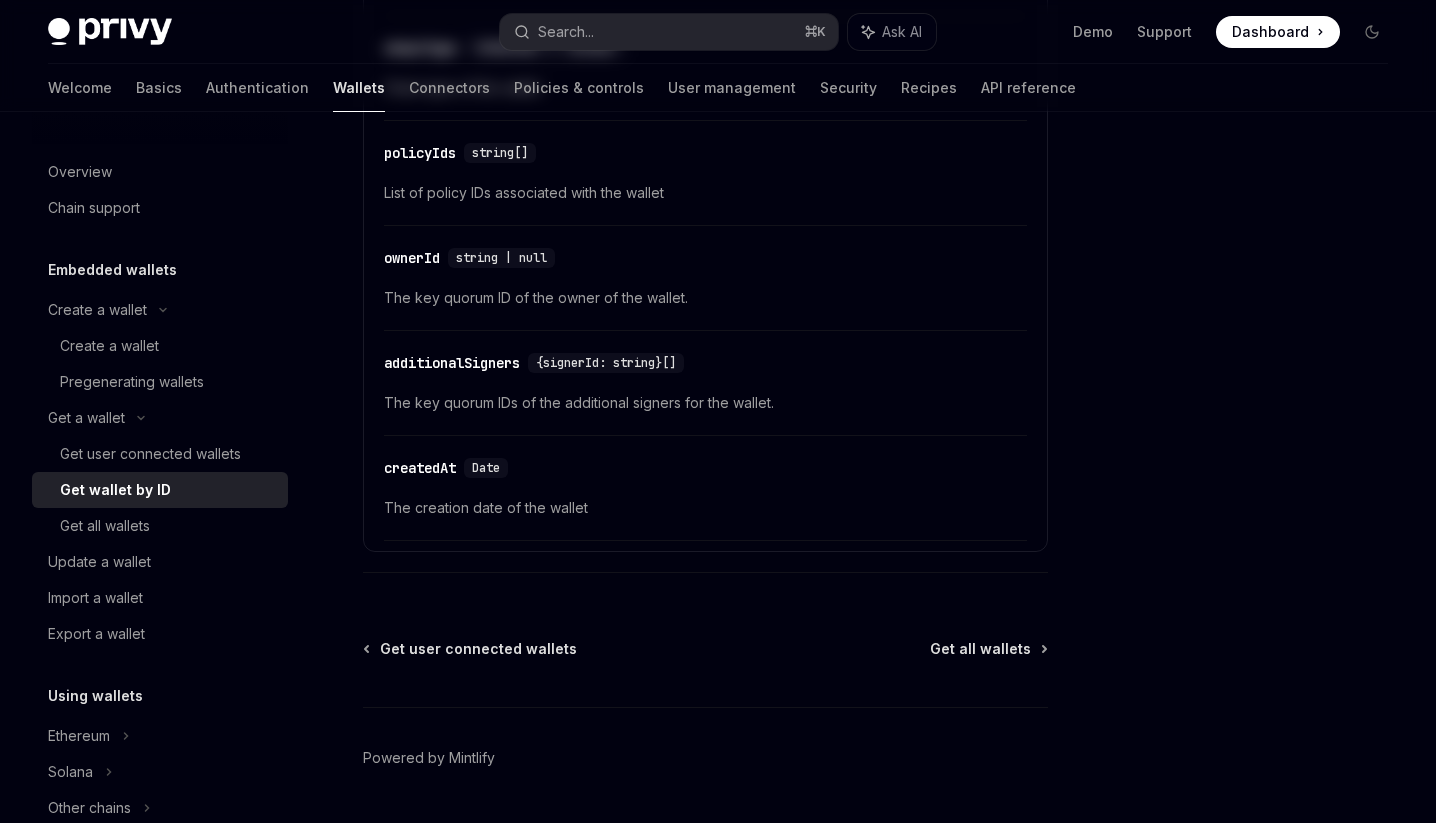 scroll, scrollTop: 0, scrollLeft: 0, axis: both 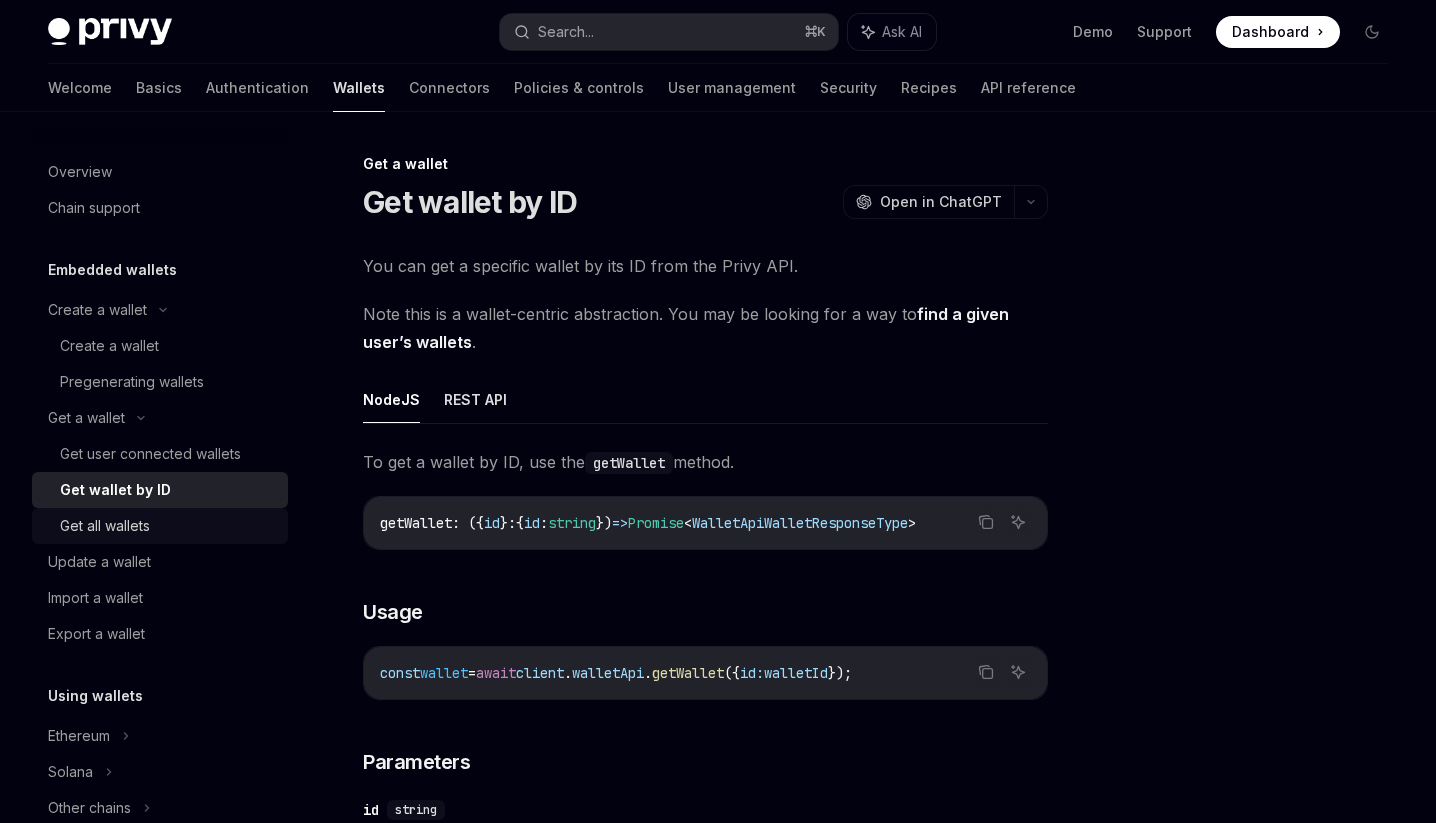 click on "Get all wallets" at bounding box center [105, 526] 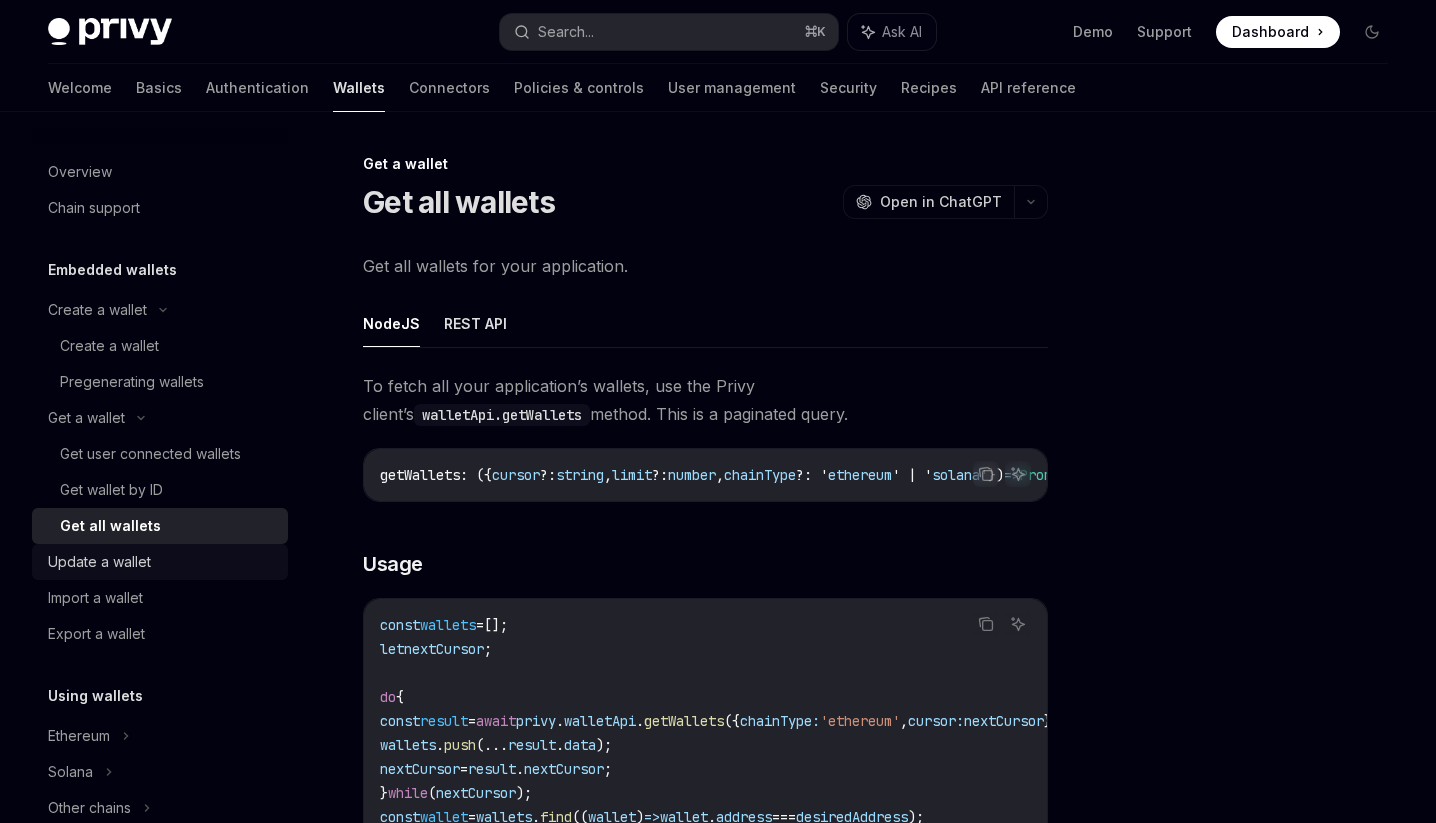 click on "Update a wallet" at bounding box center [99, 562] 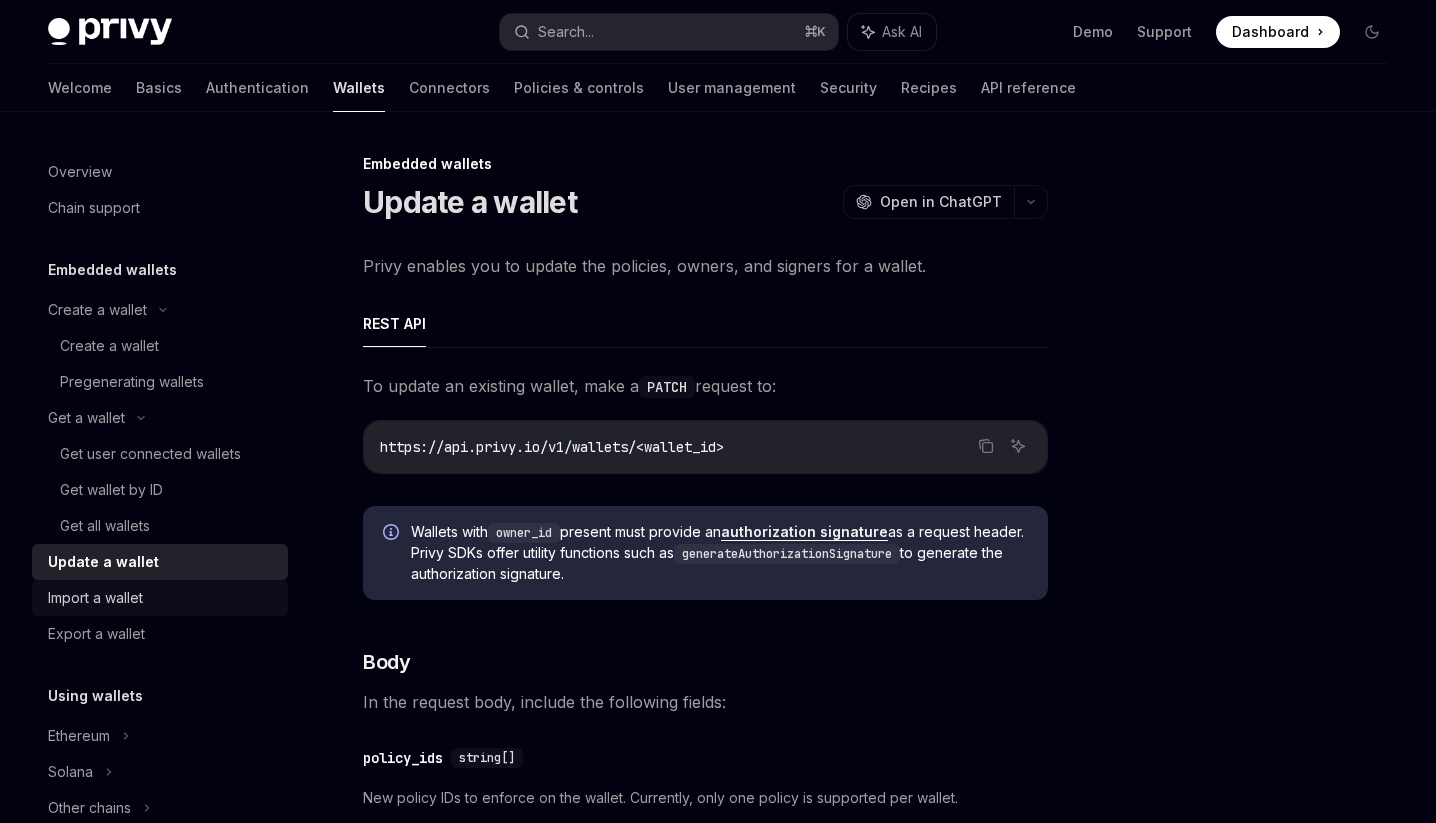 click on "Import a wallet" at bounding box center (95, 598) 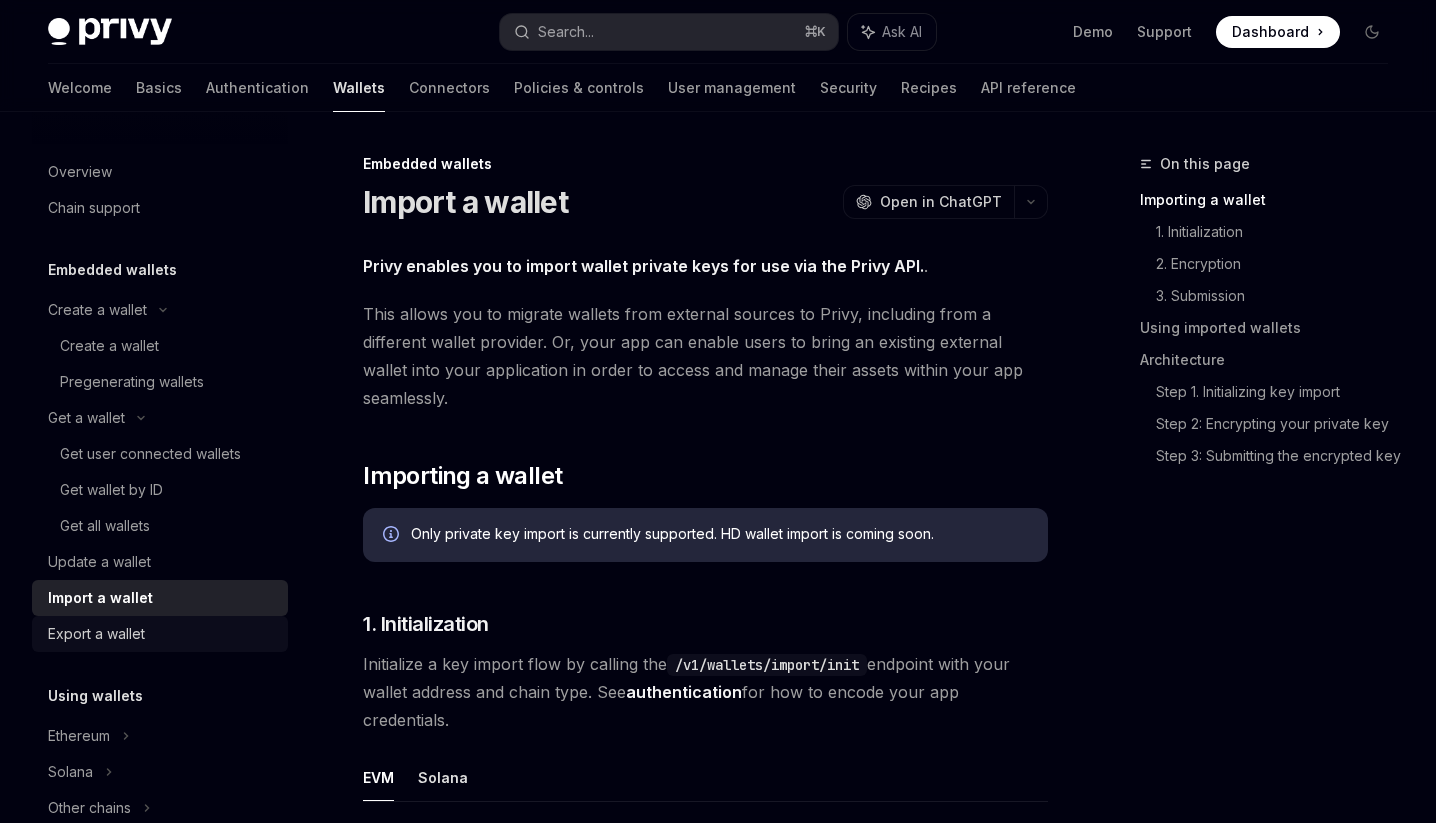 click on "Export a wallet" at bounding box center (96, 634) 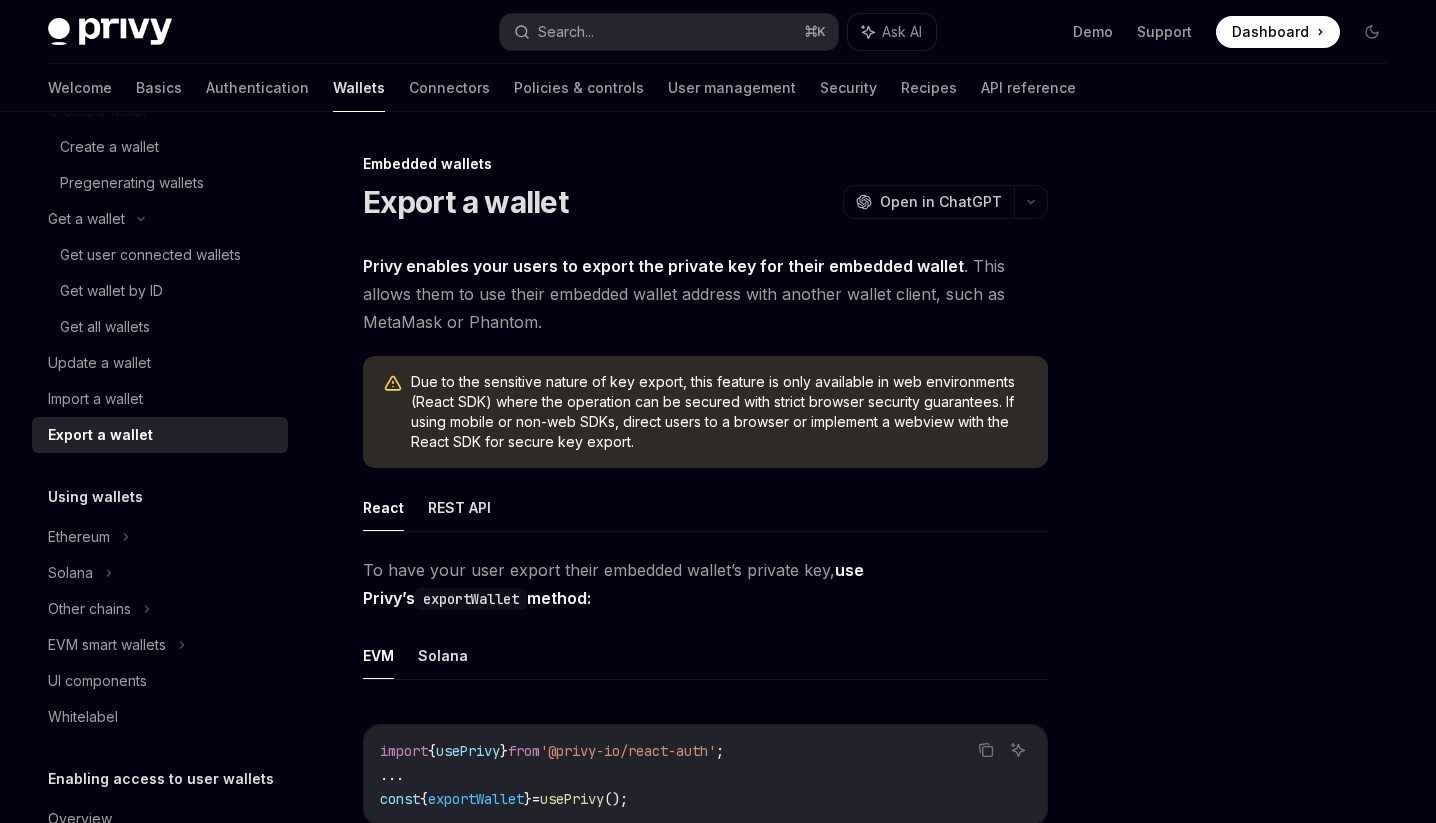 scroll, scrollTop: 217, scrollLeft: 0, axis: vertical 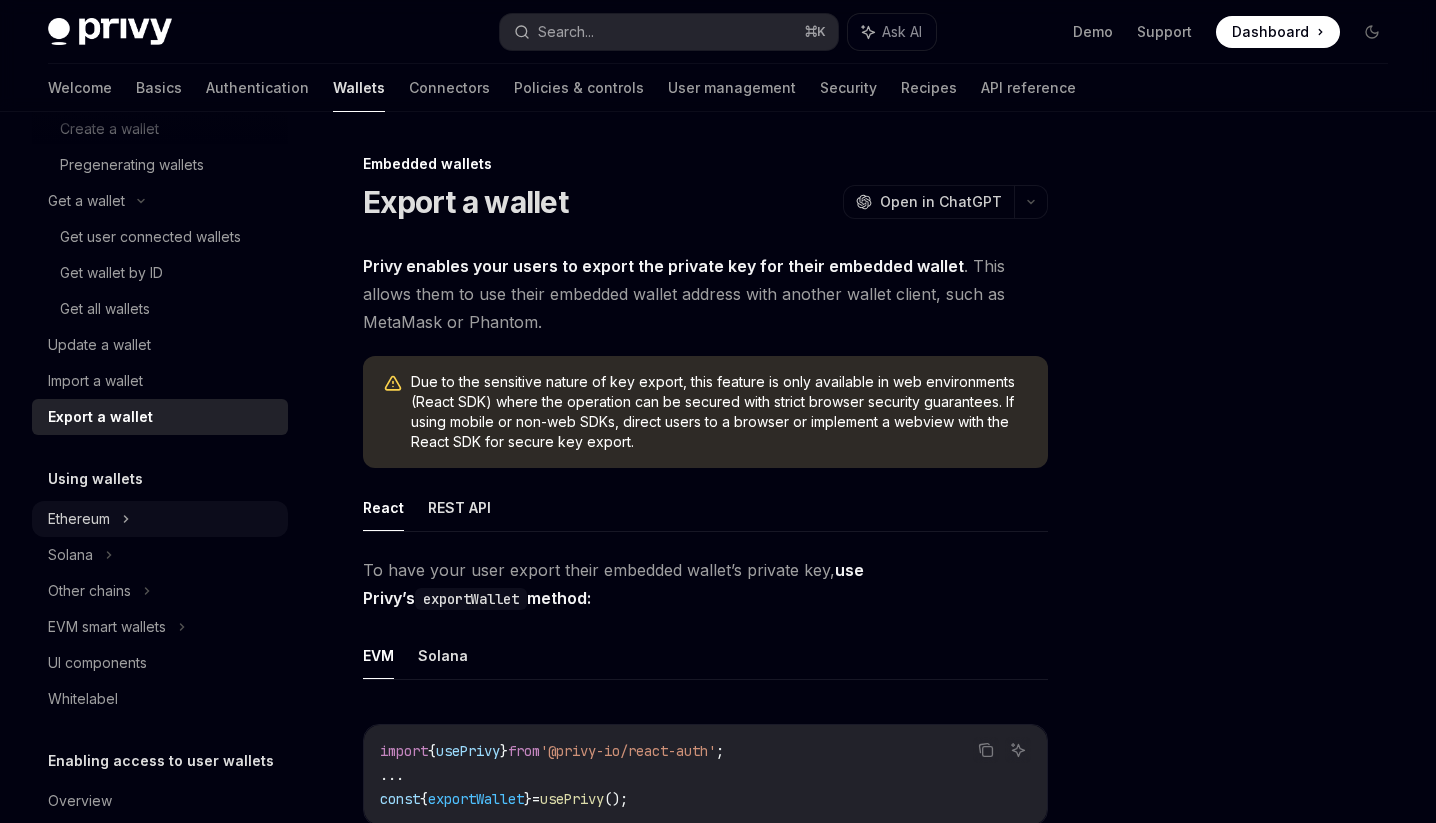 click on "Ethereum" at bounding box center [97, 93] 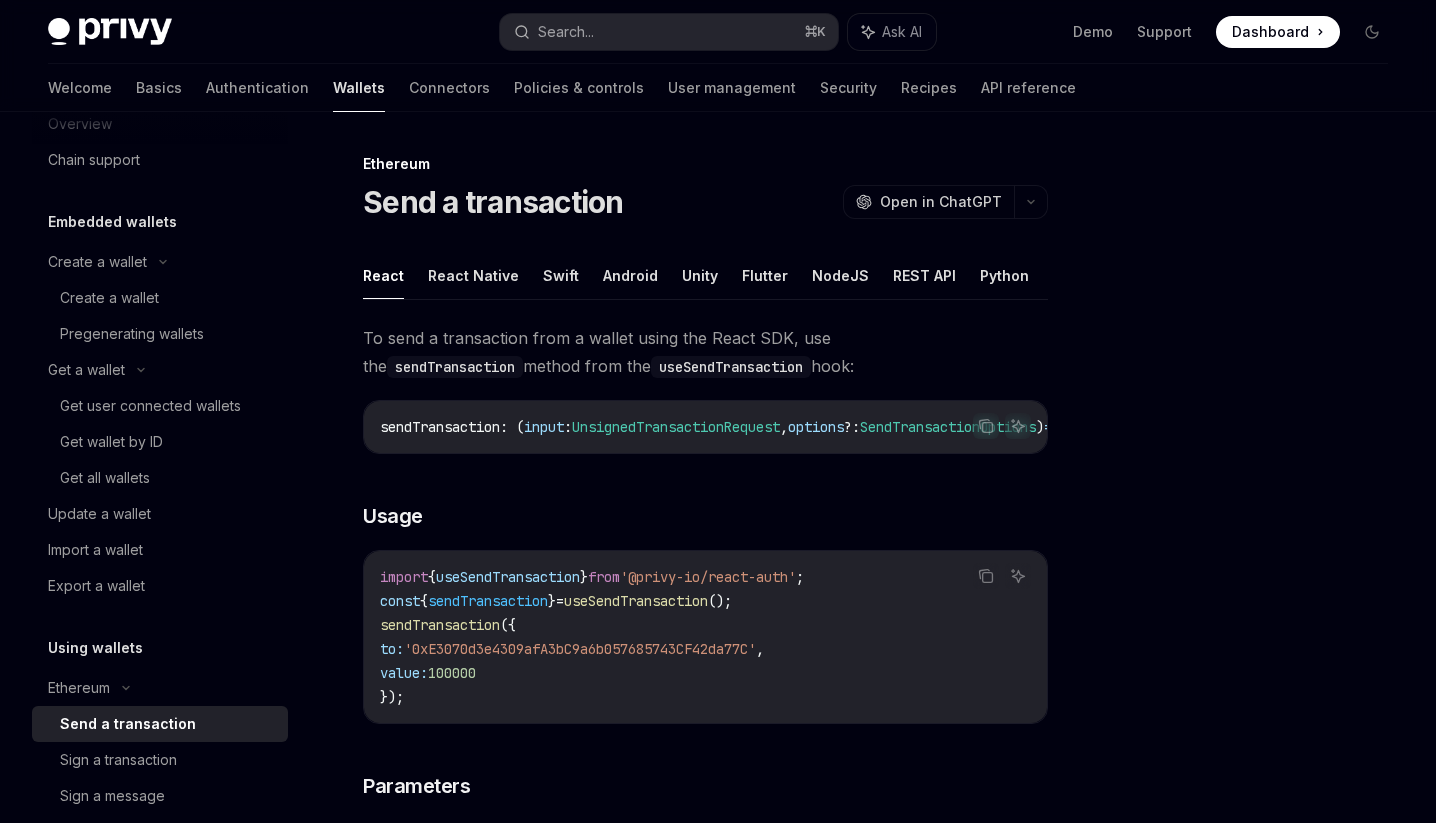 scroll, scrollTop: 0, scrollLeft: 0, axis: both 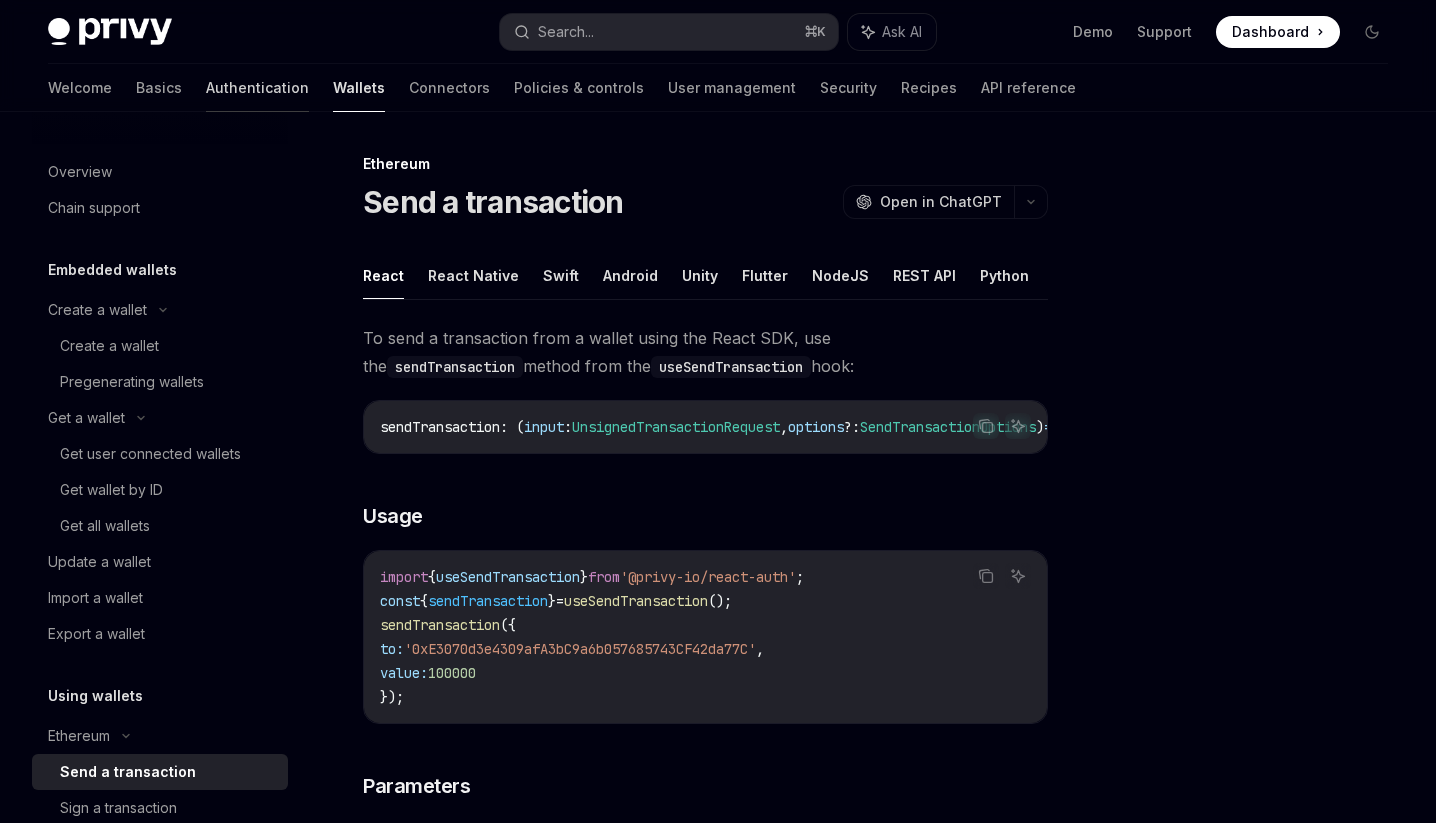 click on "Authentication" at bounding box center (257, 88) 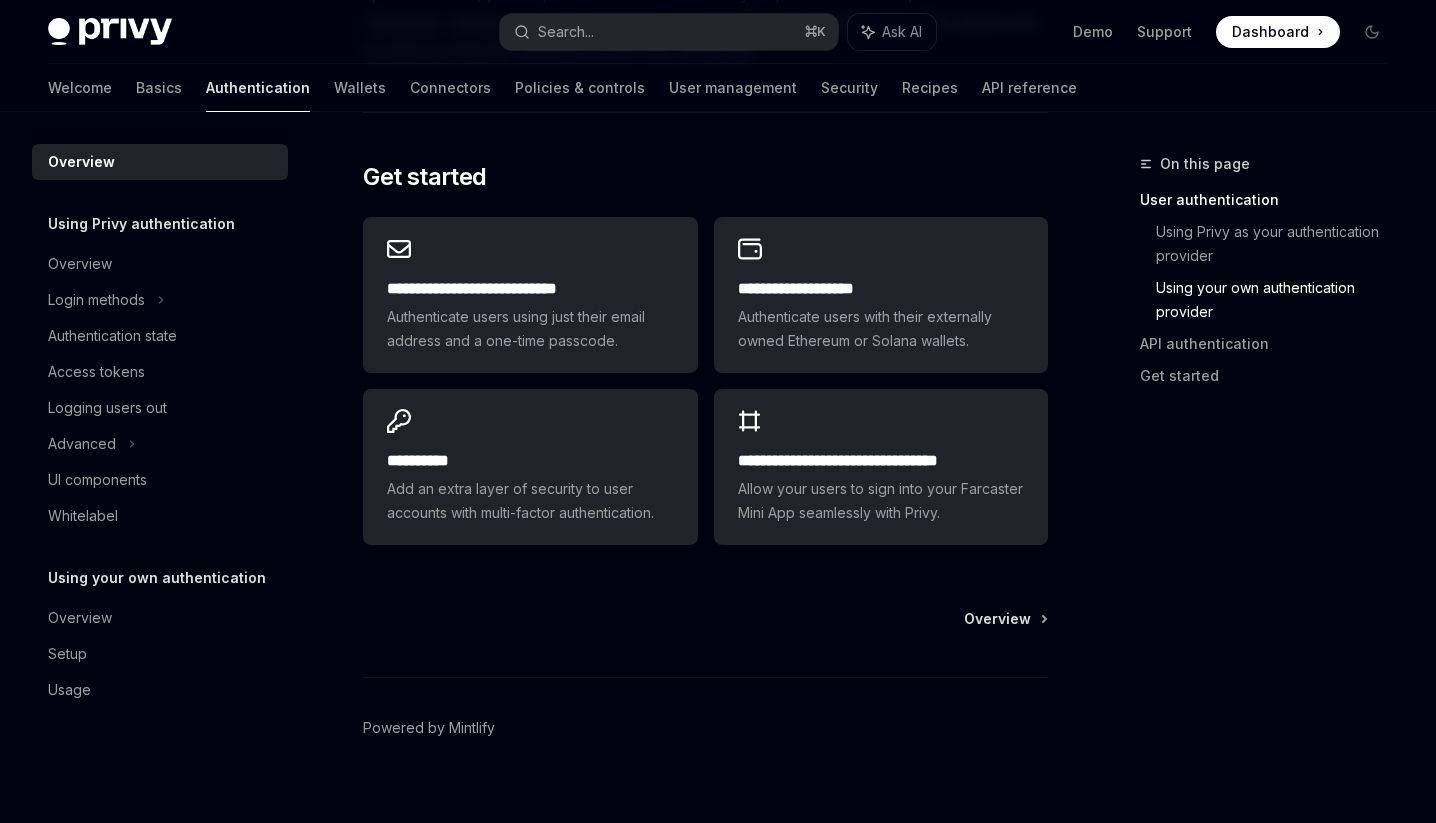 scroll, scrollTop: 1687, scrollLeft: 0, axis: vertical 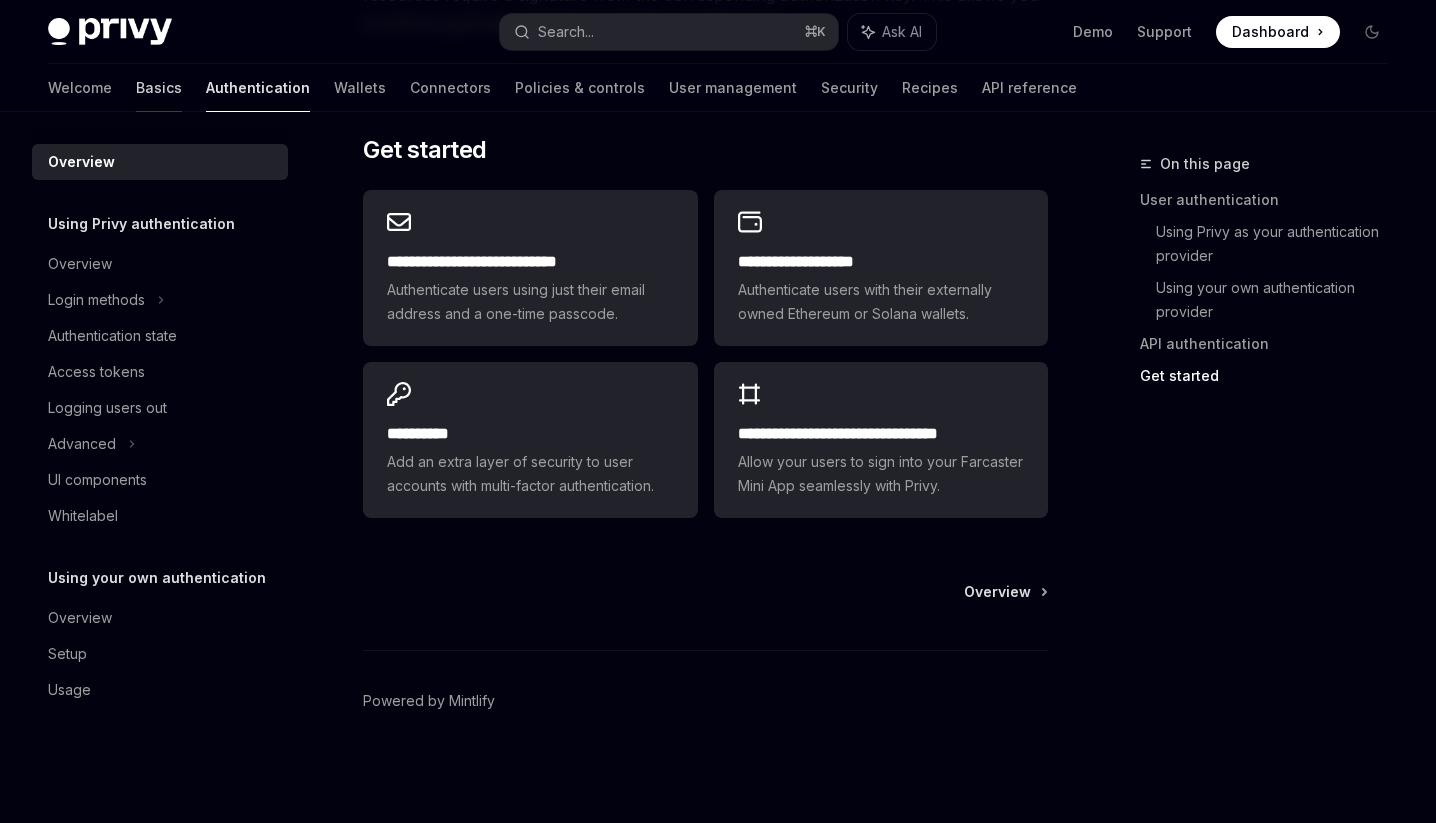 click on "Basics" at bounding box center [159, 88] 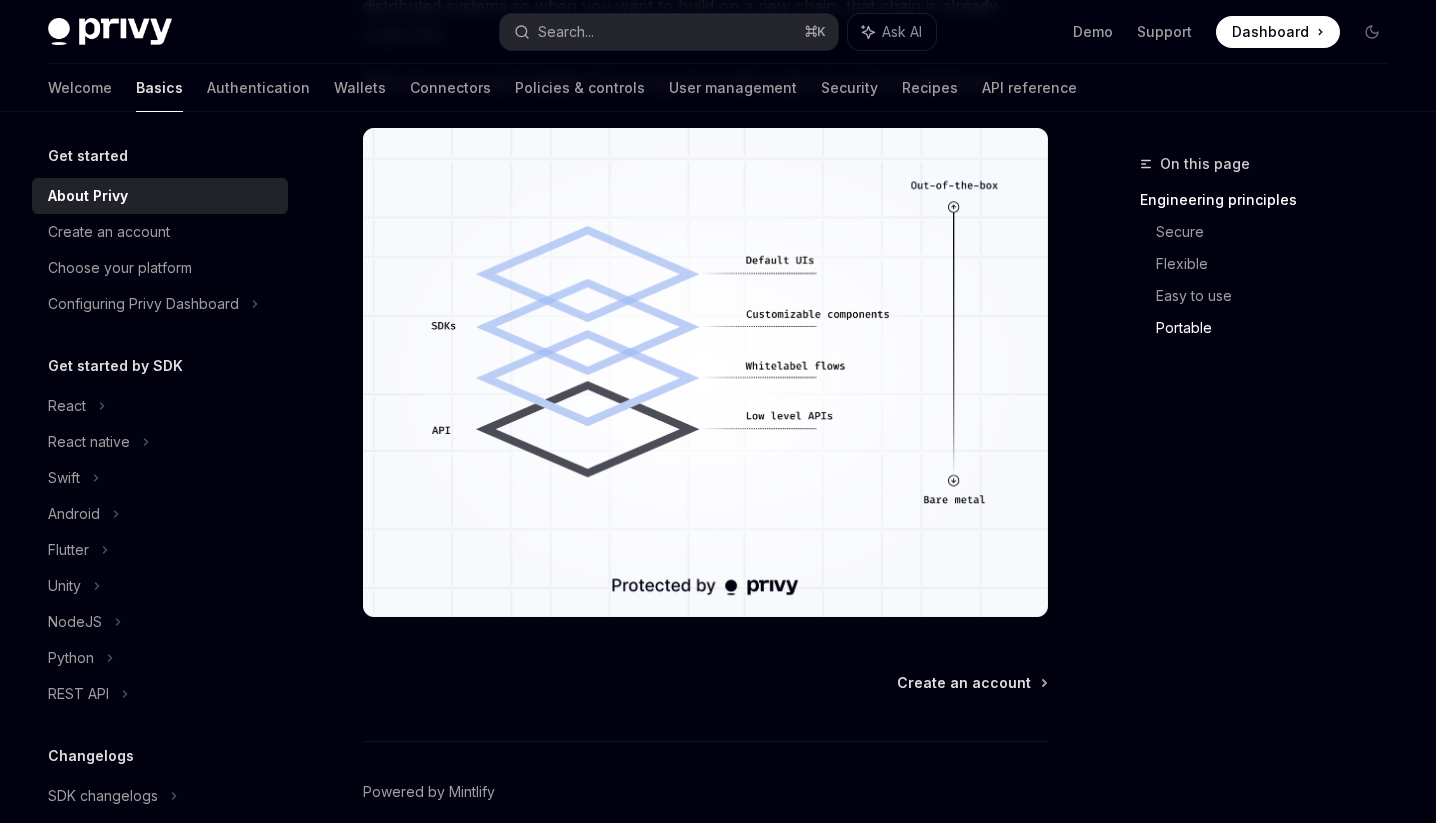 scroll, scrollTop: 1795, scrollLeft: 0, axis: vertical 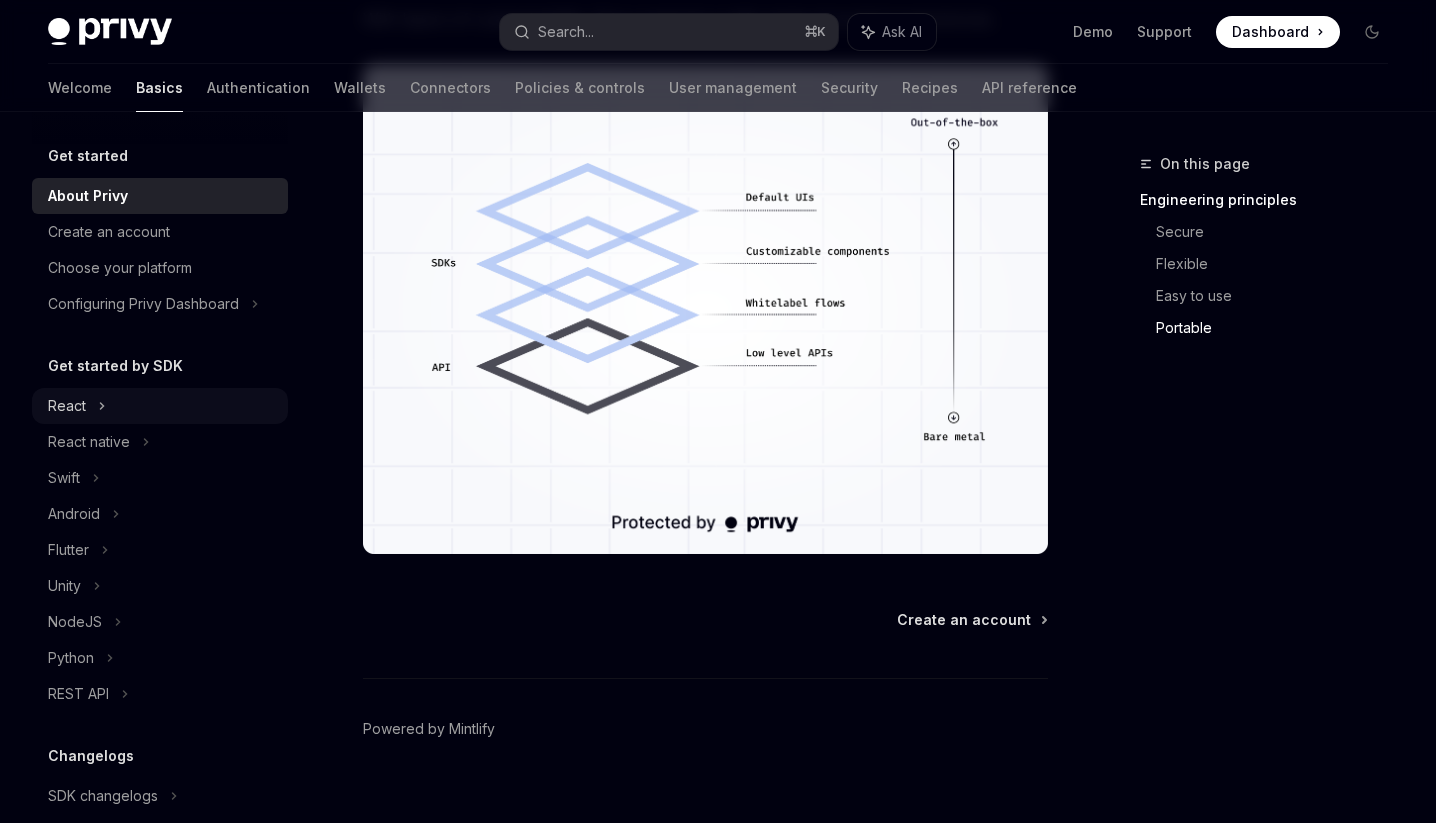 click on "React" at bounding box center [160, 406] 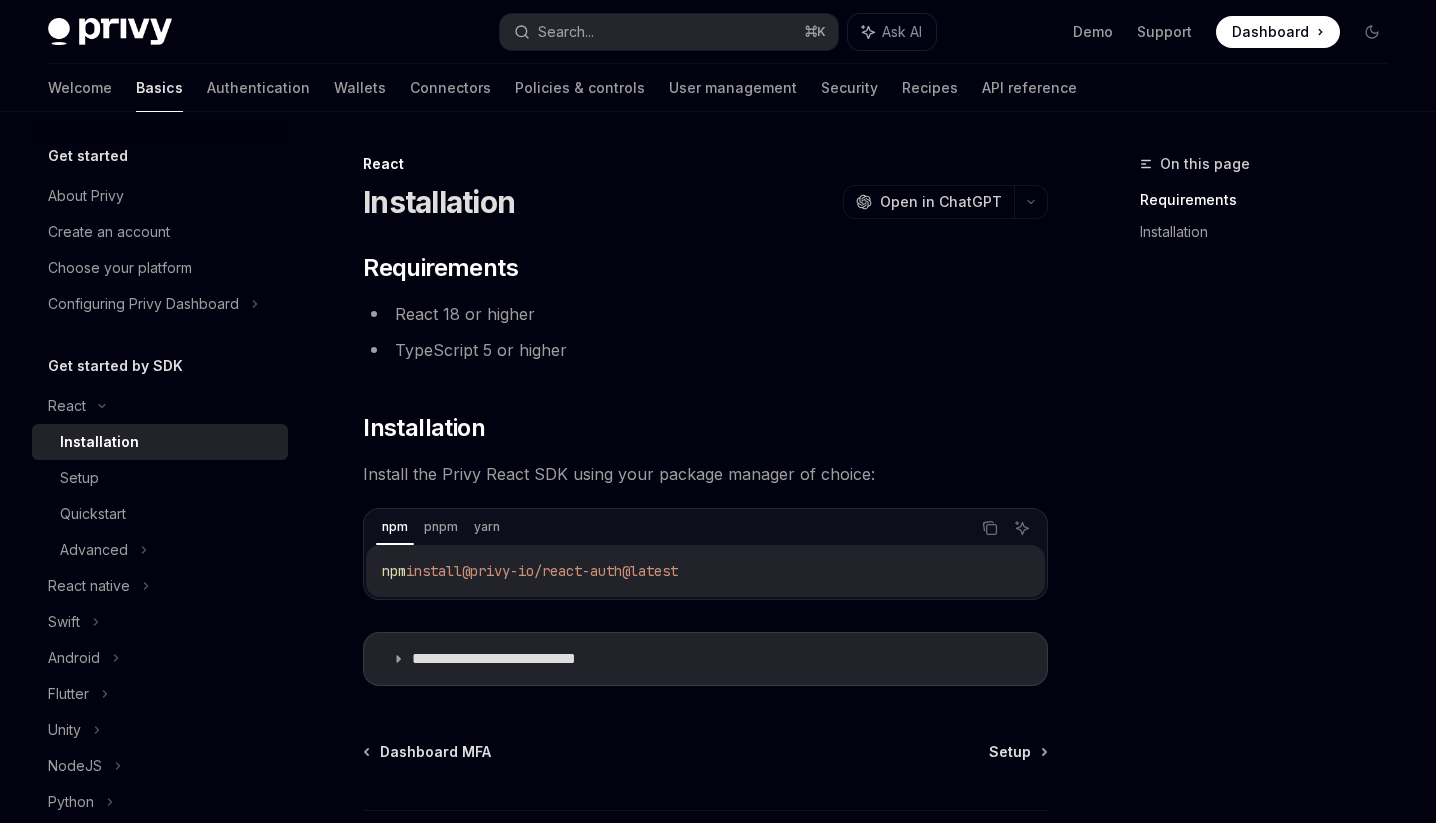 scroll, scrollTop: 160, scrollLeft: 0, axis: vertical 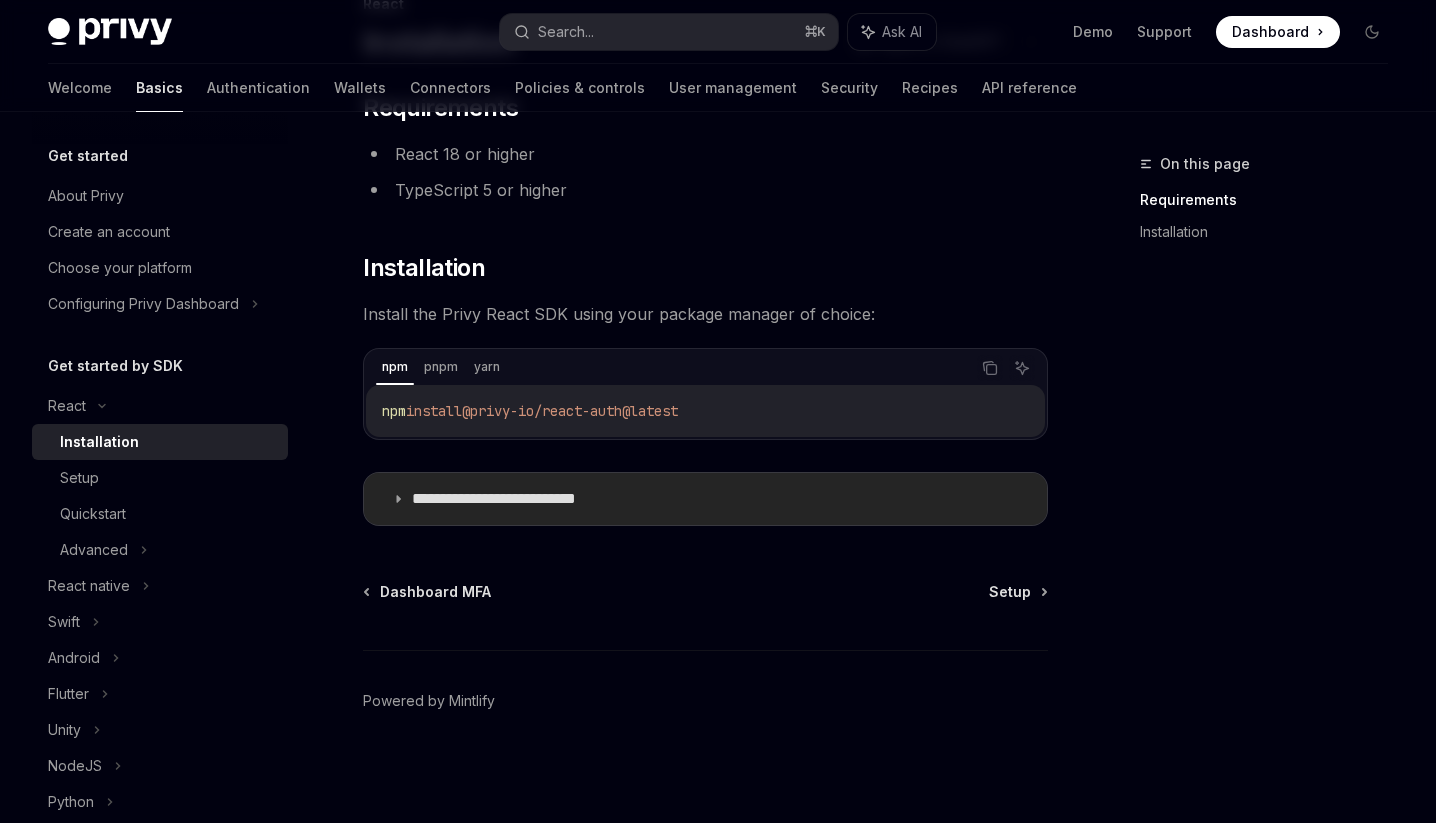 click on "**********" at bounding box center [525, 499] 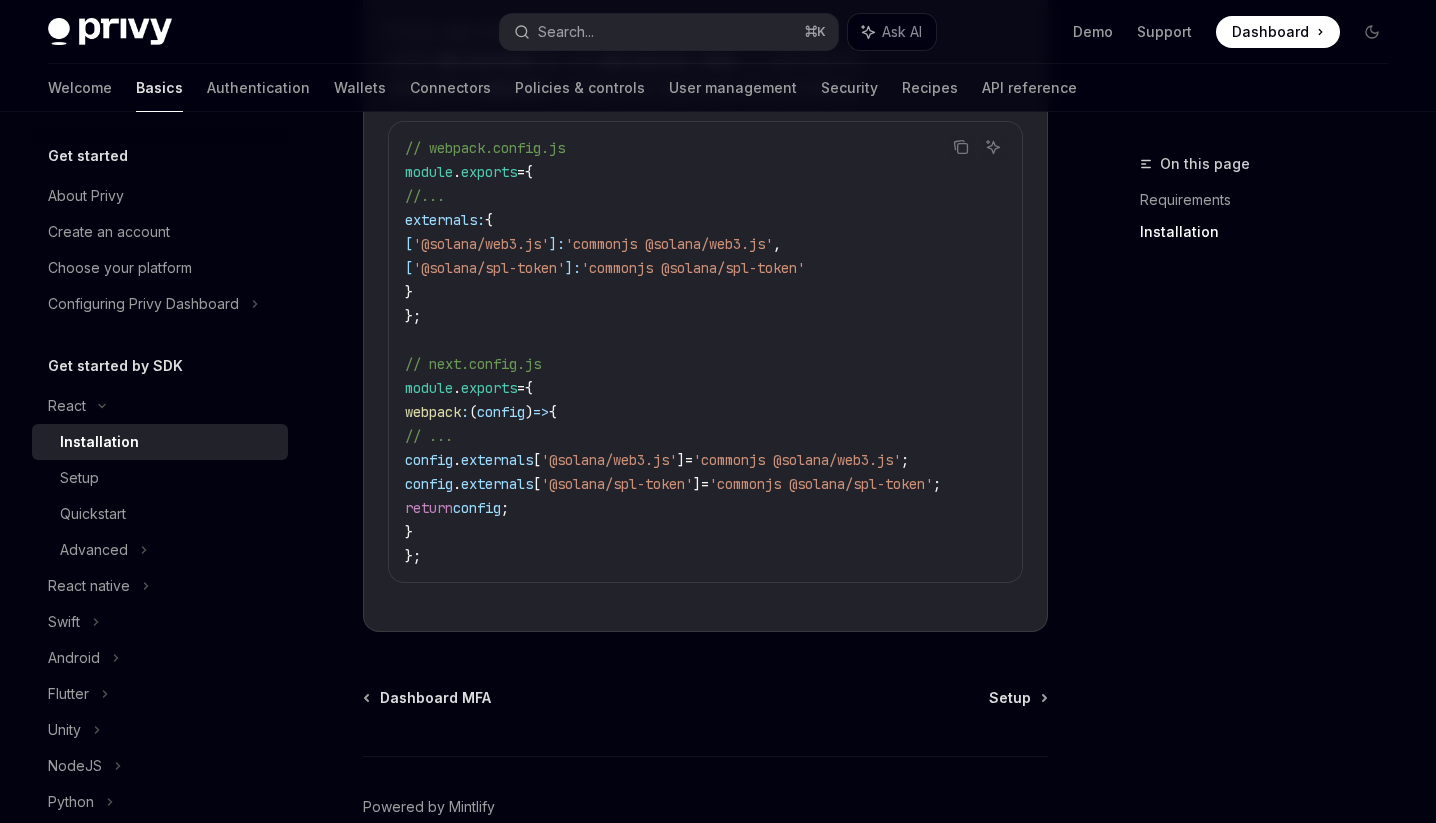 scroll, scrollTop: 674, scrollLeft: 0, axis: vertical 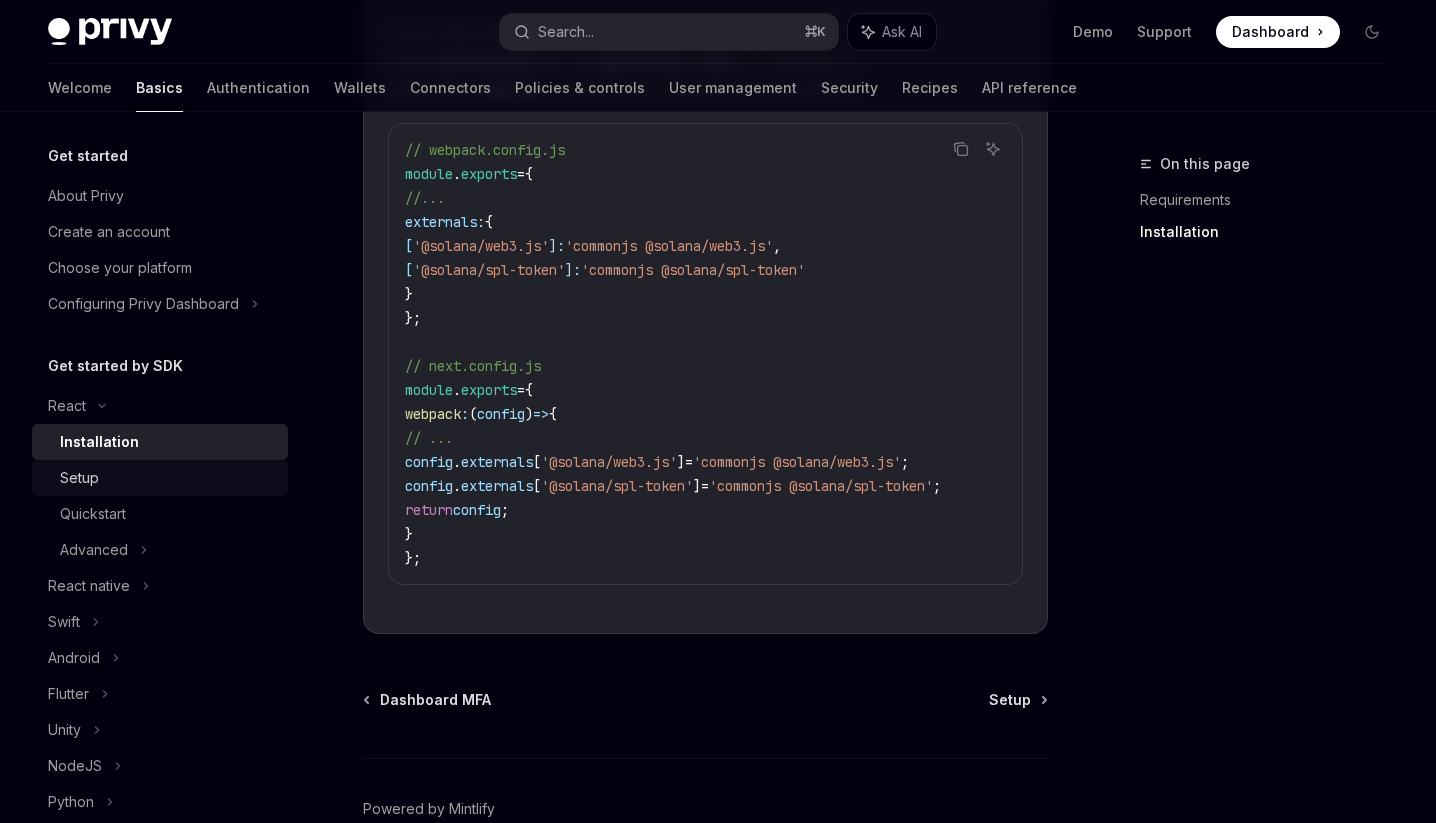 click on "Setup" at bounding box center [160, 478] 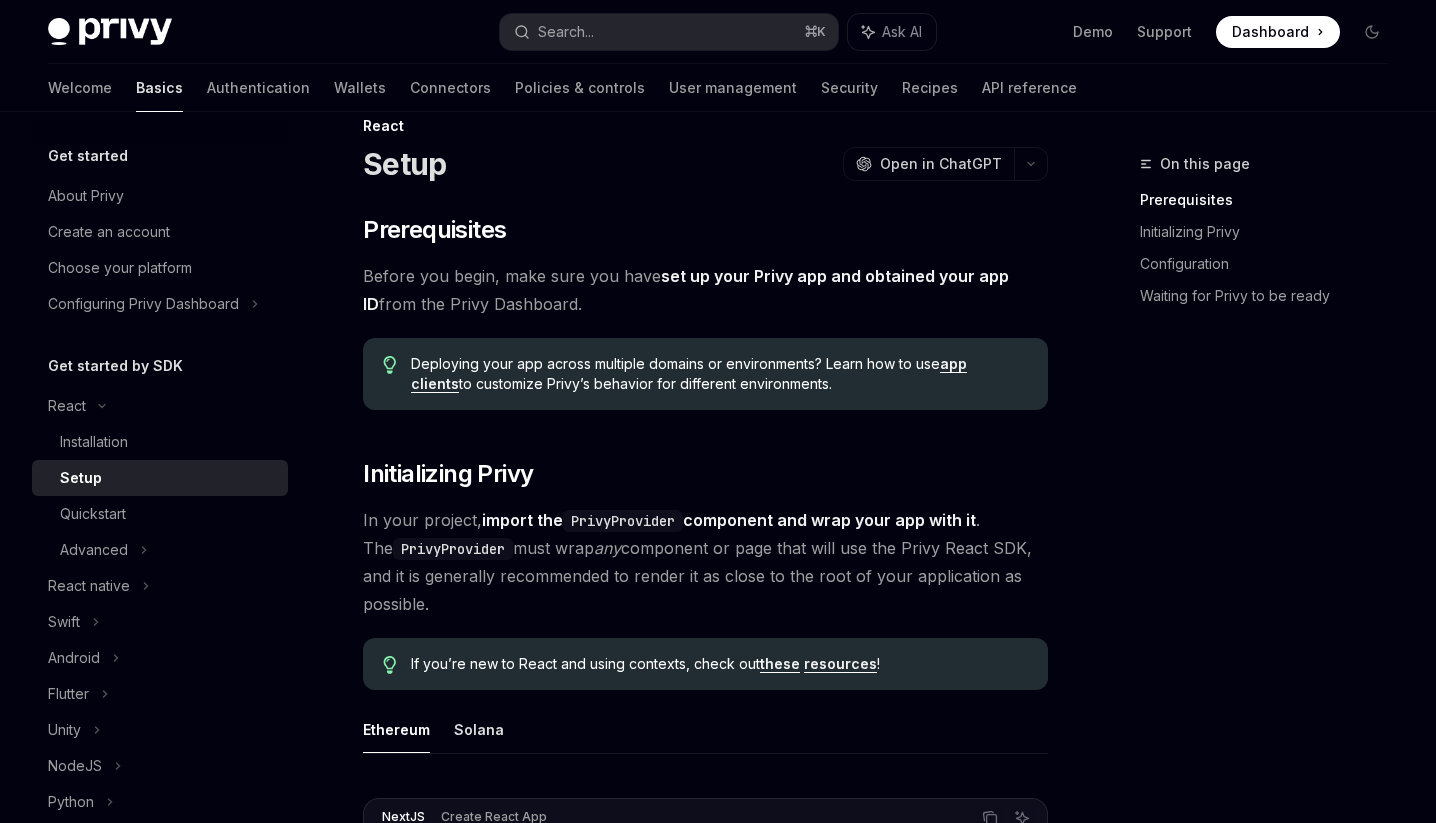 scroll, scrollTop: 0, scrollLeft: 0, axis: both 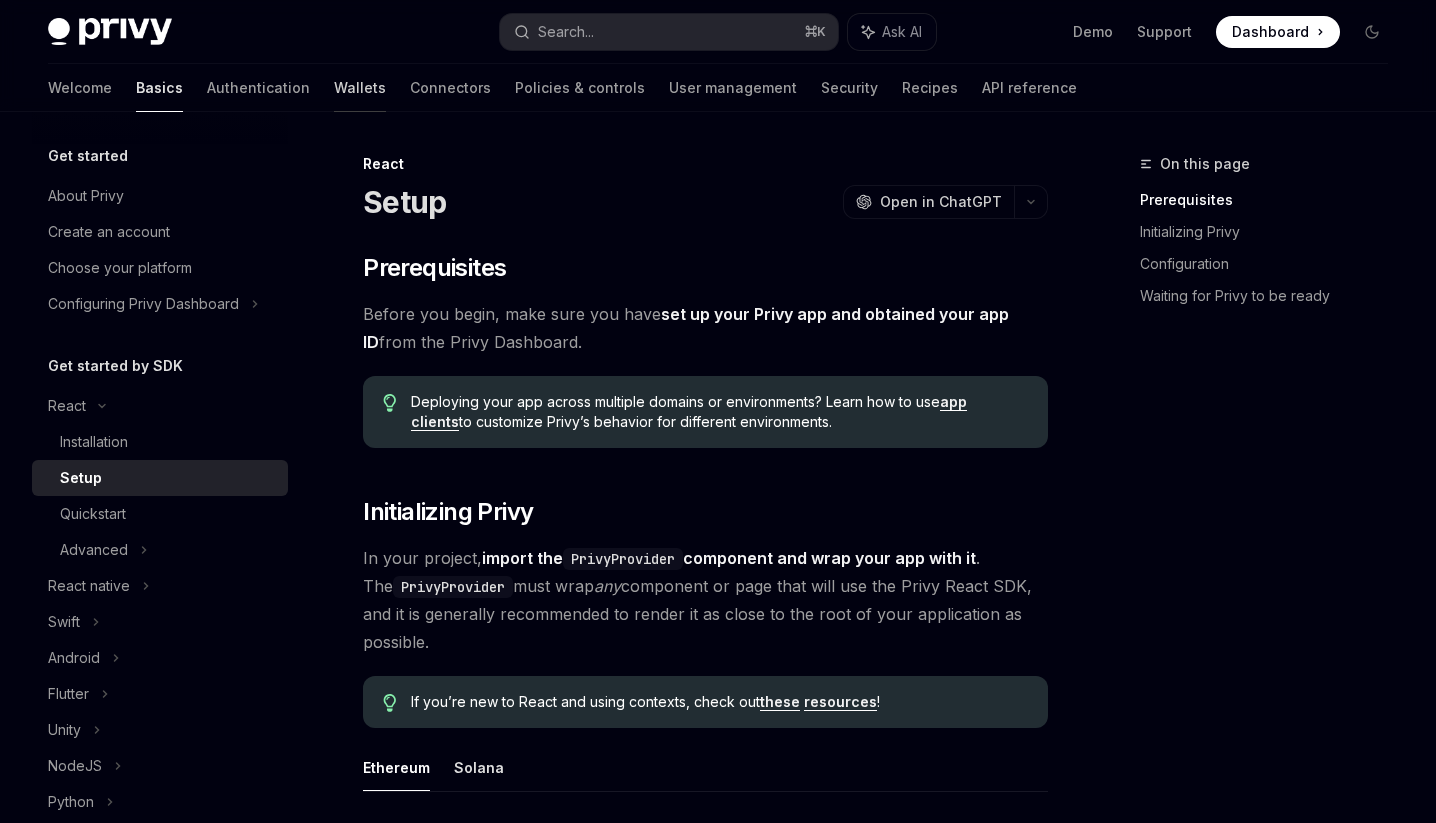 click on "Wallets" at bounding box center [360, 88] 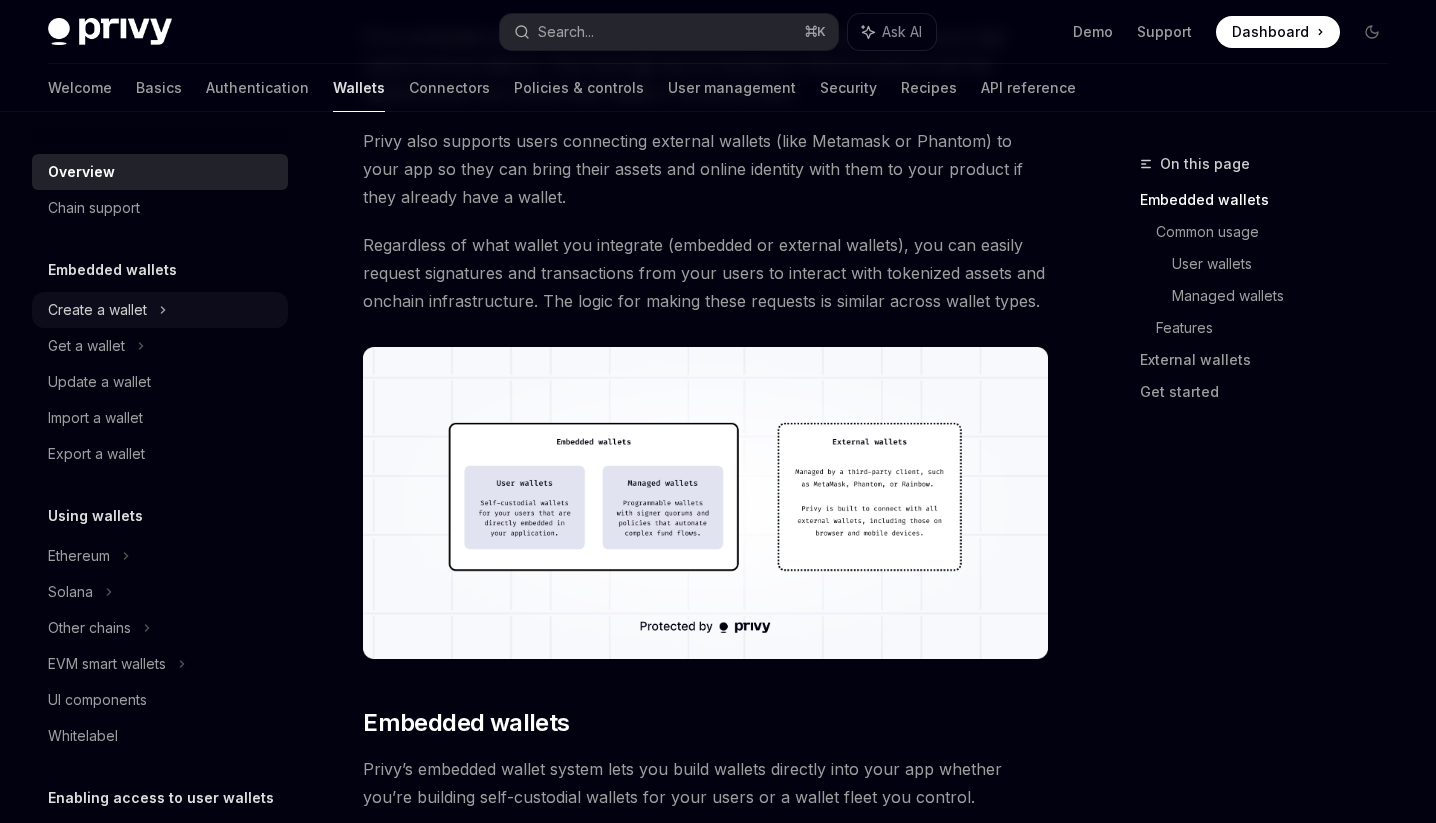 scroll, scrollTop: 0, scrollLeft: 0, axis: both 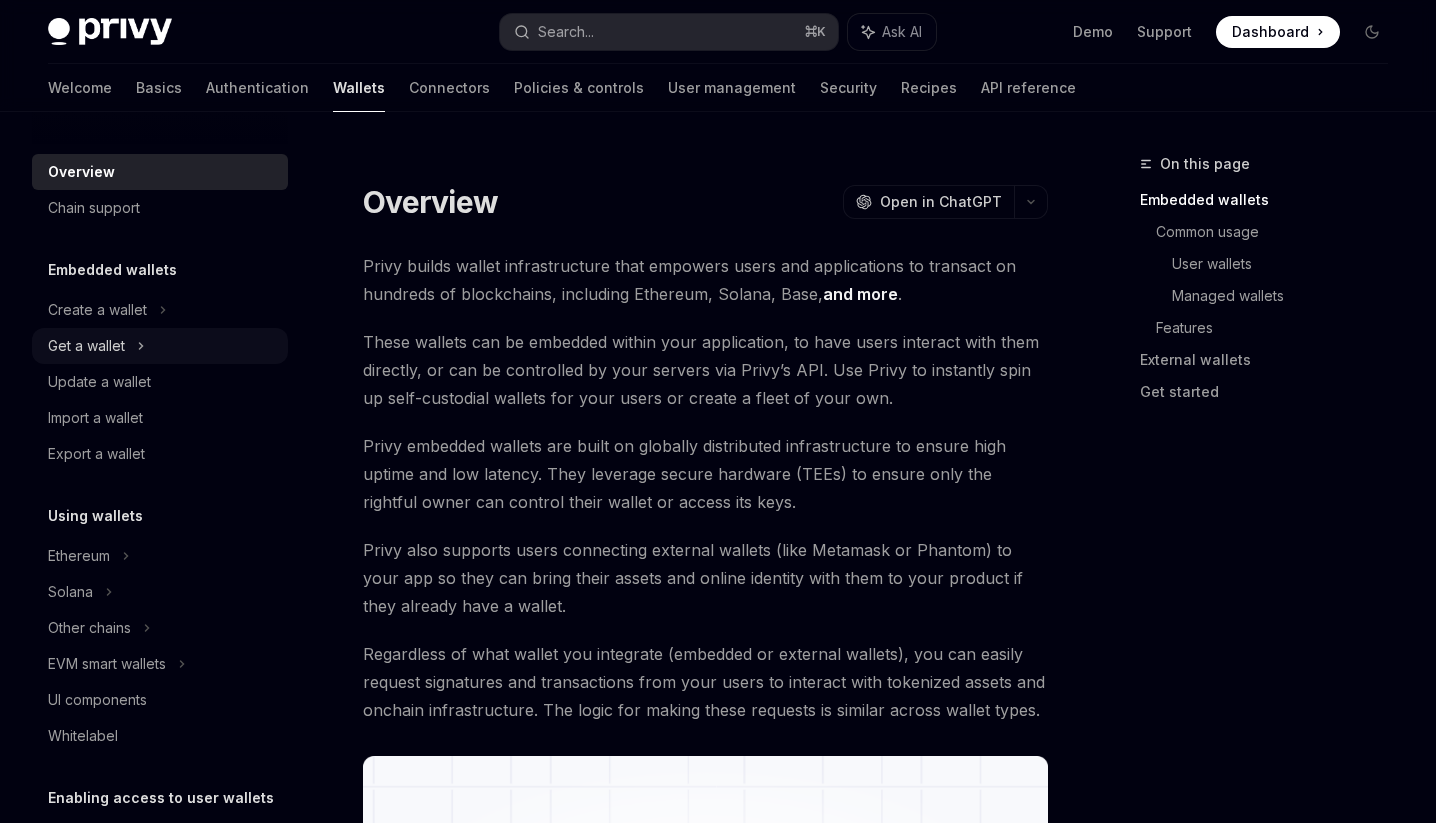 click 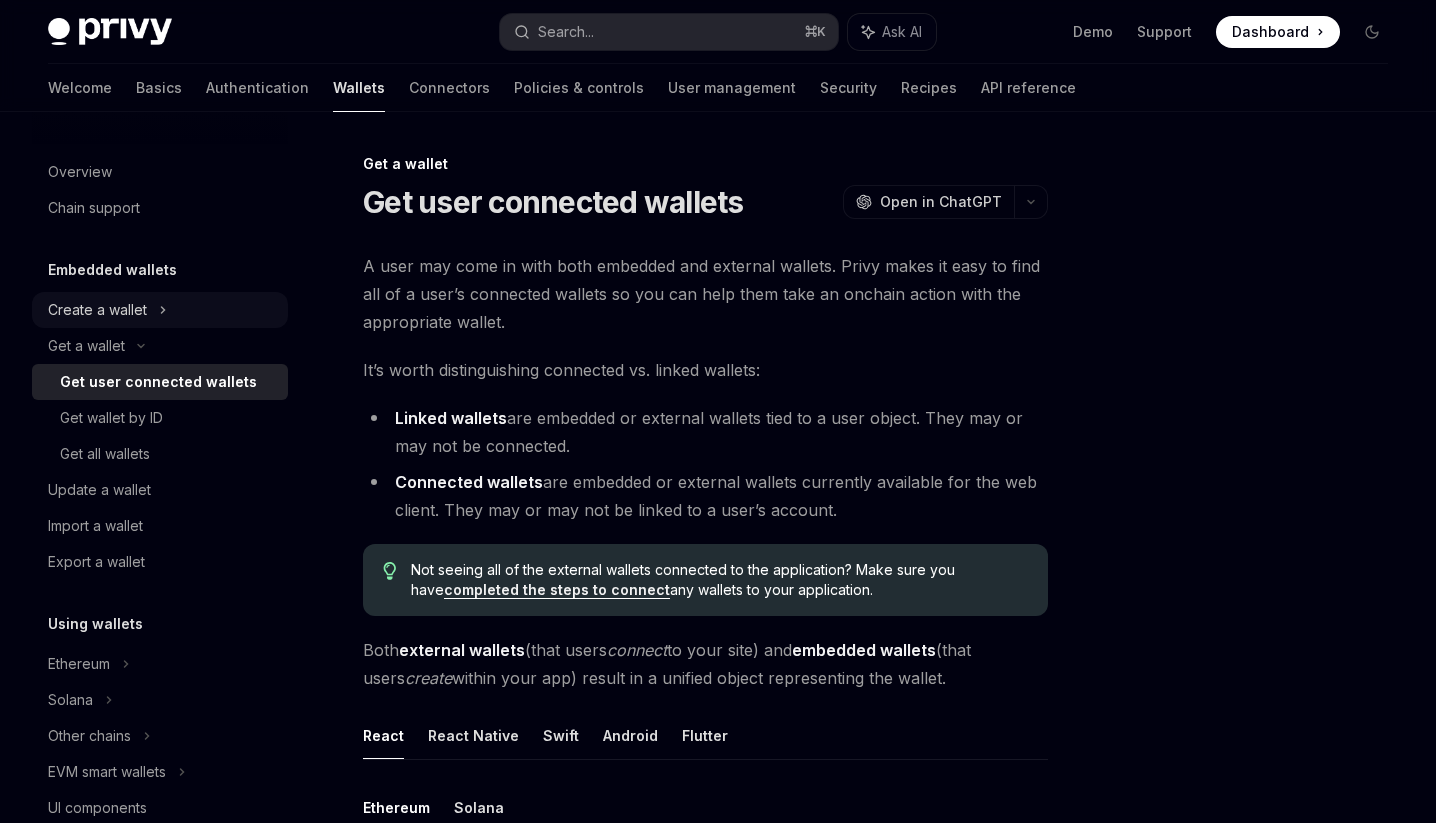 click on "Create a wallet" at bounding box center [160, 310] 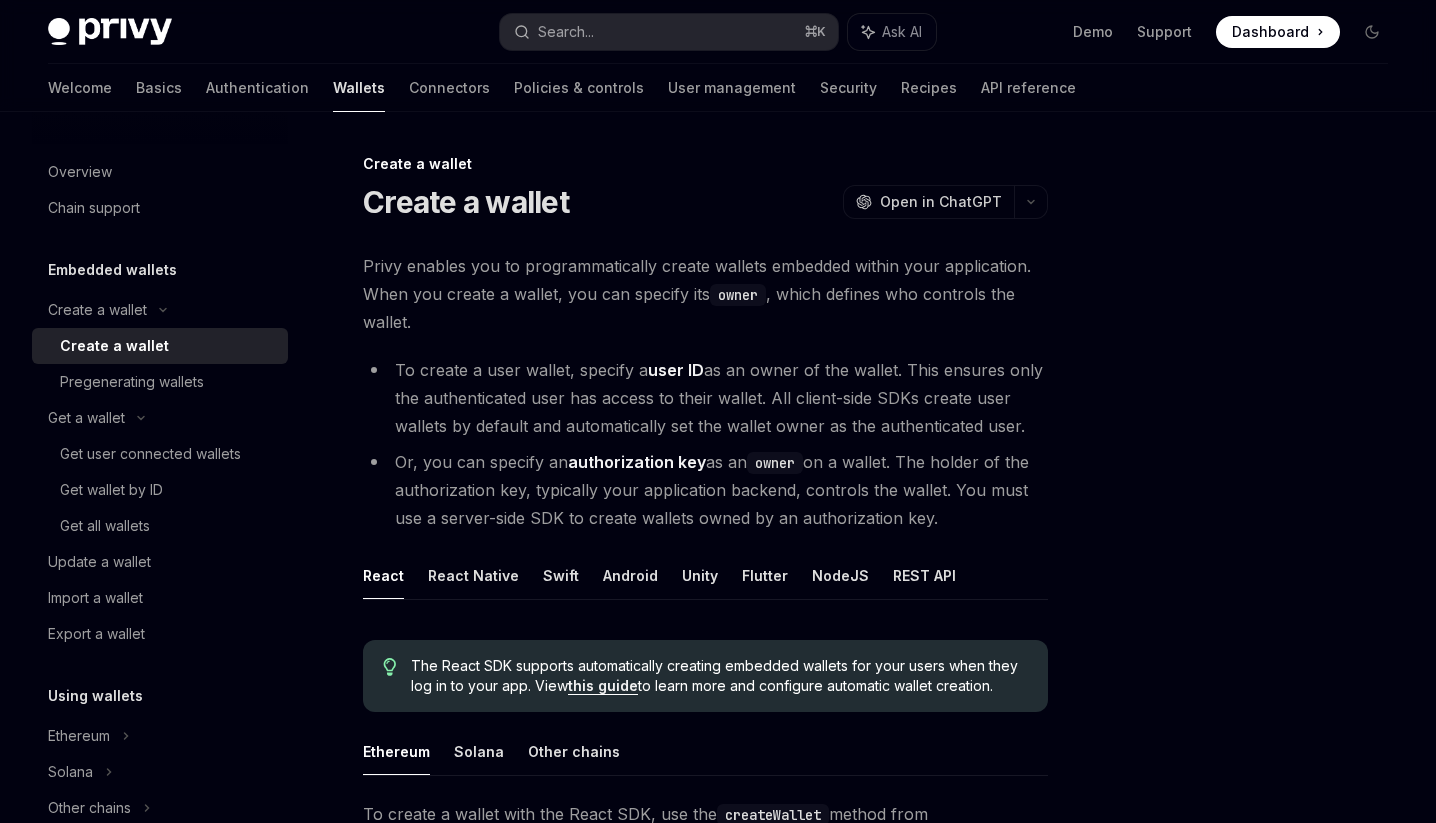 click on "Create a wallet" at bounding box center [168, 346] 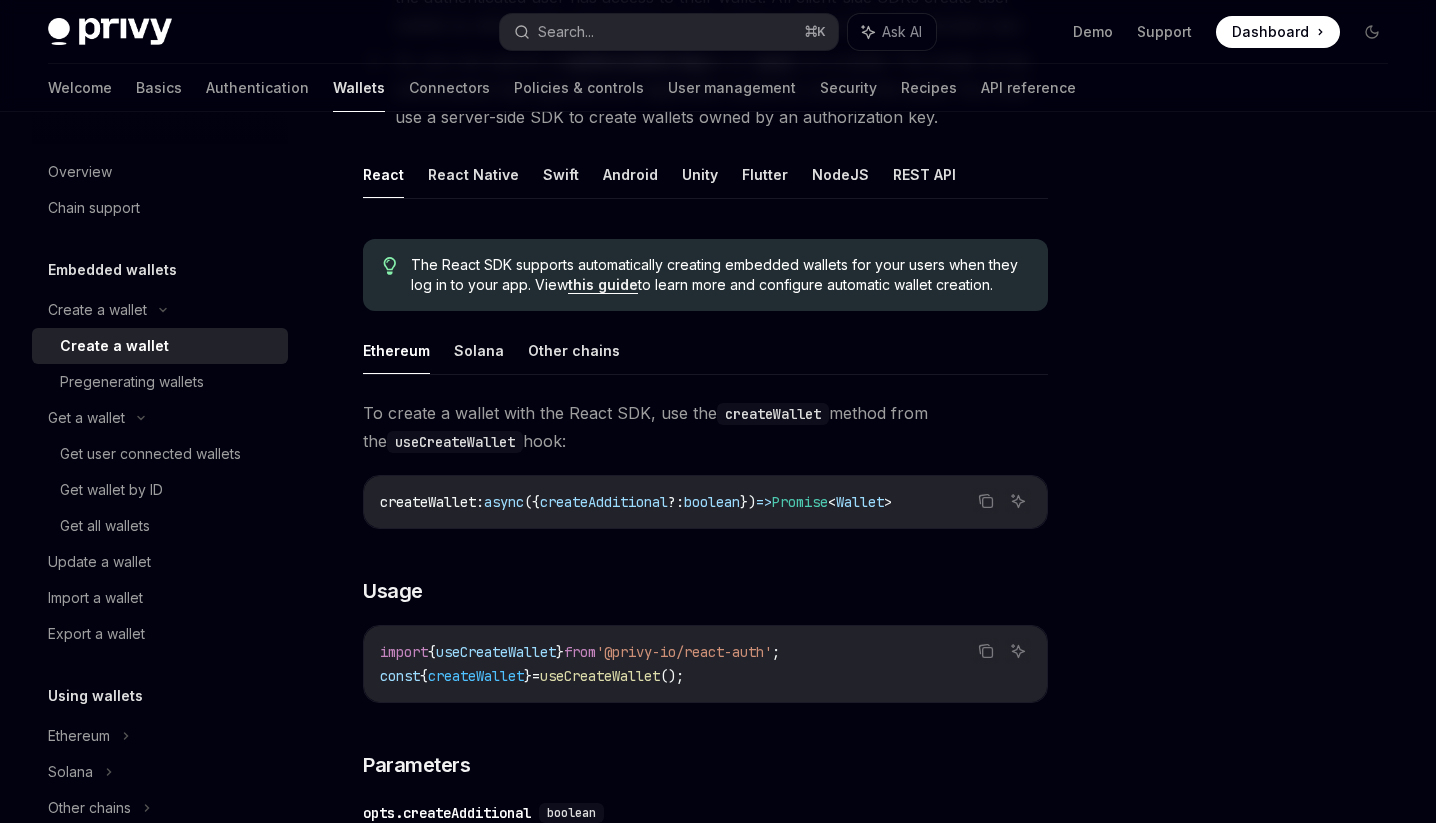 scroll, scrollTop: 422, scrollLeft: 0, axis: vertical 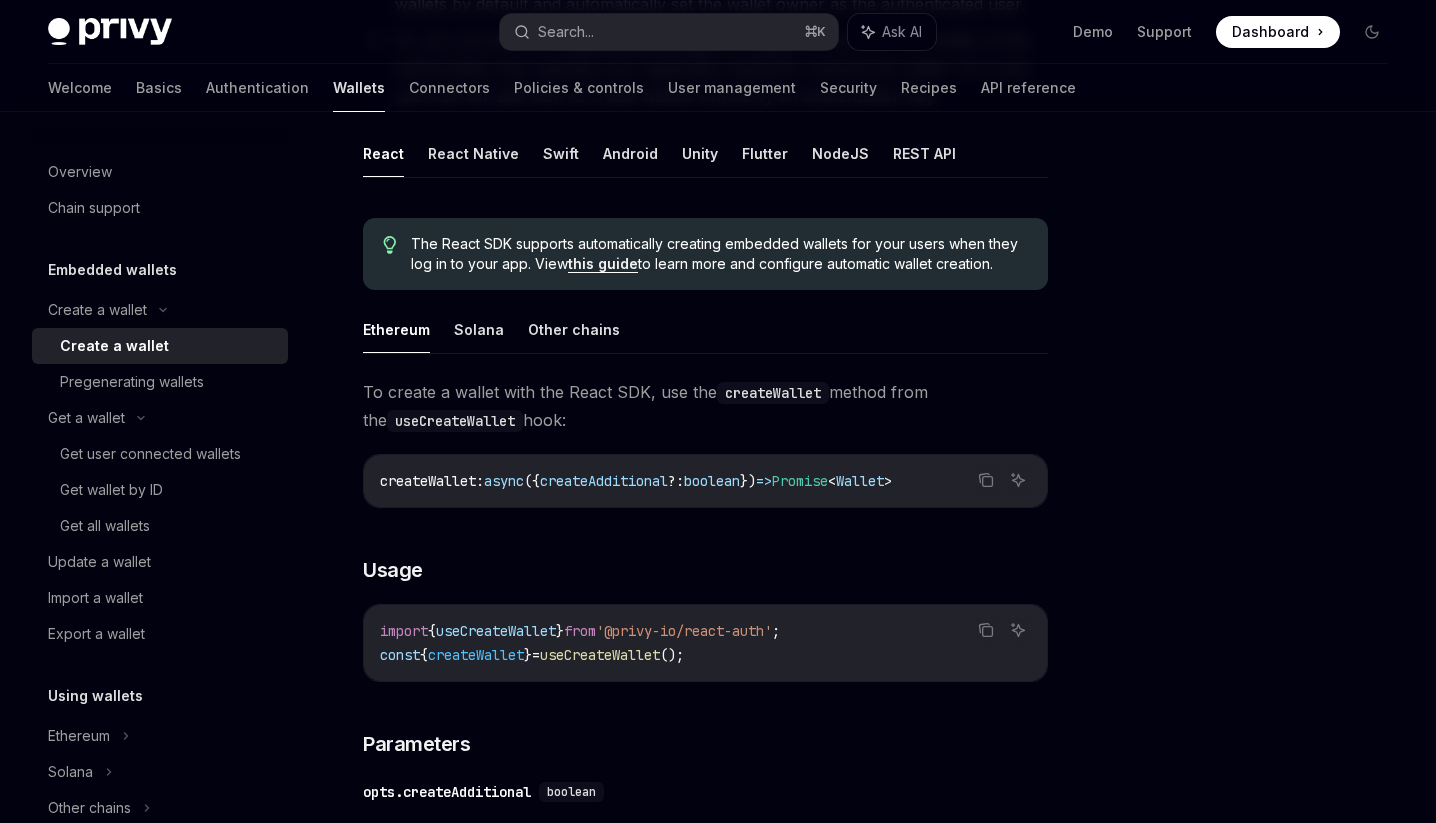 click on "The React SDK supports automatically creating embedded wallets for your users when they log in to your app. View  this guide  to learn more and configure automatic wallet creation." at bounding box center (705, 254) 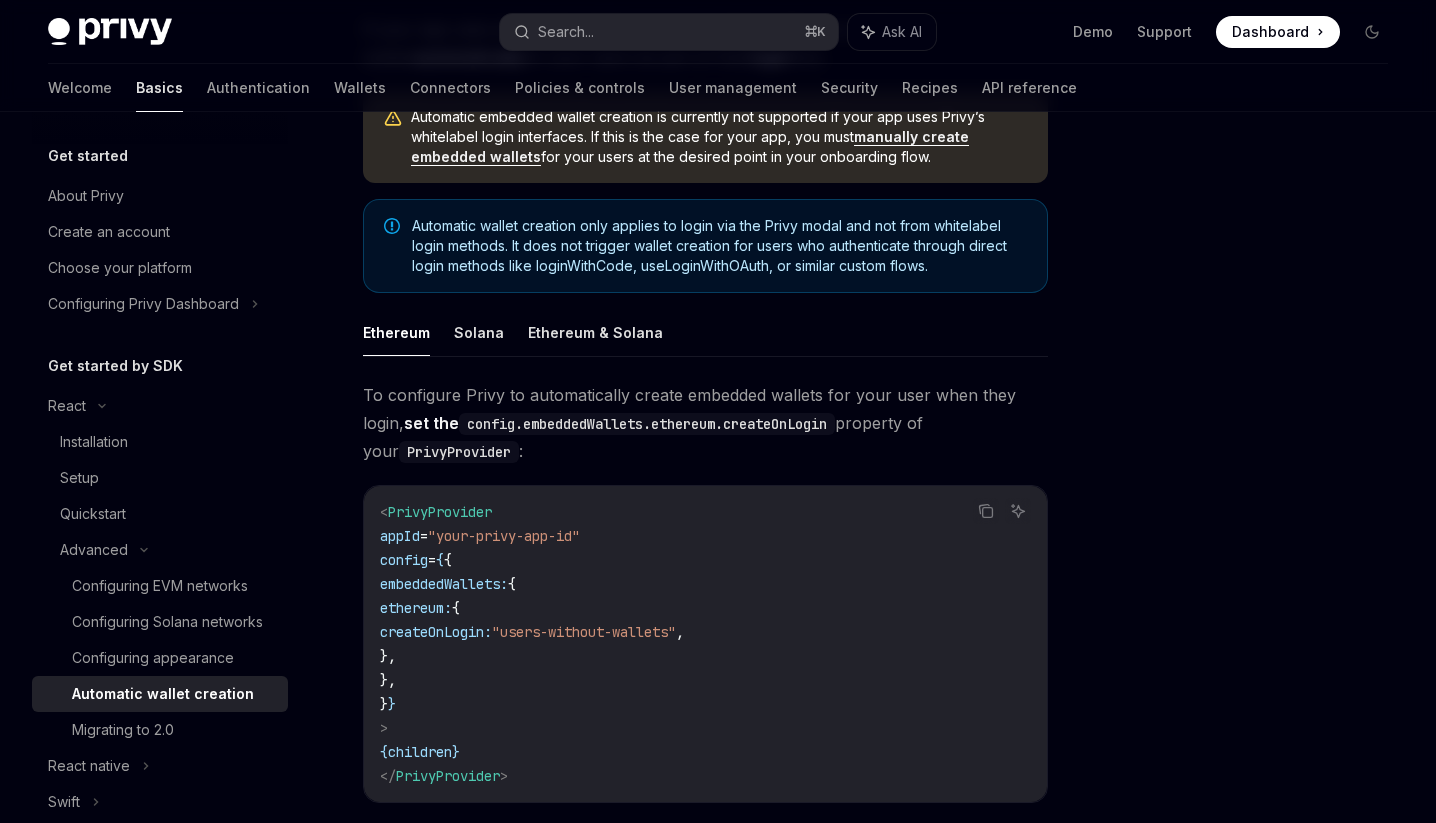 scroll, scrollTop: 245, scrollLeft: 0, axis: vertical 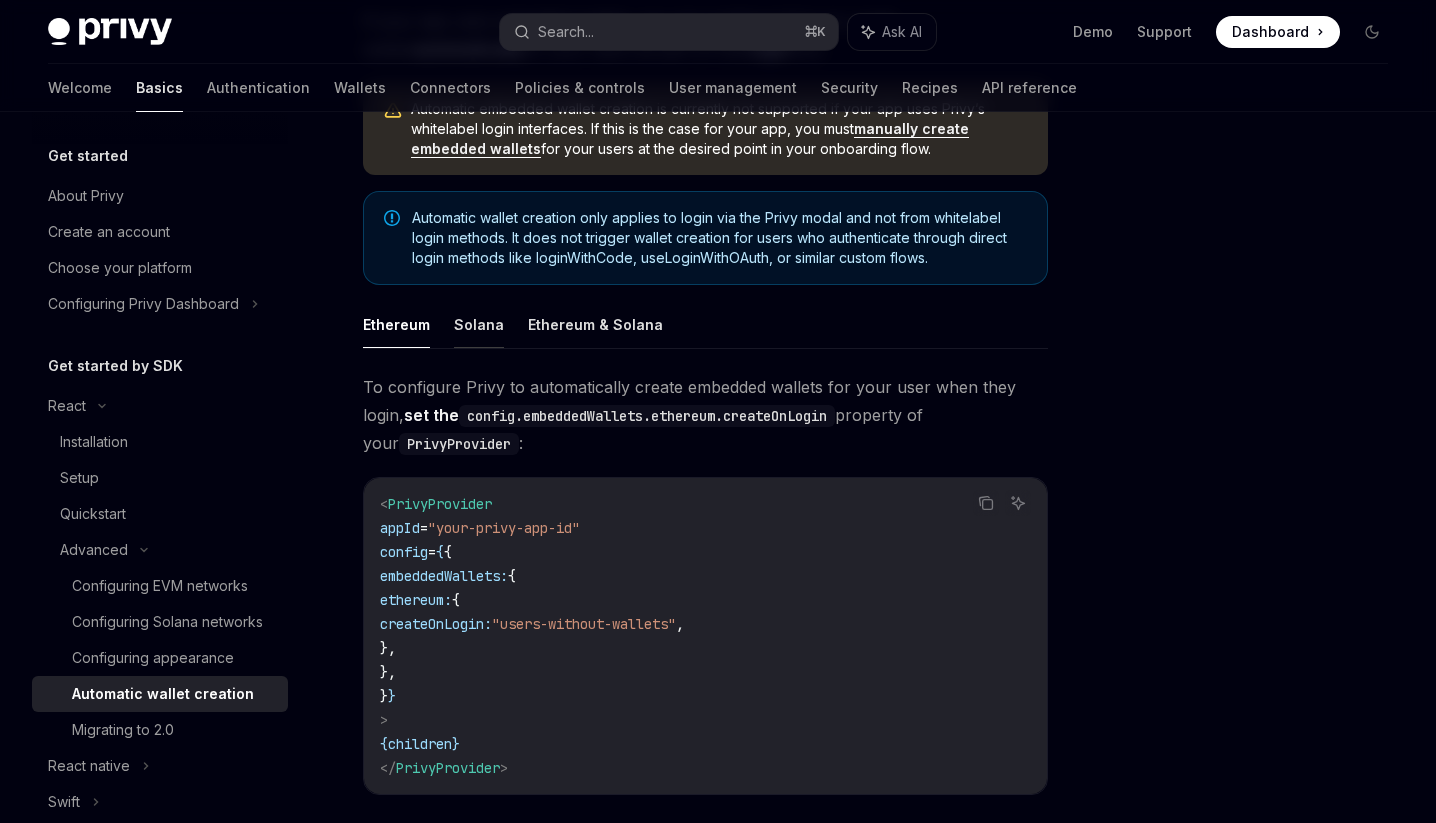 click on "Solana" at bounding box center [479, 324] 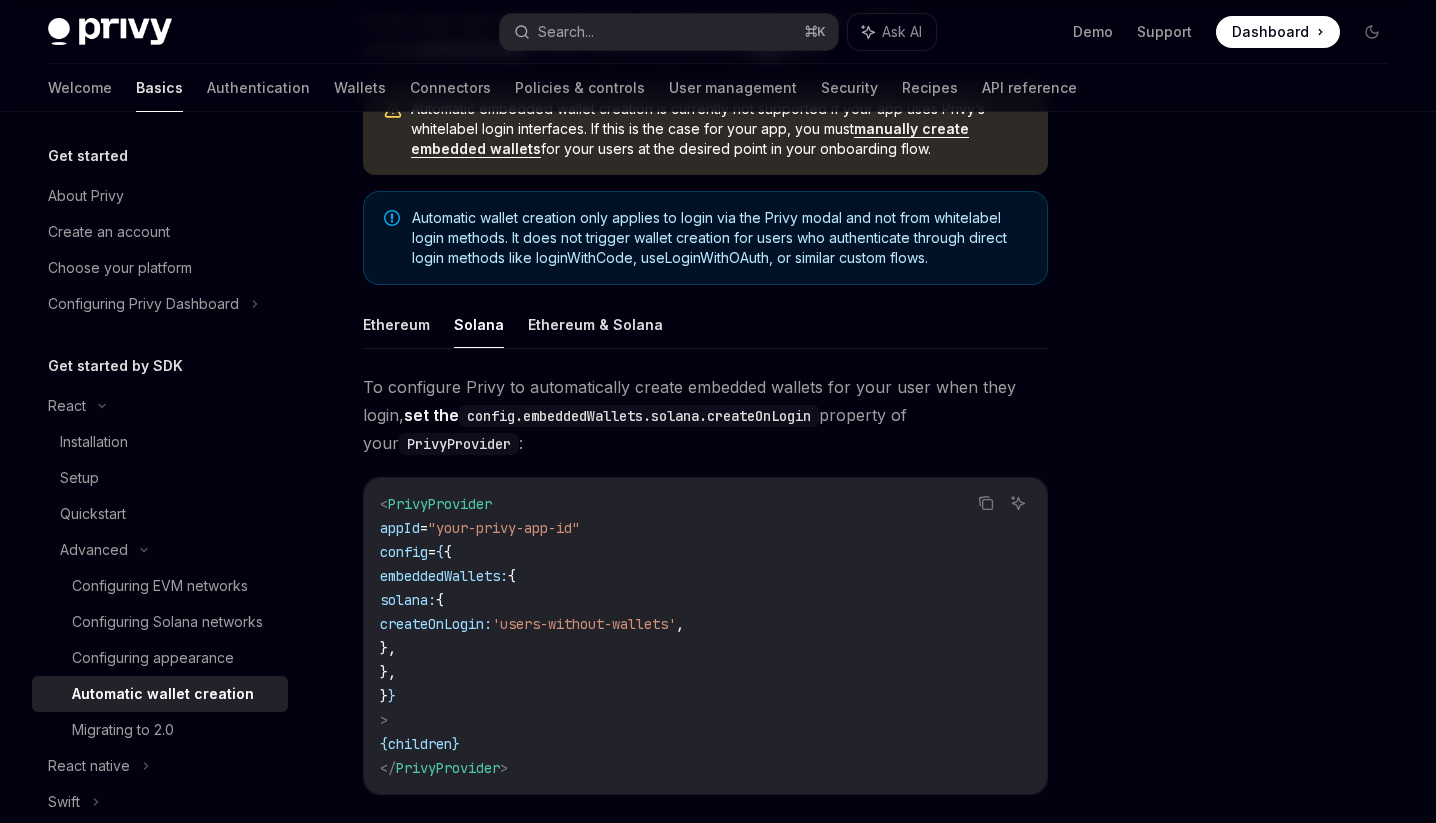 click on "Ethereum   Solana   Ethereum & Solana" at bounding box center (705, 325) 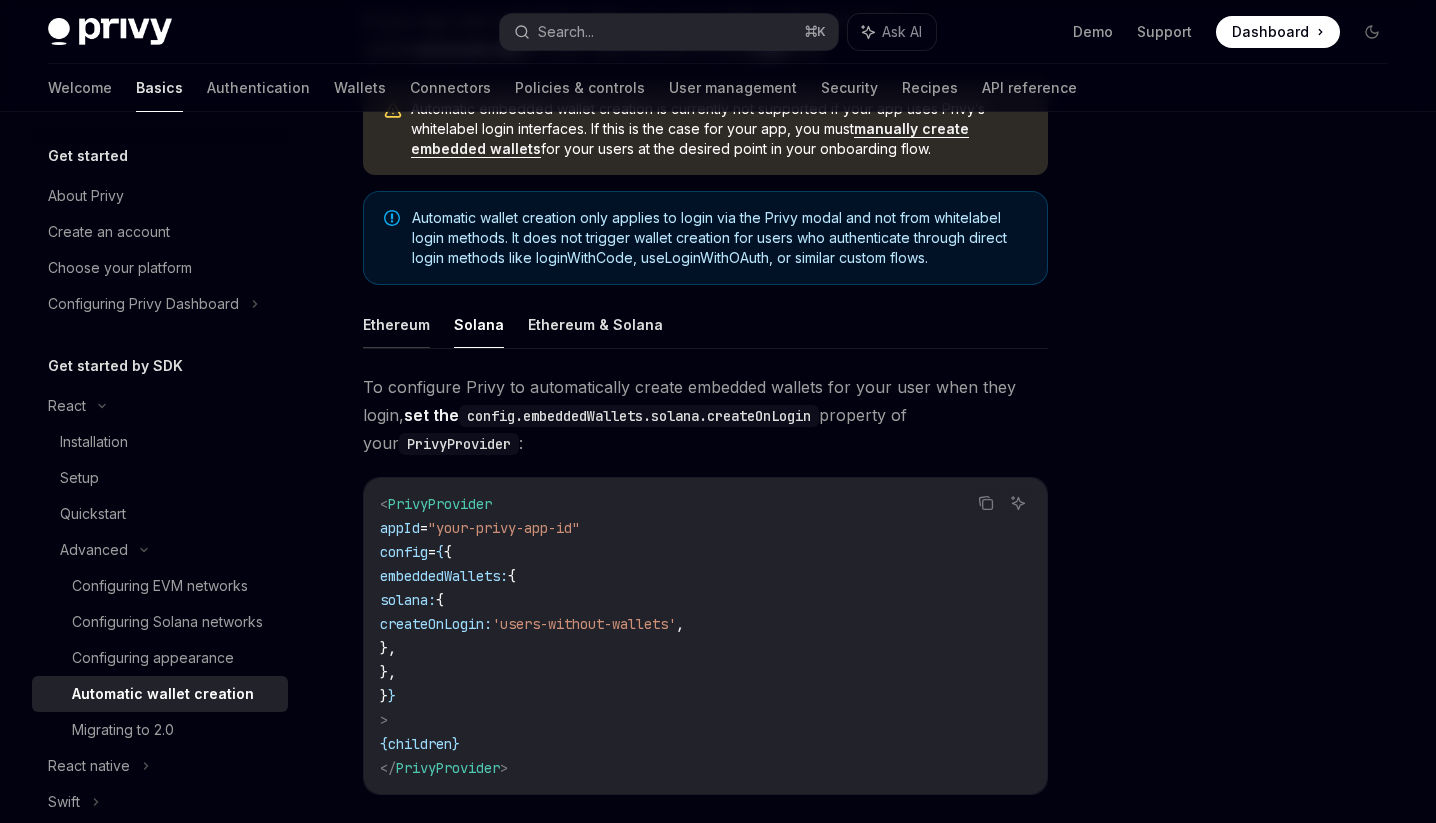 click on "Ethereum" at bounding box center (396, 324) 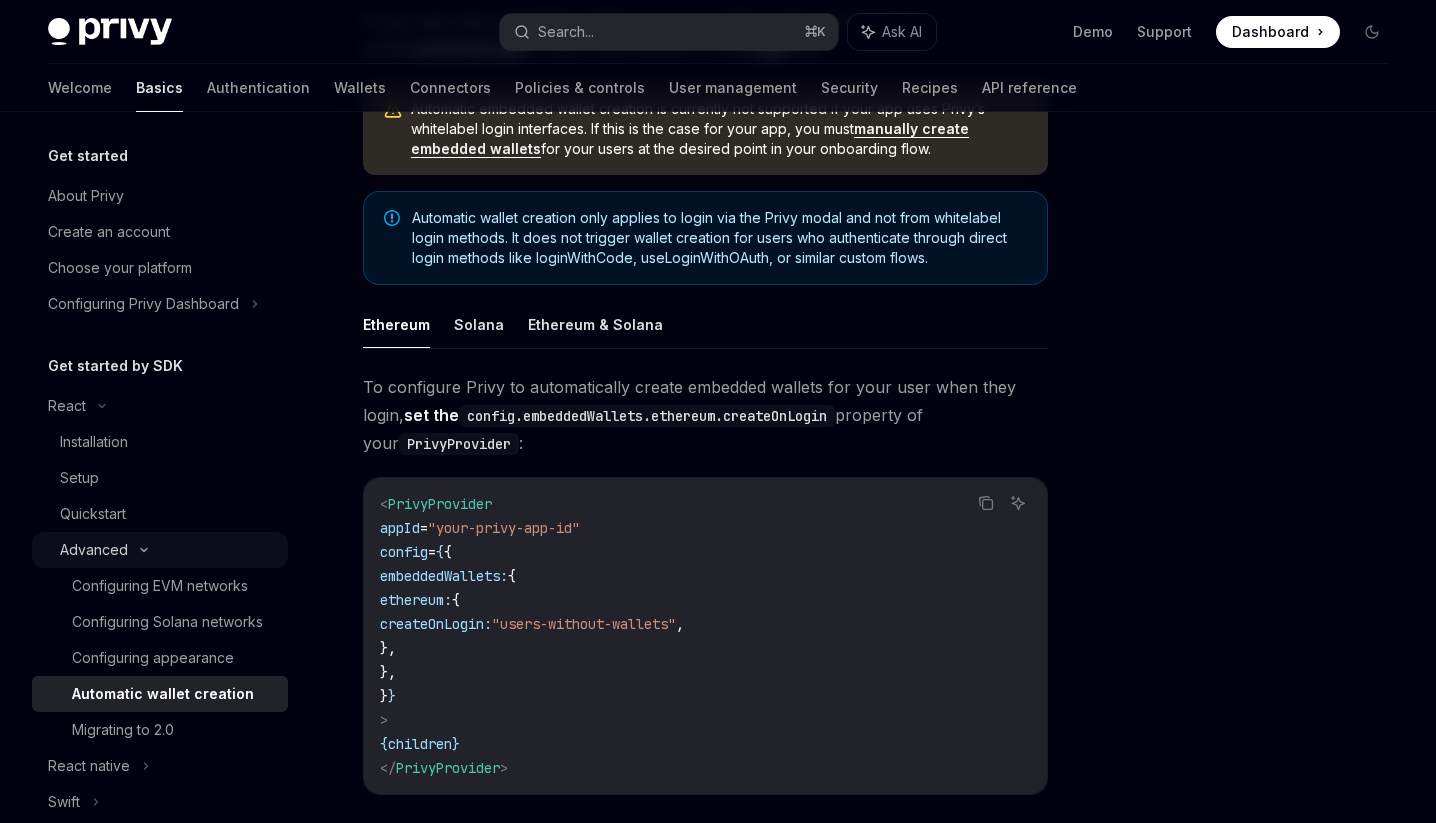 click 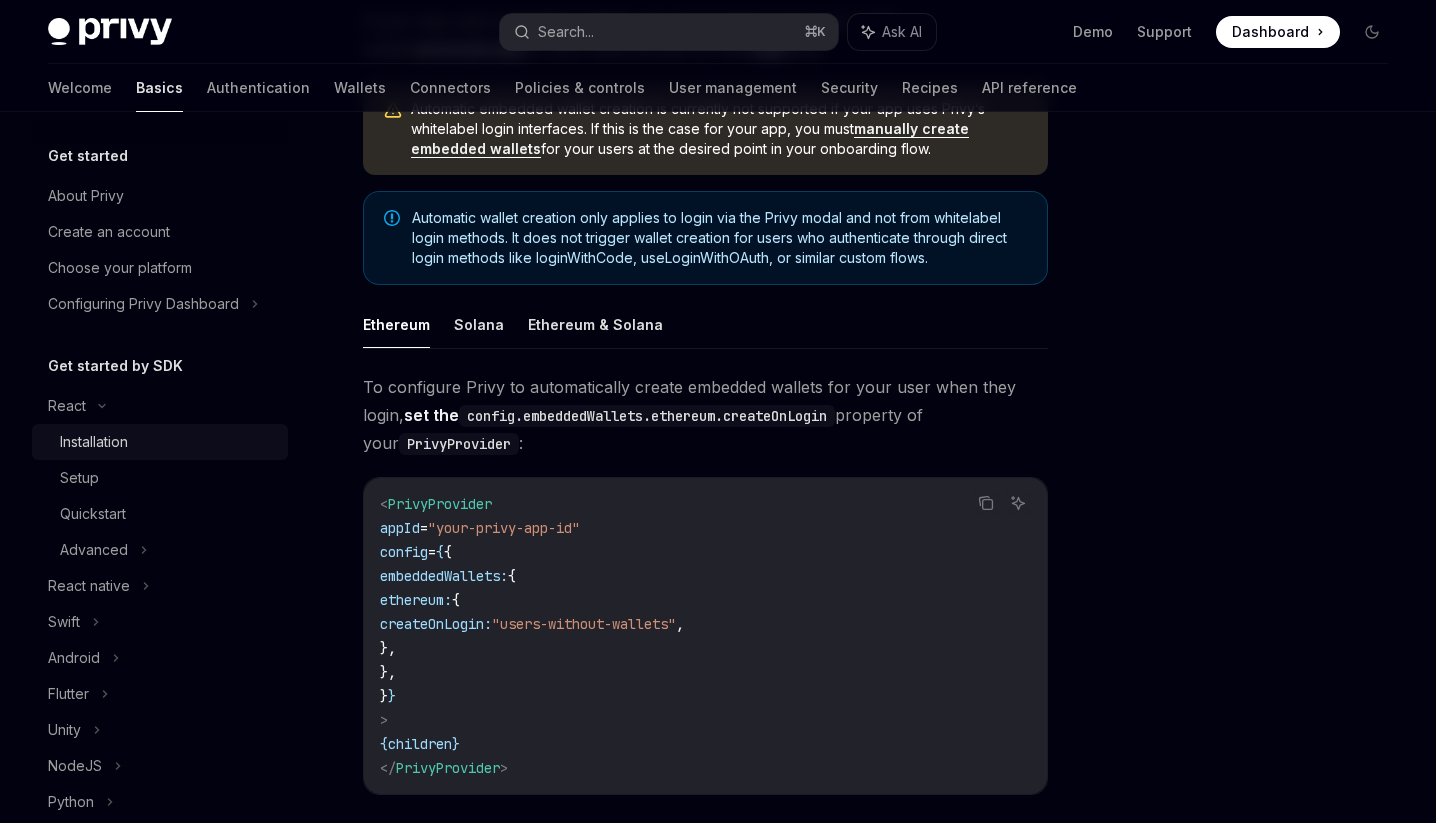 click on "Installation" at bounding box center [94, 442] 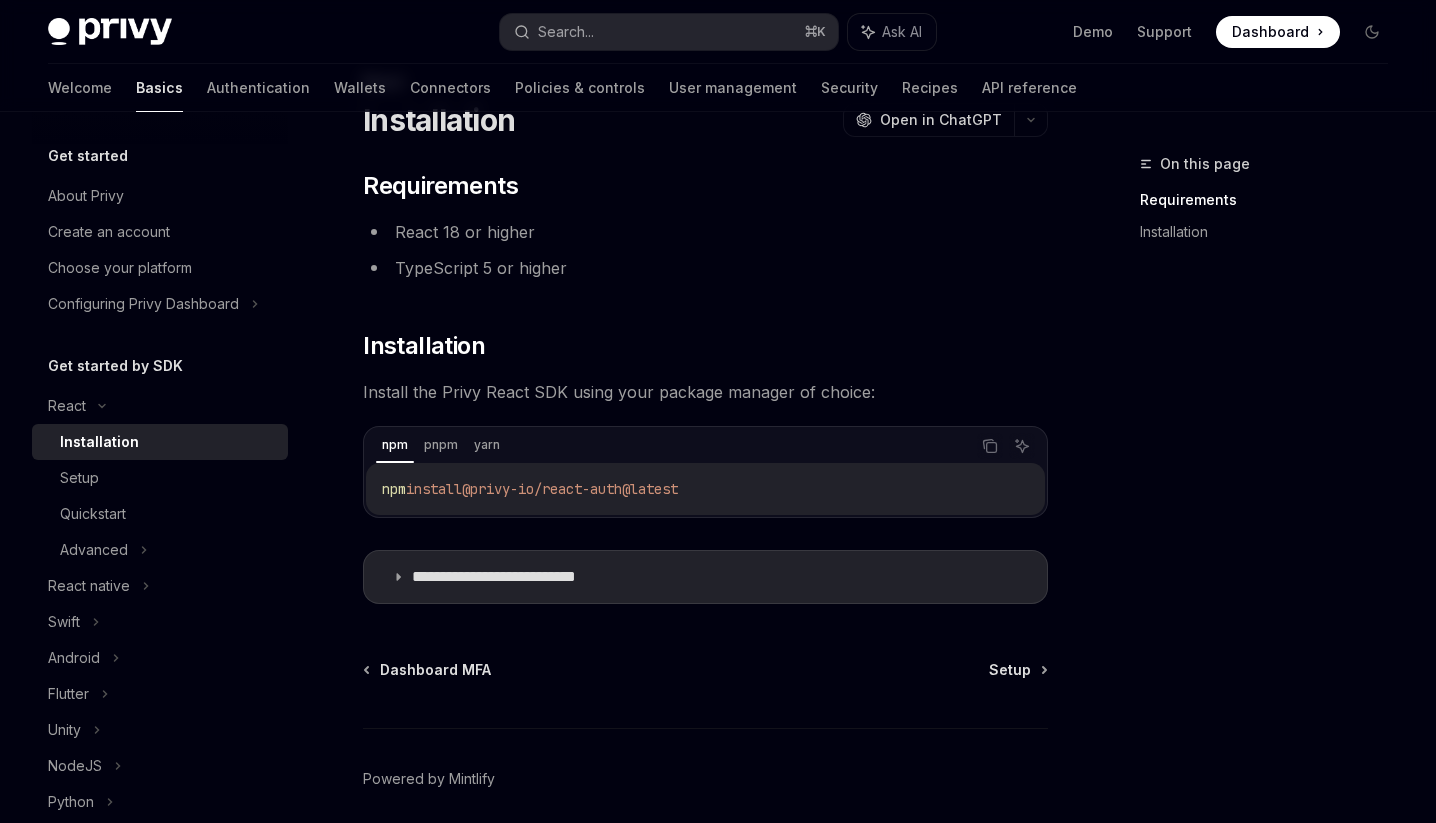 scroll, scrollTop: 94, scrollLeft: 0, axis: vertical 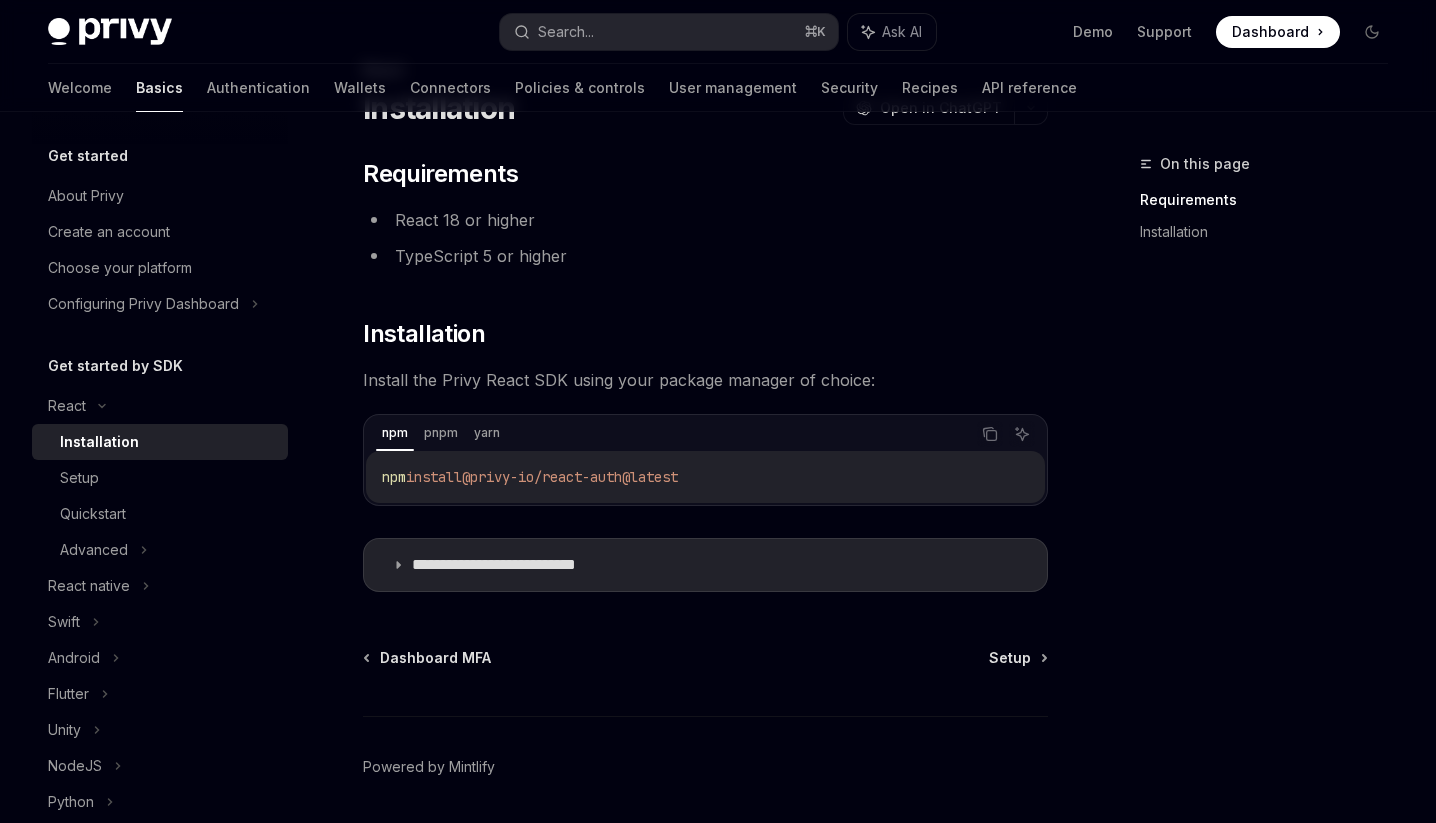 click on "@privy-io/react-auth@latest" at bounding box center [570, 477] 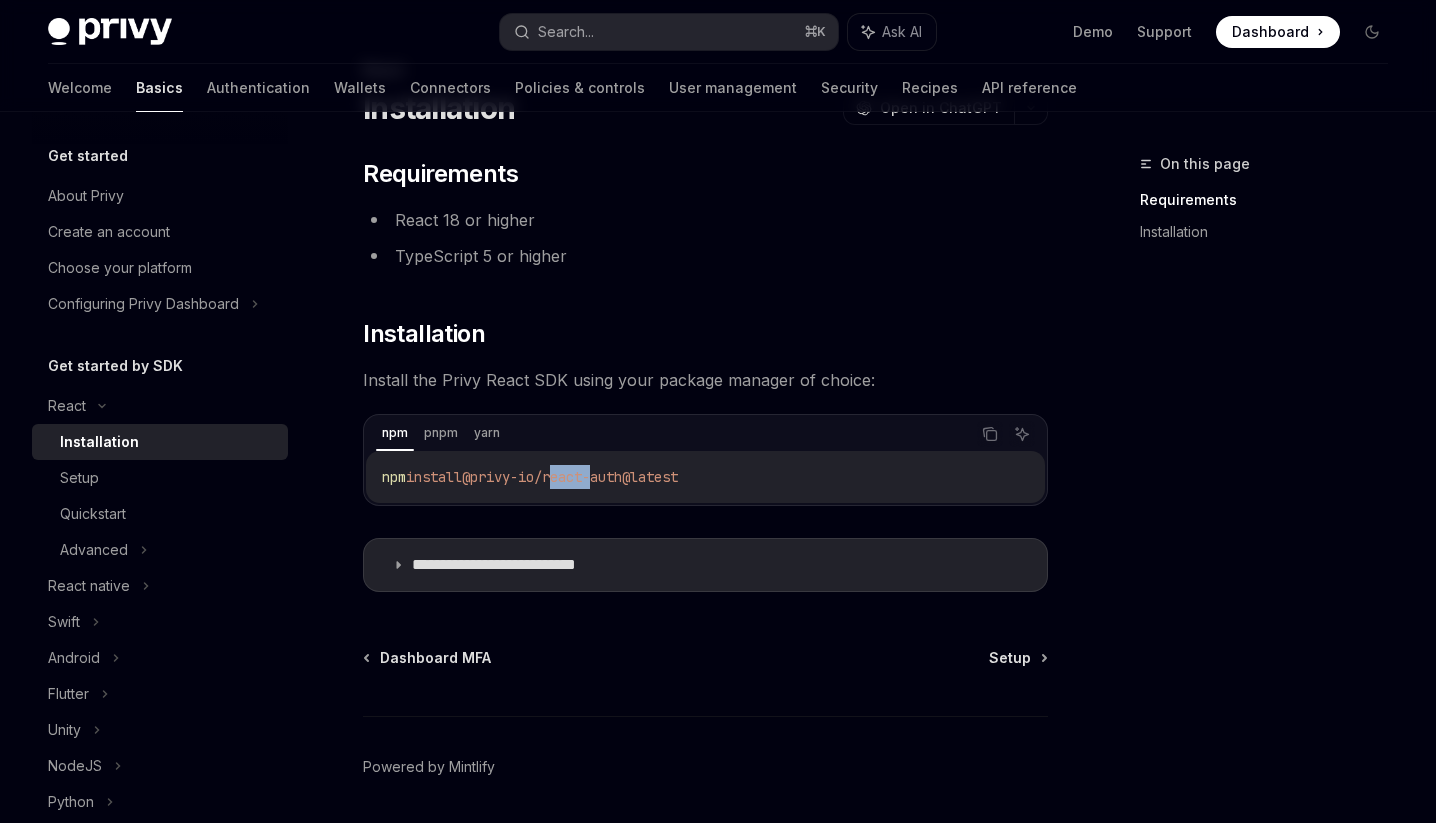 click on "@privy-io/react-auth@latest" at bounding box center [570, 477] 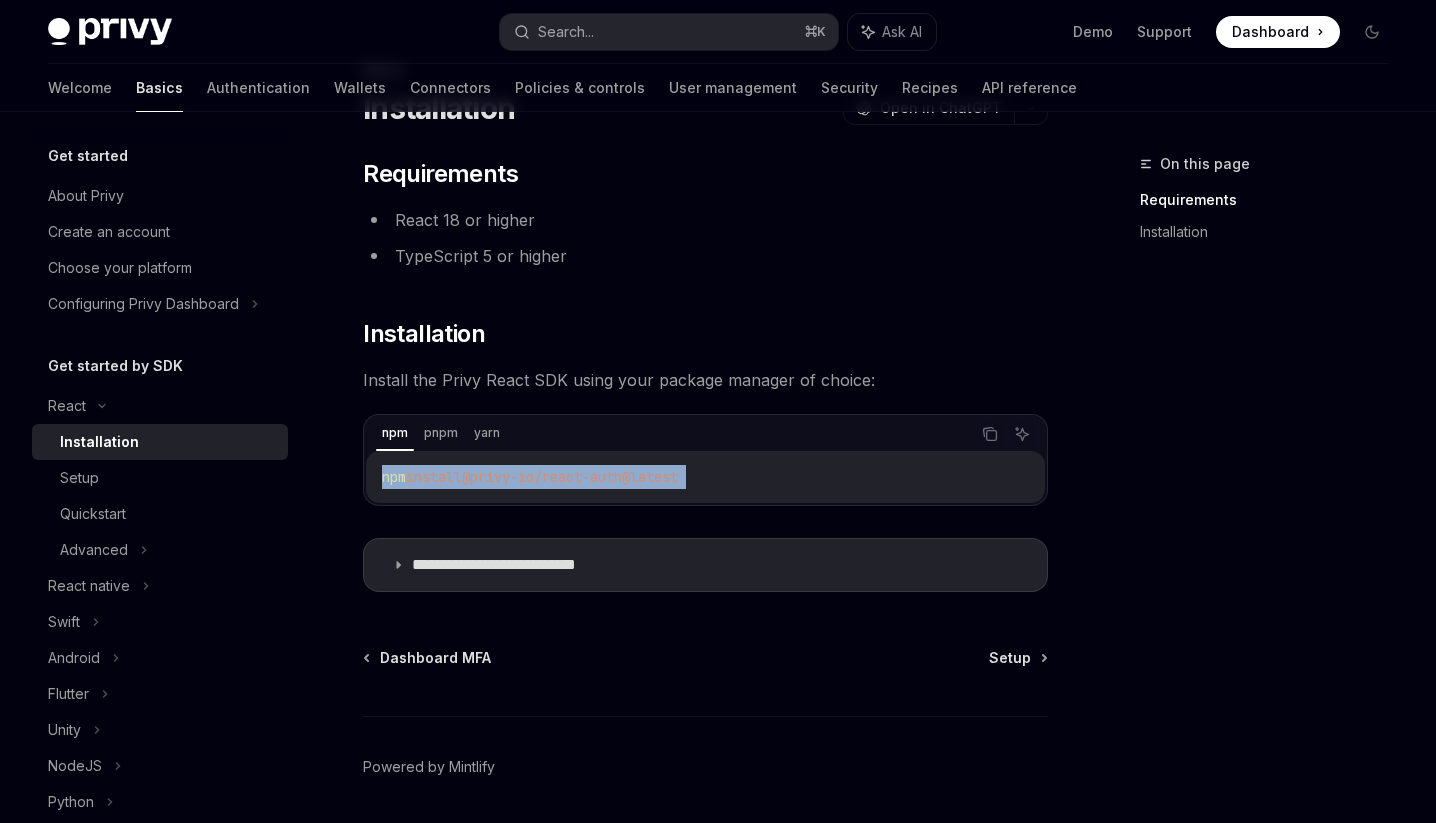 copy on "npm  install  @privy-io/react-auth@latest" 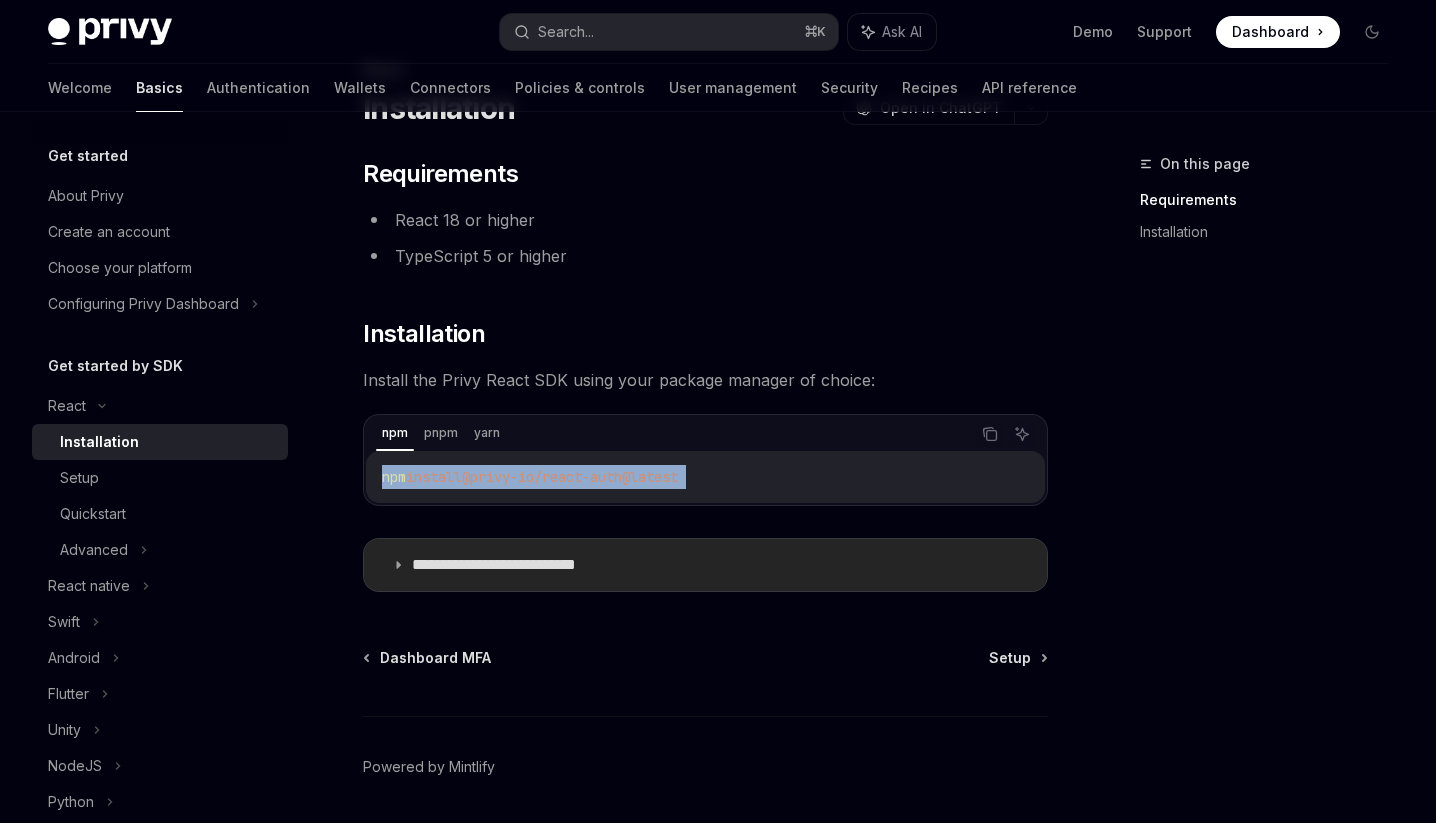 click on "**********" at bounding box center (525, 565) 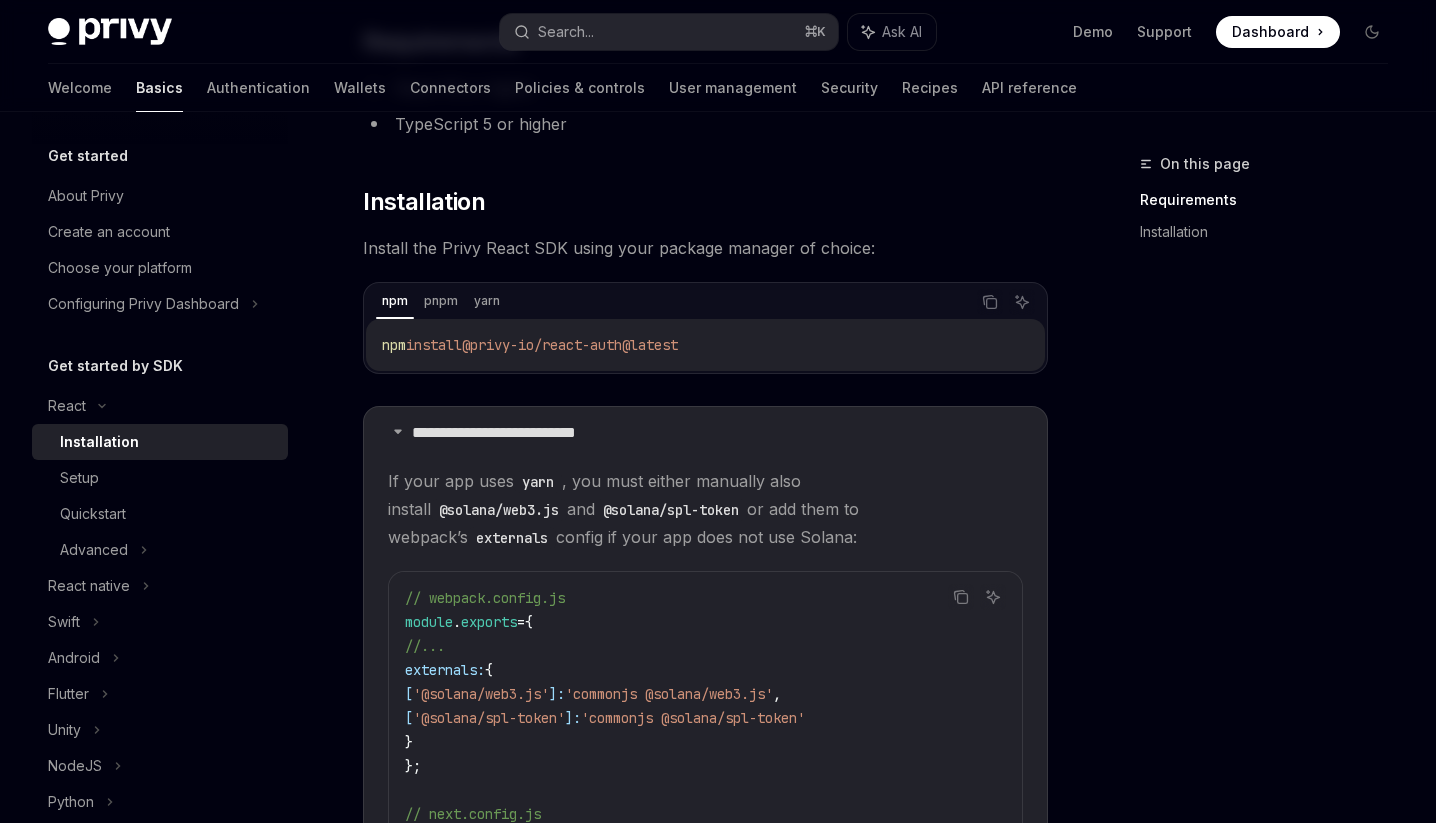 scroll, scrollTop: 0, scrollLeft: 0, axis: both 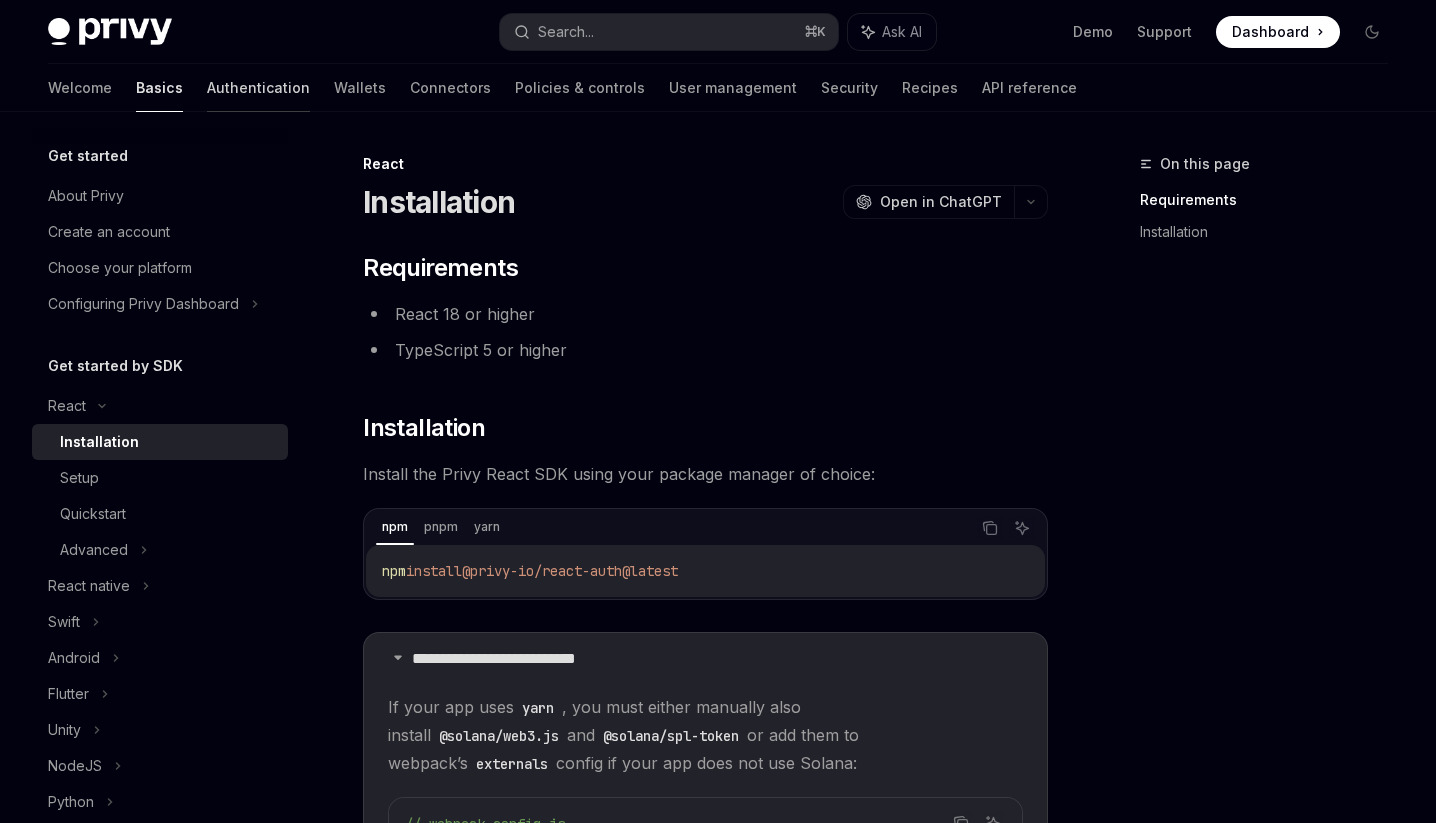 click on "Authentication" at bounding box center [258, 88] 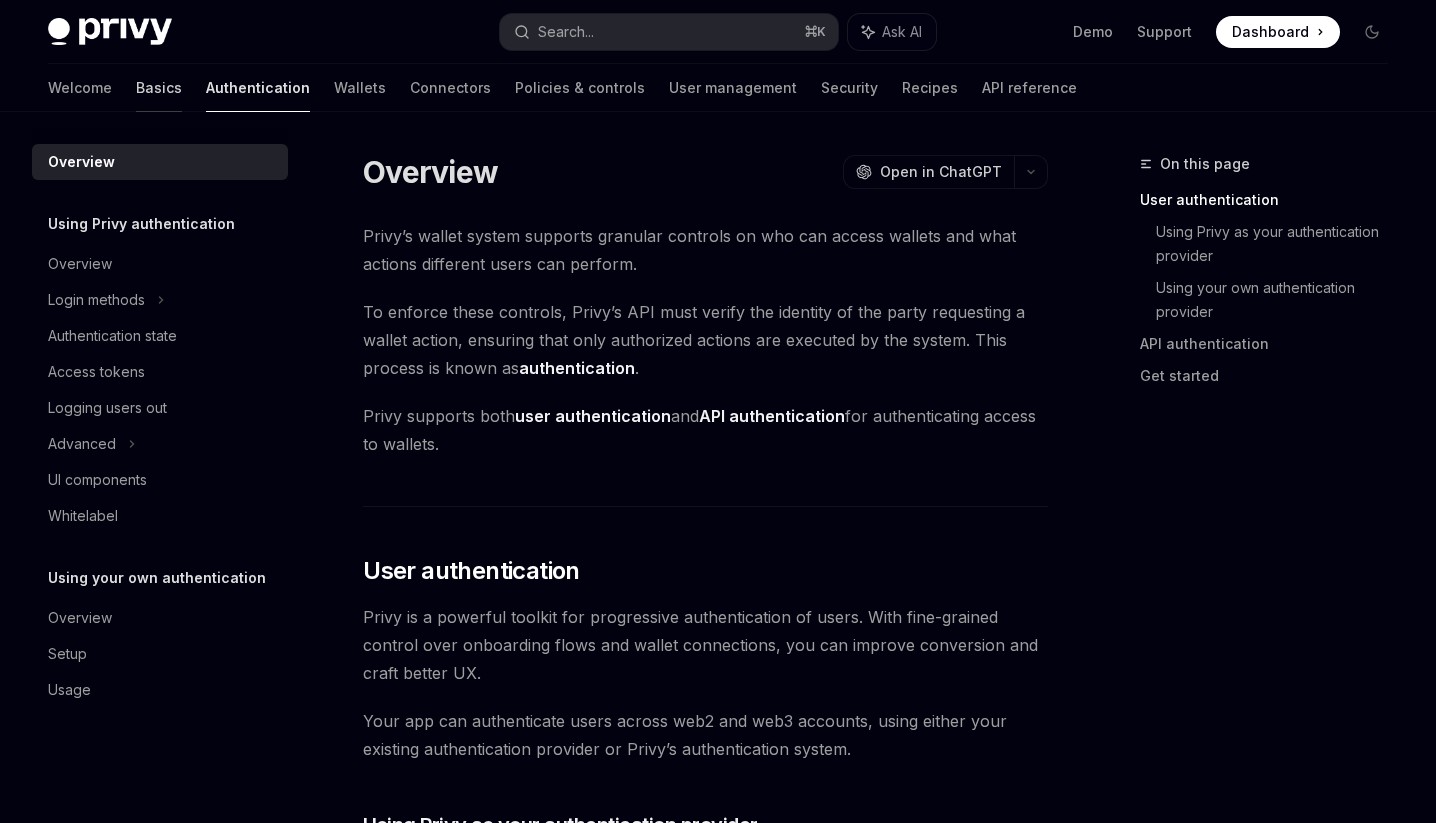 click on "Basics" at bounding box center [159, 88] 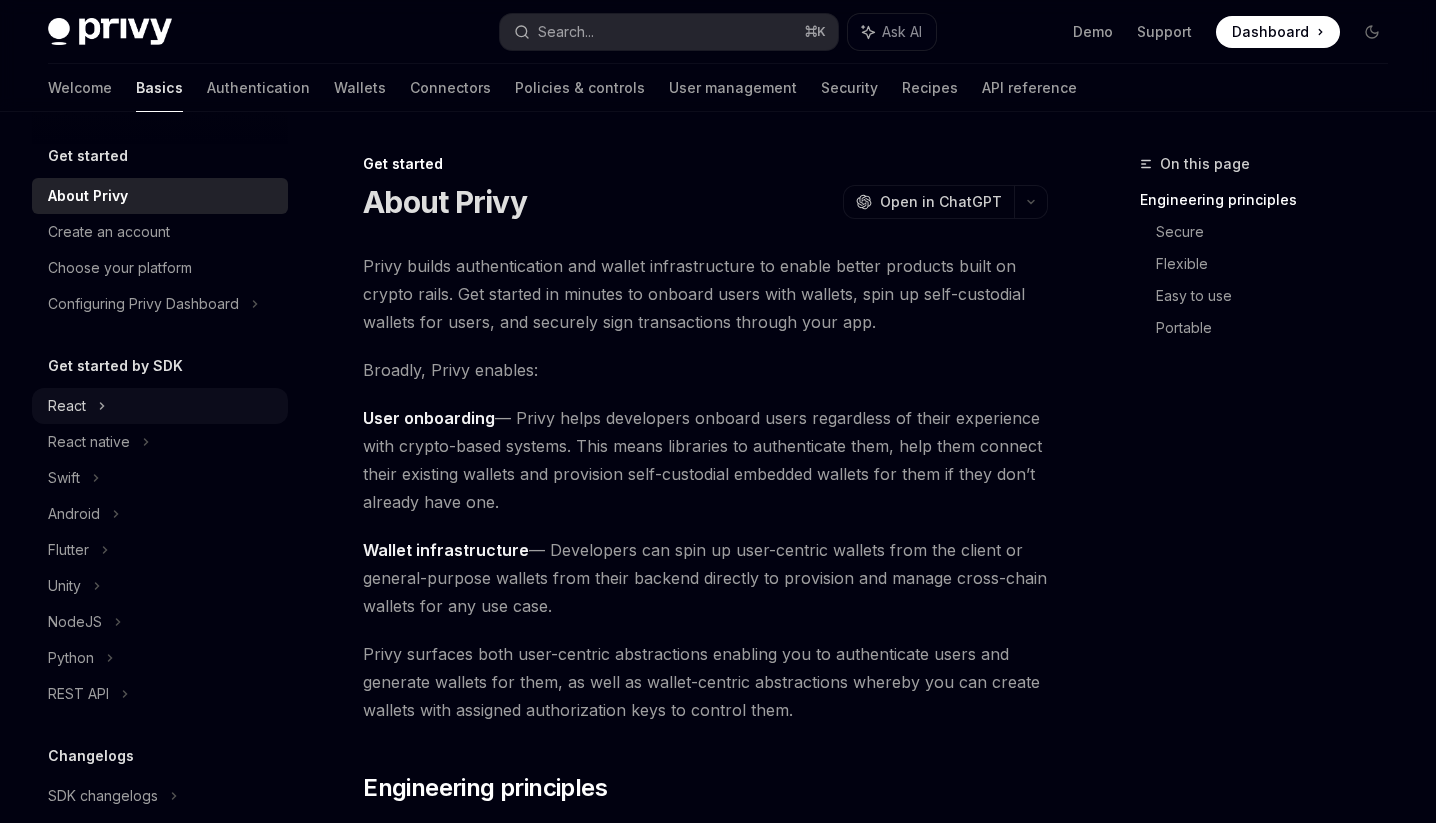 click on "React" at bounding box center (160, 406) 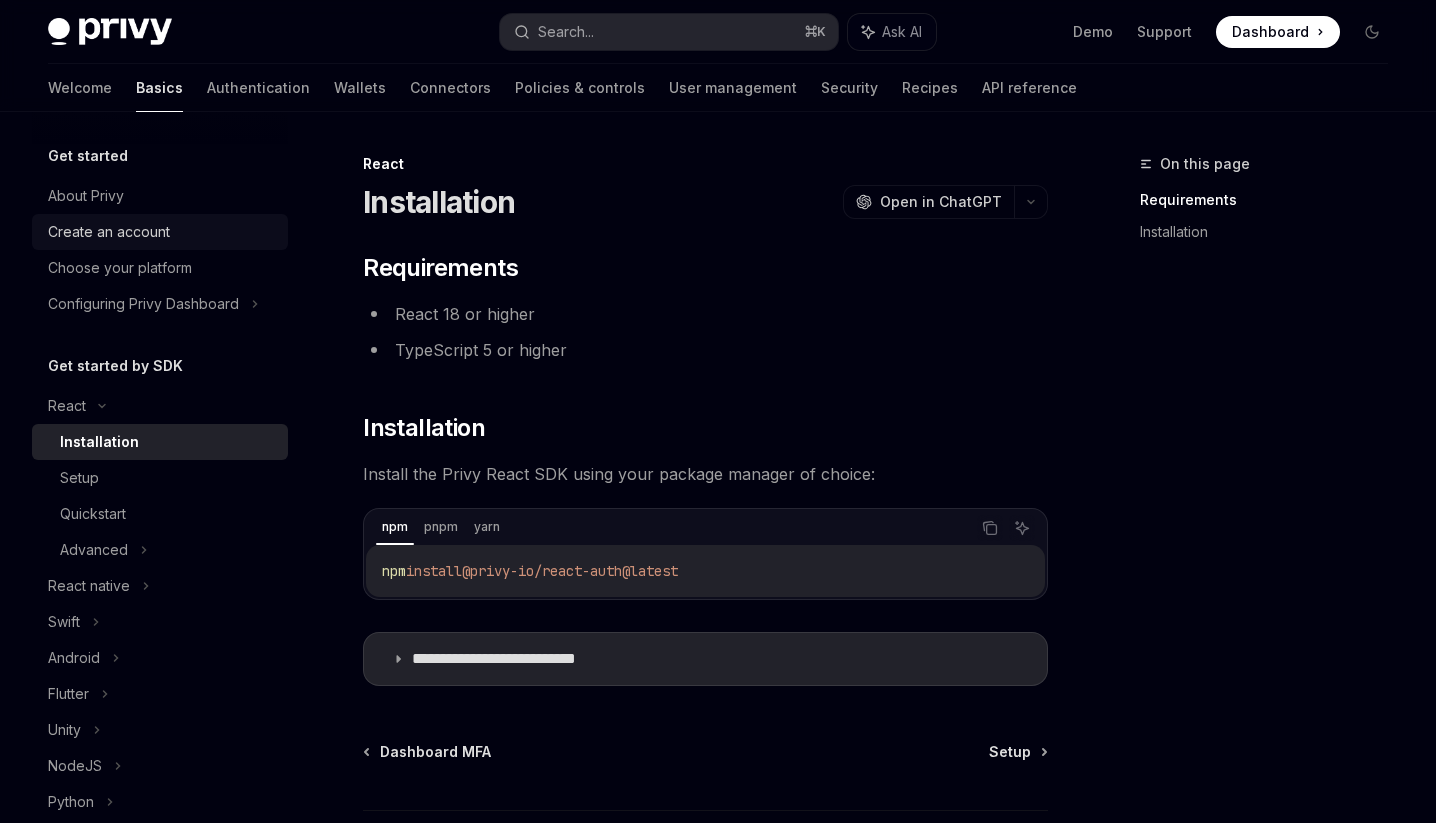 click on "Create an account" at bounding box center [160, 232] 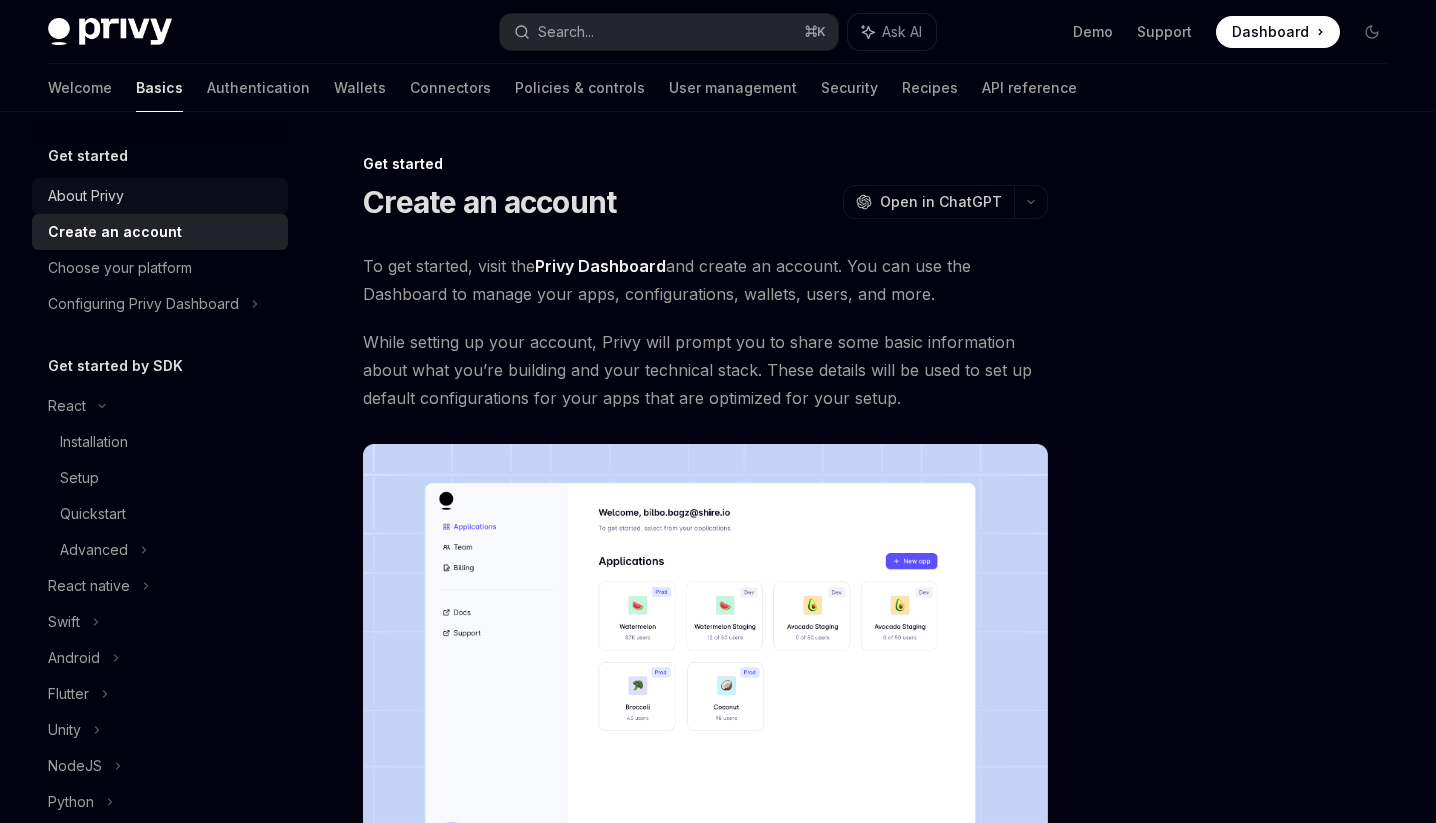 click on "About Privy" at bounding box center (160, 196) 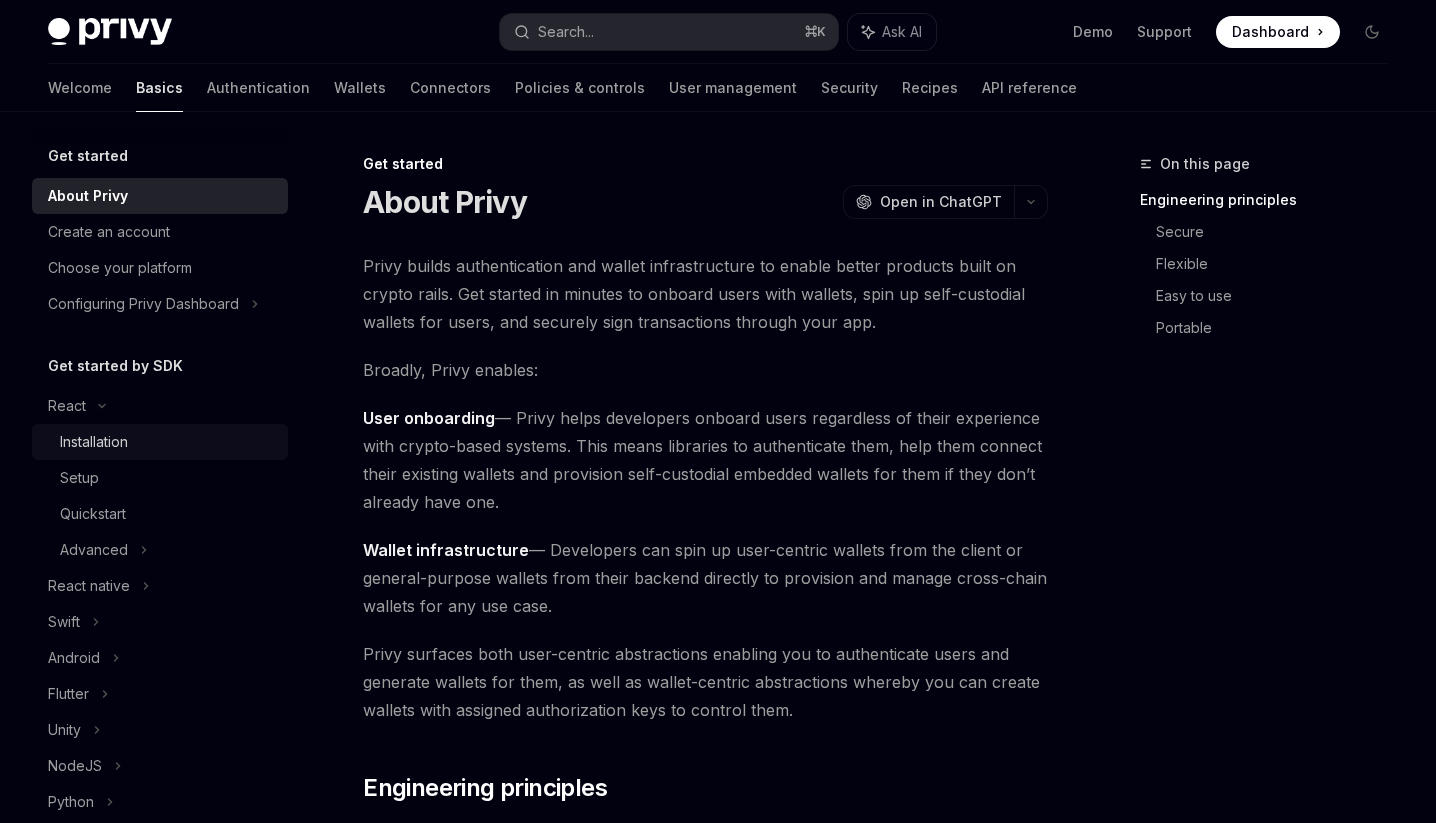 click on "Installation" at bounding box center [160, 442] 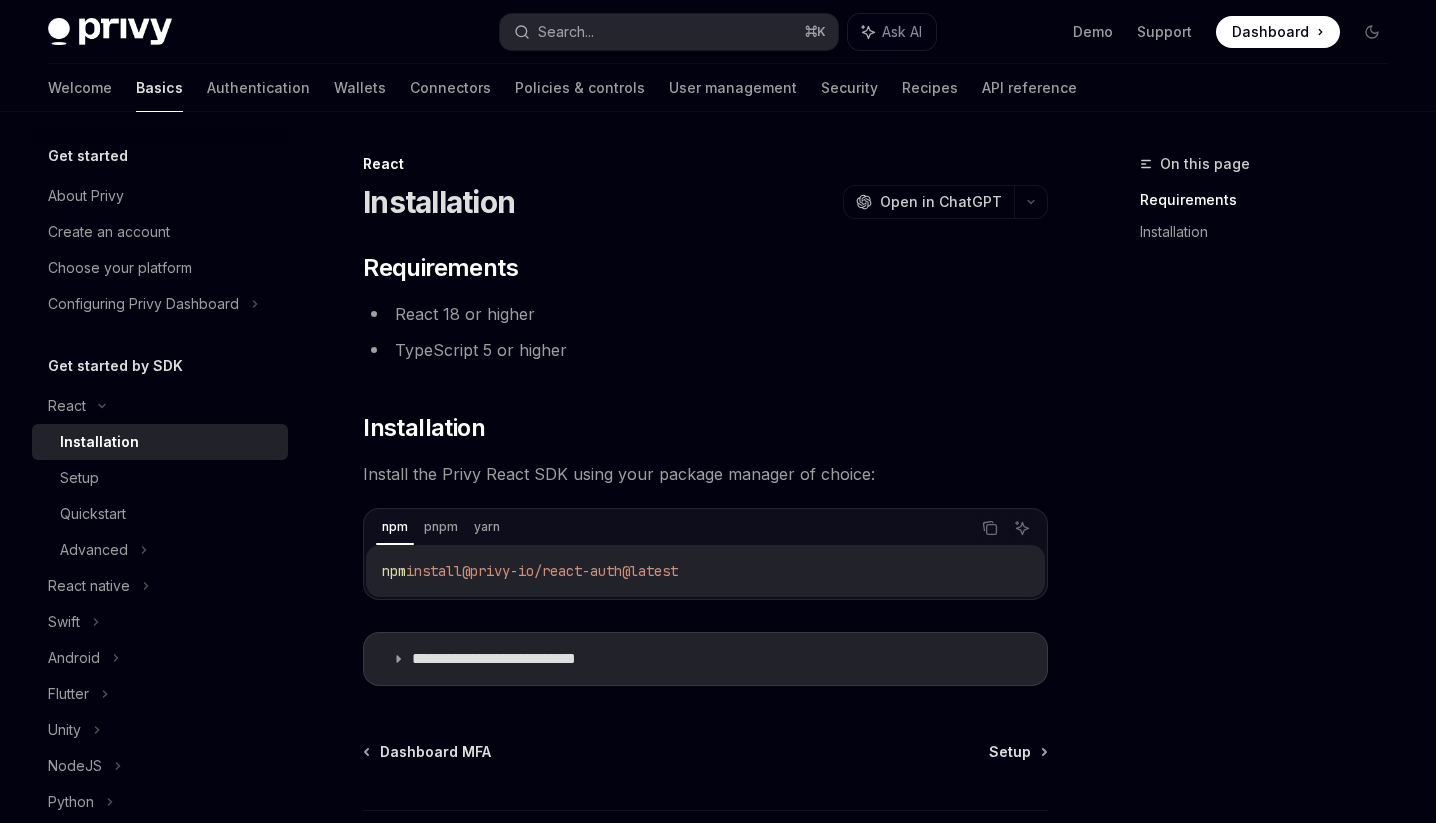 click on "npm  install  @privy-io/react-auth@latest" at bounding box center (705, 571) 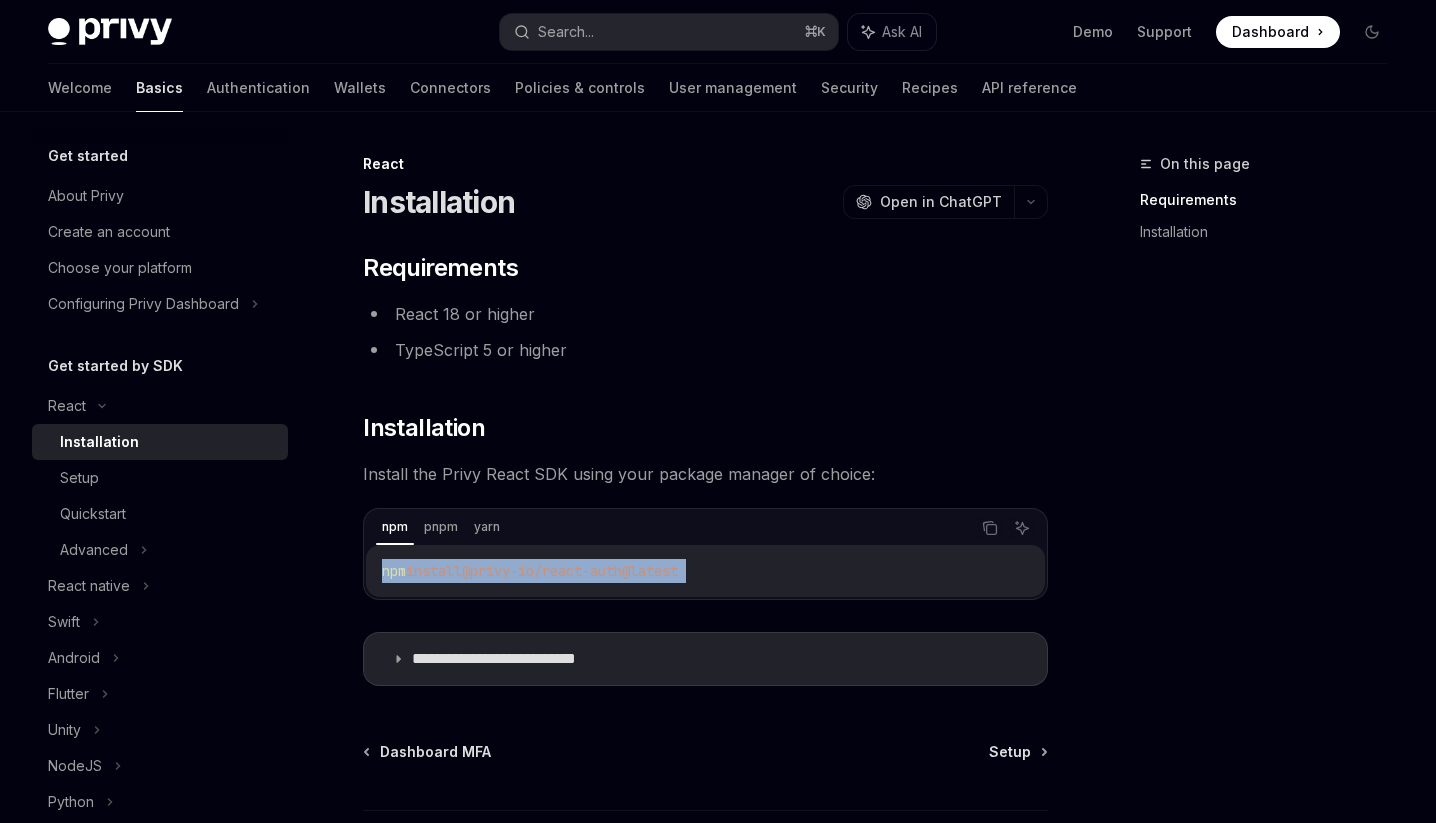 copy on "npm  install  @privy-io/react-auth@latest" 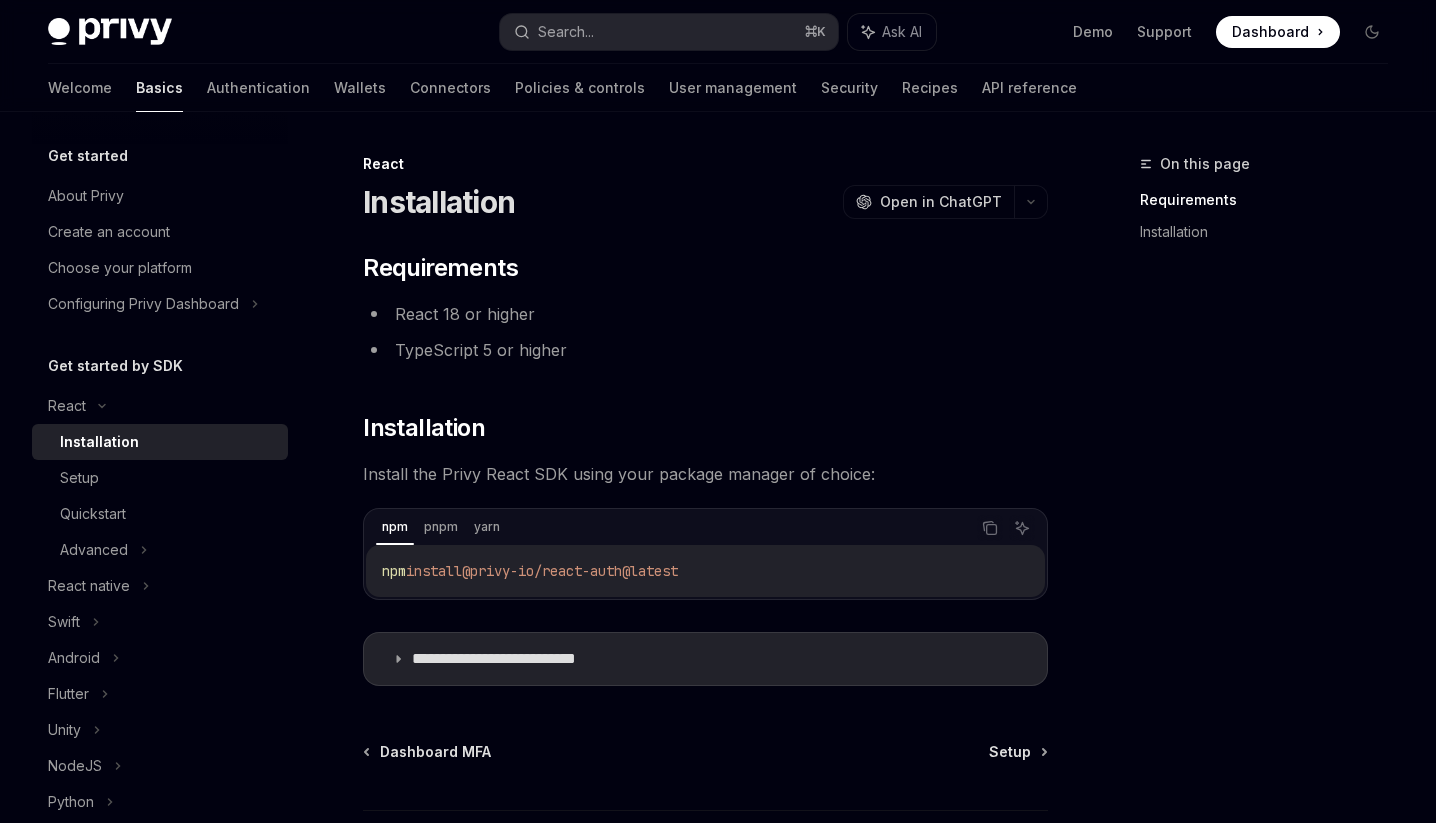 click on "@privy-io/react-auth@latest" at bounding box center (570, 571) 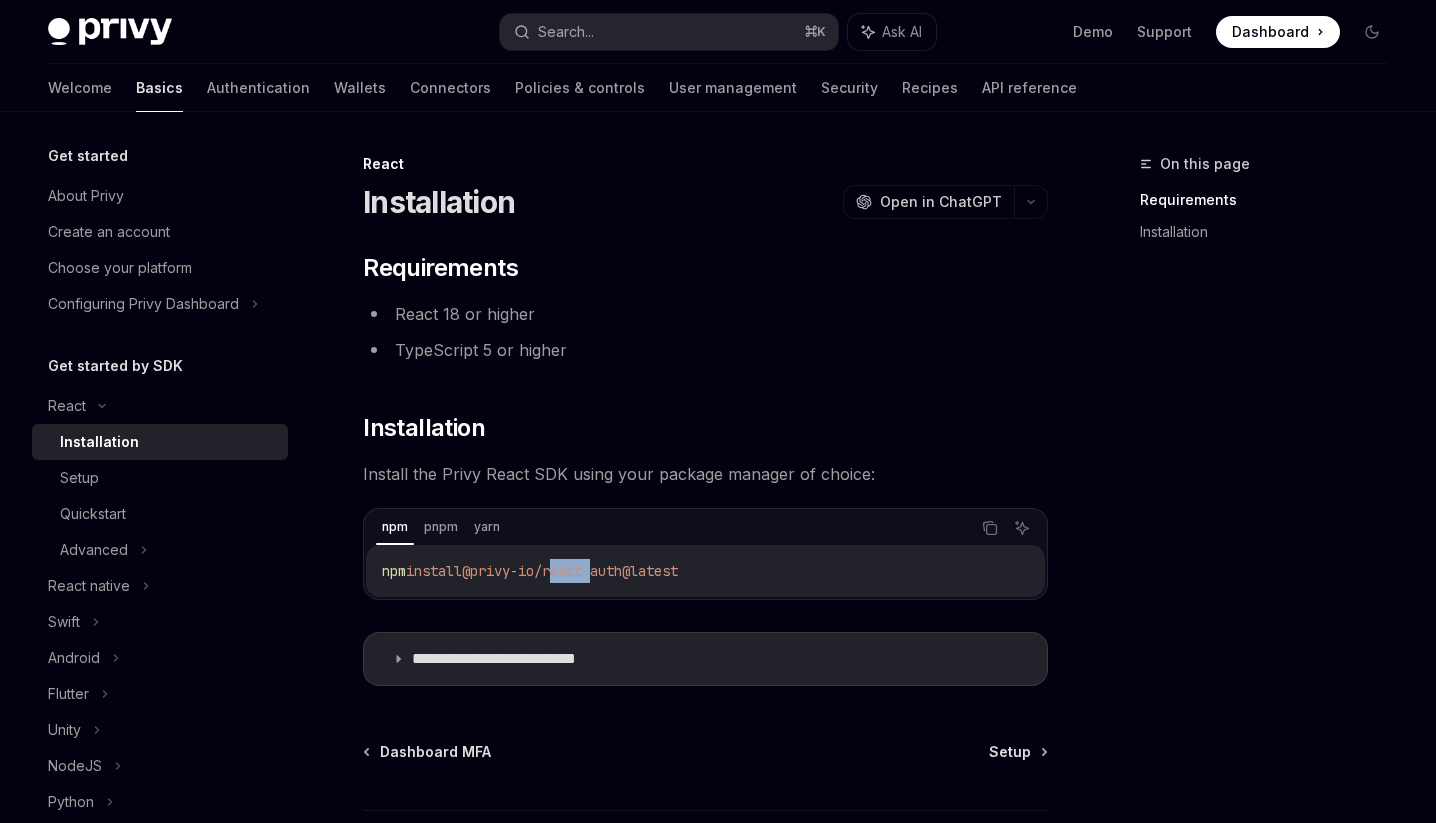 click on "@privy-io/react-auth@latest" at bounding box center (570, 571) 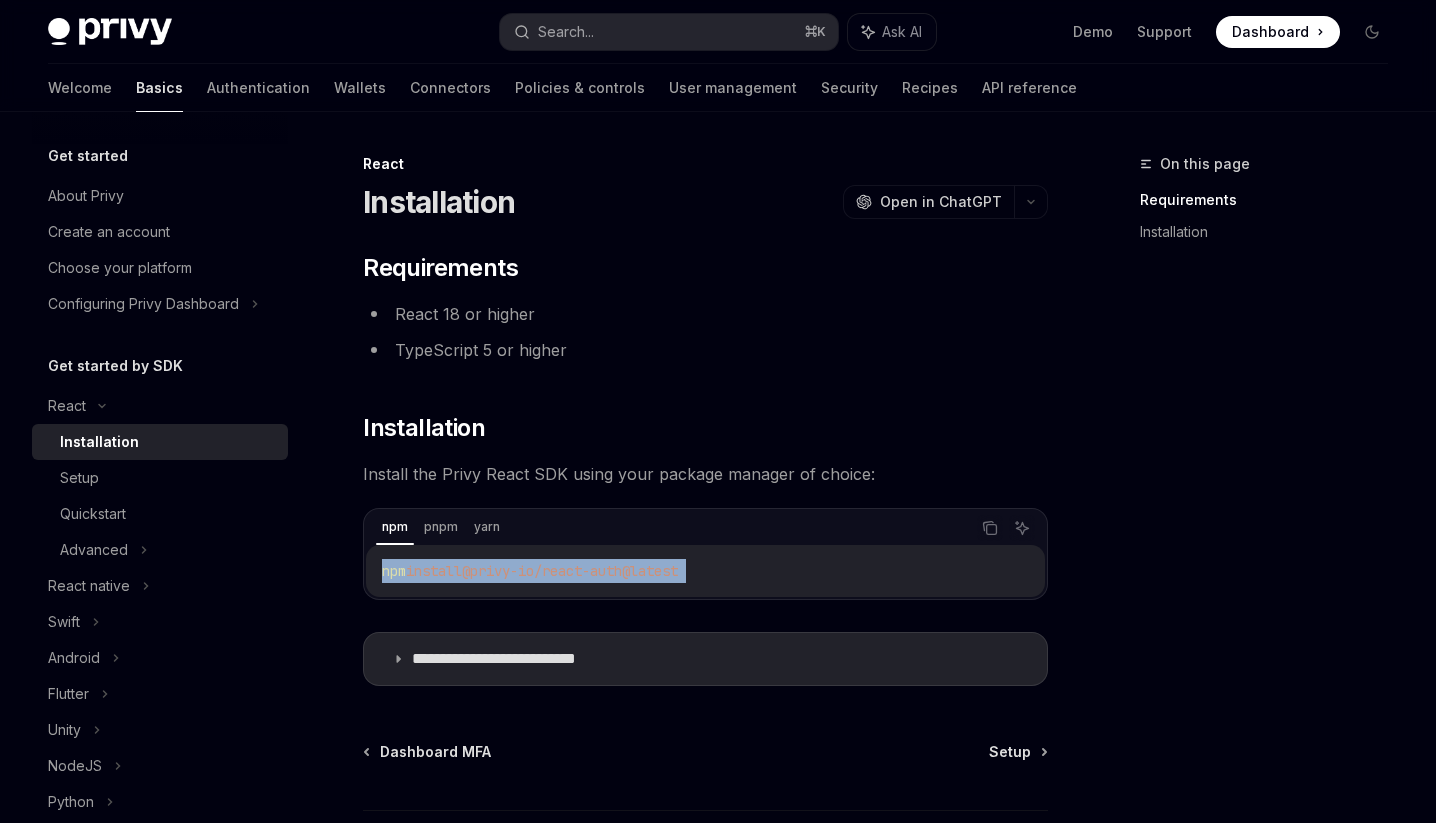 scroll, scrollTop: 160, scrollLeft: 0, axis: vertical 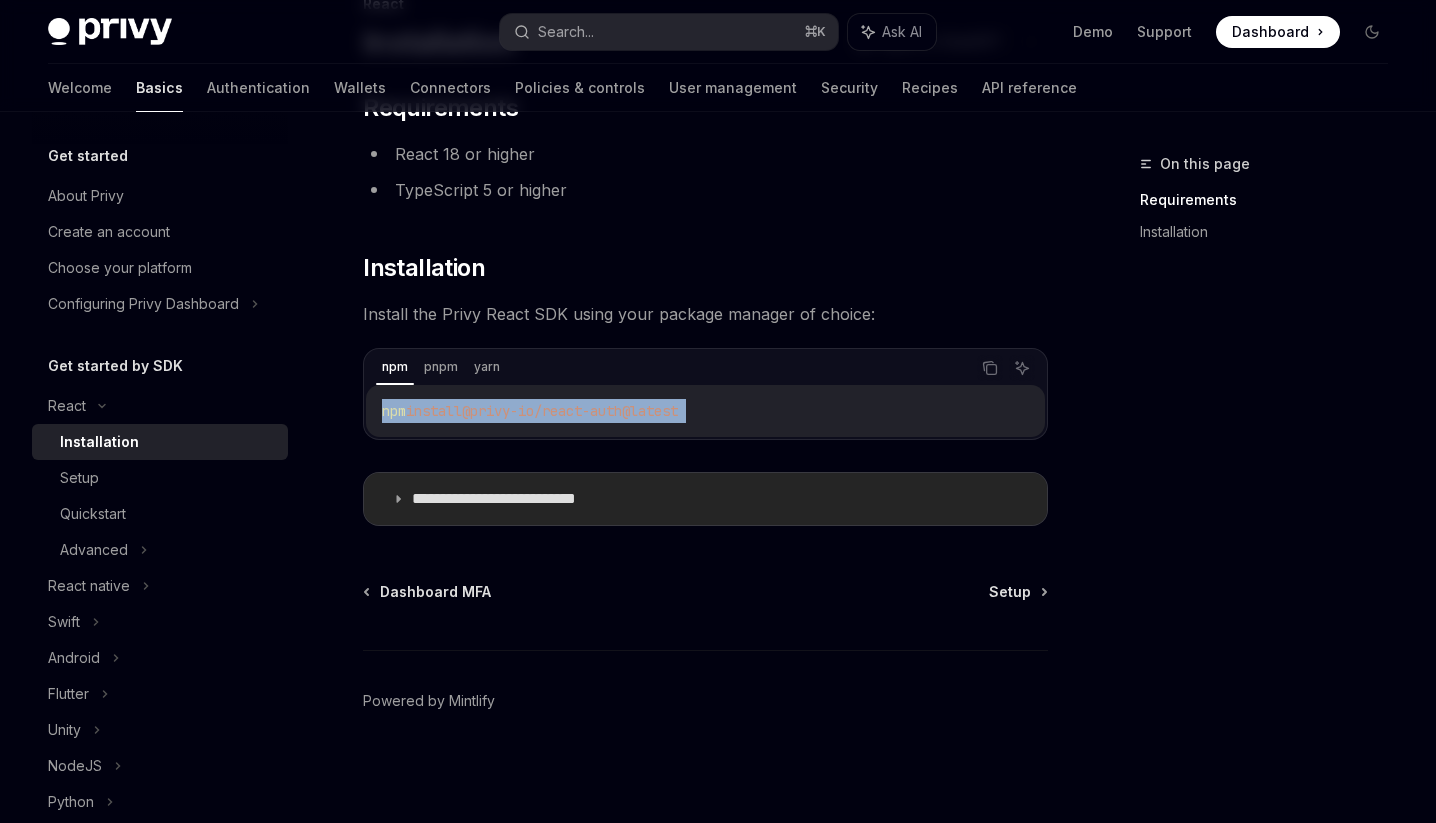 click on "**********" at bounding box center (705, 499) 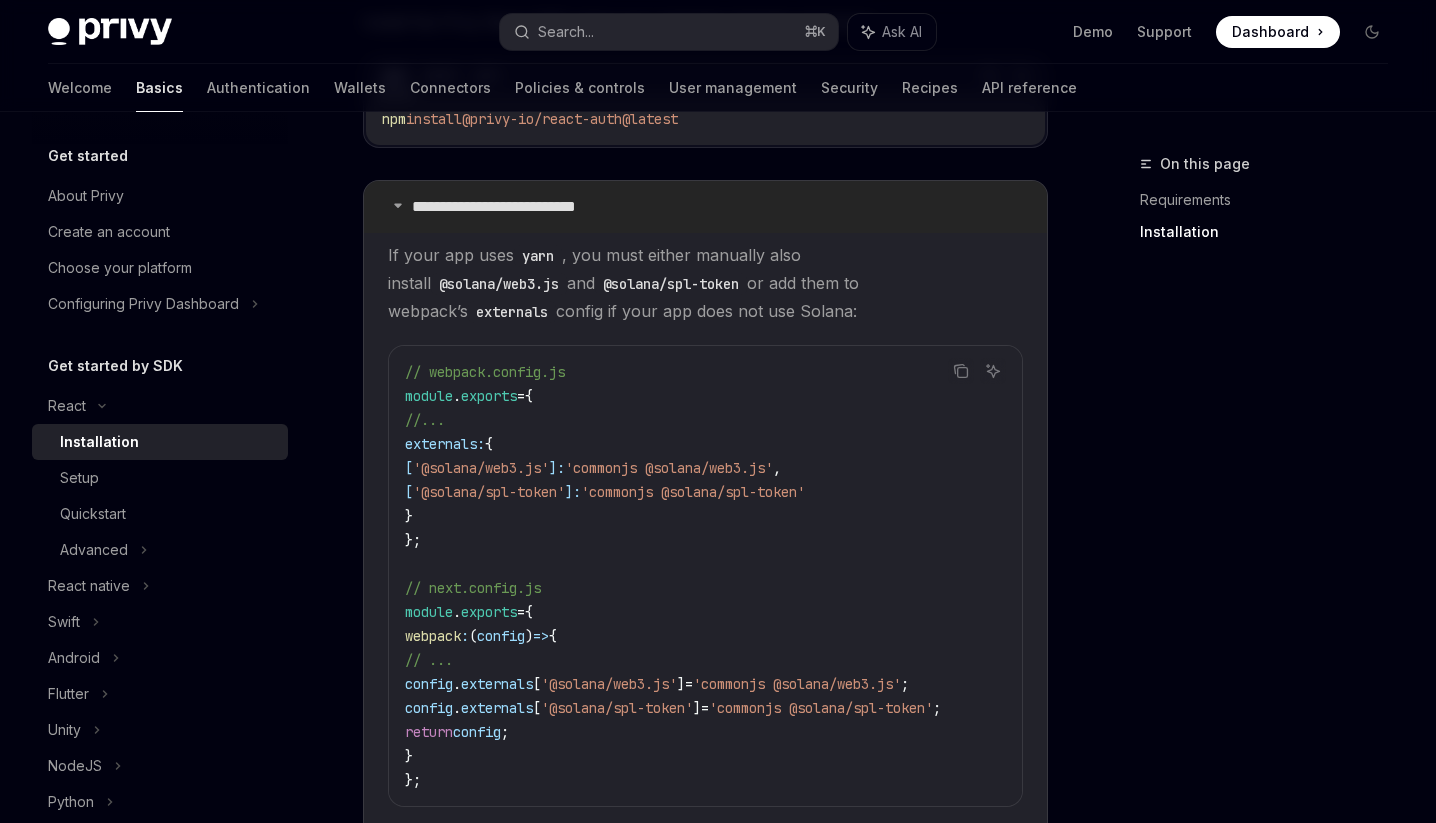 scroll, scrollTop: 493, scrollLeft: 0, axis: vertical 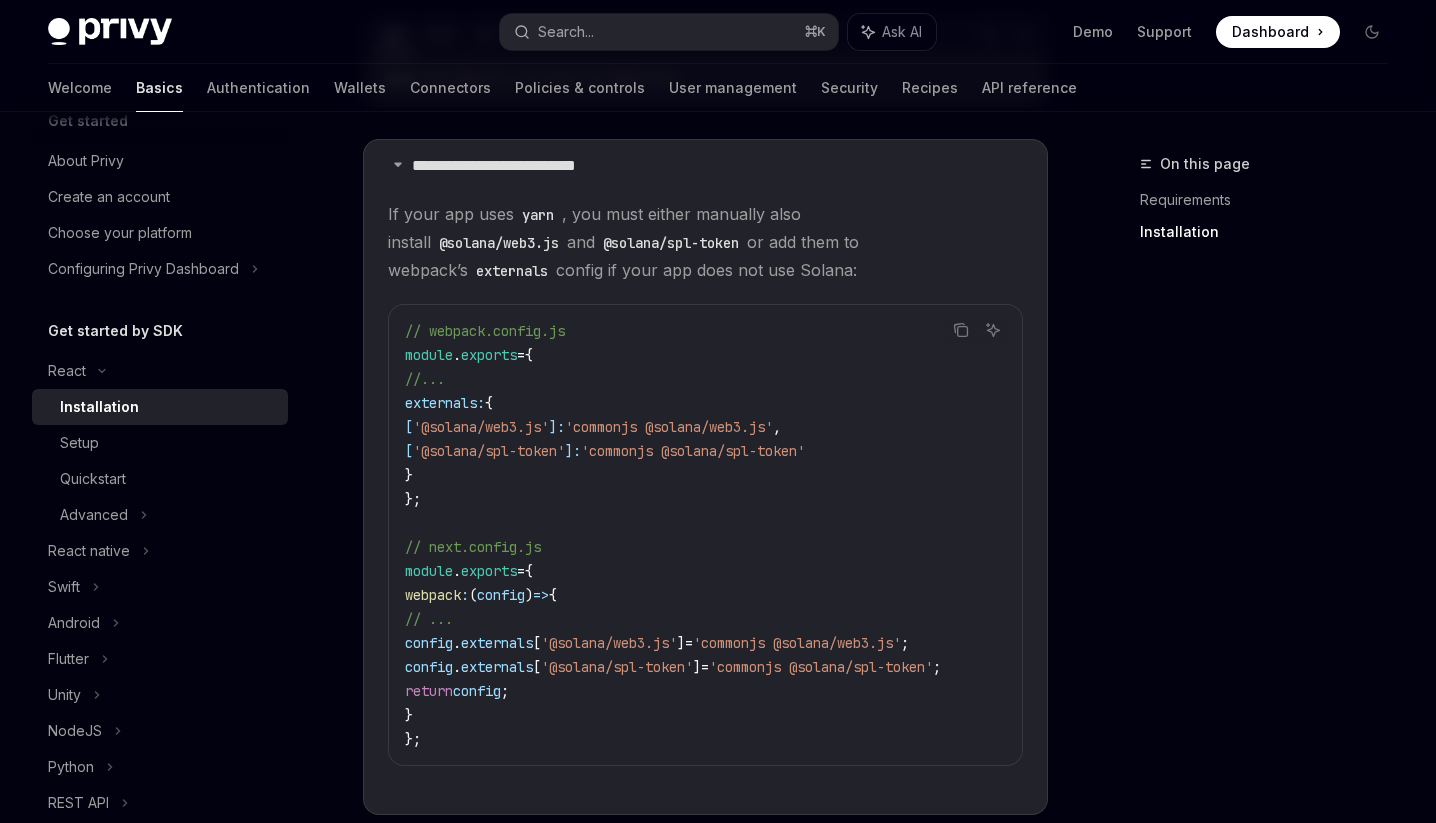 click on "externals" at bounding box center [497, 643] 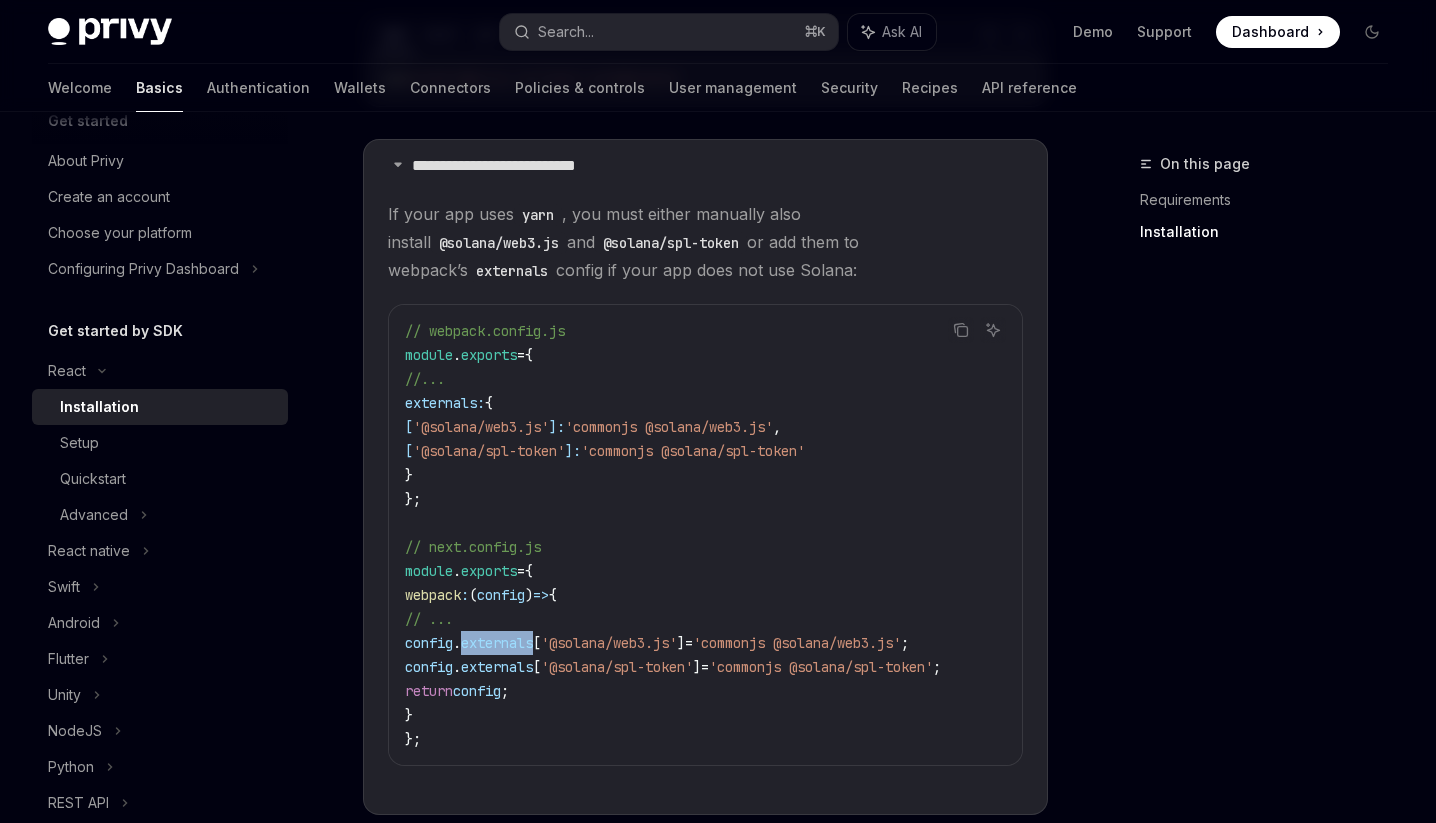 click on "externals" at bounding box center (497, 643) 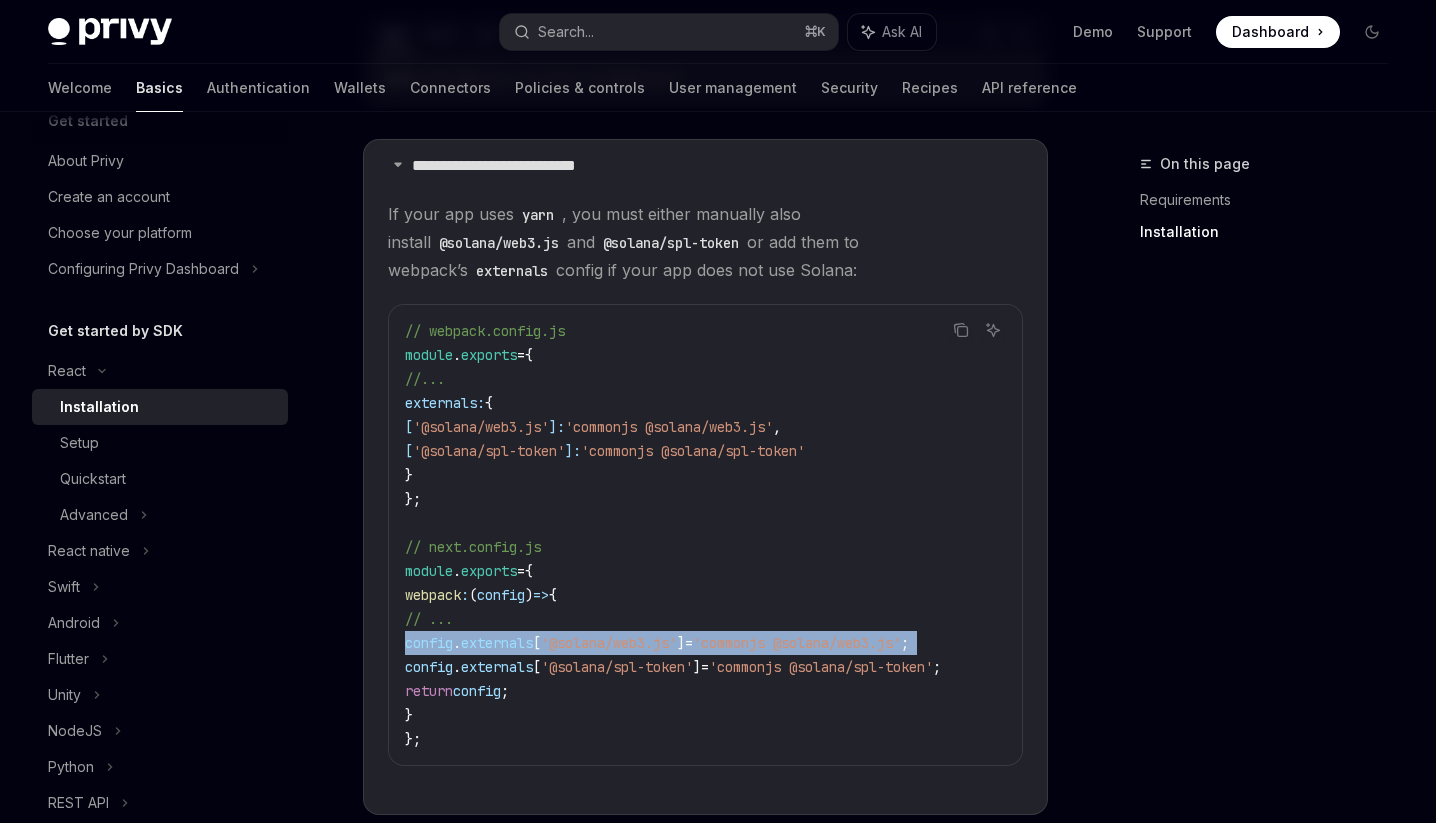 click on "// webpack.config.js
module . exports  =  {
//...
externals:  {
[ '@solana/web3.js' ]:  'commonjs @solana/web3.js' ,
[ '@solana/spl-token' ]:  'commonjs @solana/spl-token'
}
};
// next.config.js
module . exports  =  {
webpack :  ( config )  =>  {
// ...
config . externals [ '@solana/web3.js' ]  =  'commonjs @solana/web3.js' ;
config . externals [ '@solana/spl-token' ]  =  'commonjs @solana/spl-token' ;
return  config ;
}
};" at bounding box center (705, 535) 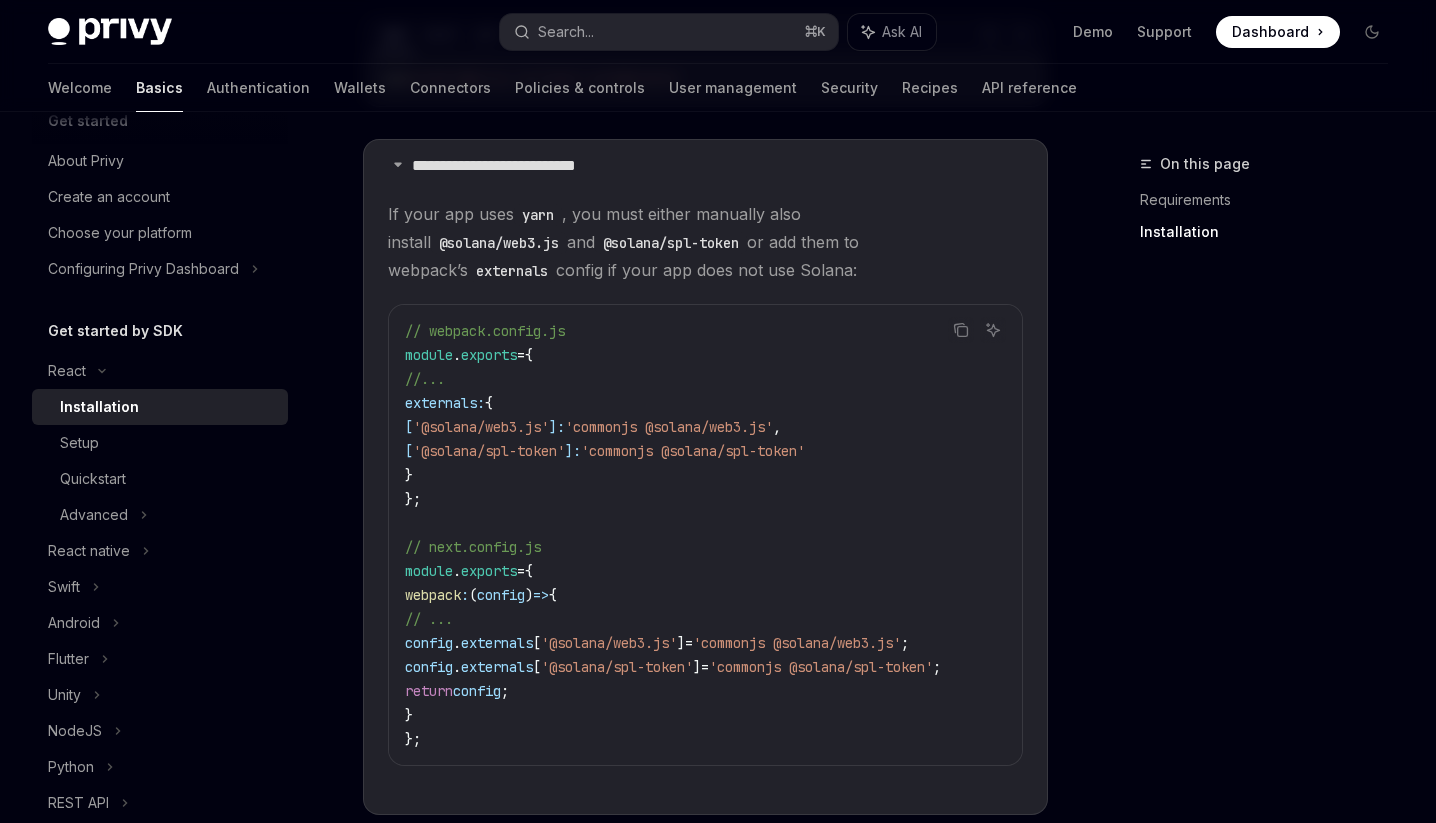 click on "// webpack.config.js
module . exports  =  {
//...
externals:  {
[ '@solana/web3.js' ]:  'commonjs @solana/web3.js' ,
[ '@solana/spl-token' ]:  'commonjs @solana/spl-token'
}
};
// next.config.js
module . exports  =  {
webpack :  ( config )  =>  {
// ...
config . externals [ '@solana/web3.js' ]  =  'commonjs @solana/web3.js' ;
config . externals [ '@solana/spl-token' ]  =  'commonjs @solana/spl-token' ;
return  config ;
}
};" at bounding box center (705, 535) 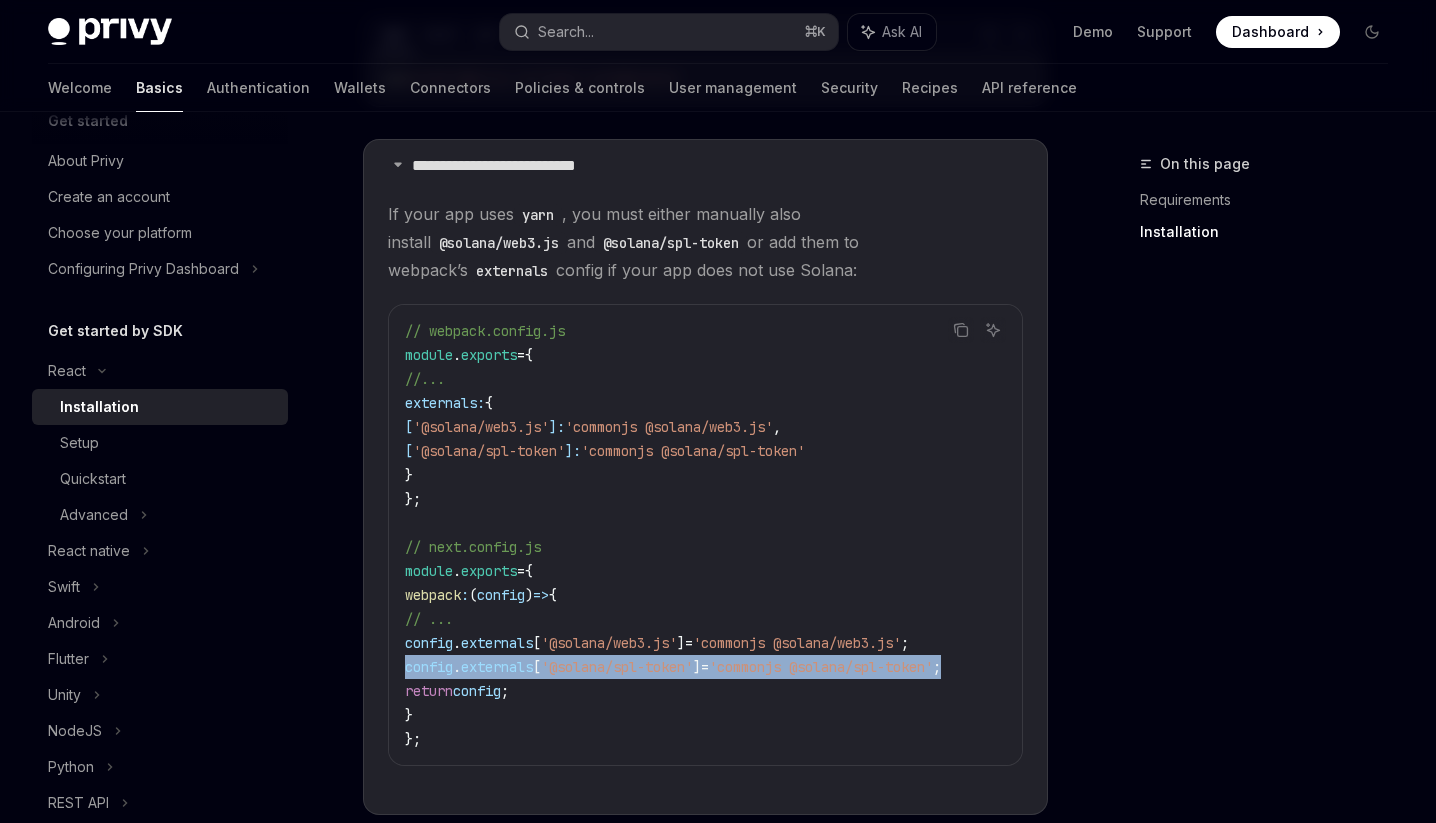 scroll, scrollTop: 0, scrollLeft: 0, axis: both 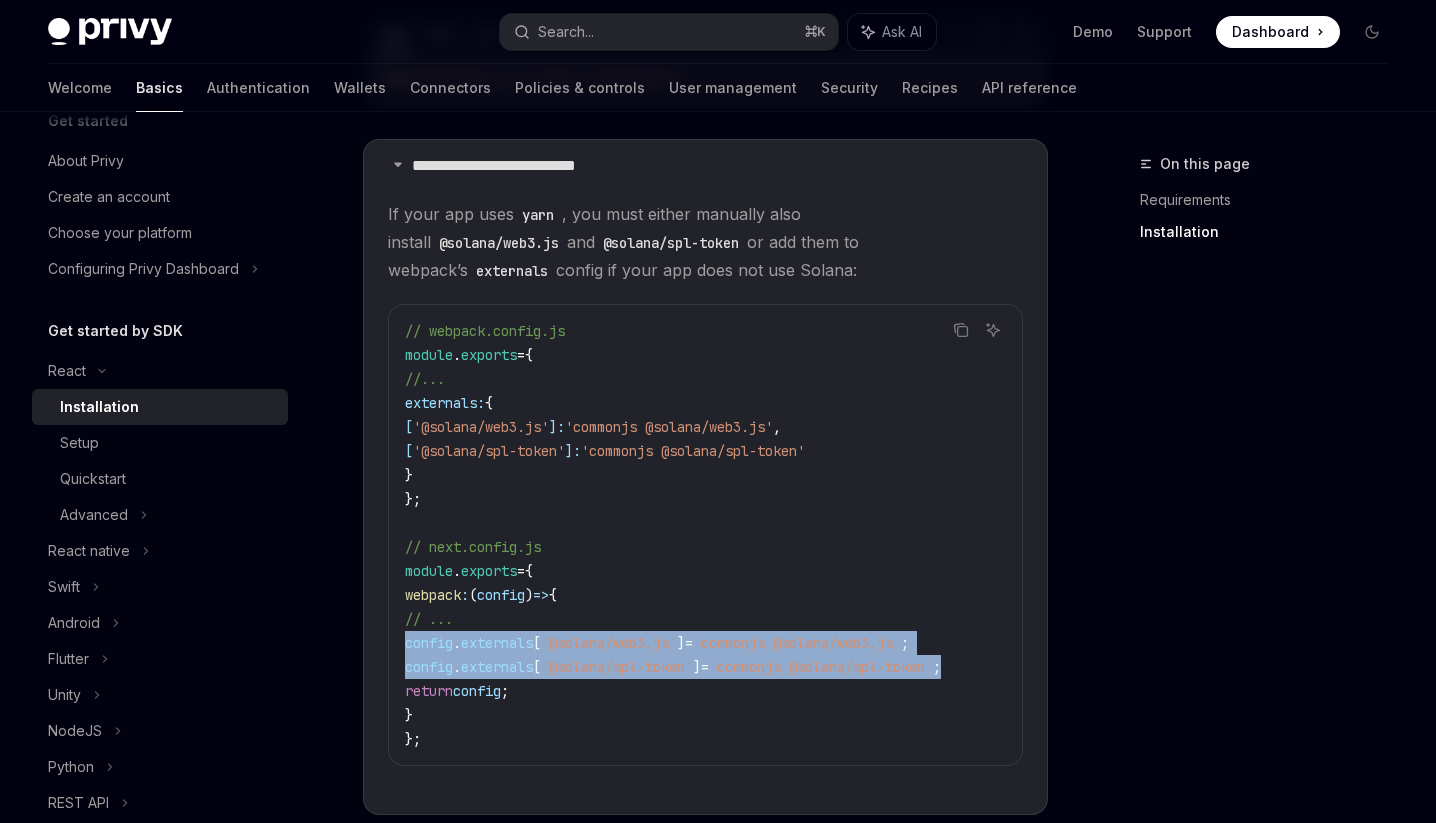 drag, startPoint x: 978, startPoint y: 667, endPoint x: 331, endPoint y: 644, distance: 647.4087 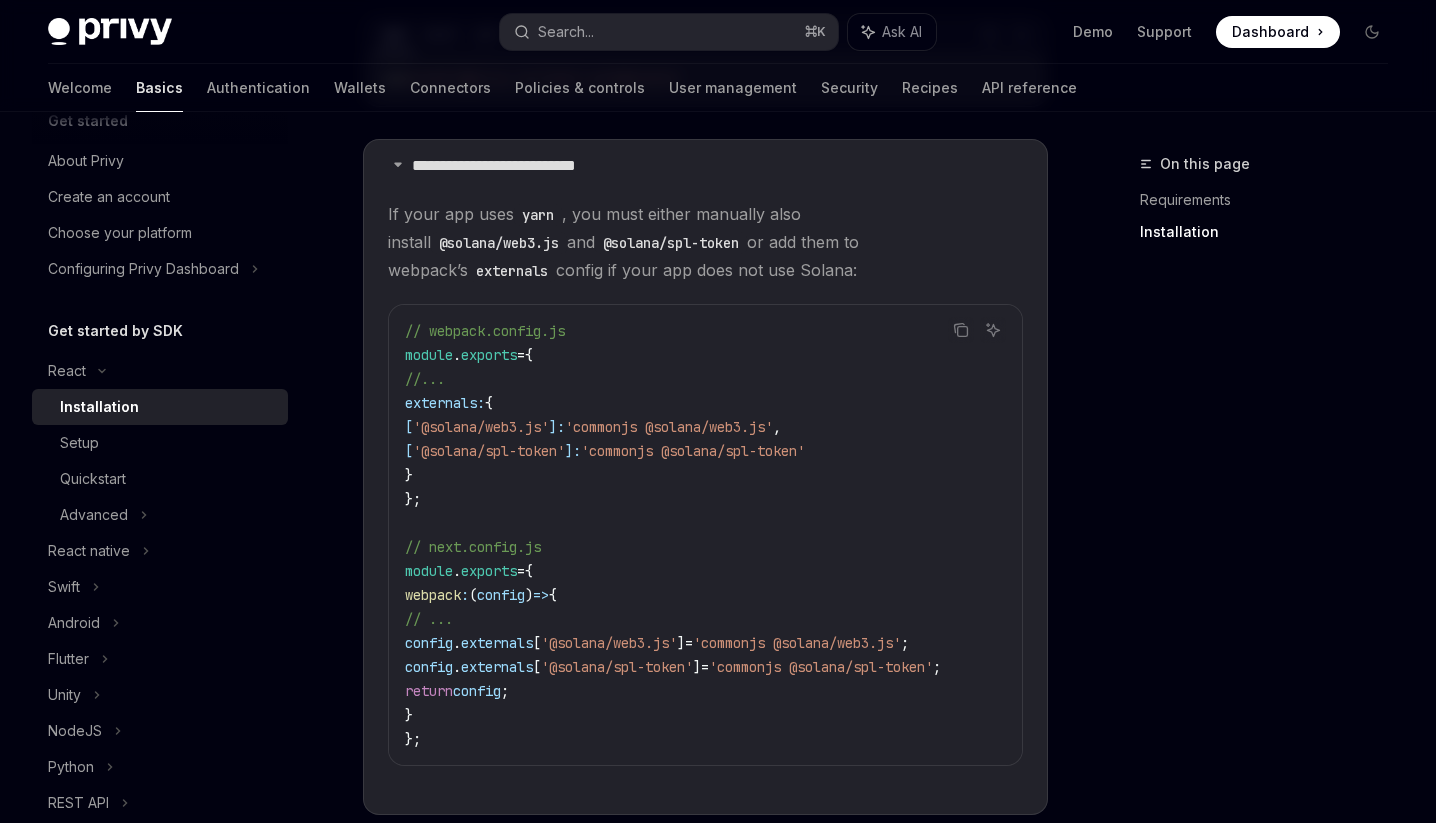 click on "webpack" at bounding box center [433, 595] 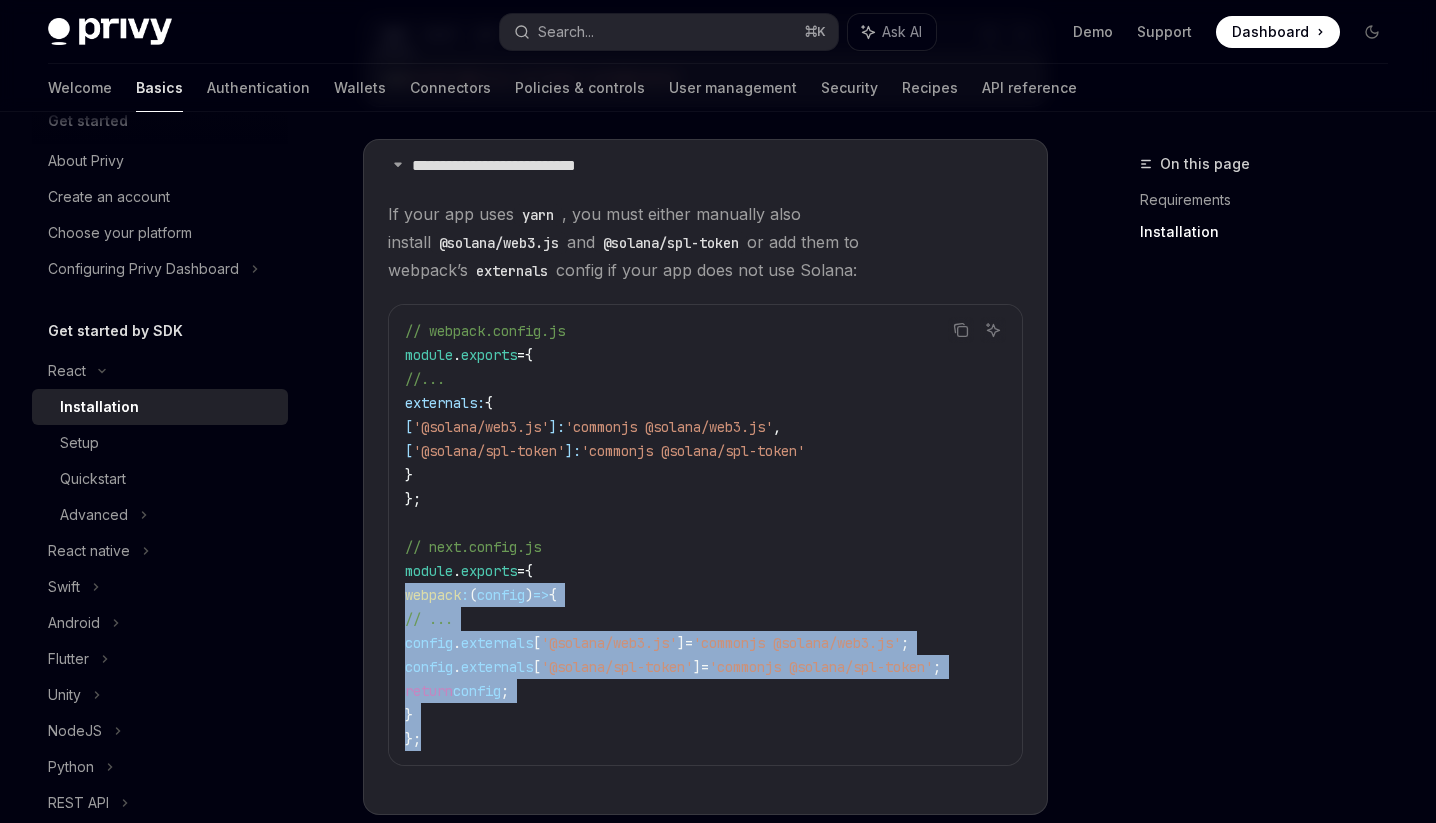 drag, startPoint x: 430, startPoint y: 745, endPoint x: 379, endPoint y: 587, distance: 166.0271 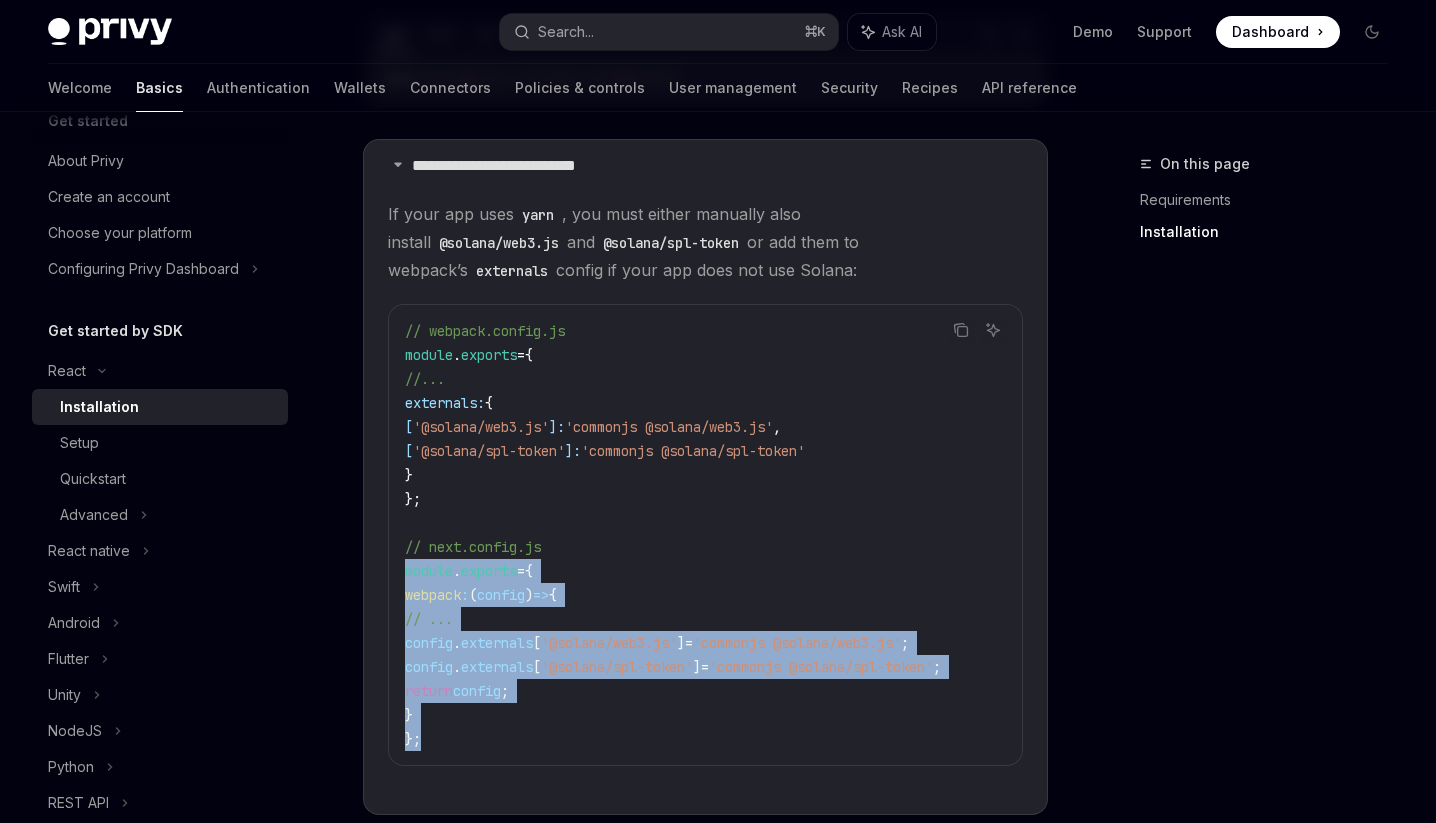 drag, startPoint x: 435, startPoint y: 743, endPoint x: 386, endPoint y: 577, distance: 173.0809 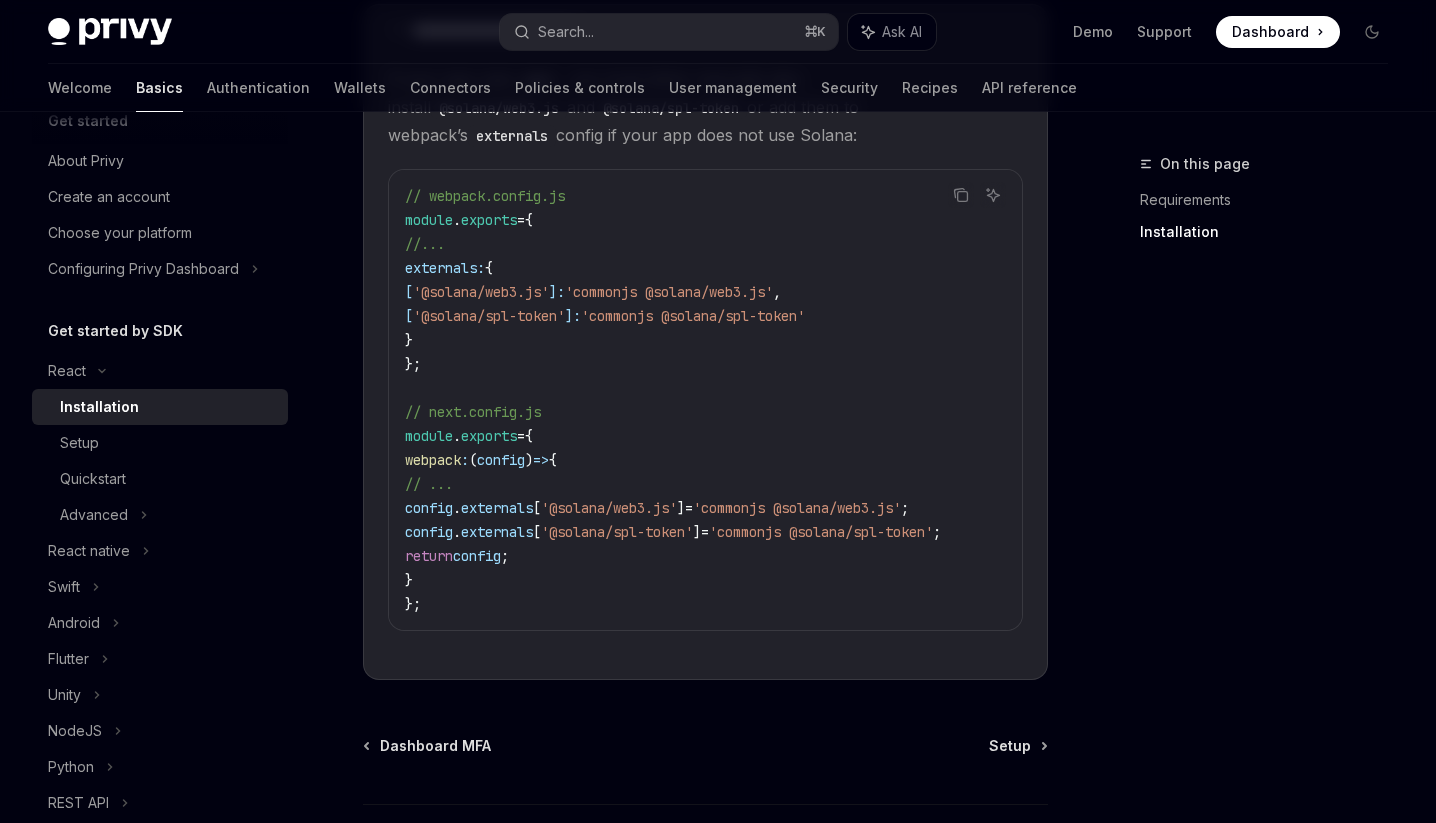 scroll, scrollTop: 609, scrollLeft: 0, axis: vertical 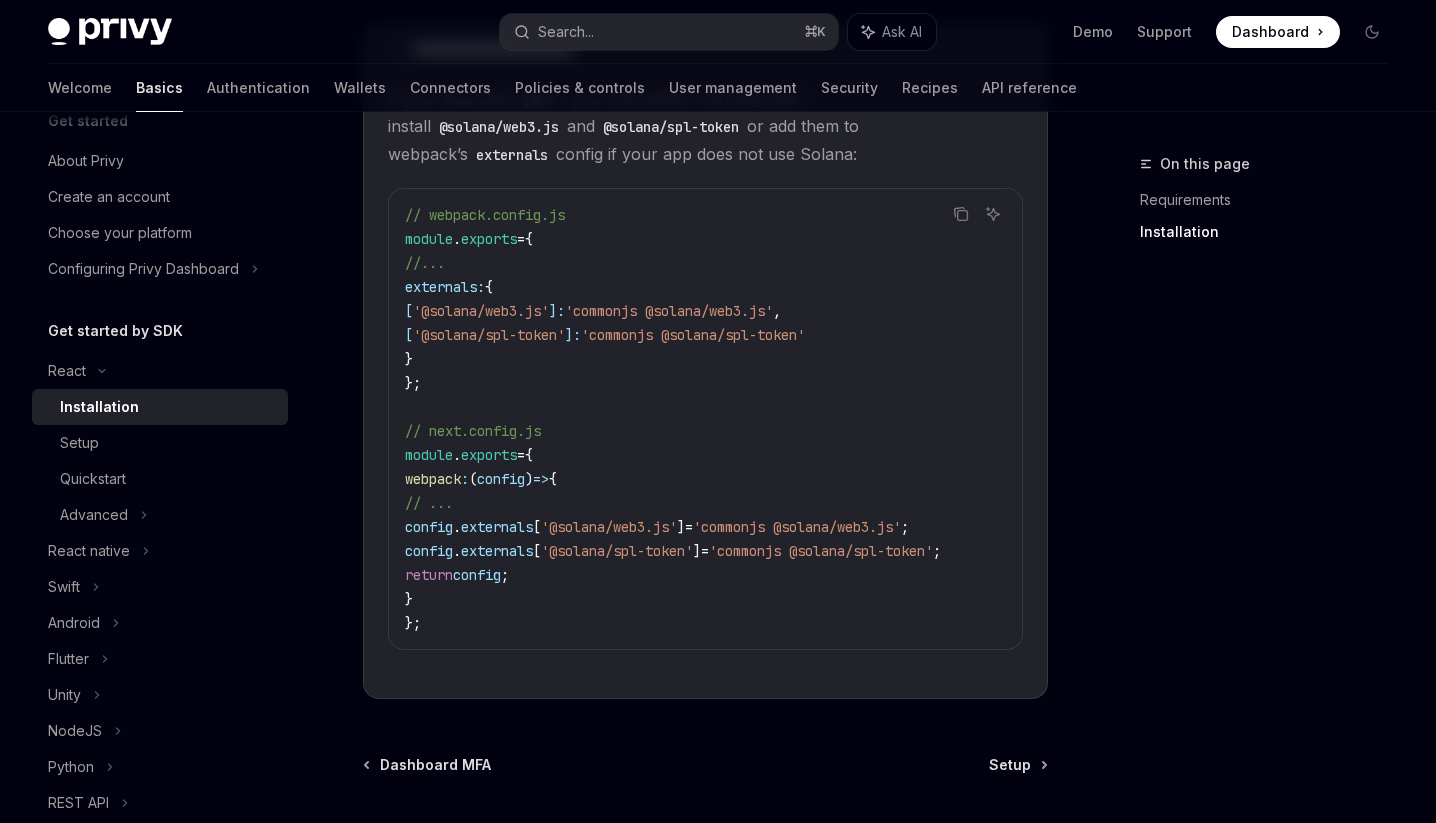 click on "// webpack.config.js
module . exports  =  {
//...
externals:  {
[ '@solana/web3.js' ]:  'commonjs @solana/web3.js' ,
[ '@solana/spl-token' ]:  'commonjs @solana/spl-token'
}
};
// next.config.js
module . exports  =  {
webpack :  ( config )  =>  {
// ...
config . externals [ '@solana/web3.js' ]  =  'commonjs @solana/web3.js' ;
config . externals [ '@solana/spl-token' ]  =  'commonjs @solana/spl-token' ;
return  config ;
}
};" at bounding box center [705, 419] 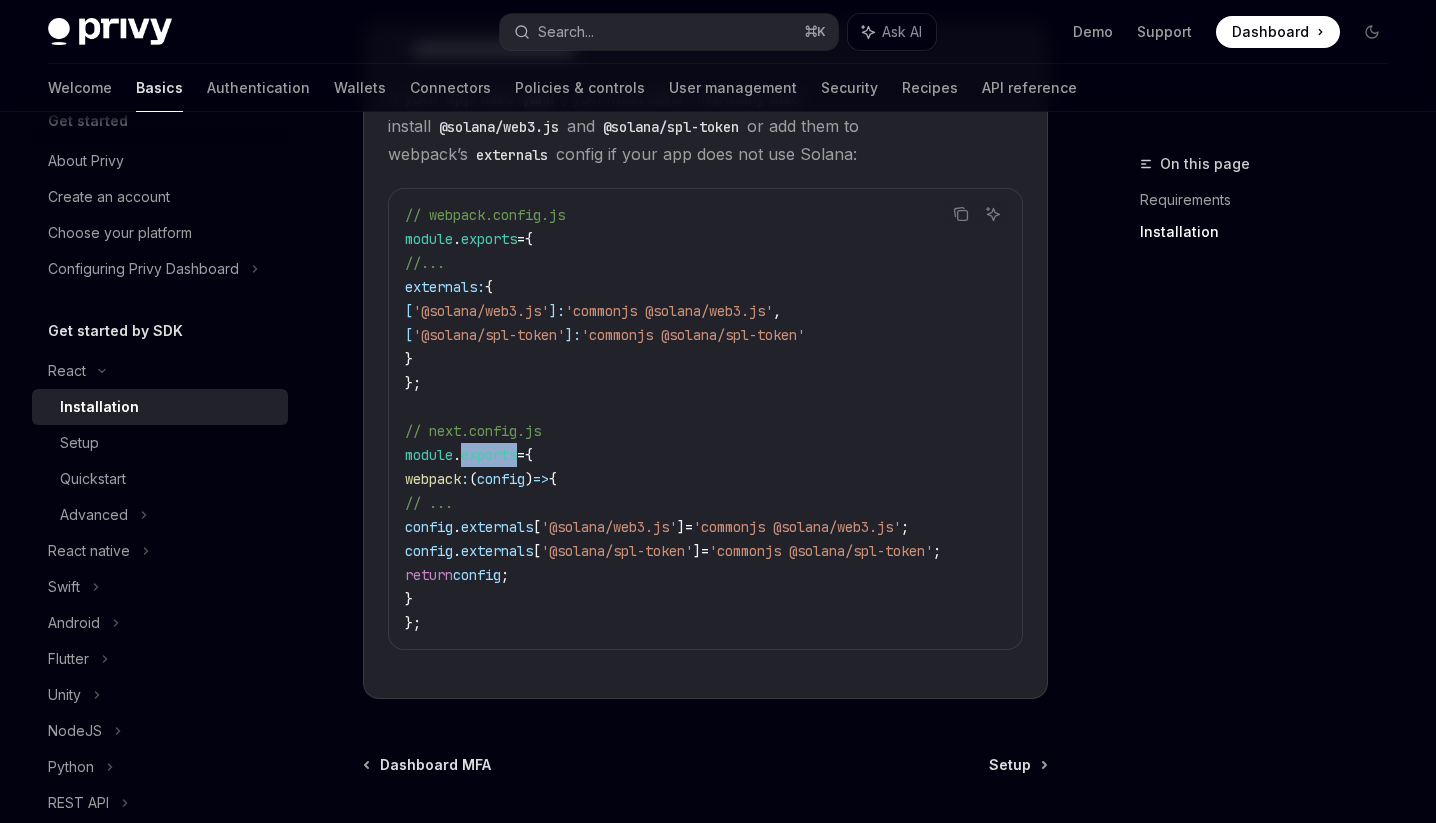 click on "webpack" at bounding box center (433, 479) 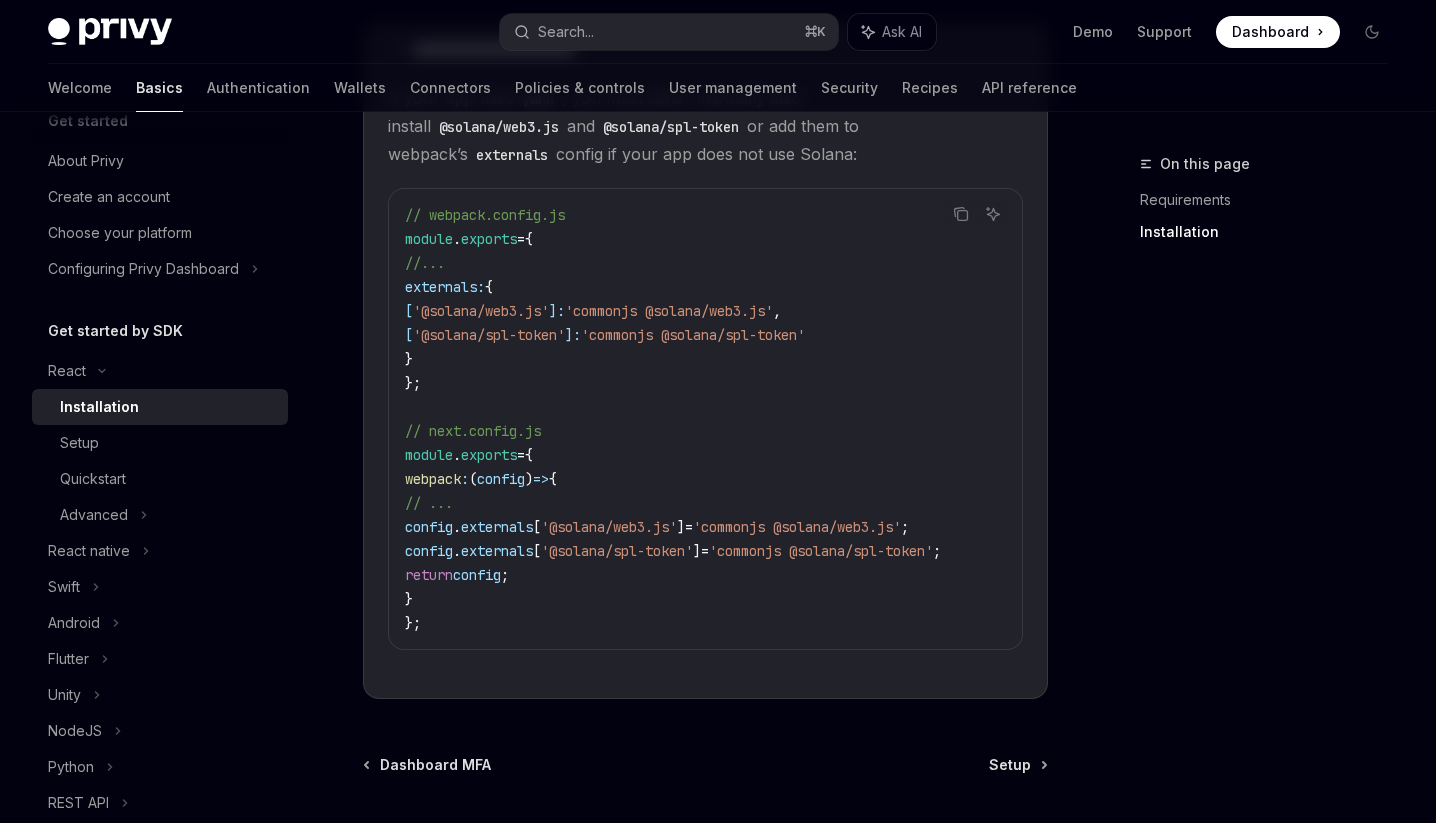 click on "webpack" at bounding box center [433, 479] 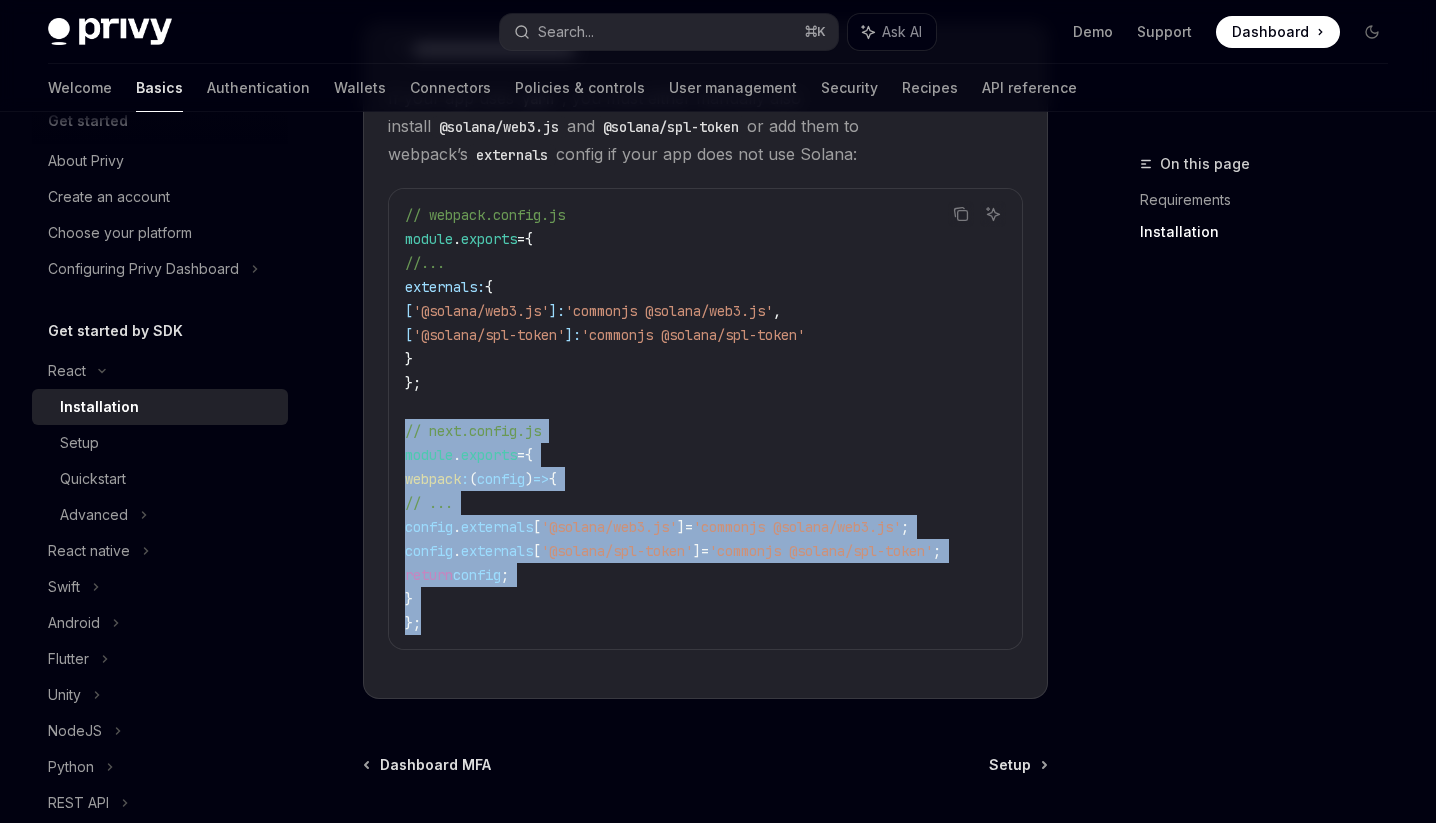 drag, startPoint x: 445, startPoint y: 636, endPoint x: 393, endPoint y: 435, distance: 207.61743 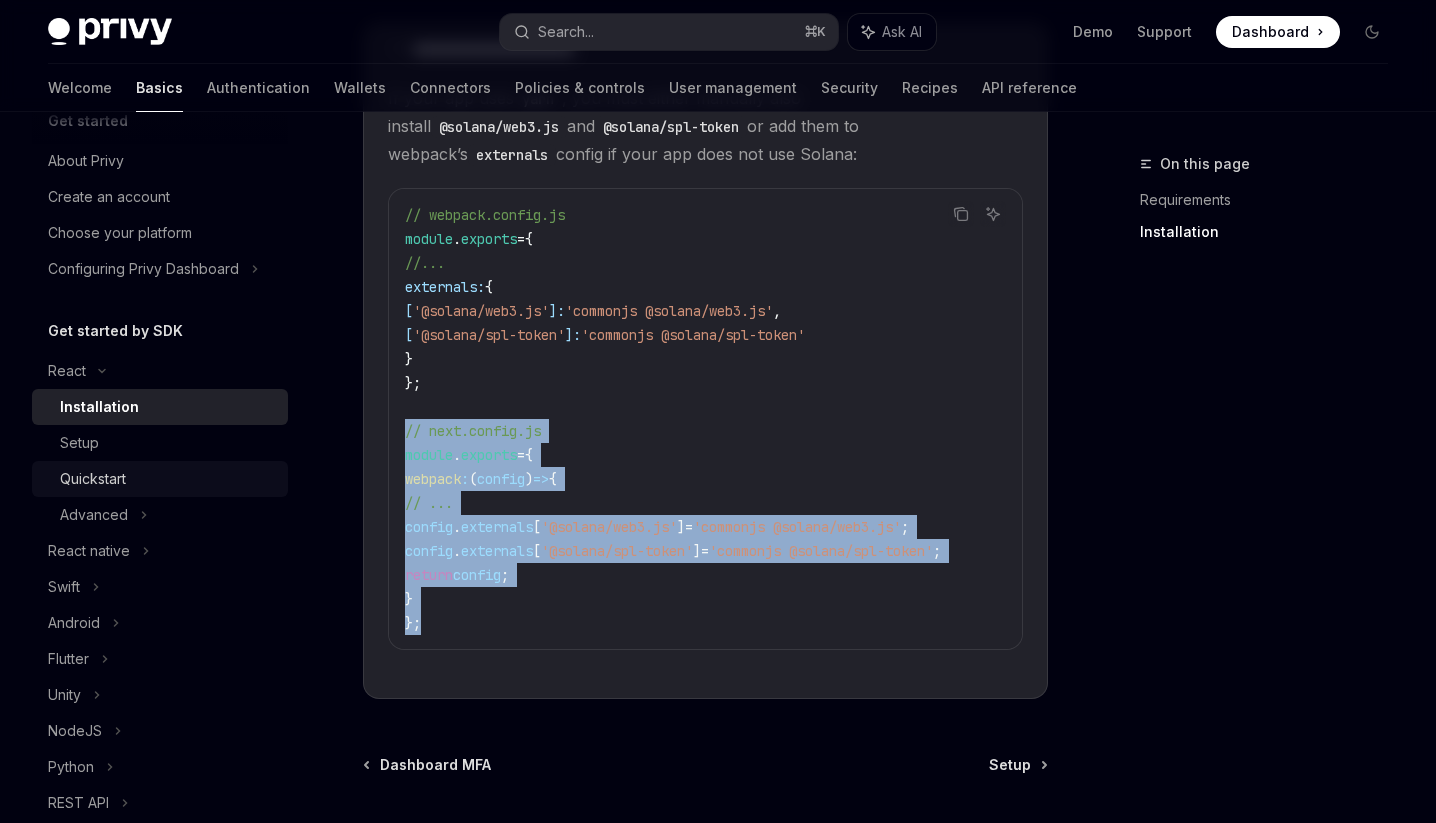scroll, scrollTop: 53, scrollLeft: 0, axis: vertical 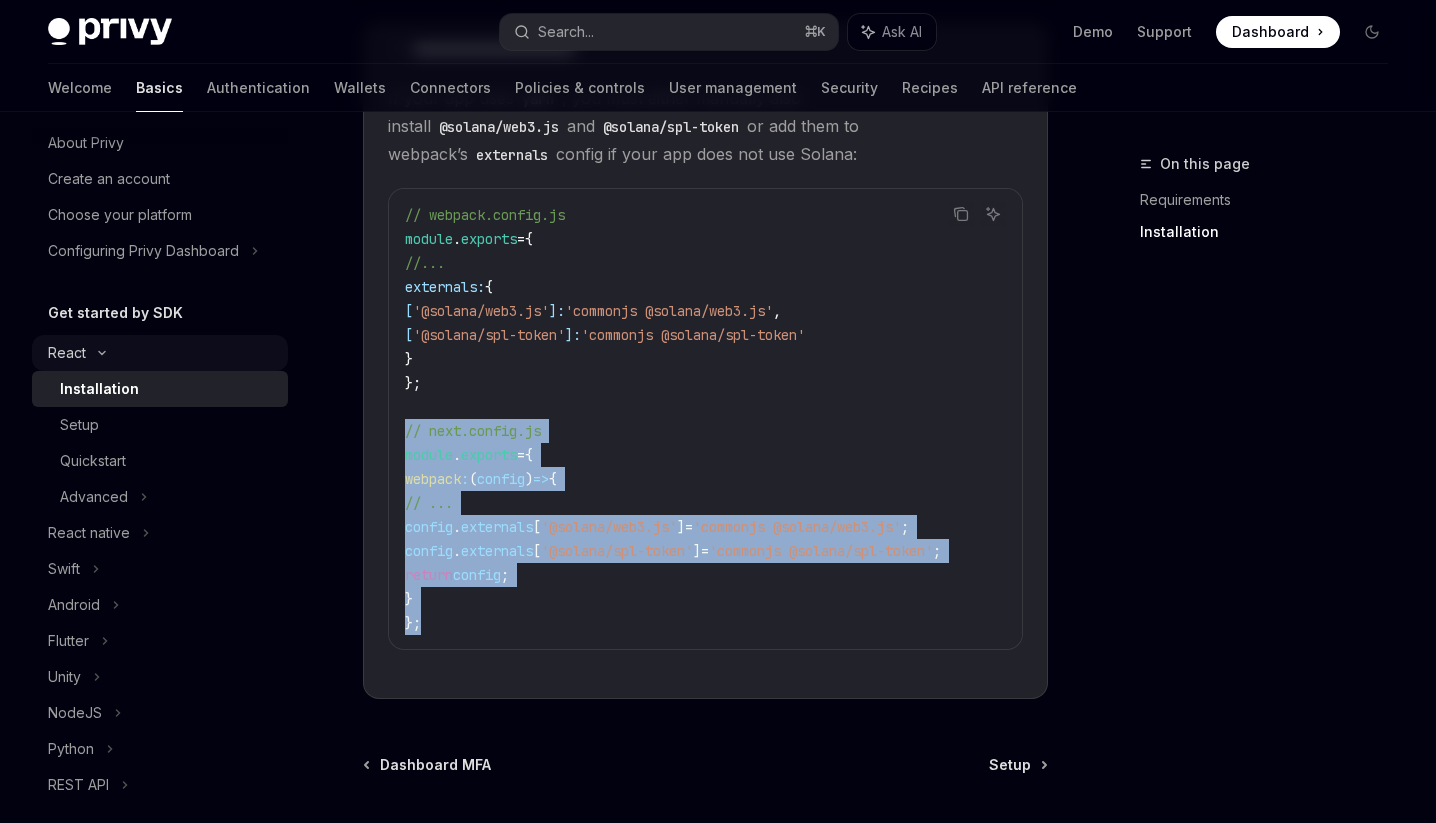 click on "React" at bounding box center [160, 353] 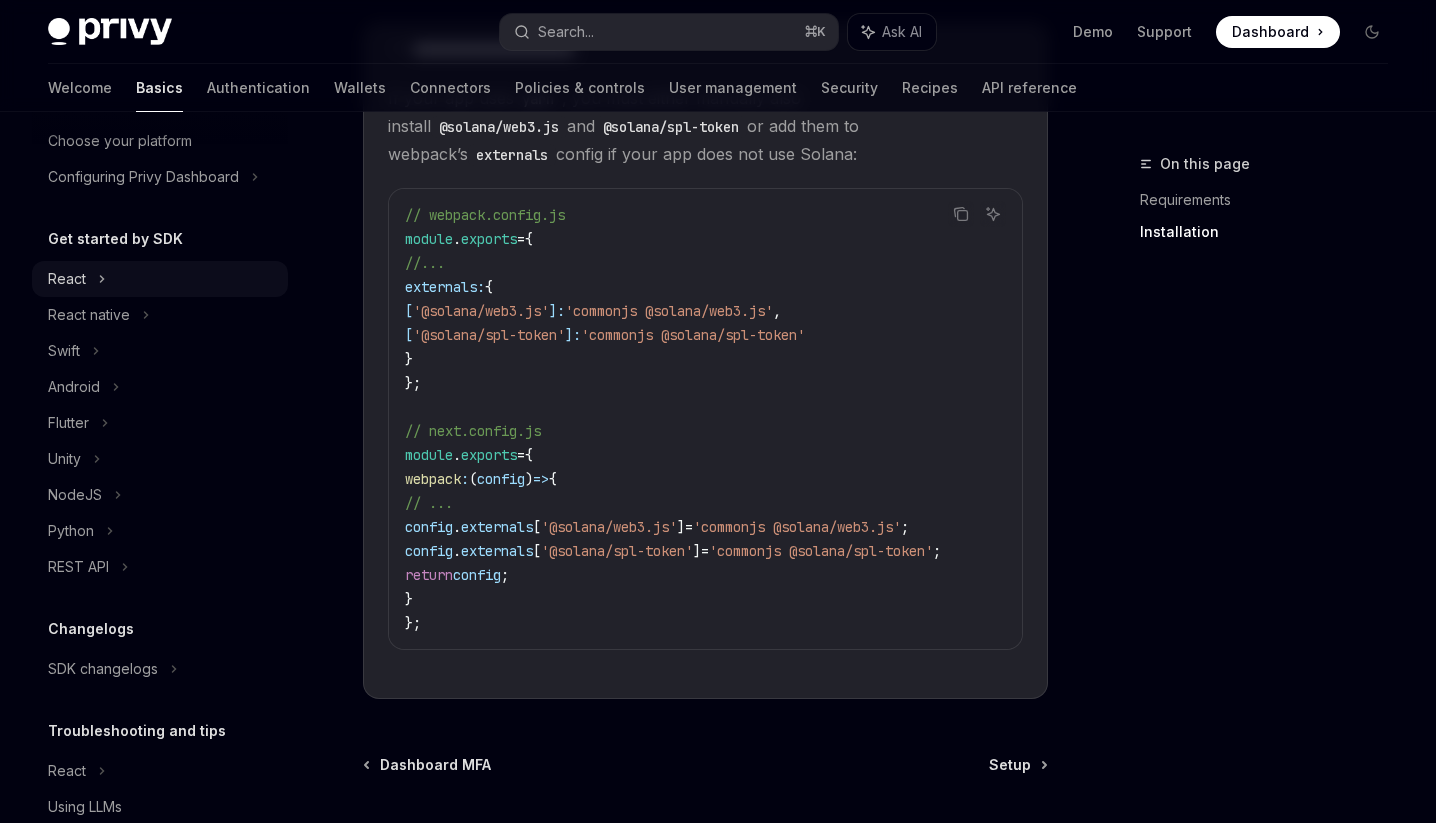scroll, scrollTop: 169, scrollLeft: 0, axis: vertical 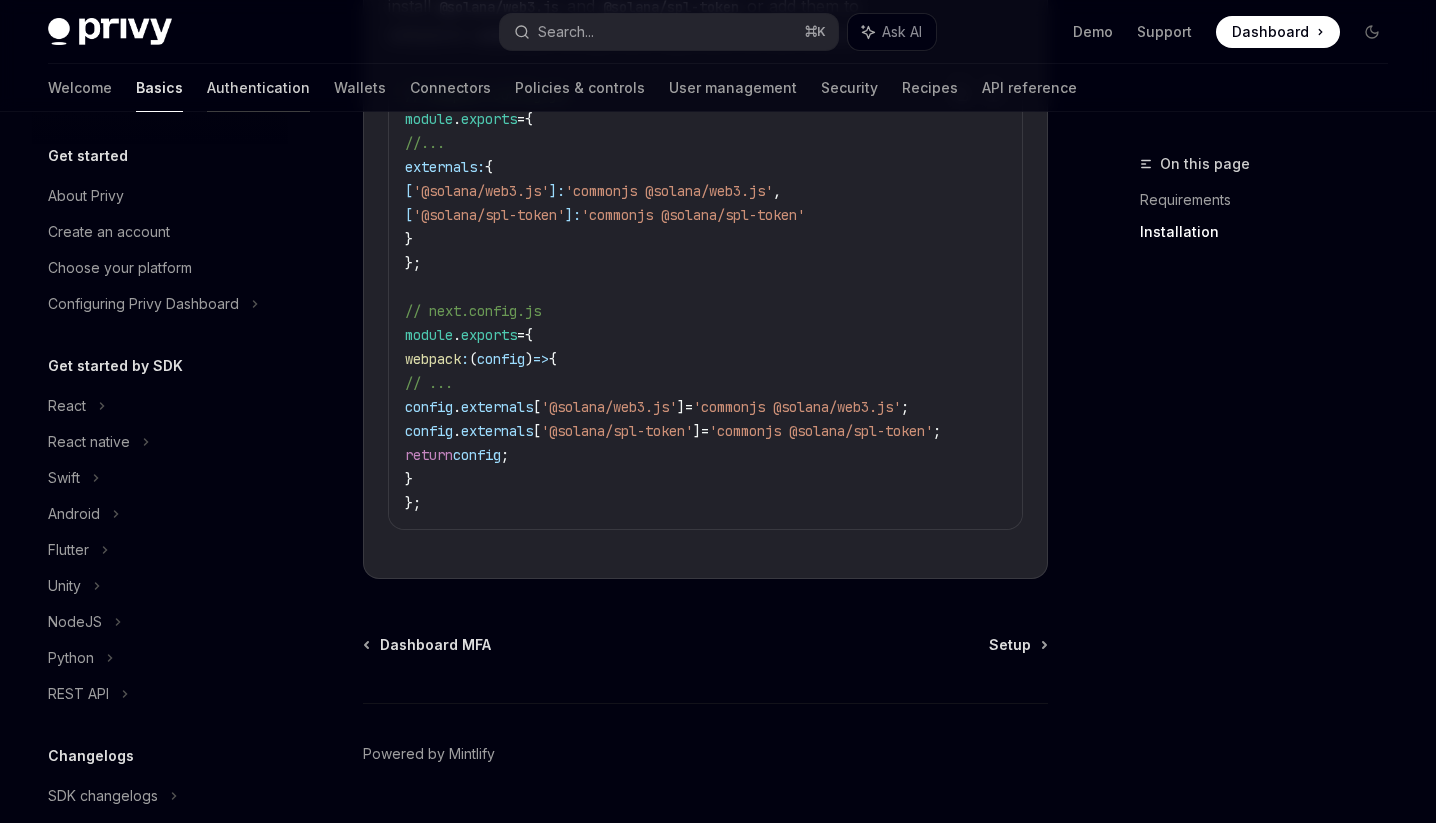 click on "Authentication" at bounding box center [258, 88] 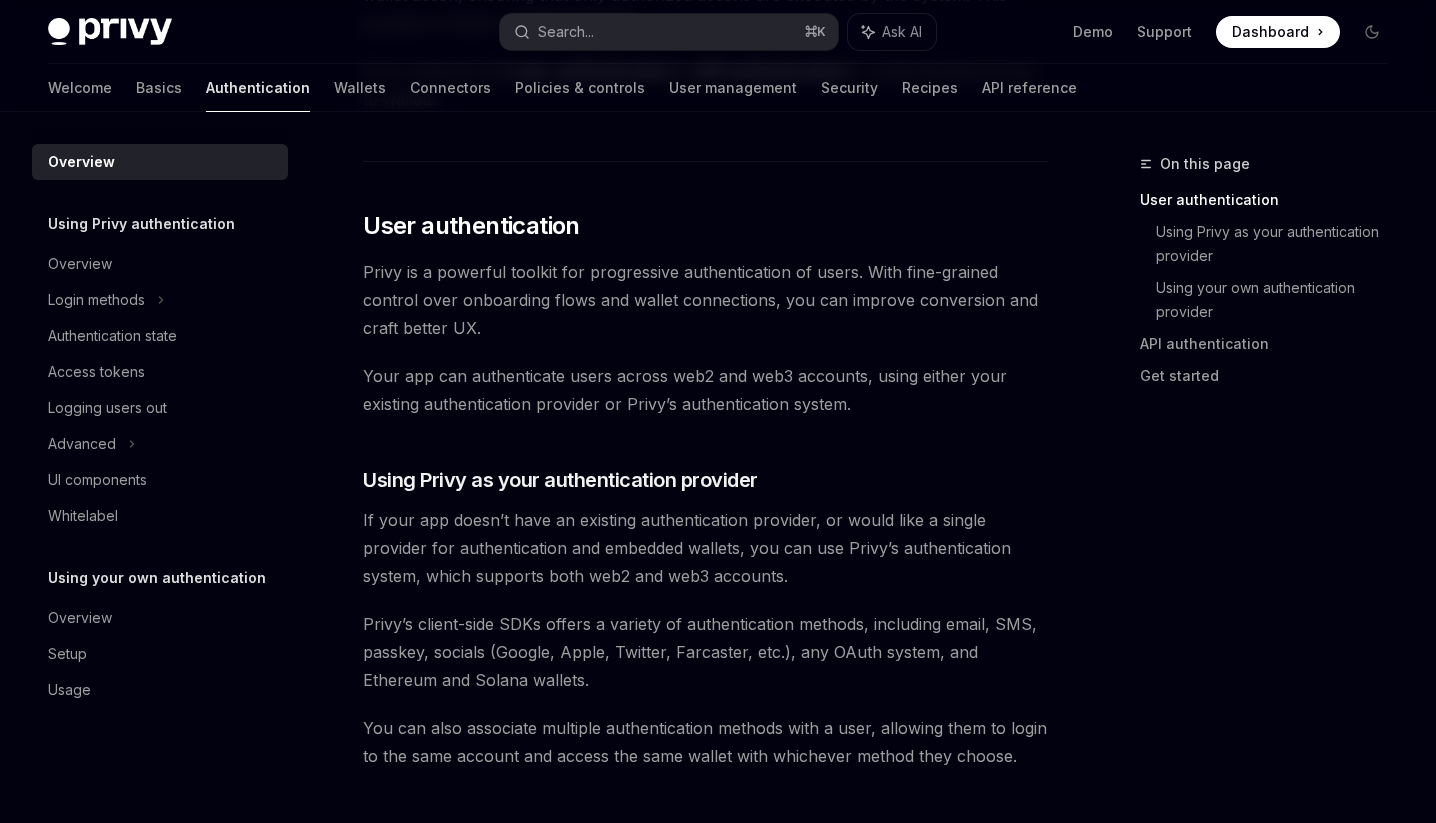 scroll, scrollTop: 360, scrollLeft: 0, axis: vertical 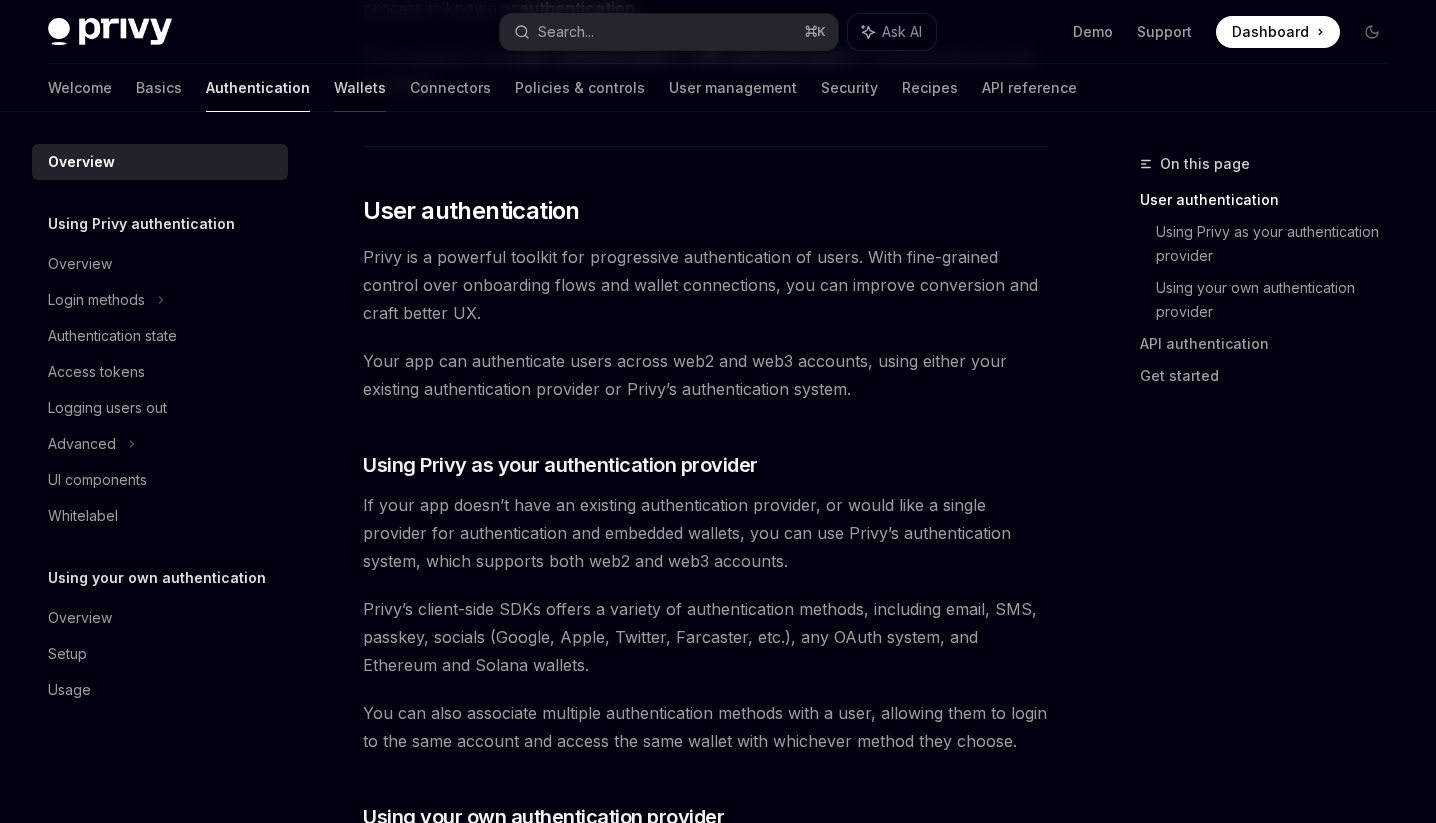click on "Wallets" at bounding box center (360, 88) 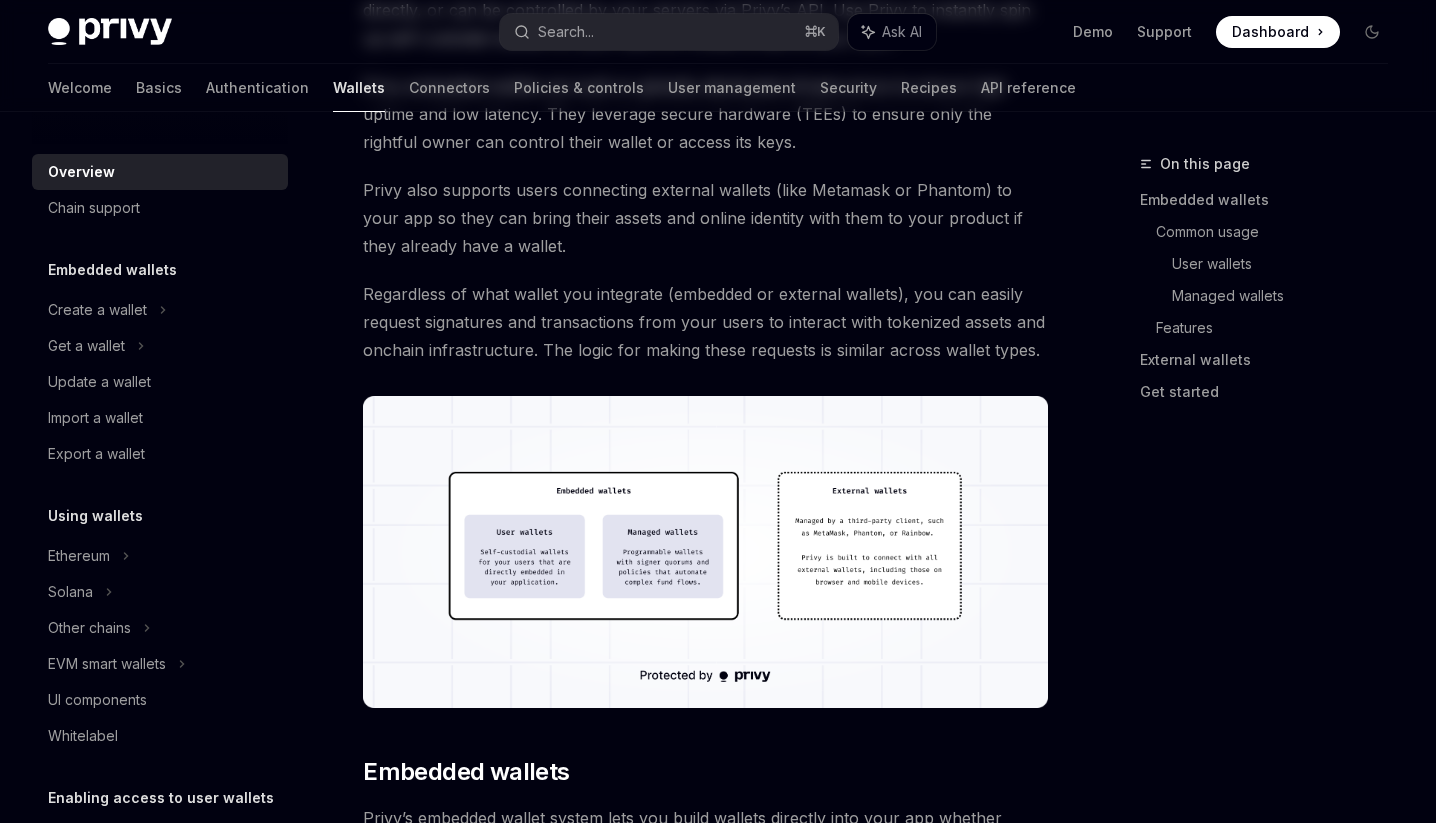 scroll, scrollTop: 0, scrollLeft: 0, axis: both 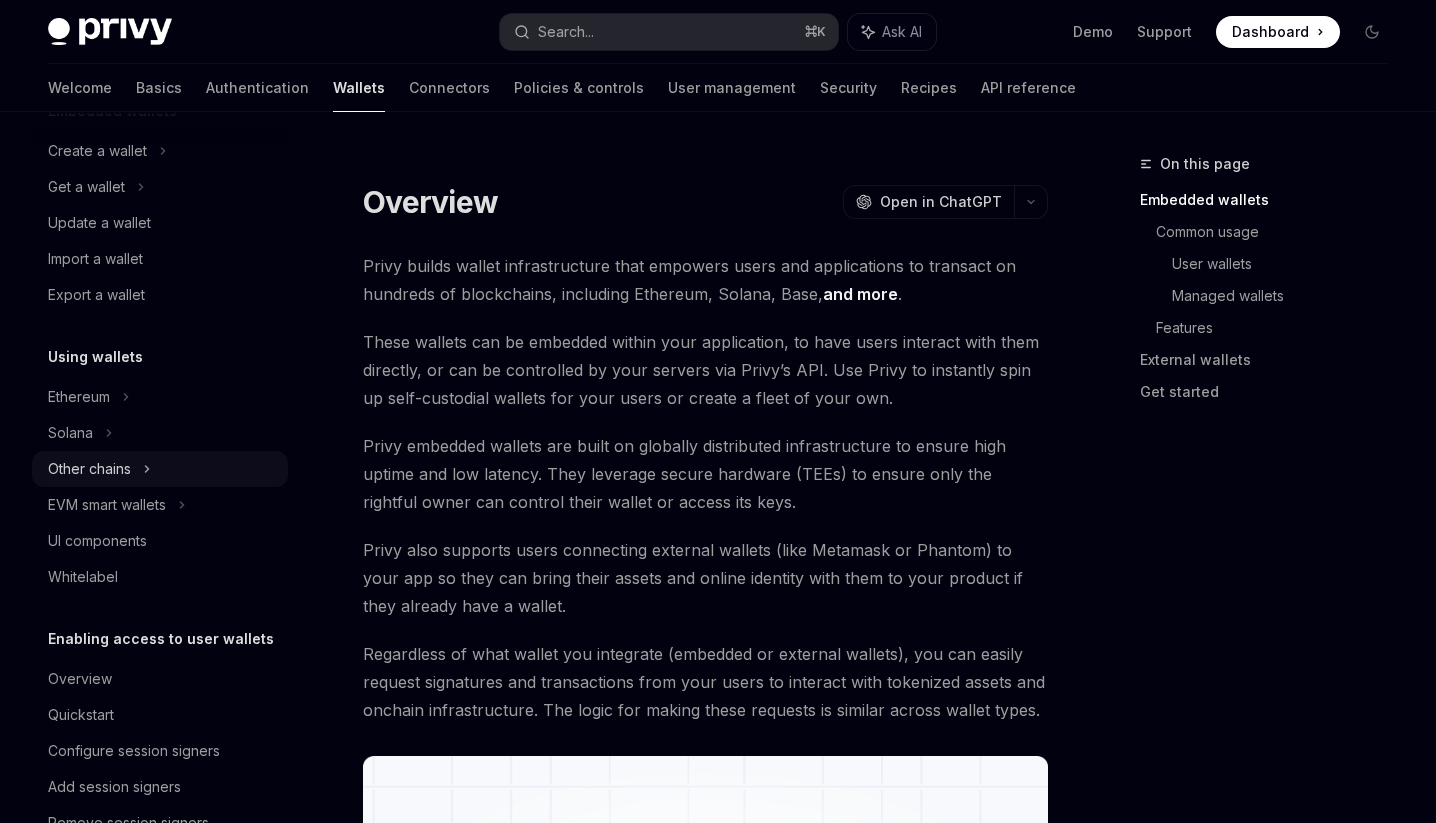 click on "Other chains" at bounding box center [160, 469] 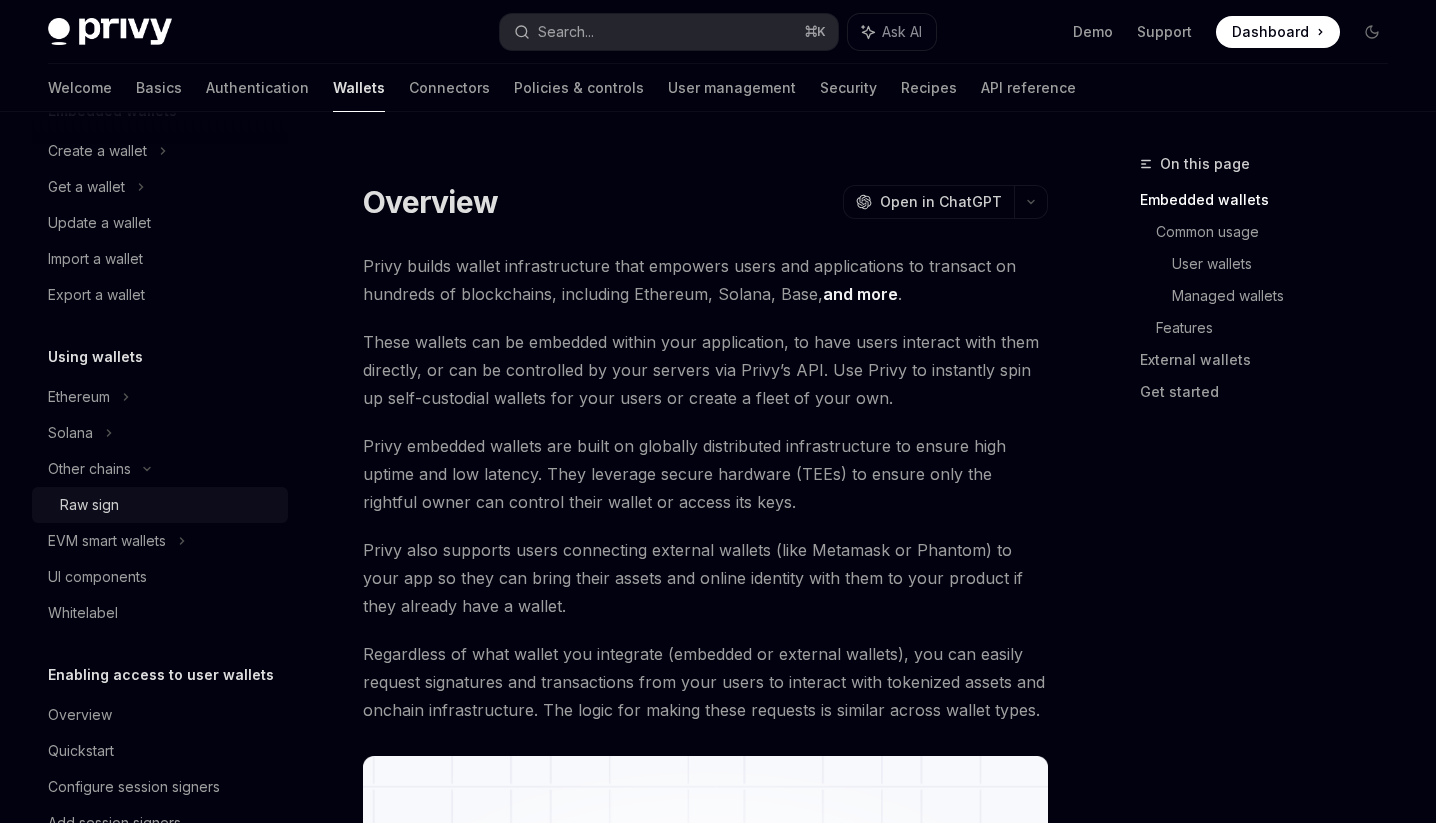 click on "Raw sign" at bounding box center [168, 505] 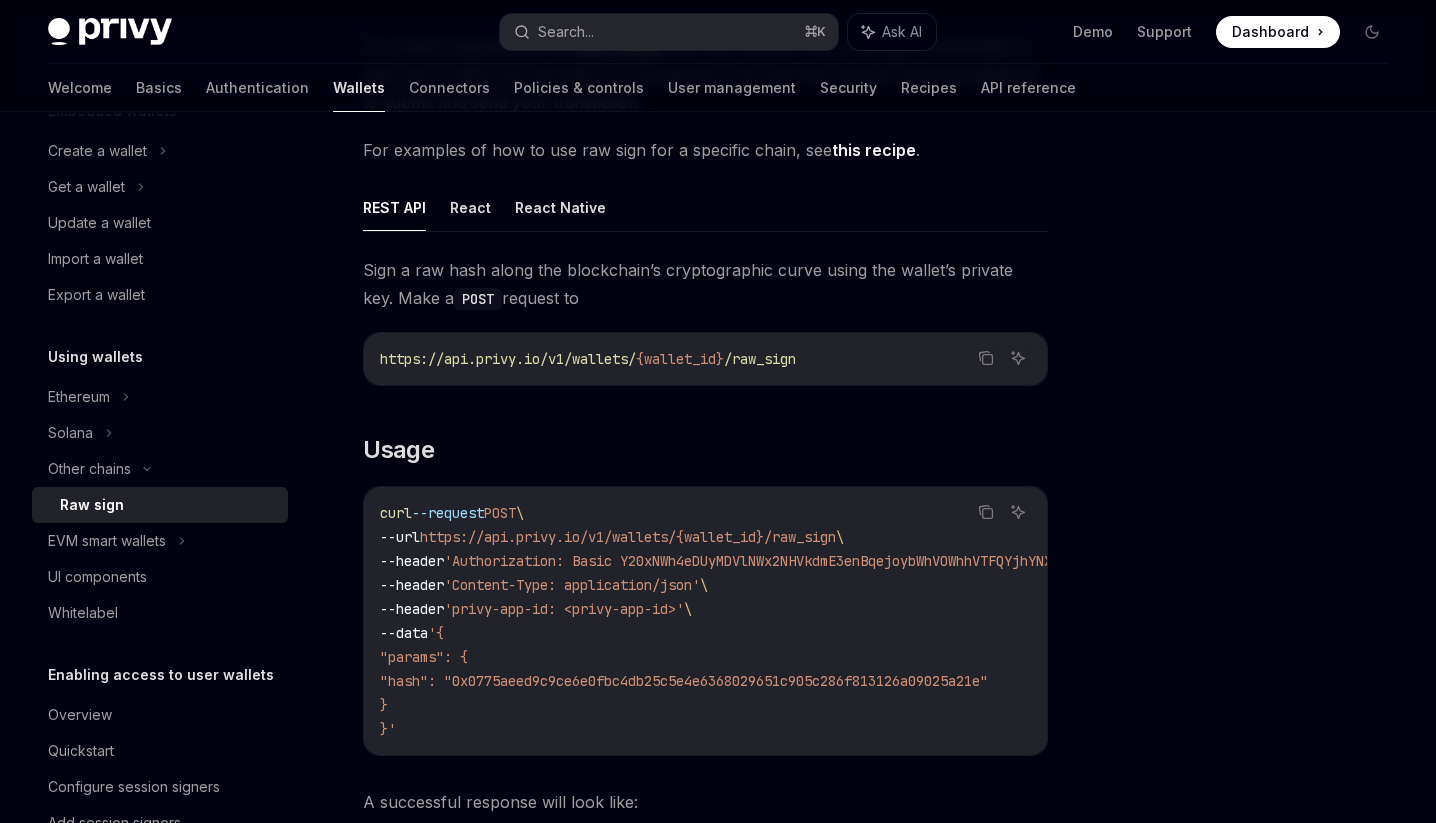 scroll, scrollTop: 222, scrollLeft: 0, axis: vertical 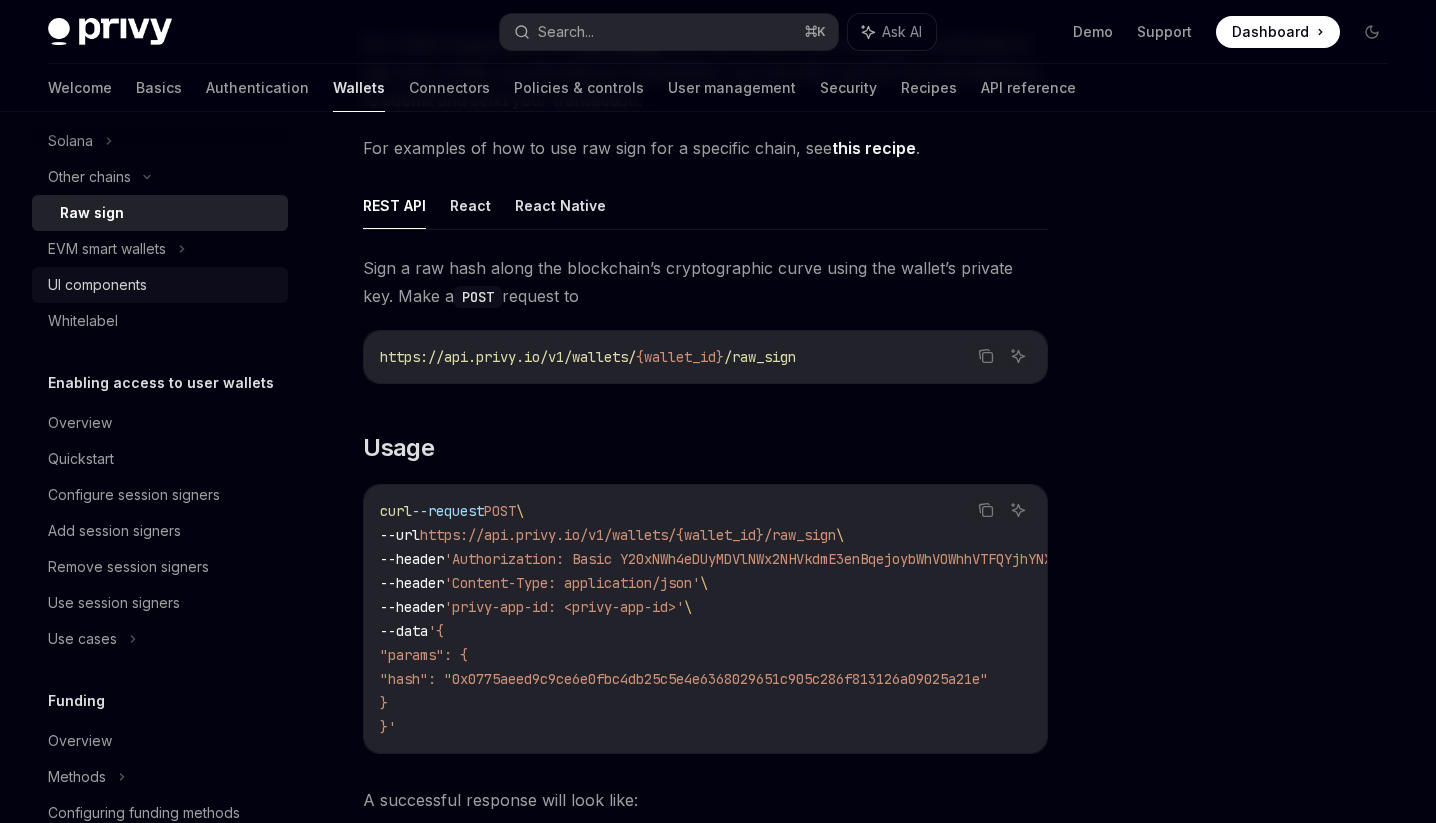 click on "UI components" at bounding box center (160, 285) 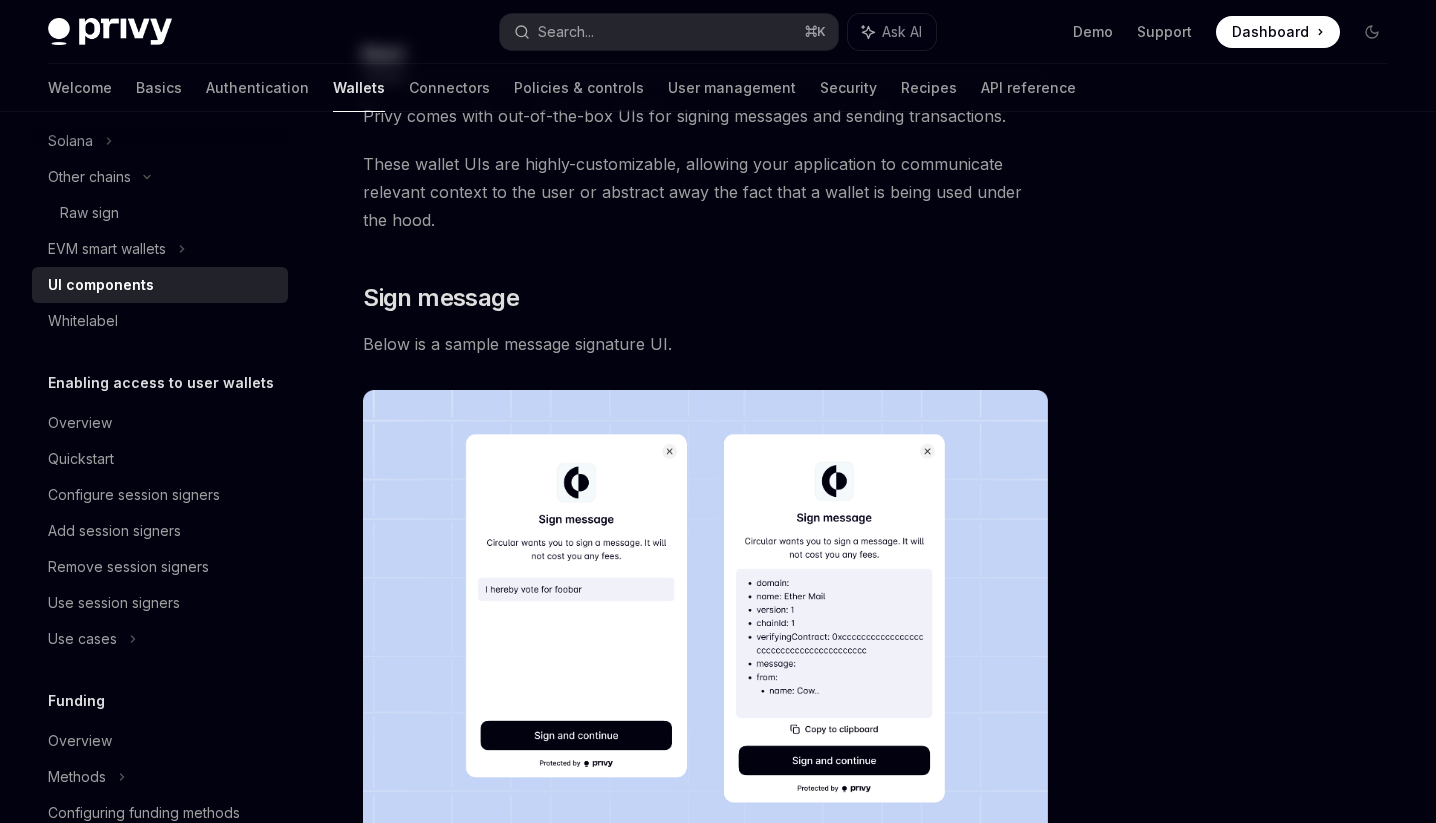 scroll, scrollTop: 0, scrollLeft: 0, axis: both 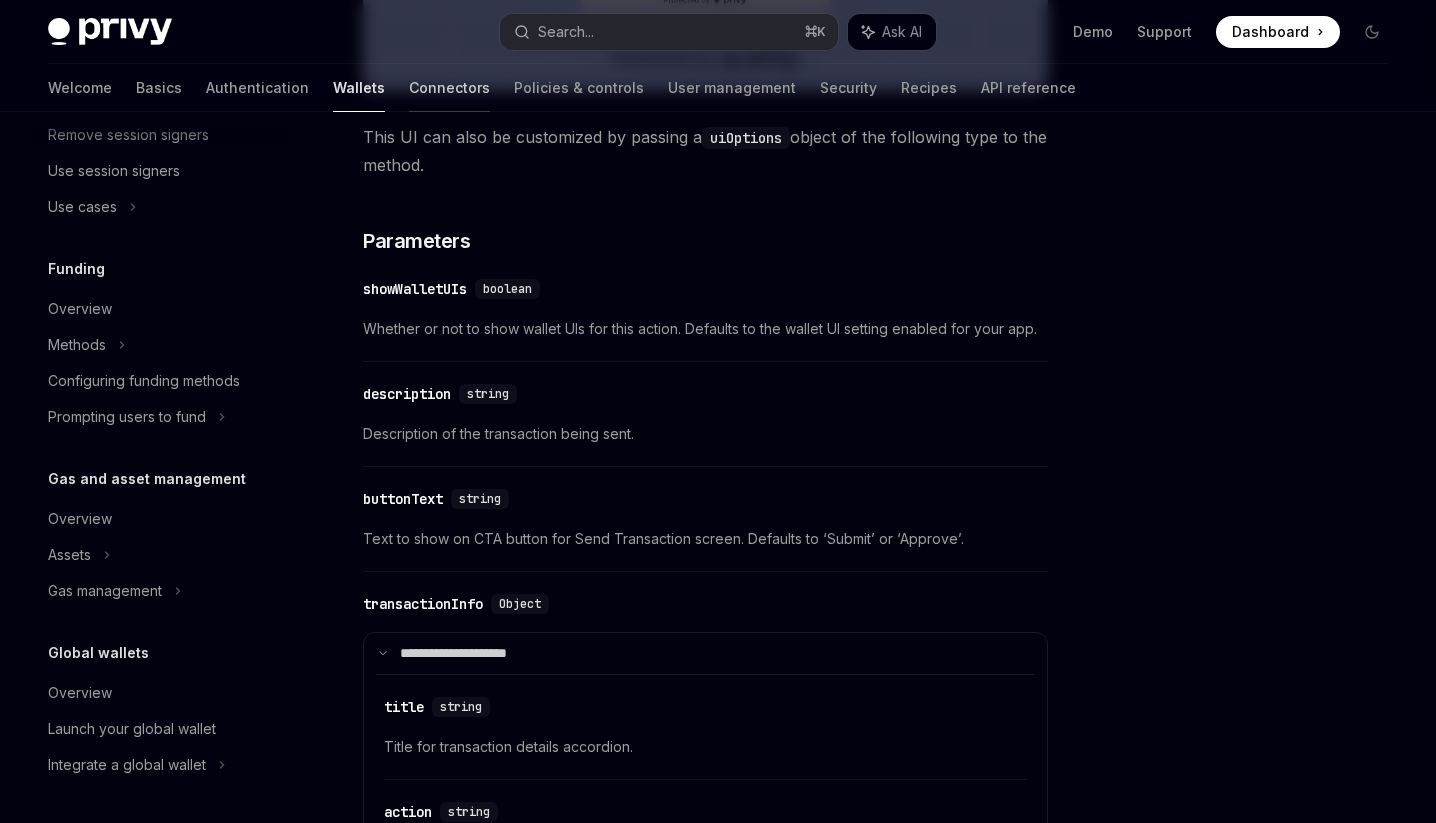 click on "Connectors" at bounding box center (449, 88) 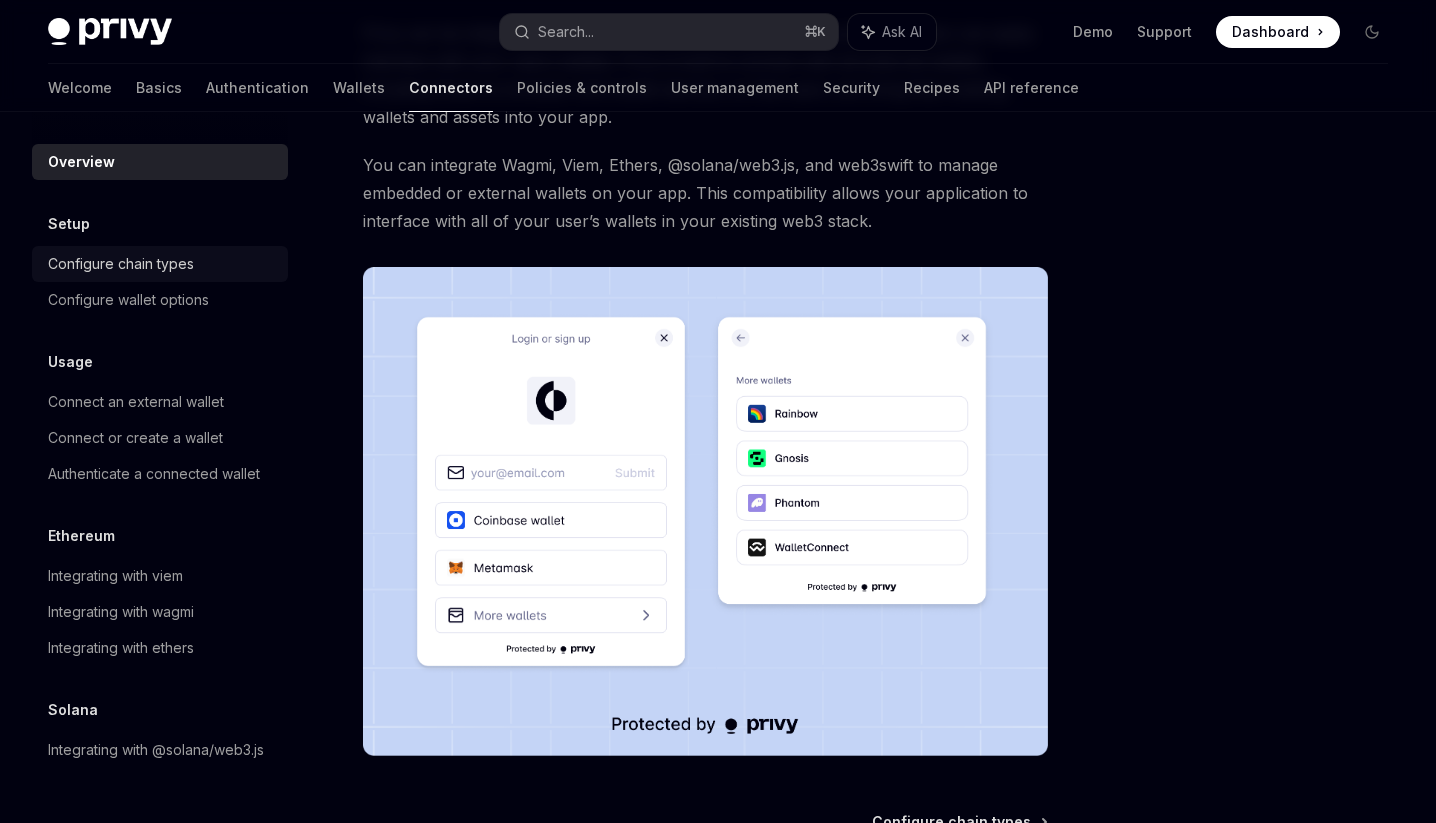 scroll, scrollTop: 0, scrollLeft: 0, axis: both 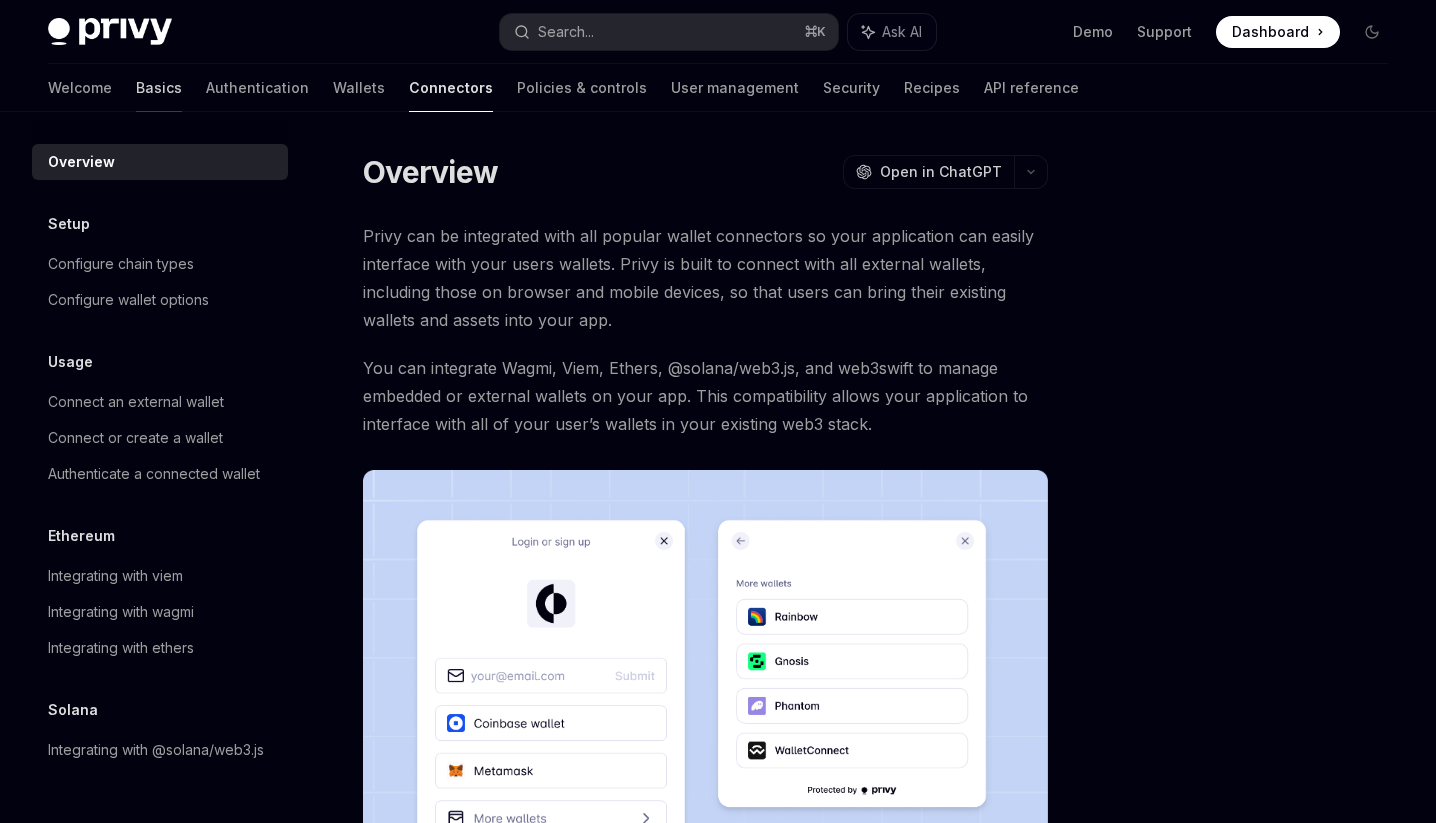 click on "Basics" at bounding box center [159, 88] 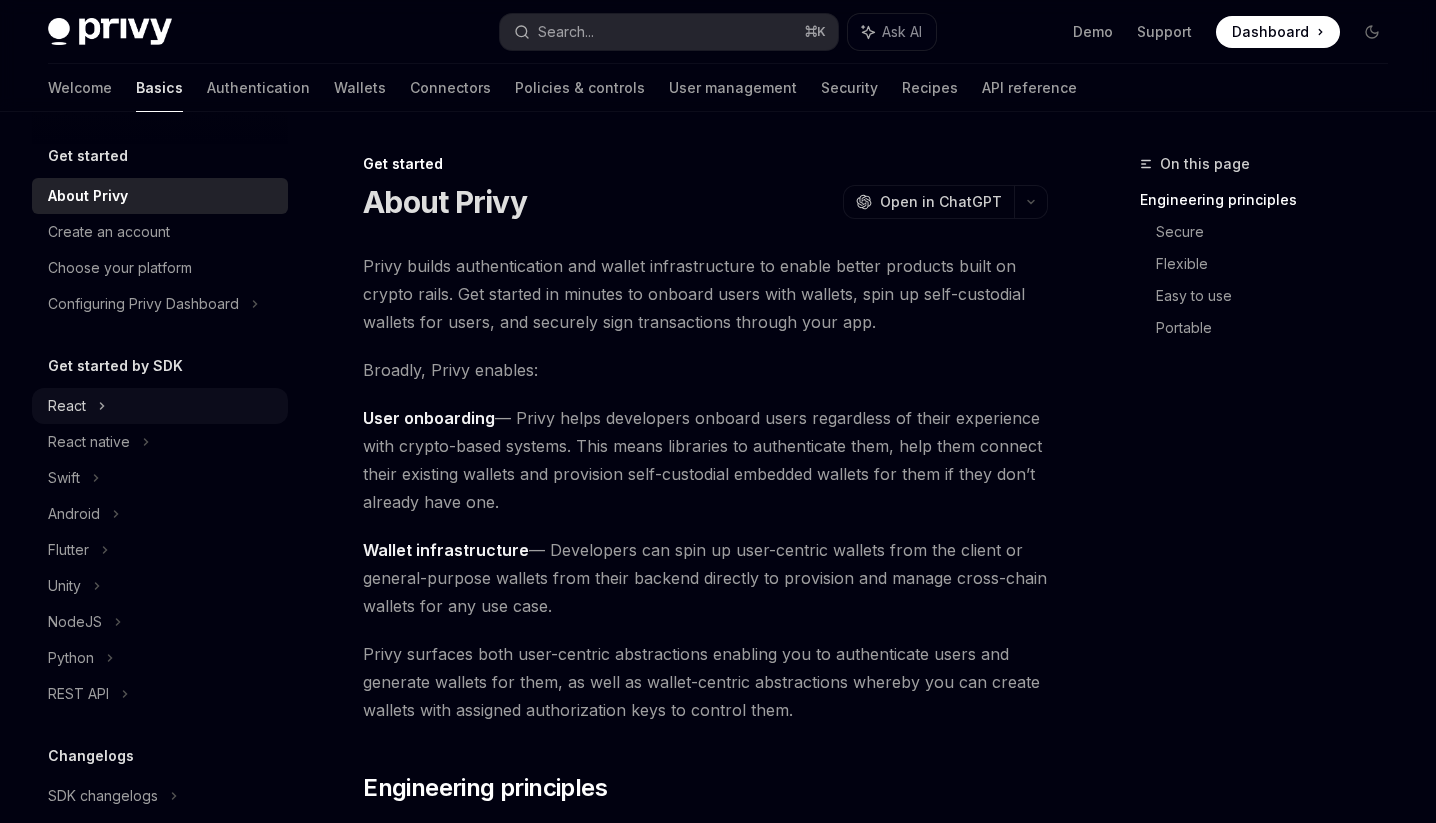click on "React" at bounding box center [160, 406] 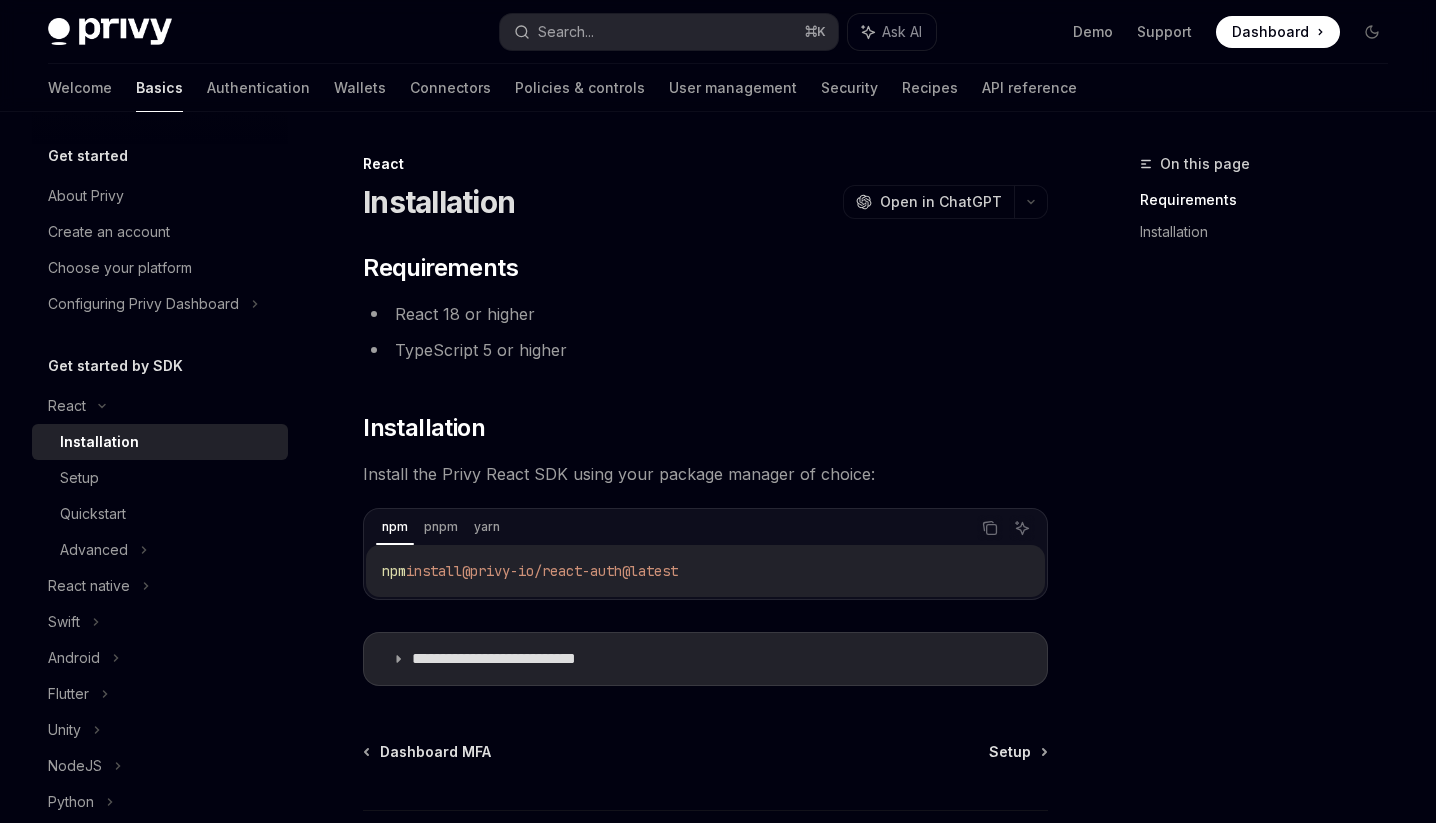 click on "Installation" at bounding box center [160, 442] 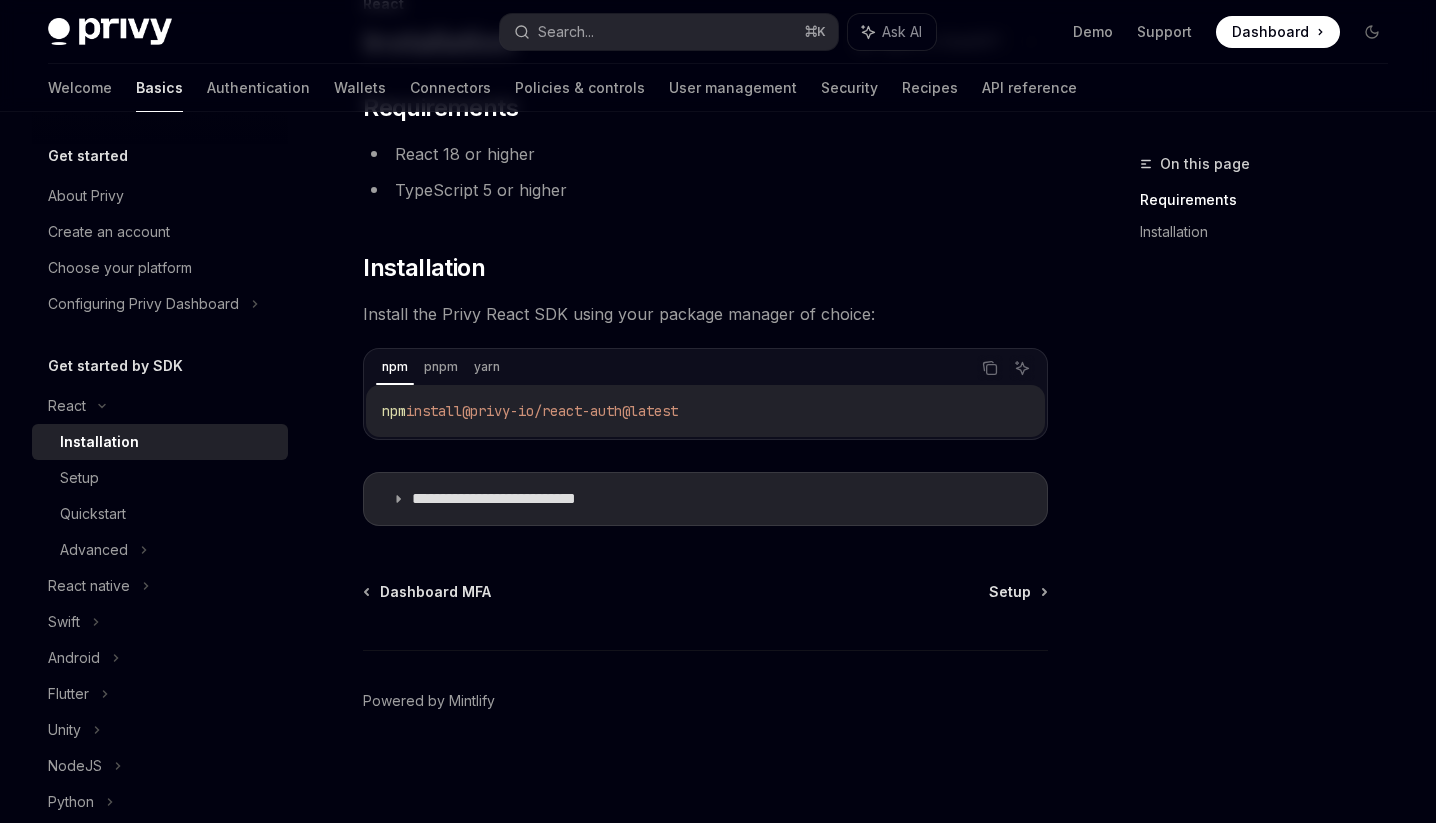 click on "**********" at bounding box center (525, 499) 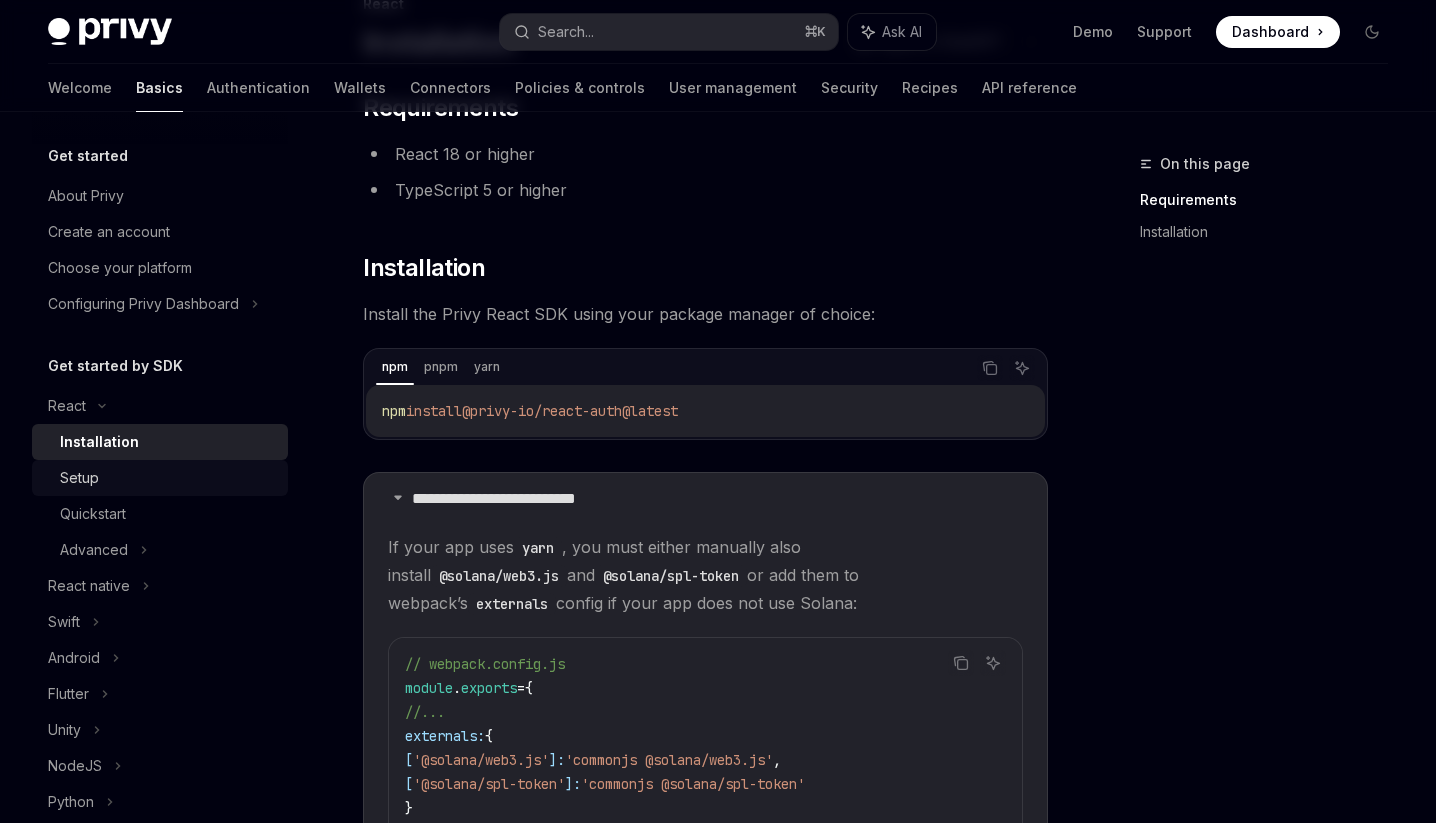 click on "Setup" at bounding box center (168, 478) 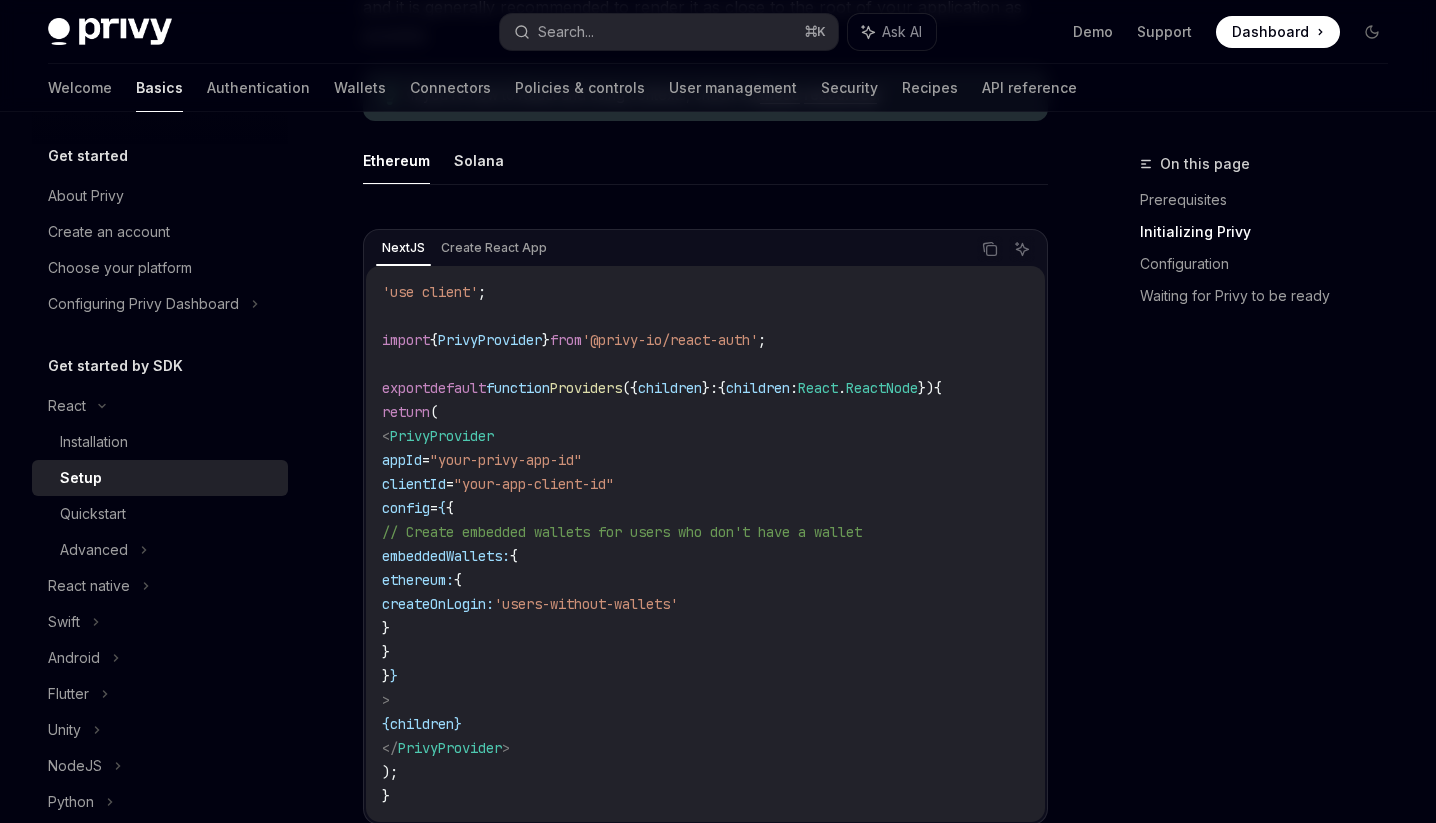 scroll, scrollTop: 630, scrollLeft: 0, axis: vertical 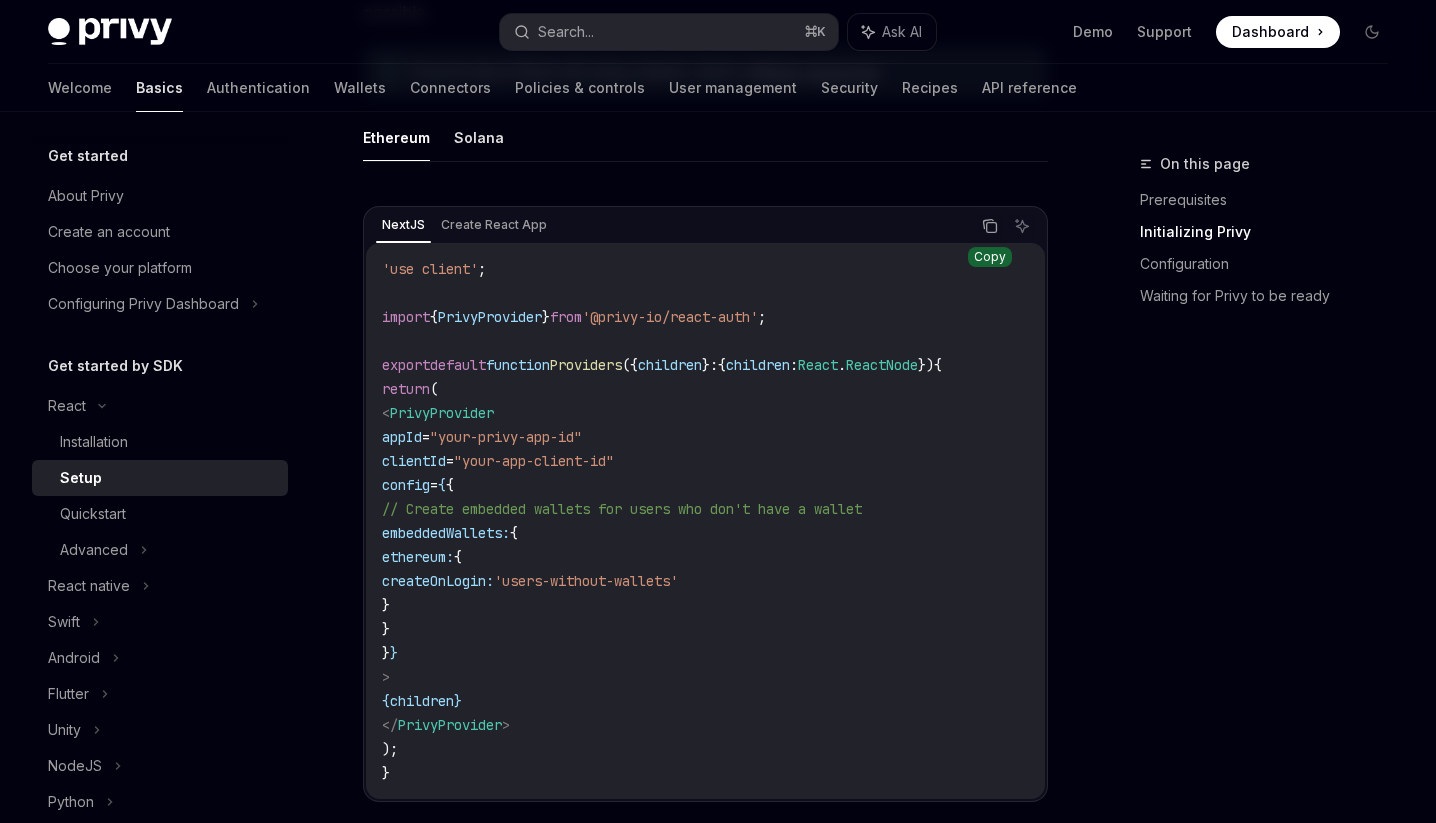 click 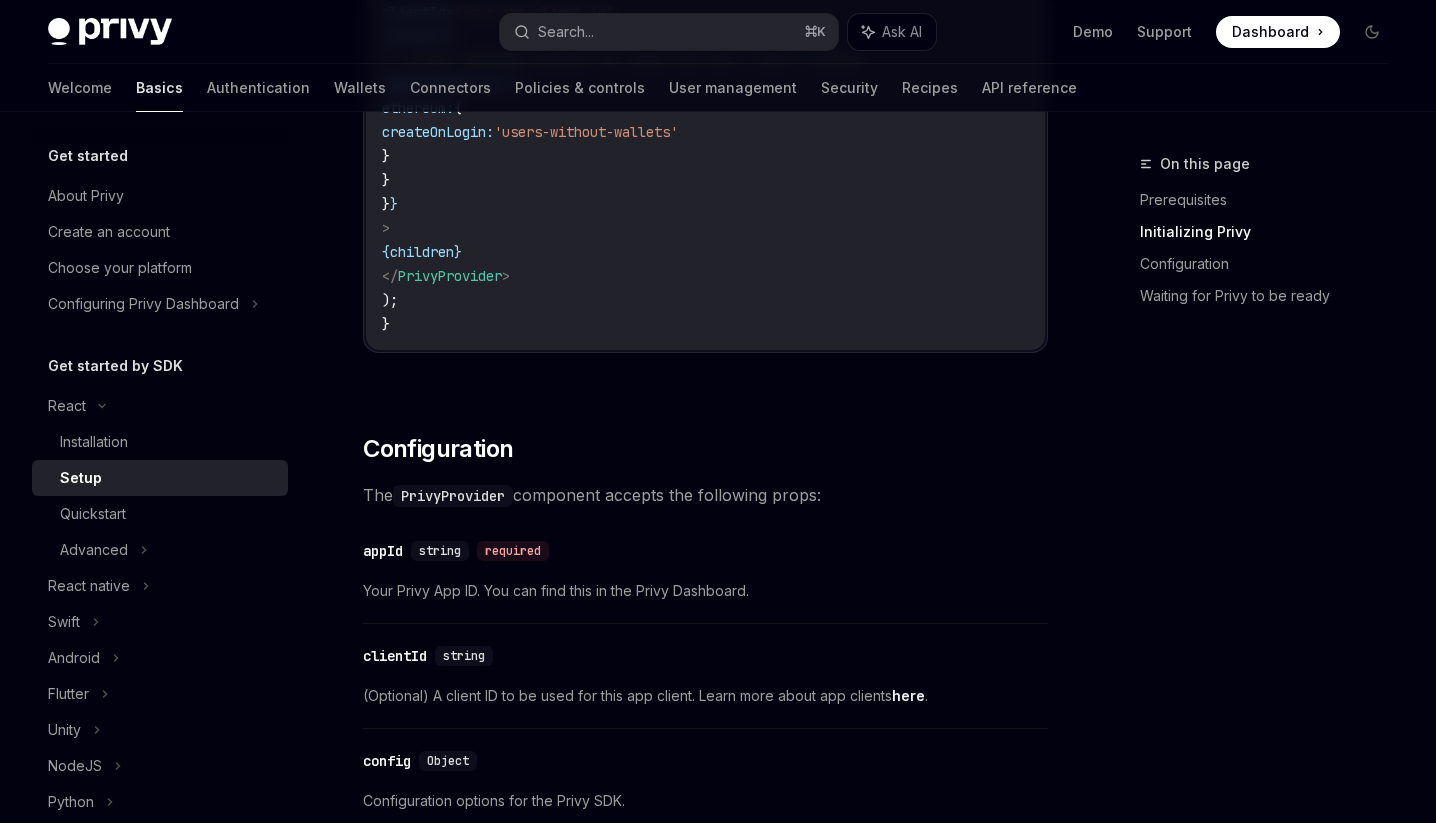 scroll, scrollTop: 1098, scrollLeft: 0, axis: vertical 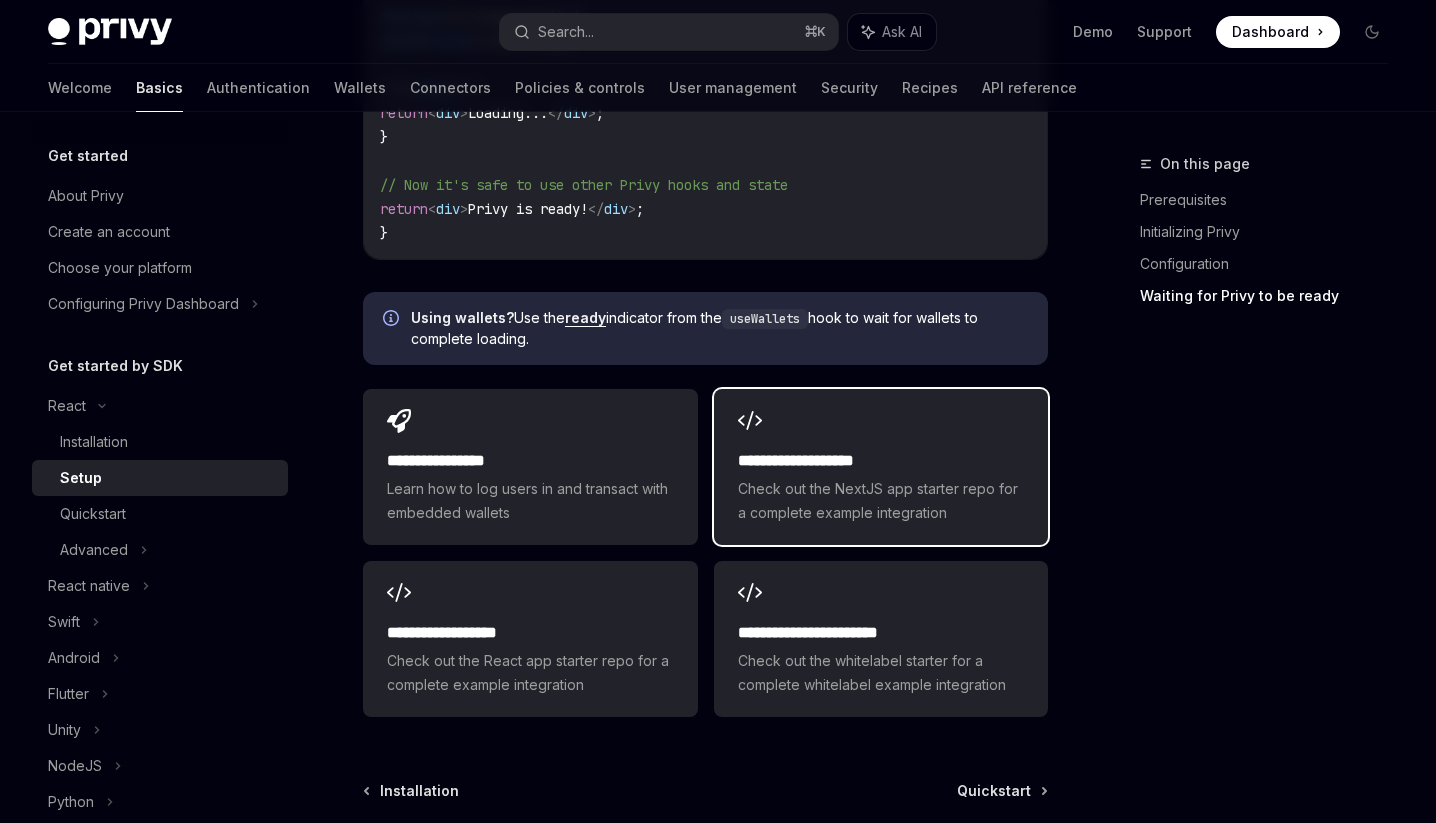 click on "Check out the NextJS app starter repo for a complete example integration" at bounding box center (881, 501) 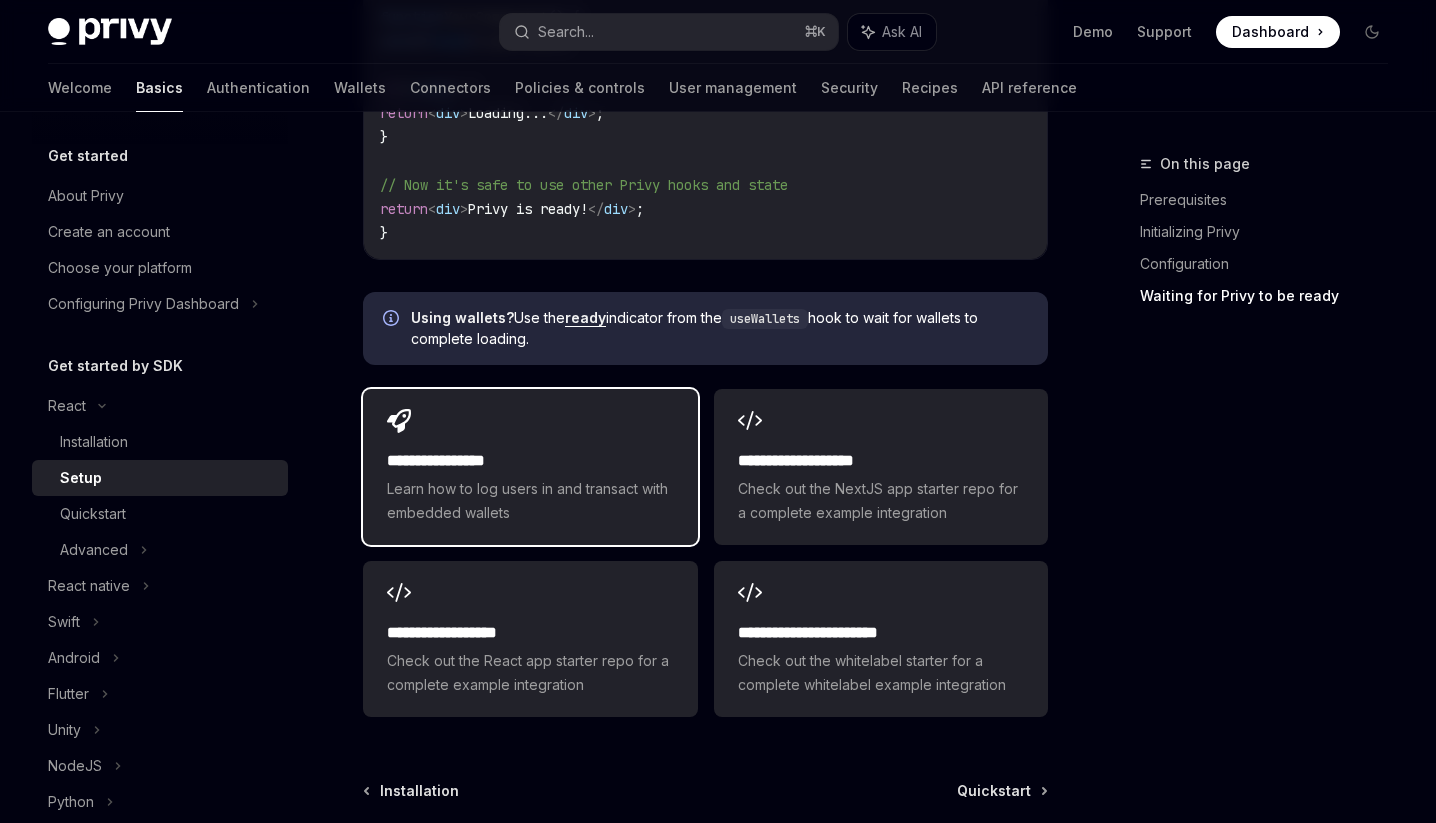 click on "**********" at bounding box center [530, 461] 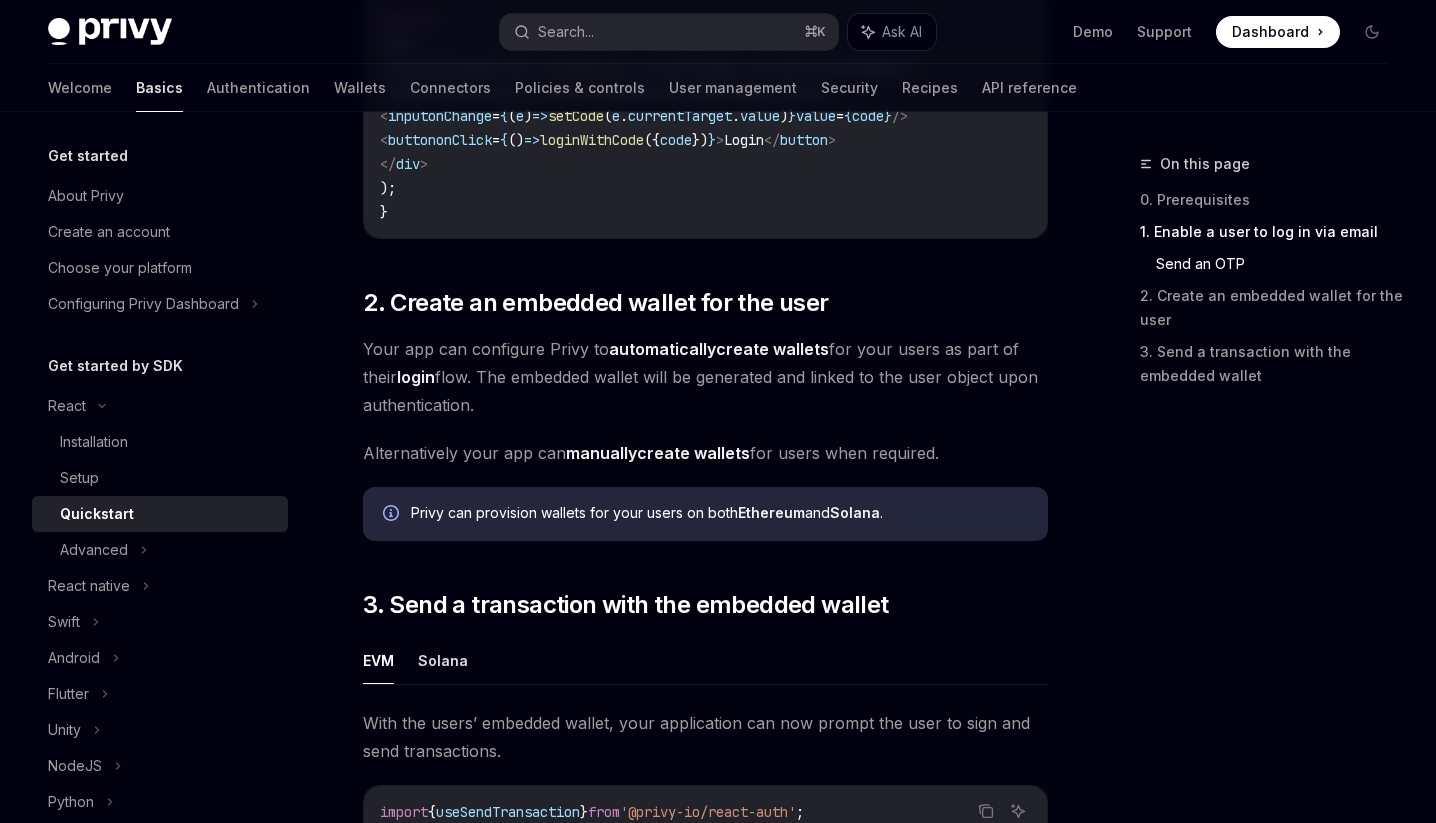scroll, scrollTop: 1370, scrollLeft: 0, axis: vertical 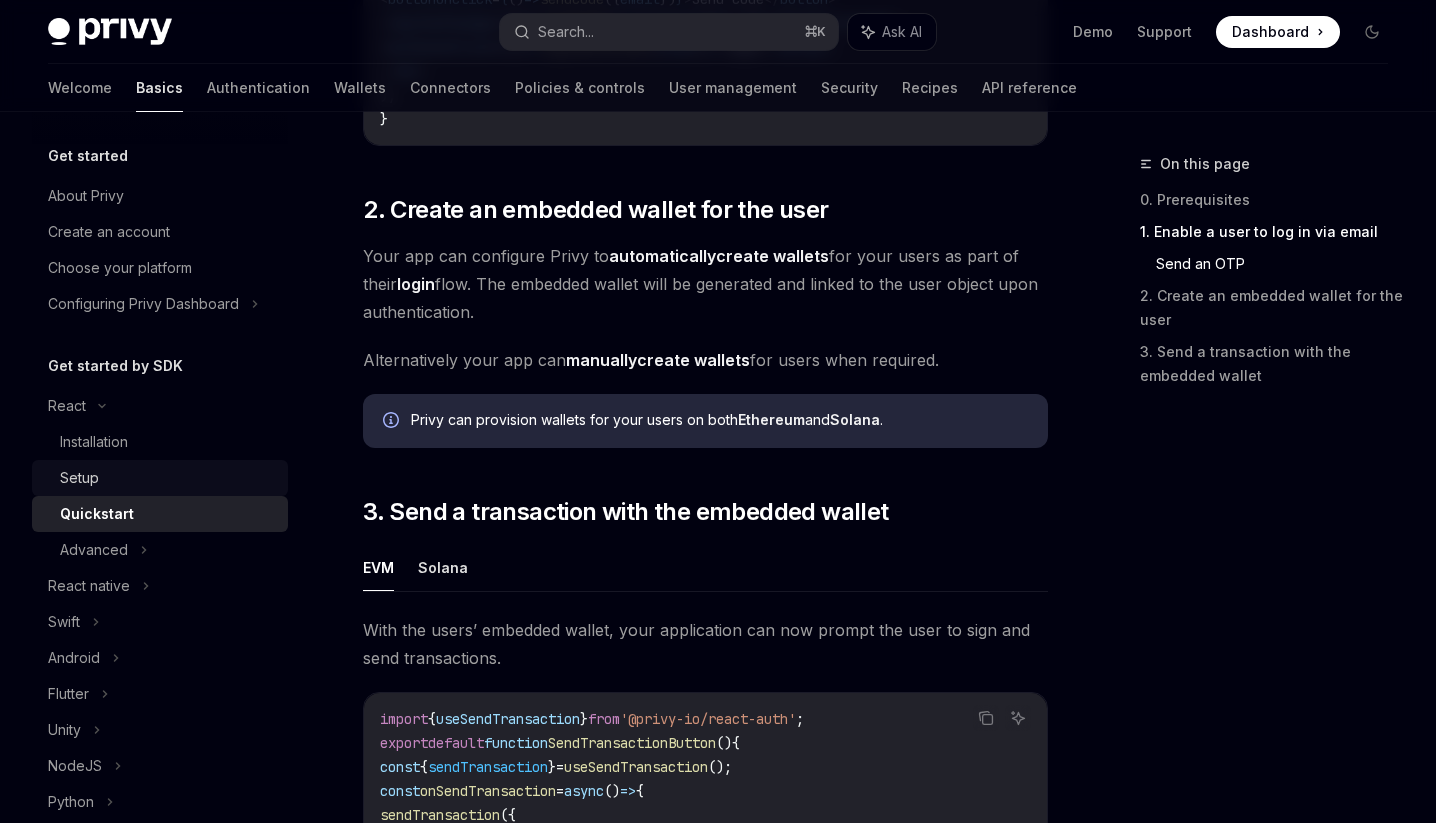 click on "Setup" at bounding box center (168, 478) 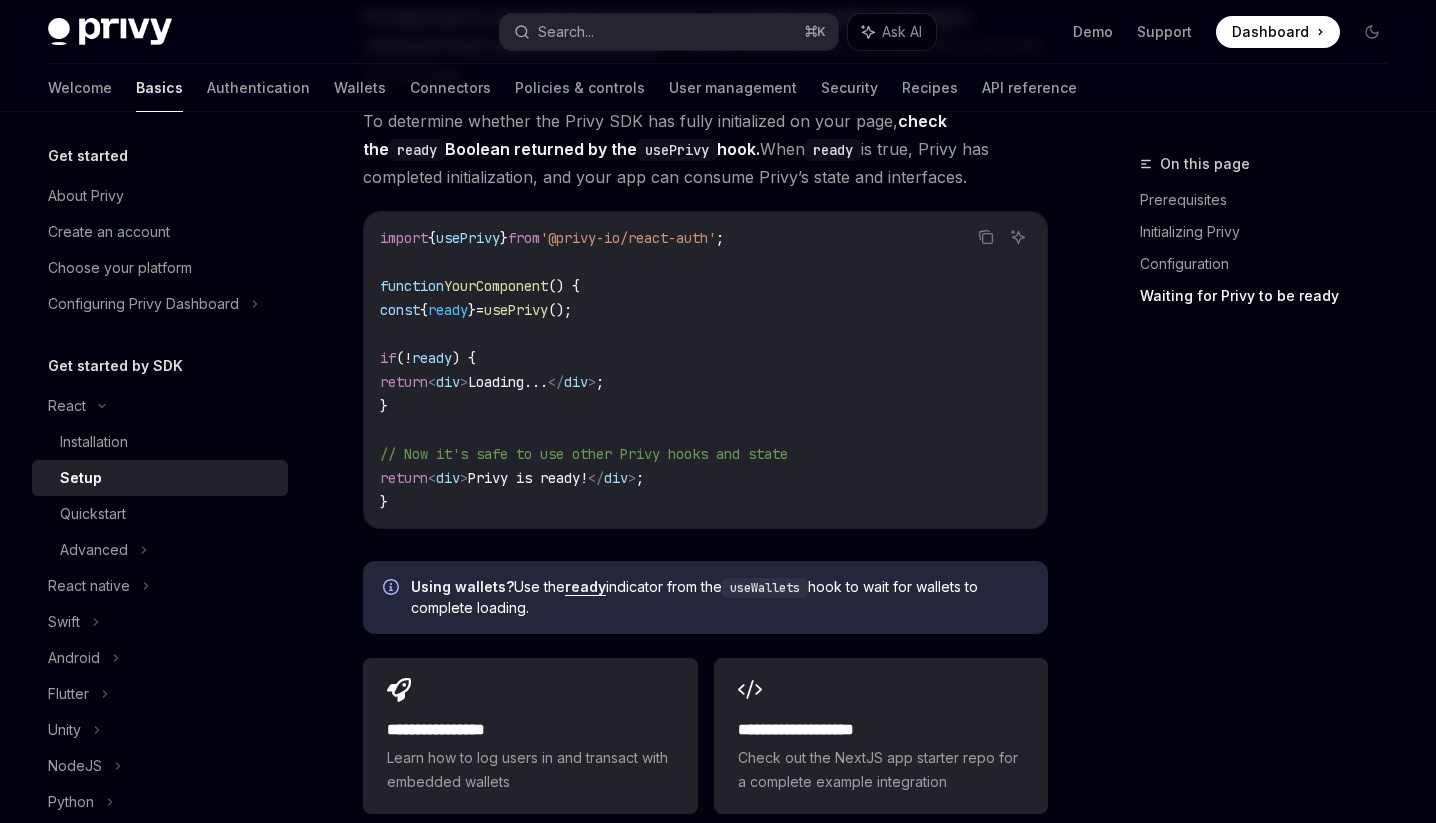 scroll, scrollTop: 2185, scrollLeft: 0, axis: vertical 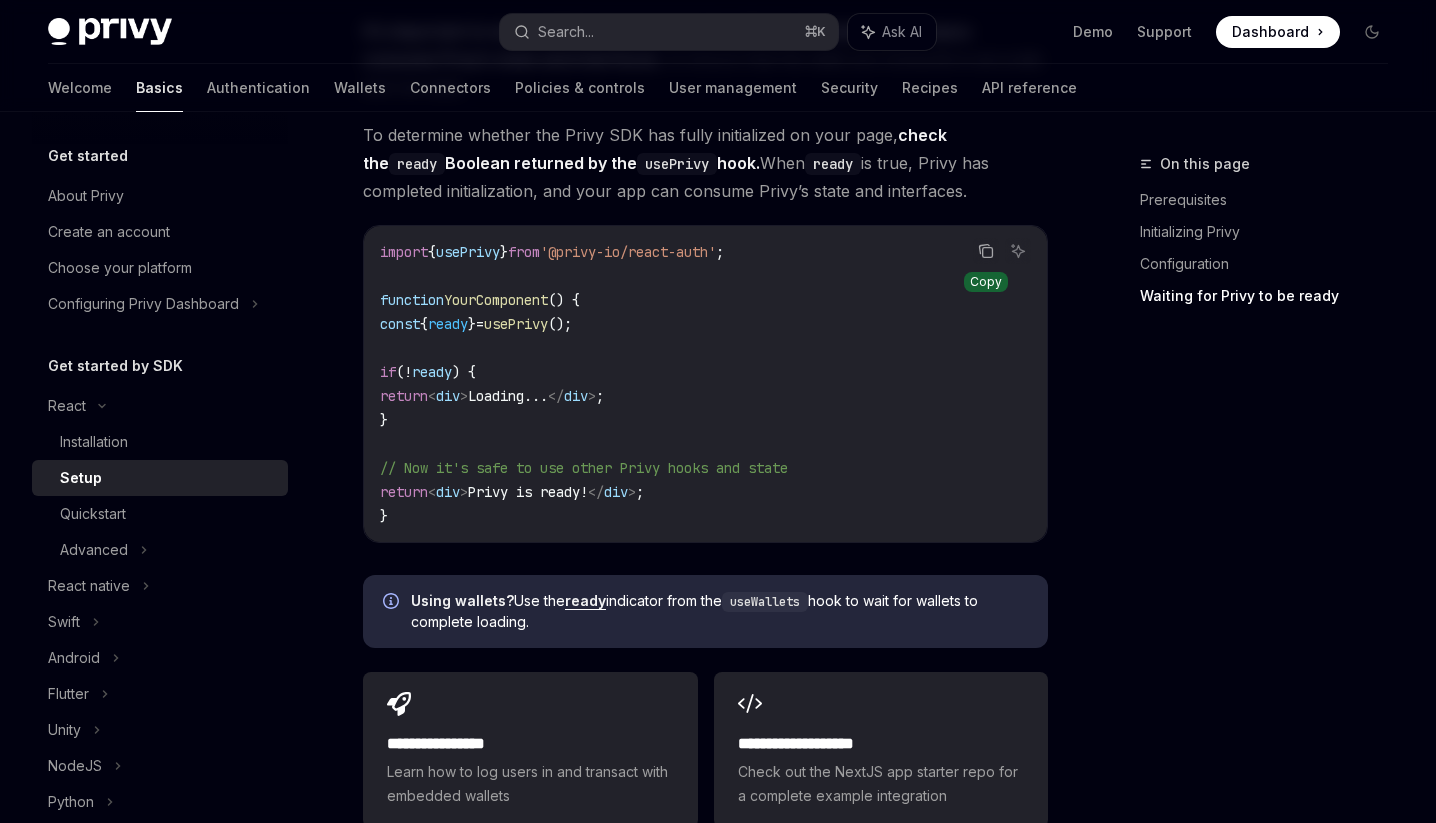 click 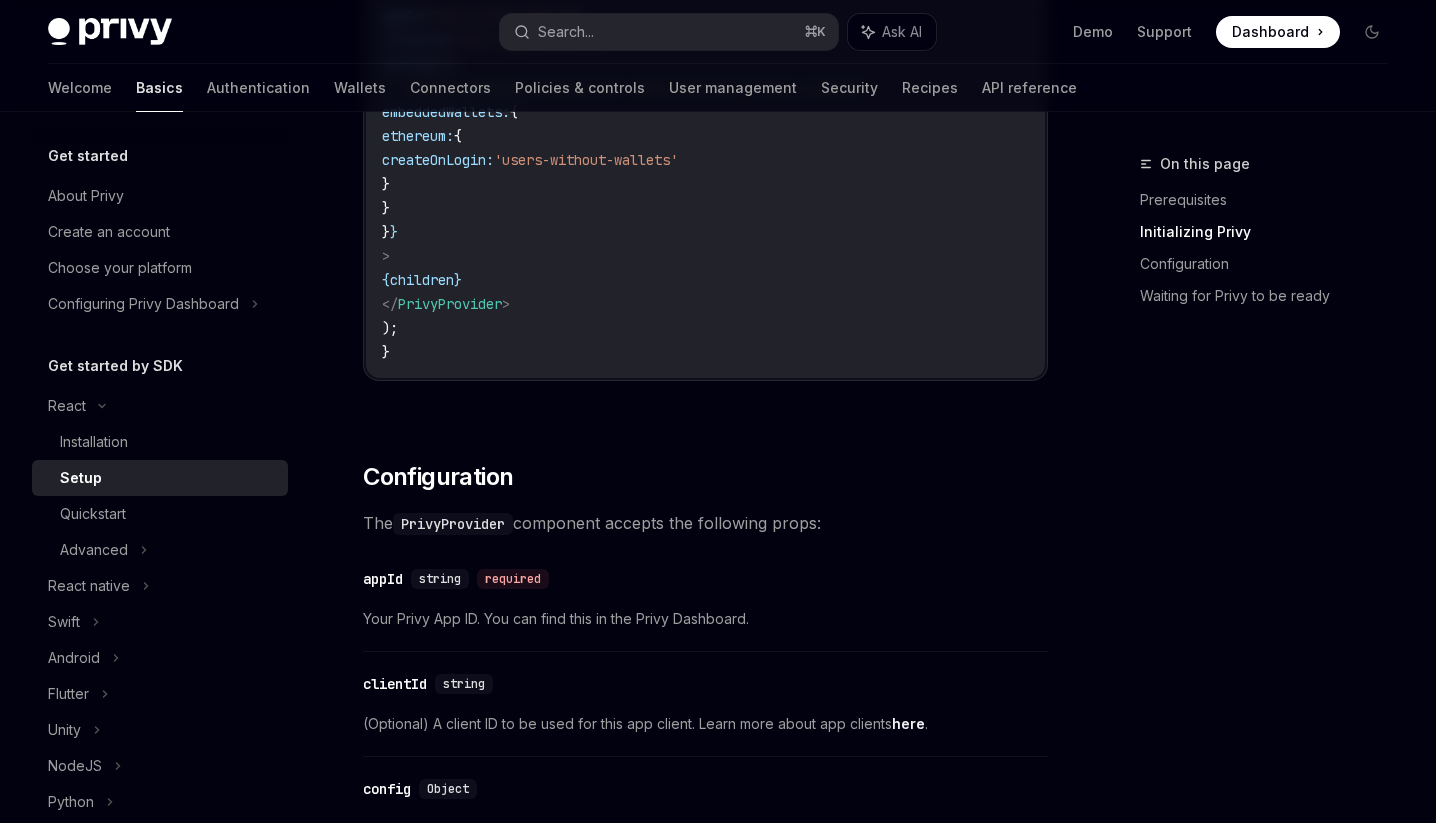 scroll, scrollTop: 1055, scrollLeft: 0, axis: vertical 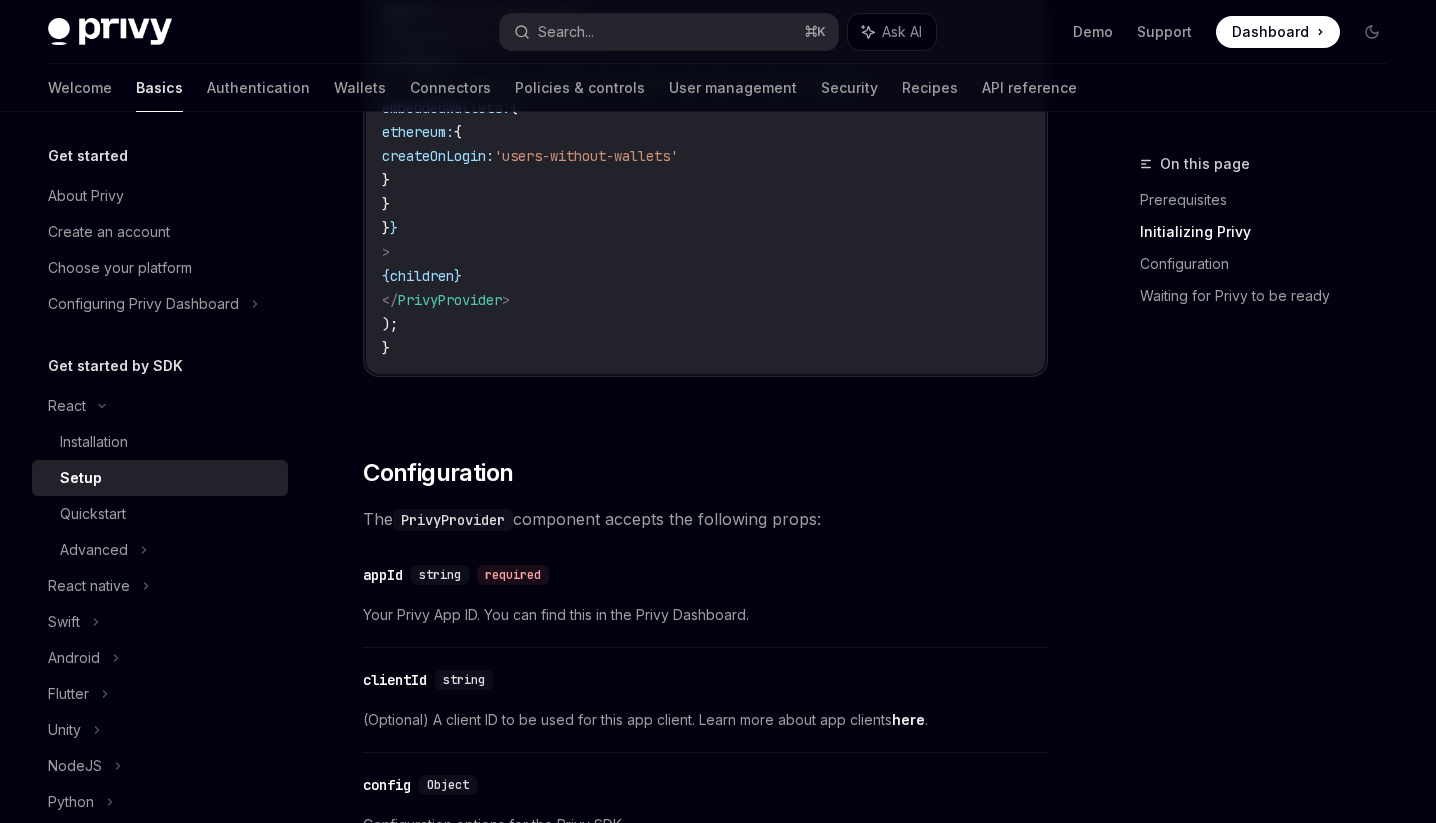 click on "PrivyProvider" at bounding box center (453, 520) 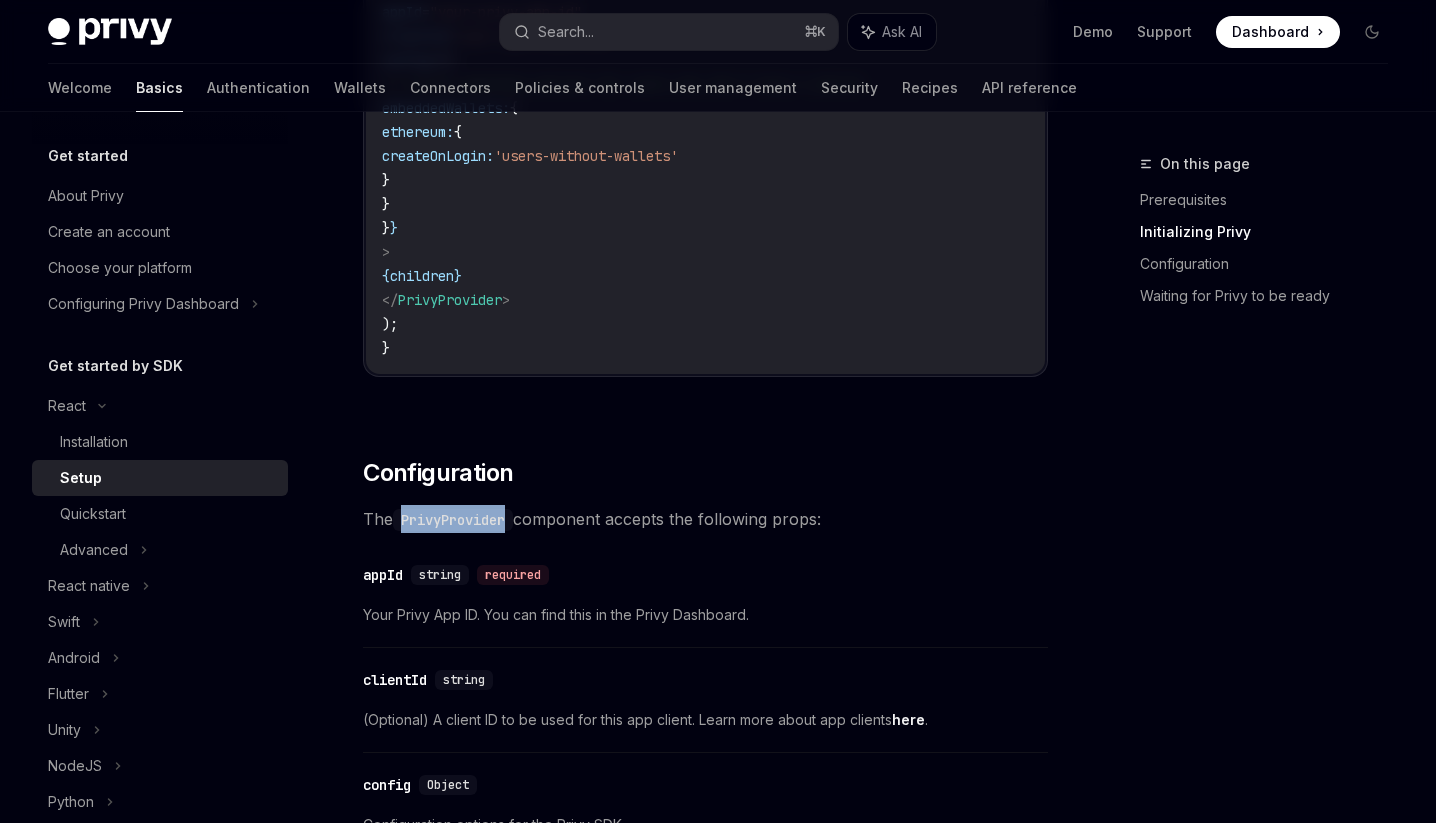 click on "PrivyProvider" at bounding box center (453, 520) 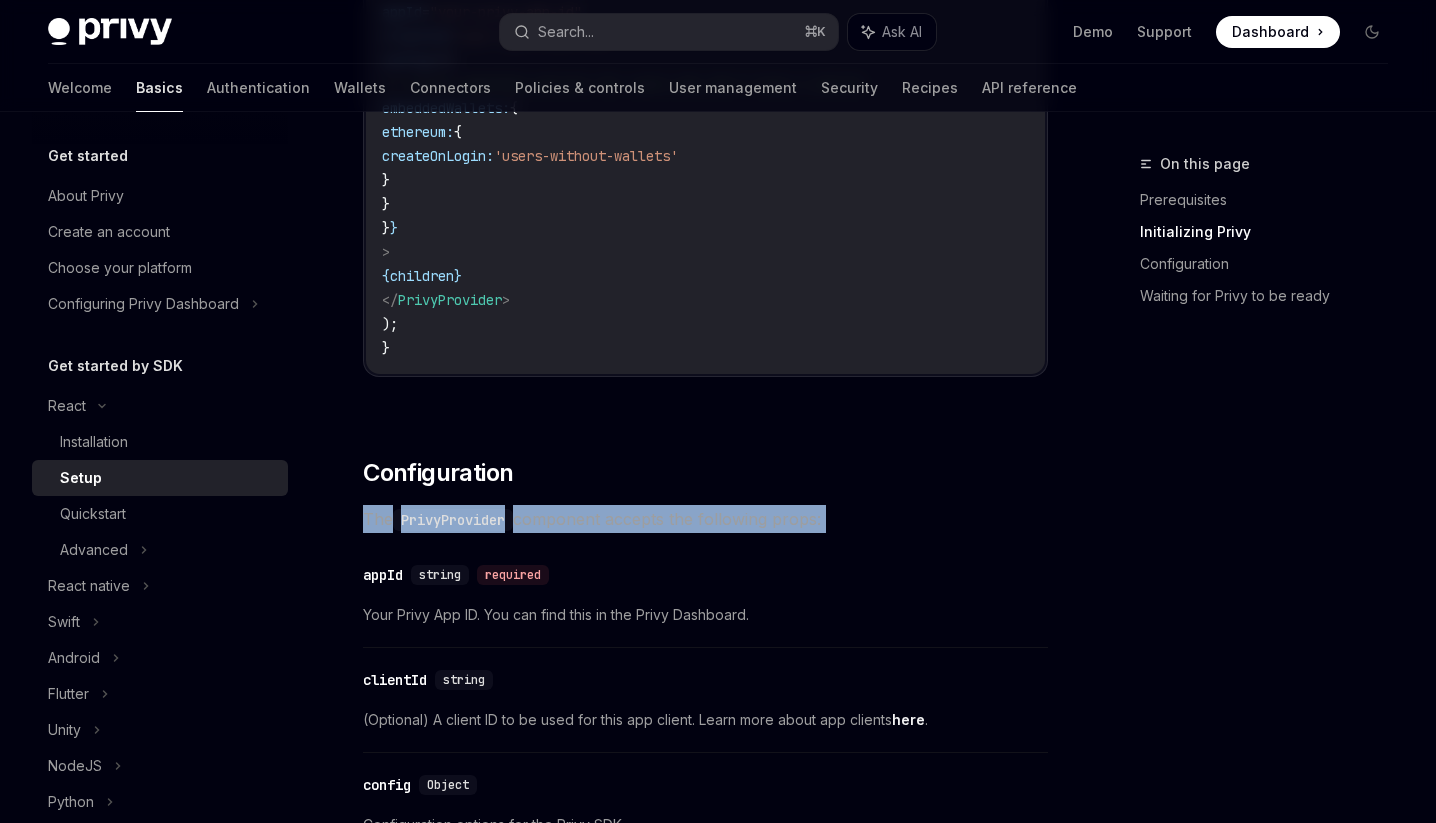 scroll, scrollTop: 1088, scrollLeft: 0, axis: vertical 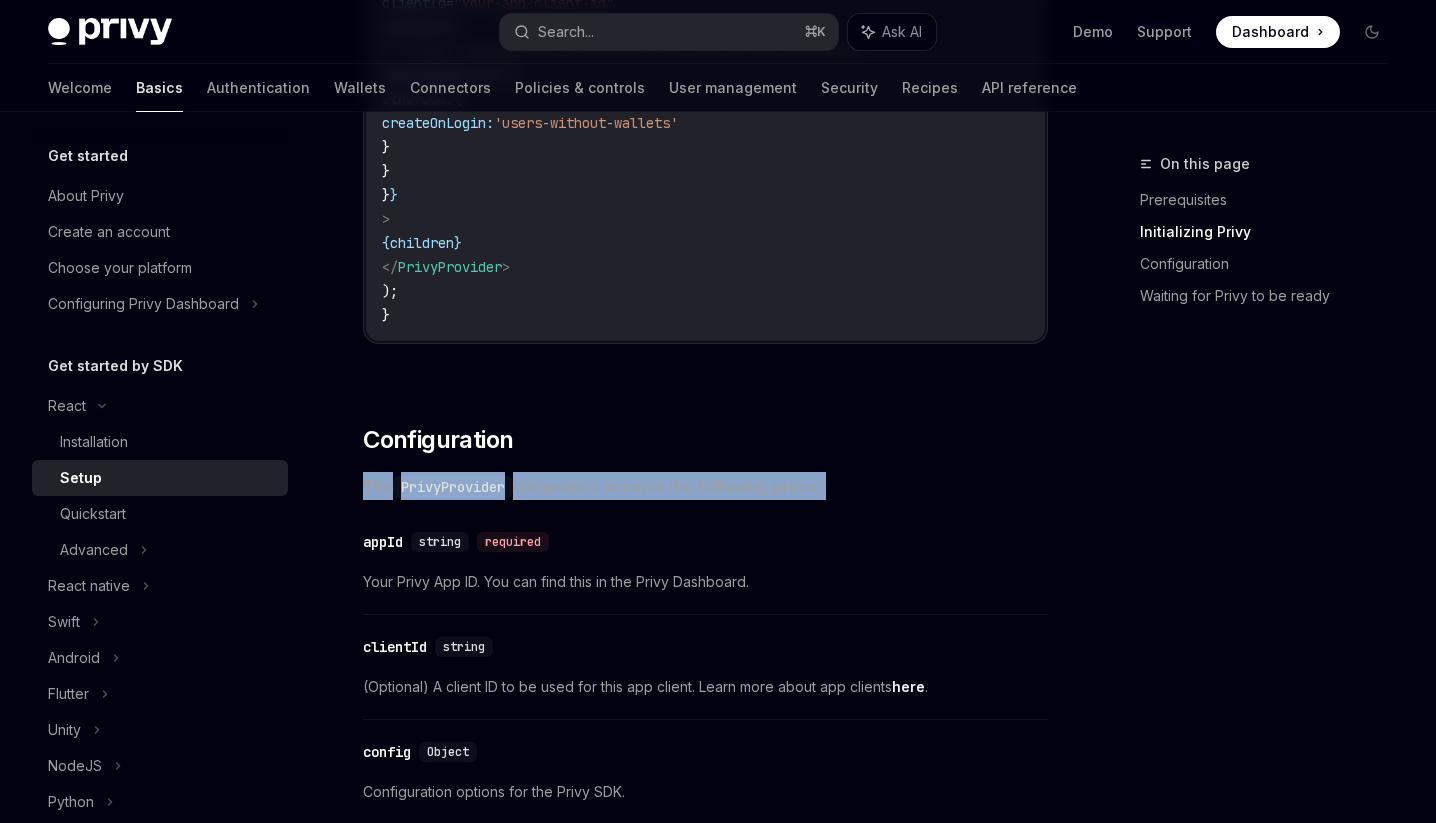 click on "PrivyProvider" at bounding box center (453, 487) 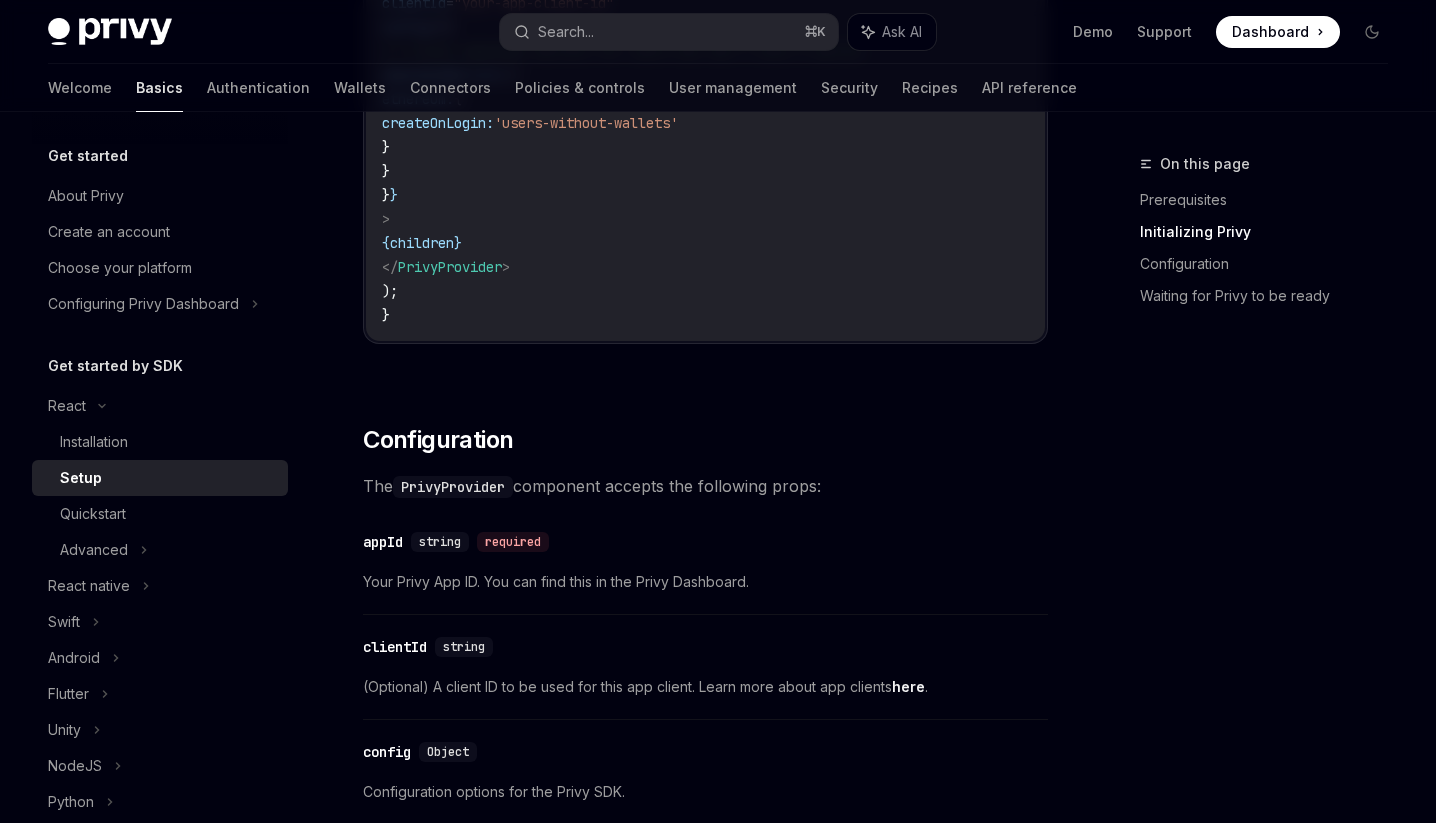 click on "PrivyProvider" at bounding box center [453, 487] 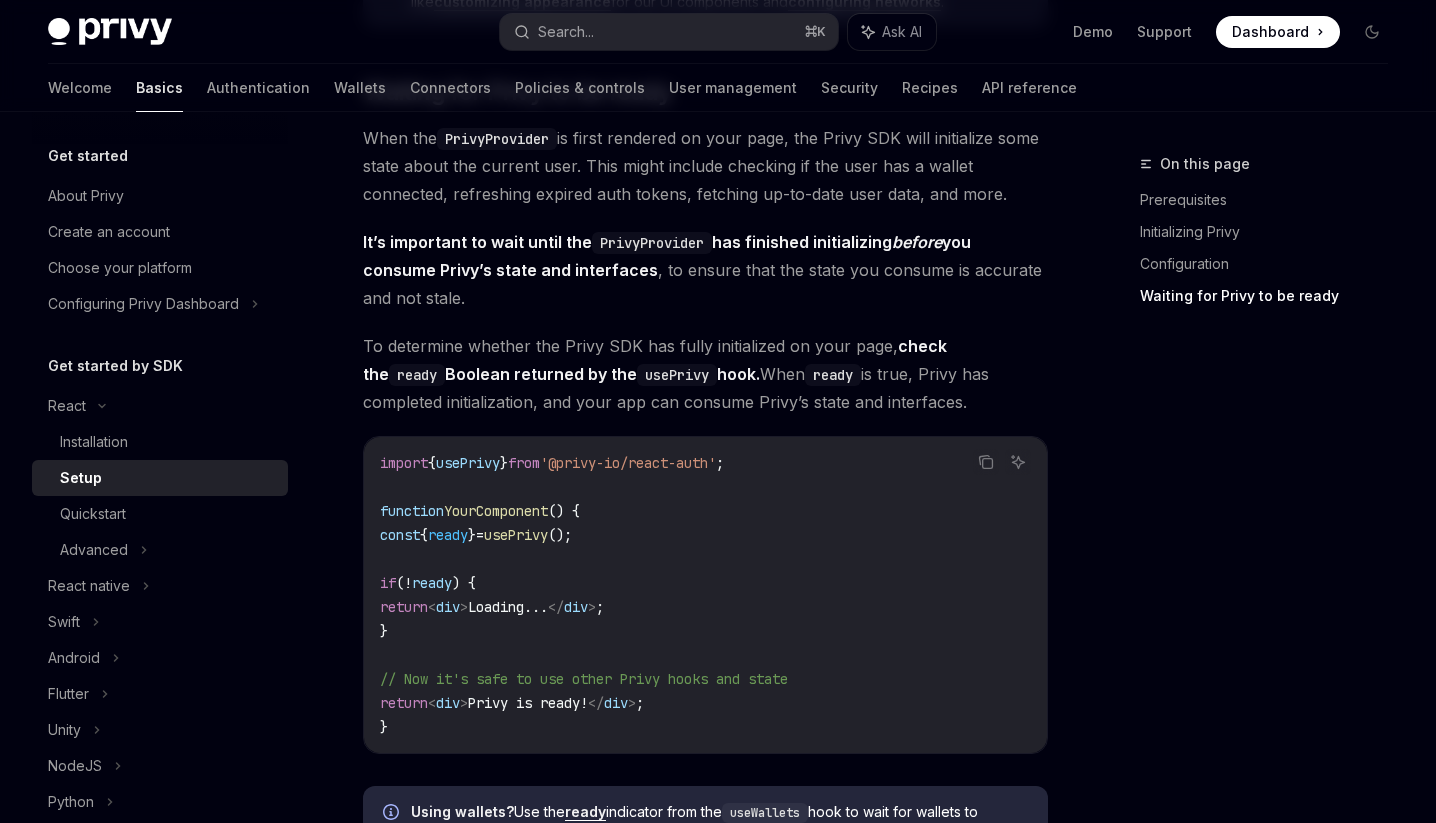 scroll, scrollTop: 1998, scrollLeft: 0, axis: vertical 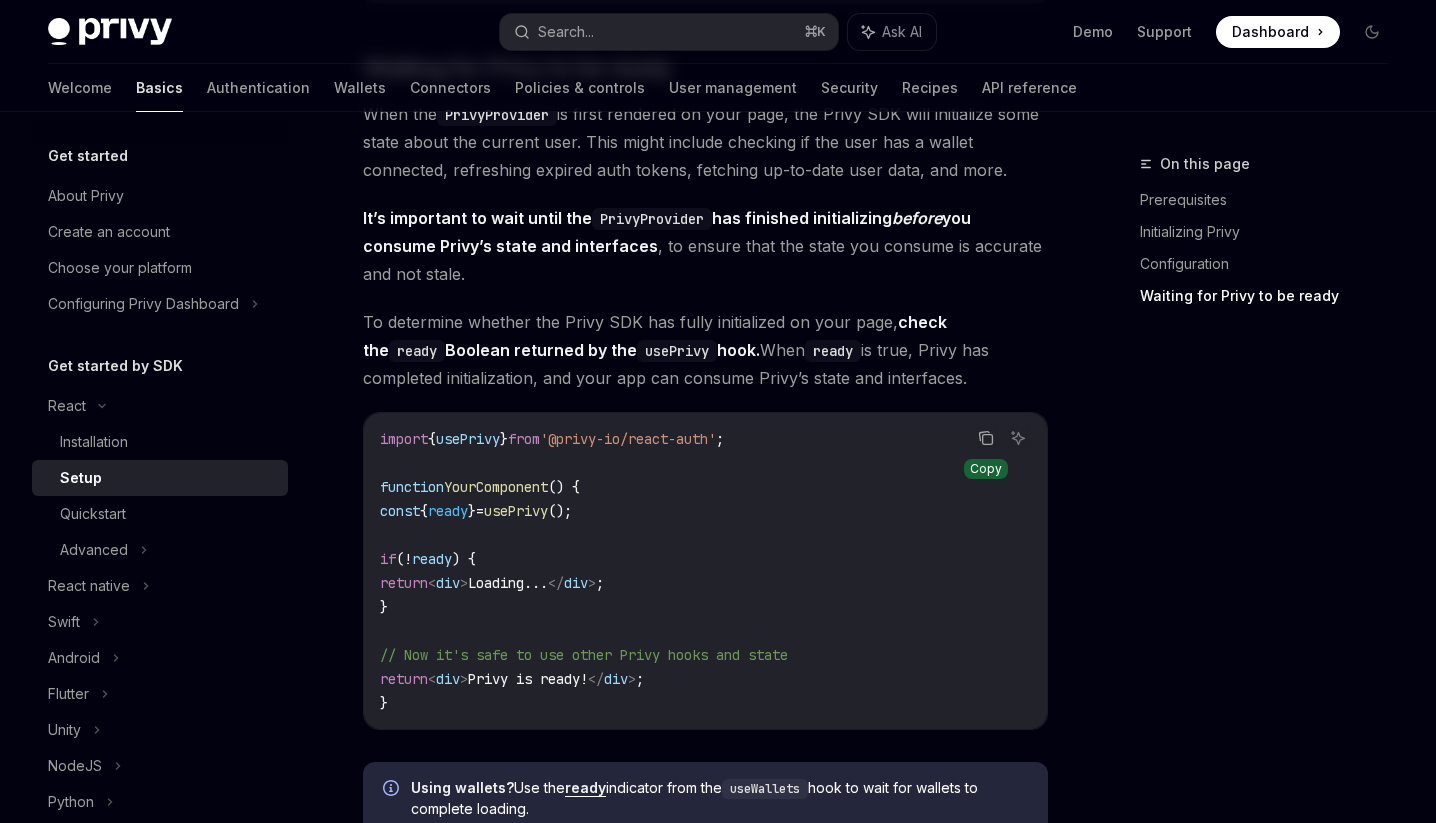 click 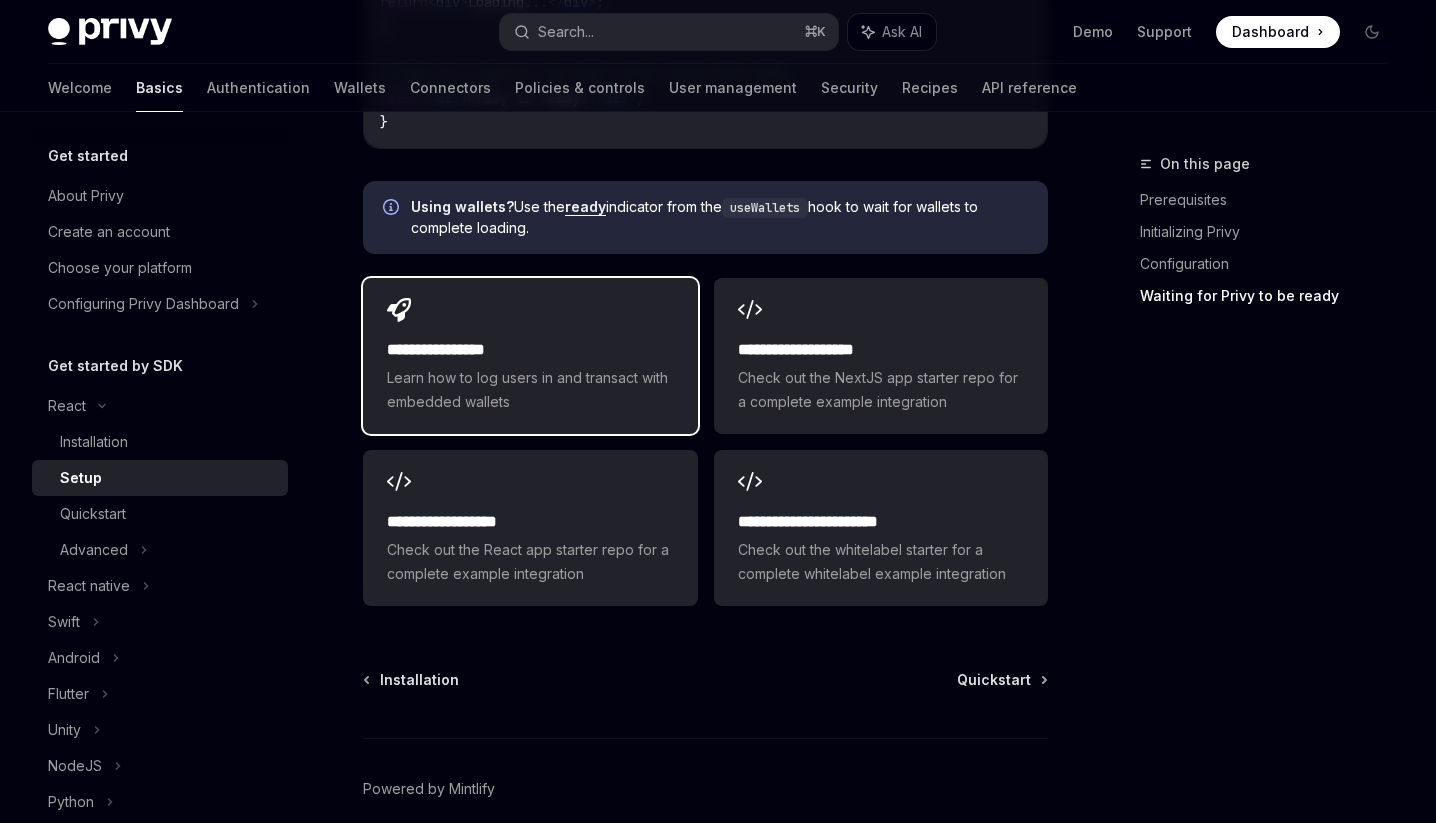 scroll, scrollTop: 2581, scrollLeft: 0, axis: vertical 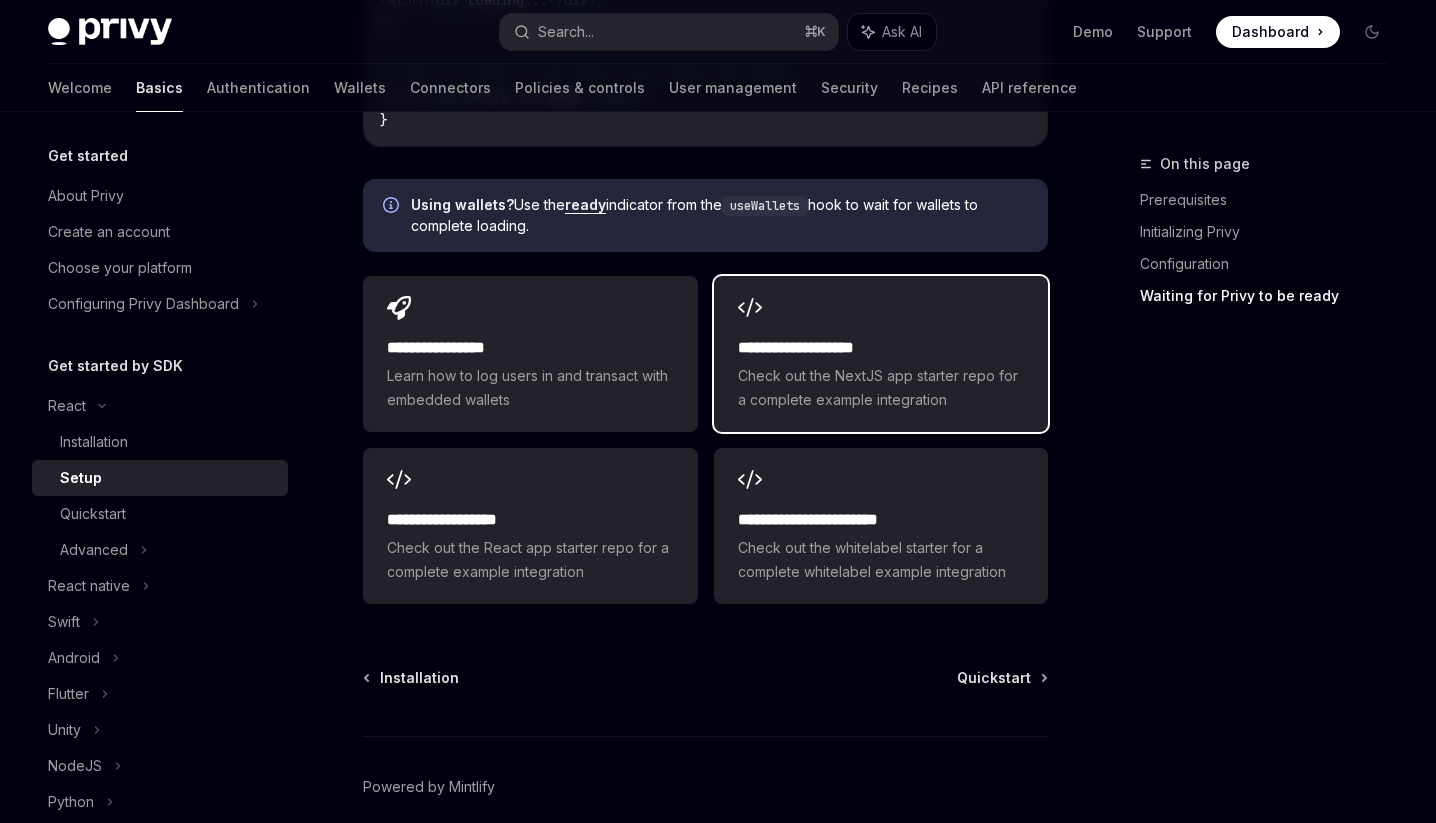 click on "**********" at bounding box center [881, 348] 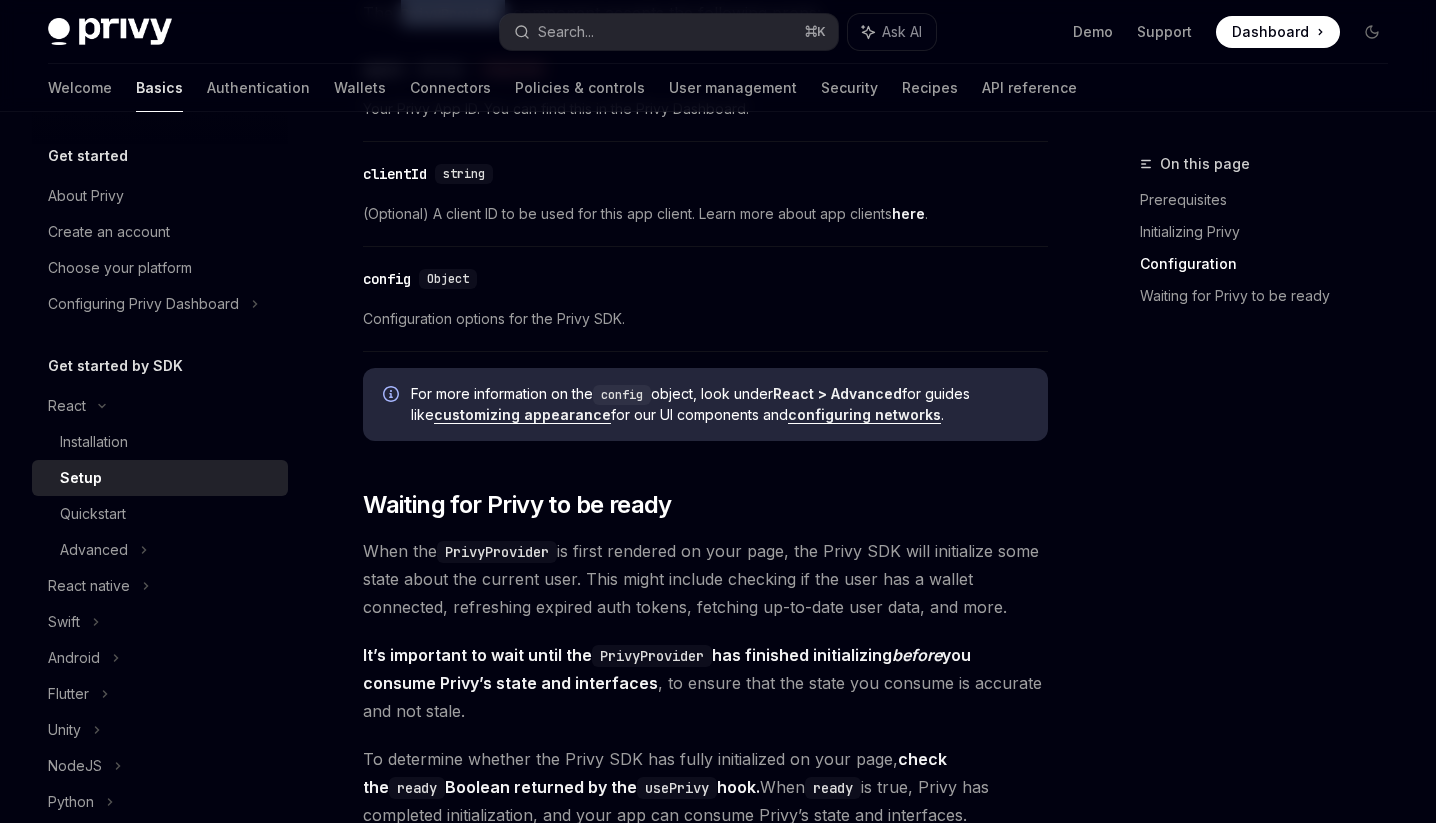scroll, scrollTop: 1477, scrollLeft: 0, axis: vertical 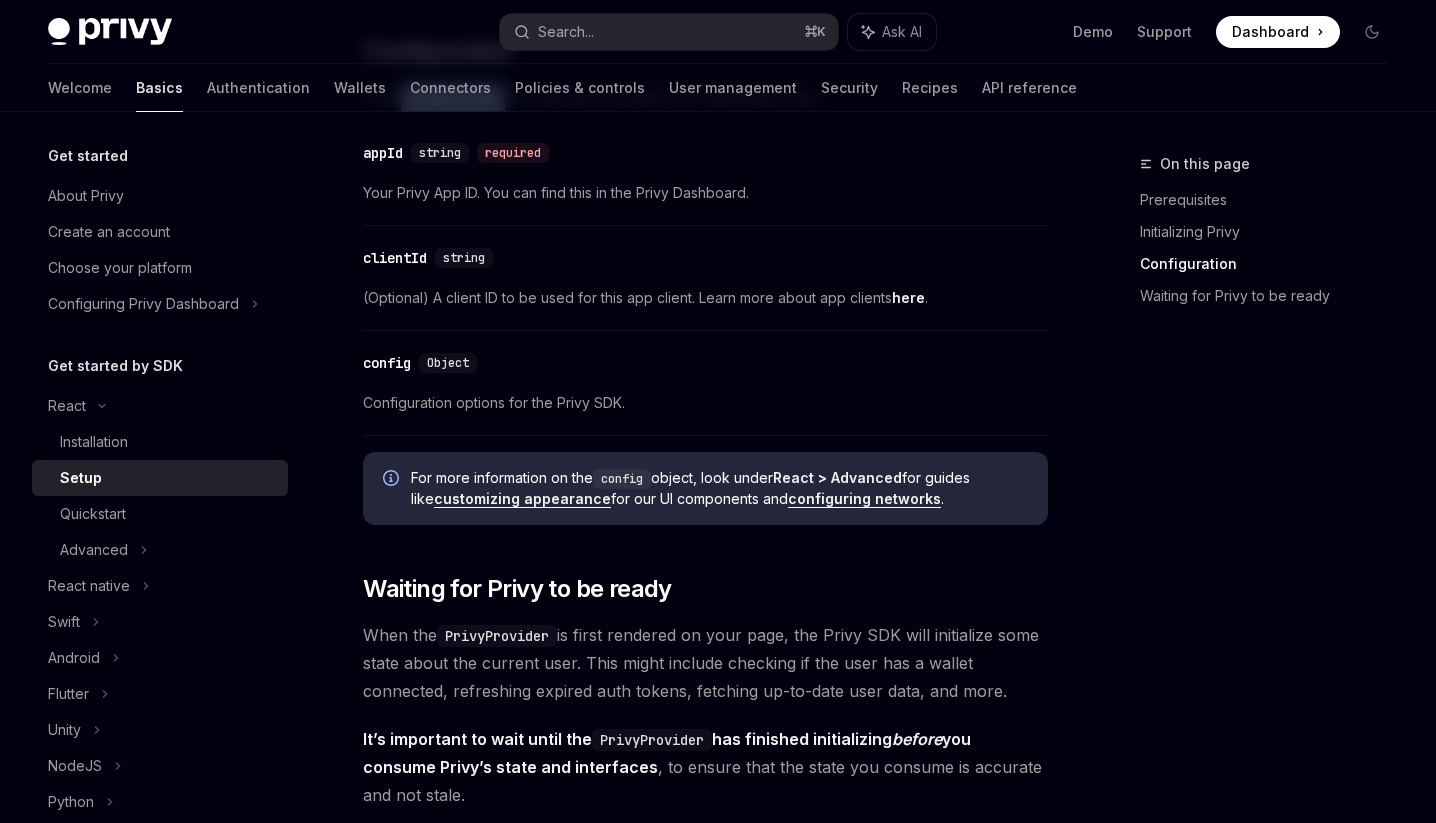 click at bounding box center (110, 32) 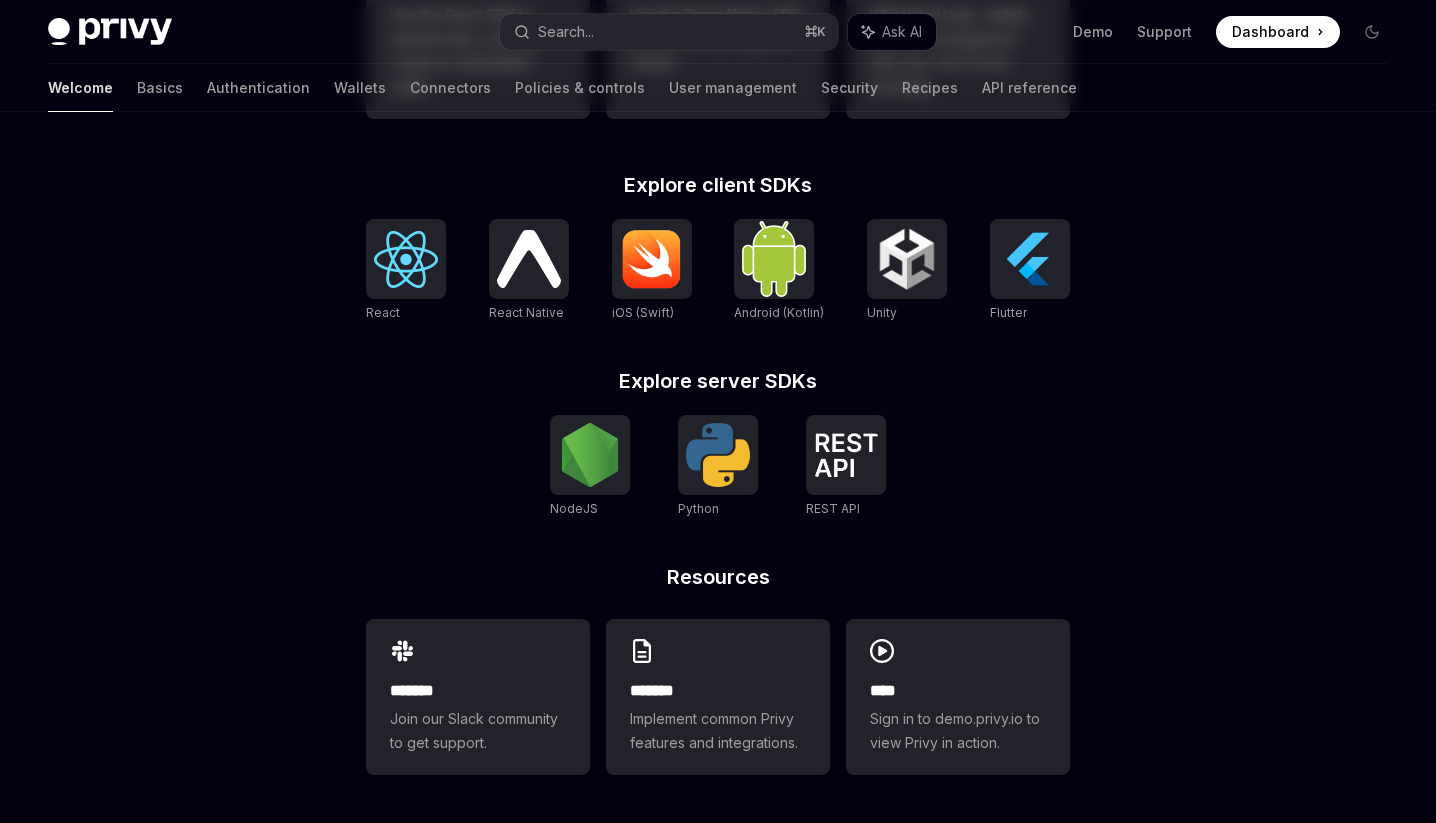 scroll, scrollTop: 0, scrollLeft: 0, axis: both 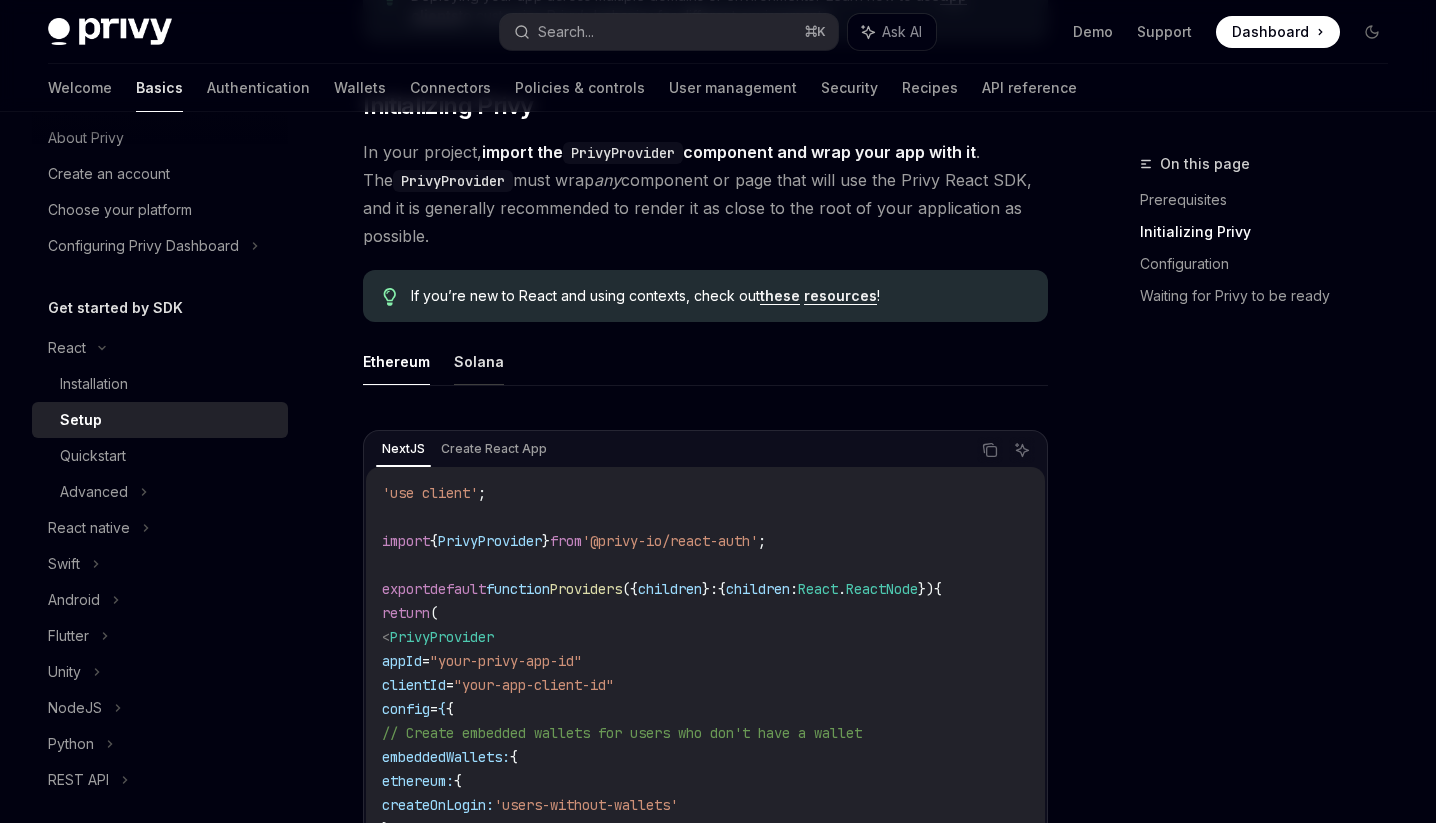 click on "Solana" at bounding box center (479, 361) 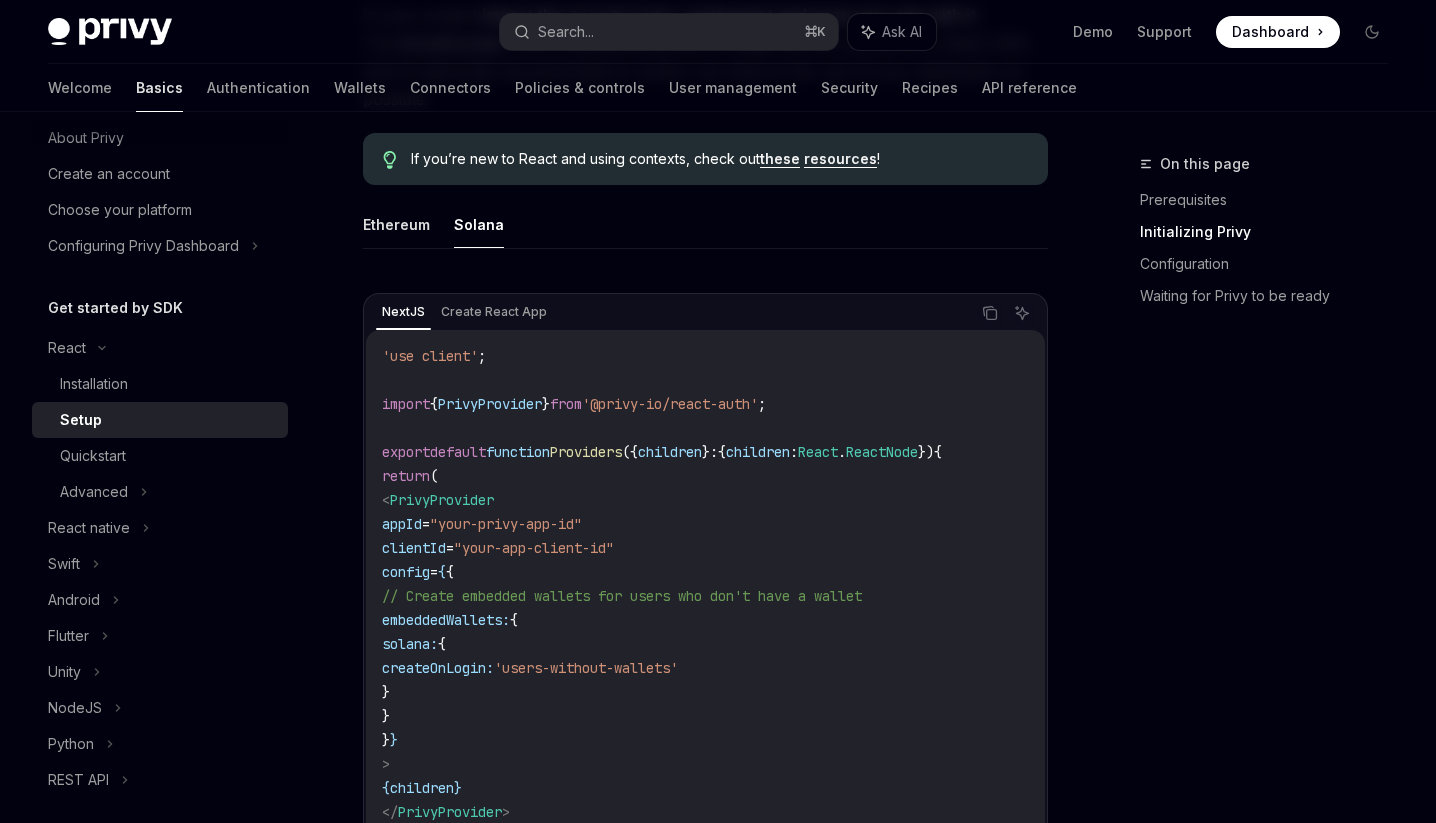scroll, scrollTop: 642, scrollLeft: 0, axis: vertical 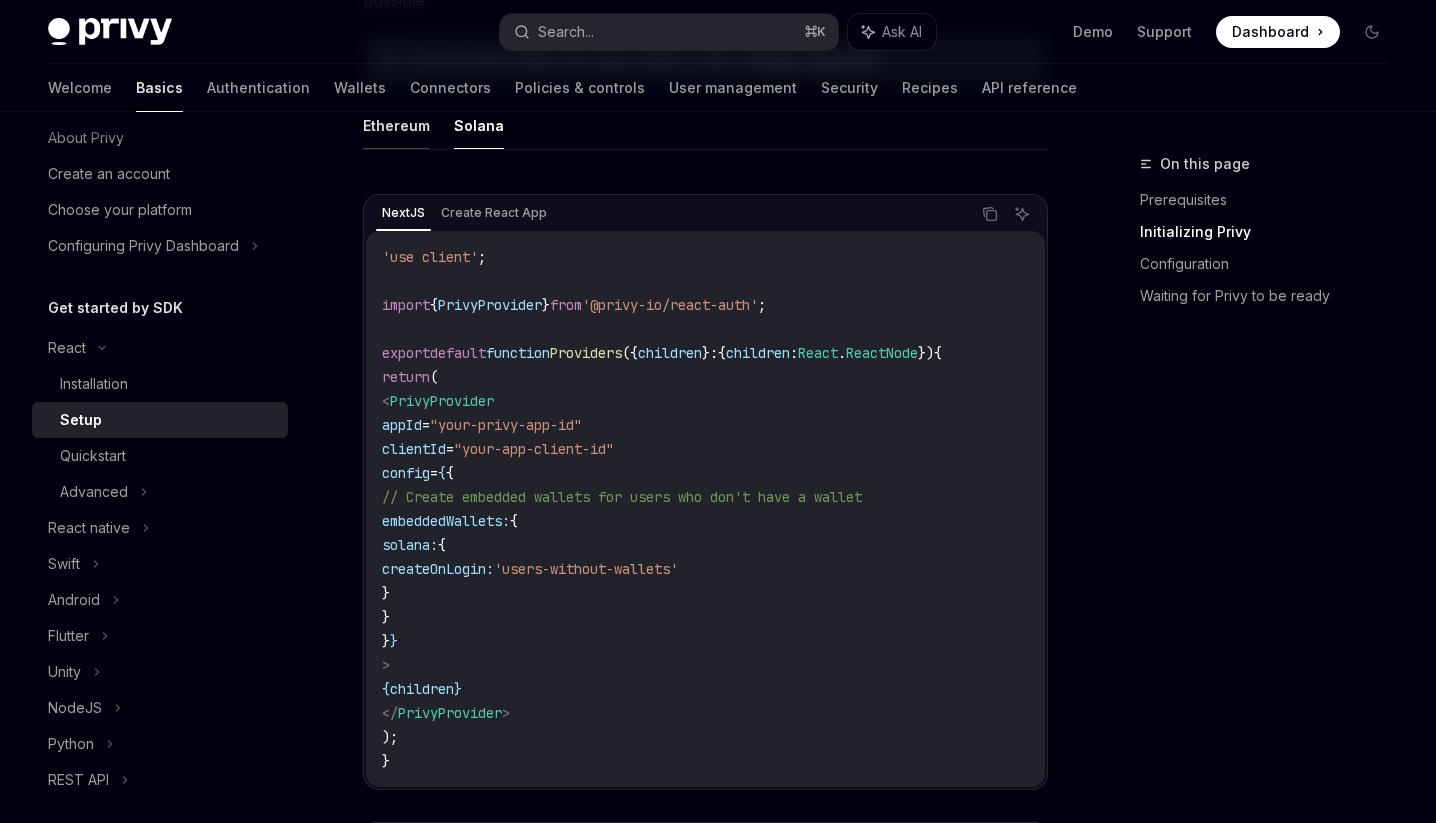 click on "Ethereum" at bounding box center (396, 125) 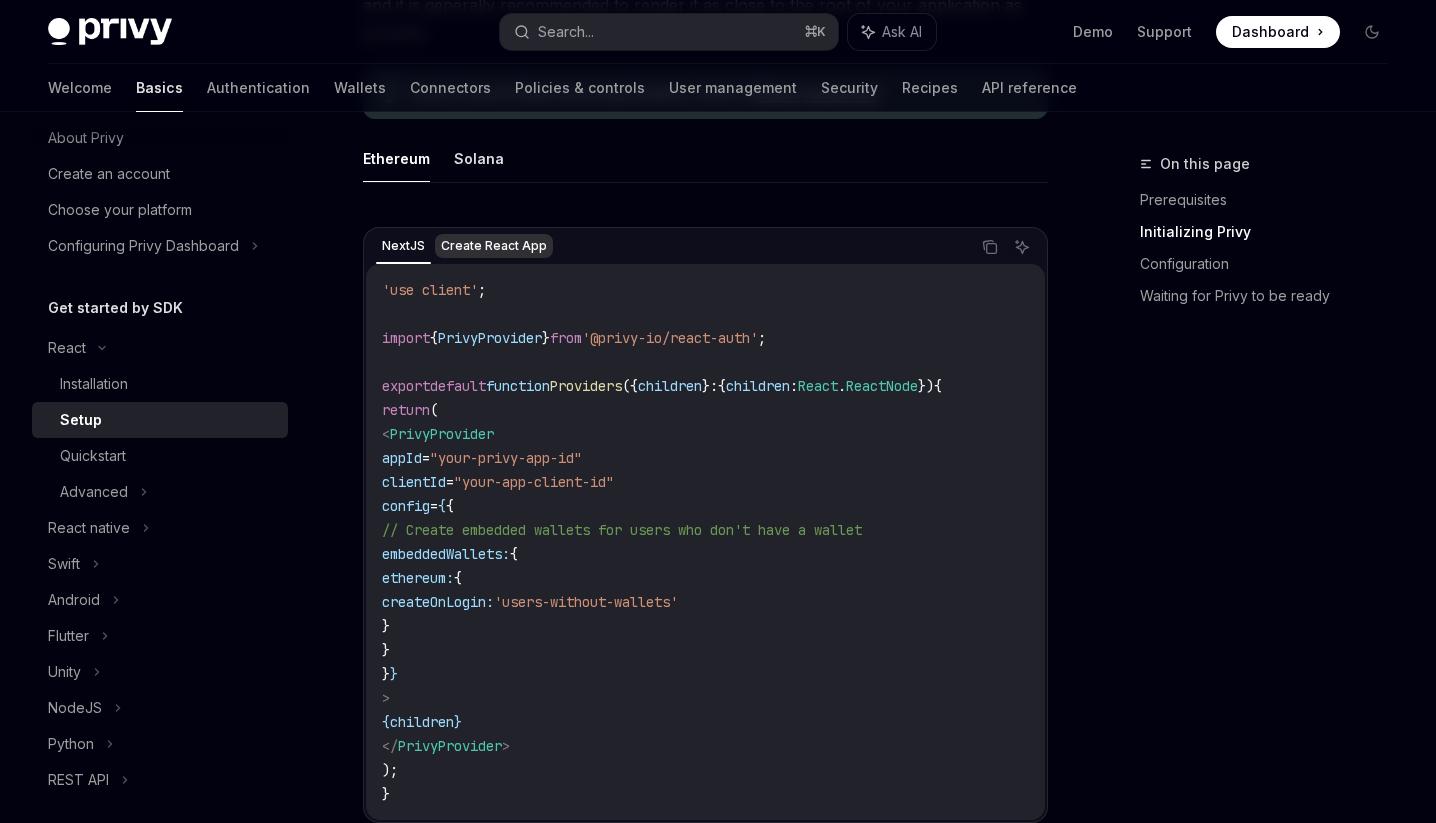 scroll, scrollTop: 585, scrollLeft: 0, axis: vertical 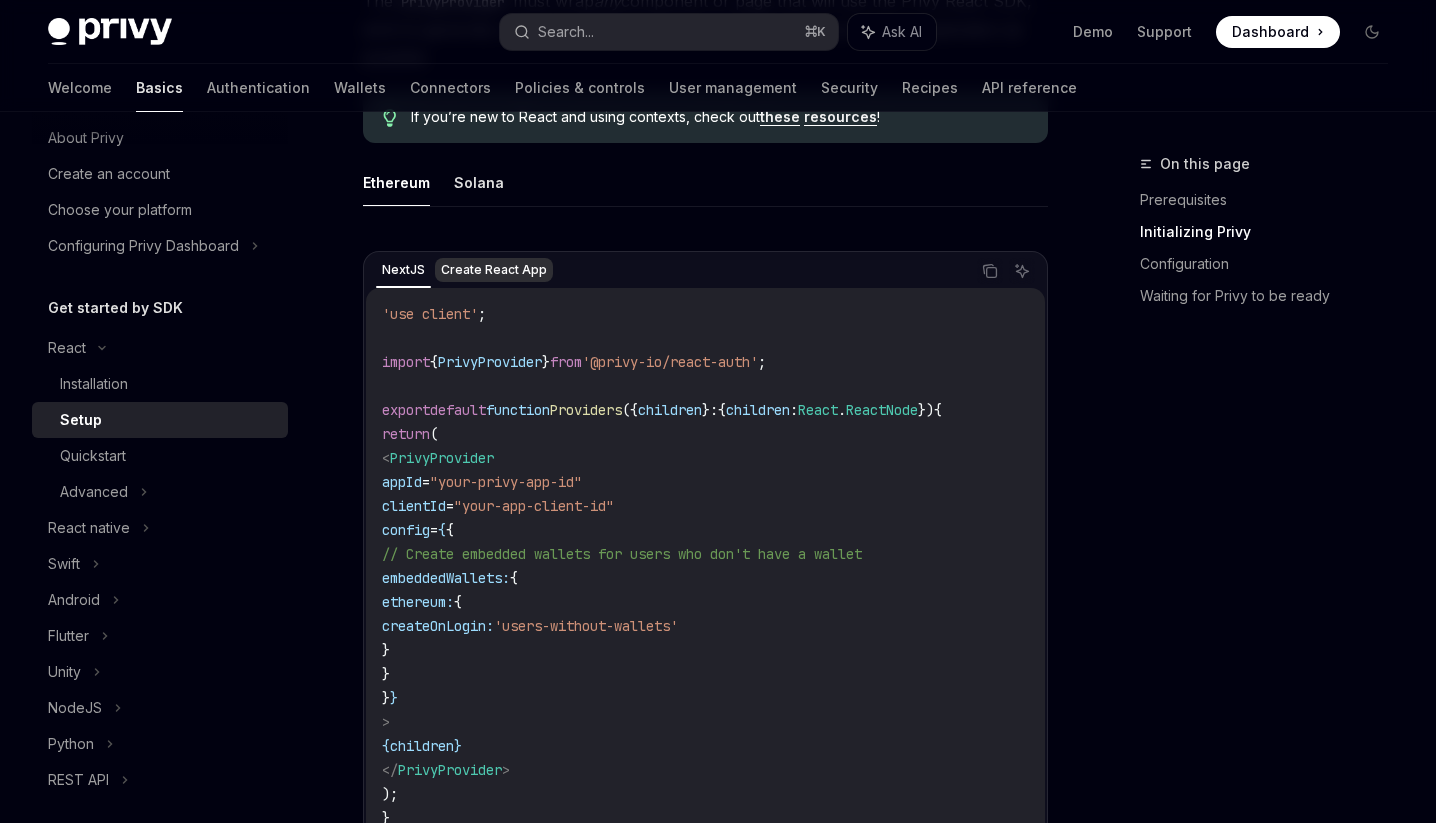 click on "Solana" at bounding box center (479, 182) 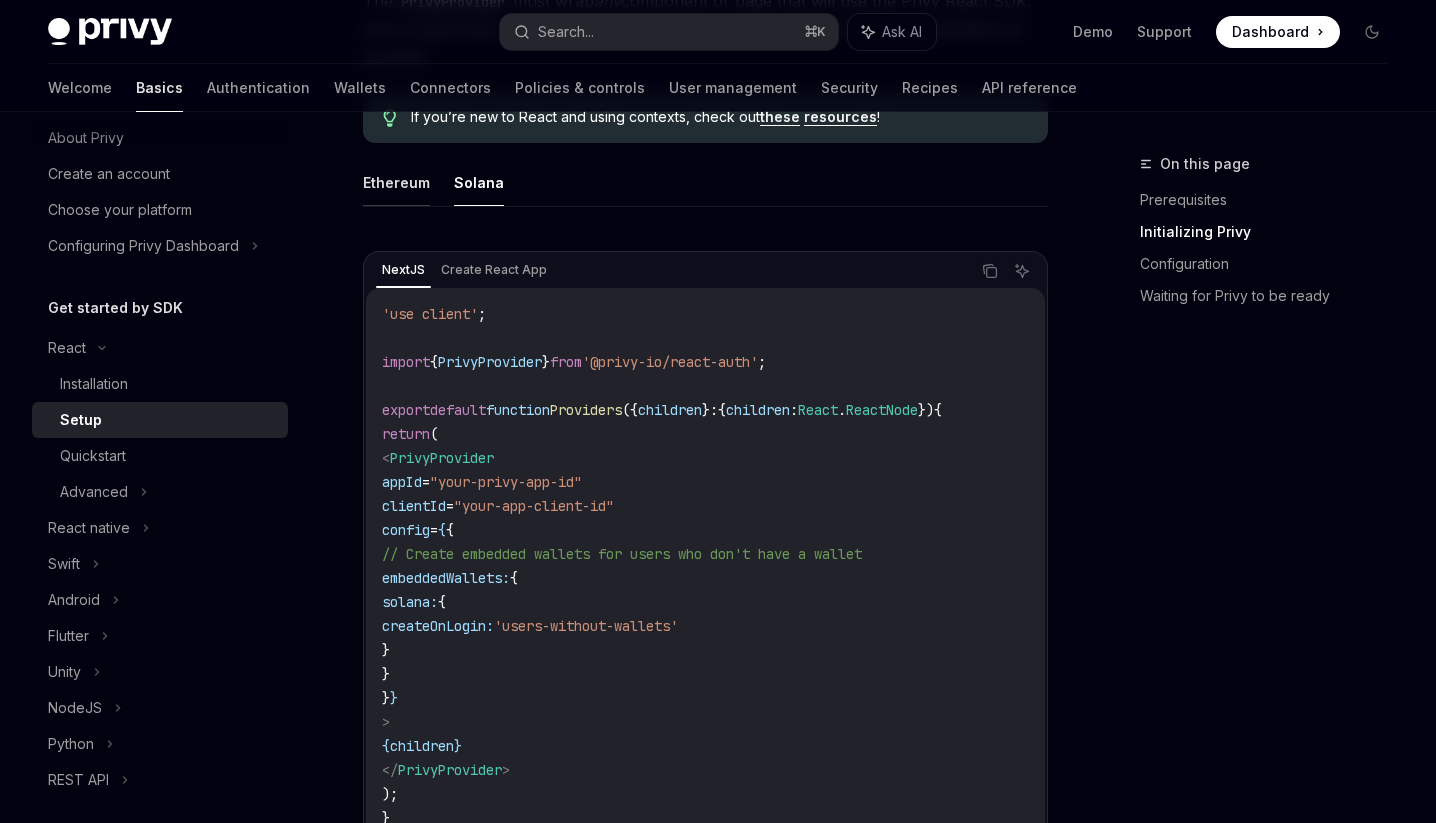 click on "Ethereum" at bounding box center (396, 182) 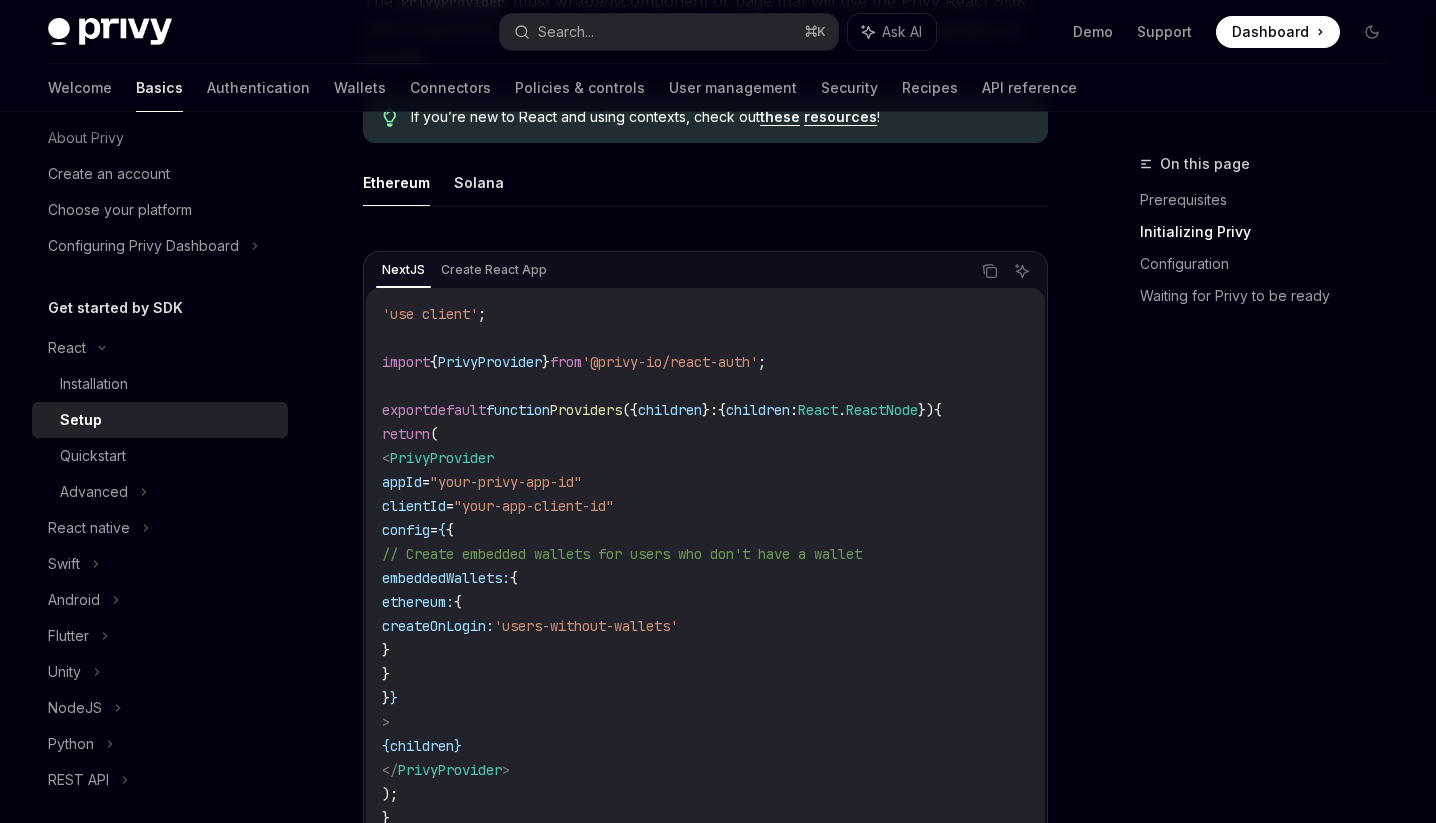 click on "Ethereum   Solana" at bounding box center (705, 183) 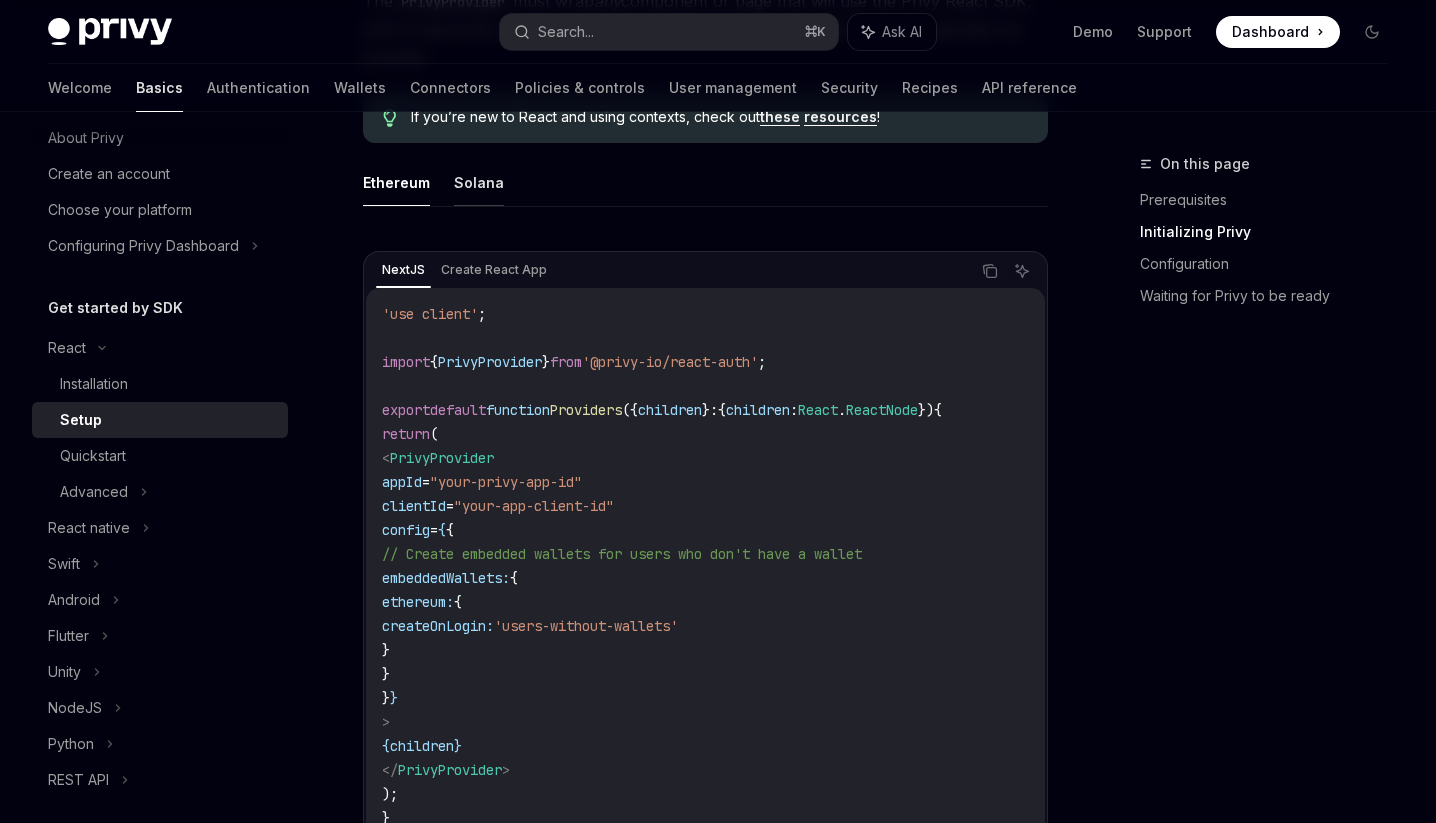 click on "Solana" at bounding box center [479, 182] 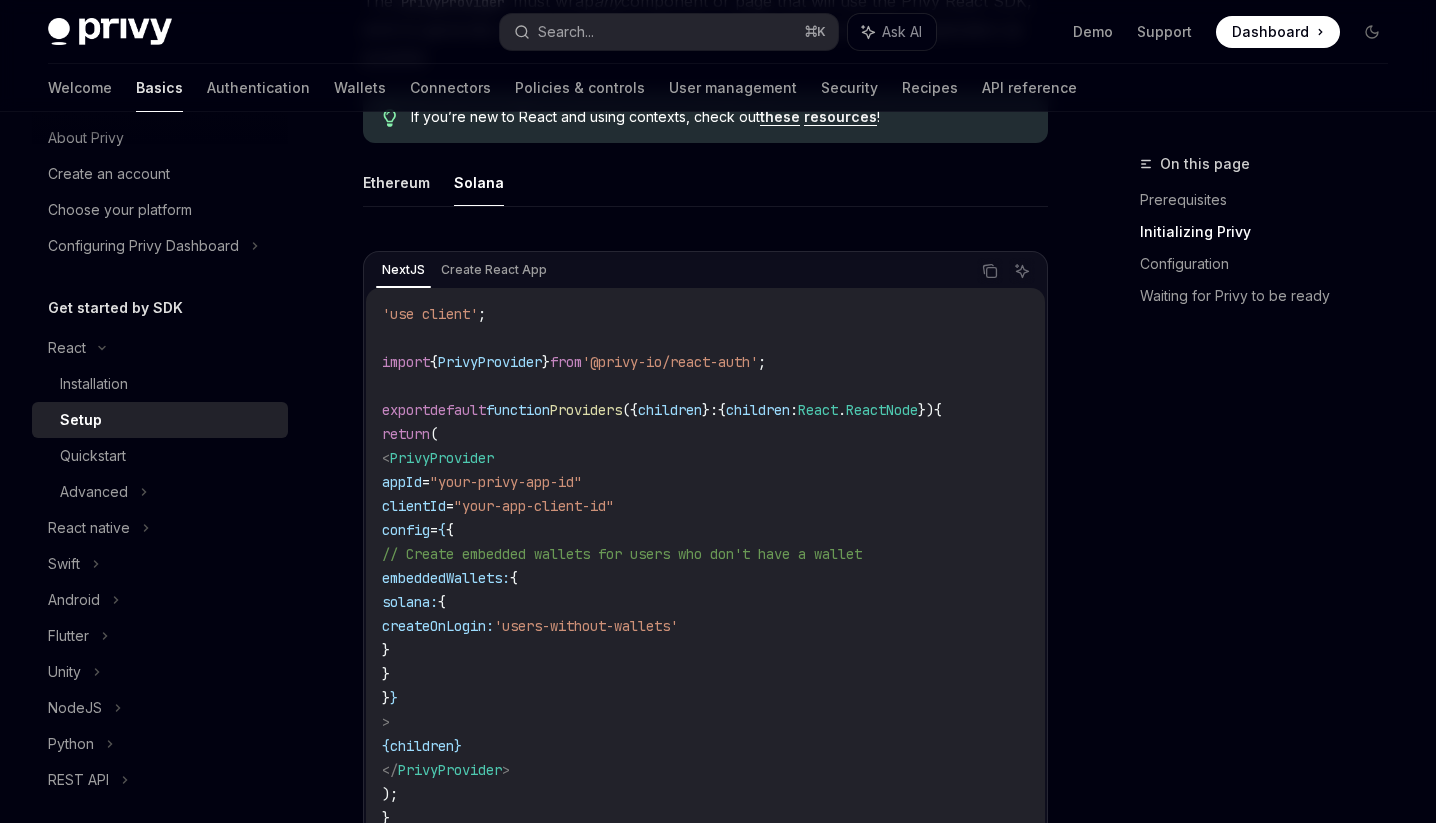 drag, startPoint x: 504, startPoint y: 655, endPoint x: 463, endPoint y: 611, distance: 60.1415 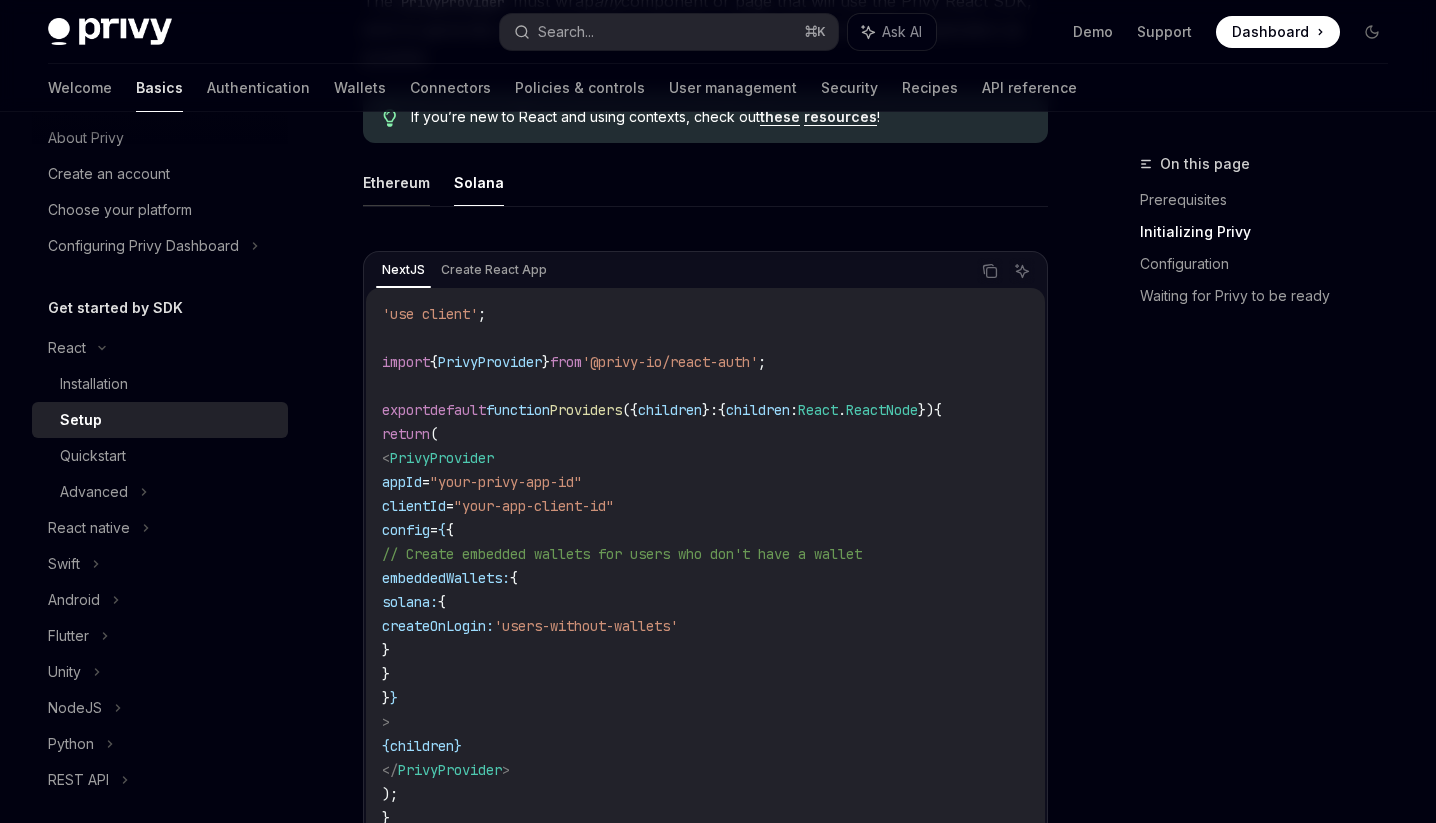 click on "Ethereum" at bounding box center (396, 182) 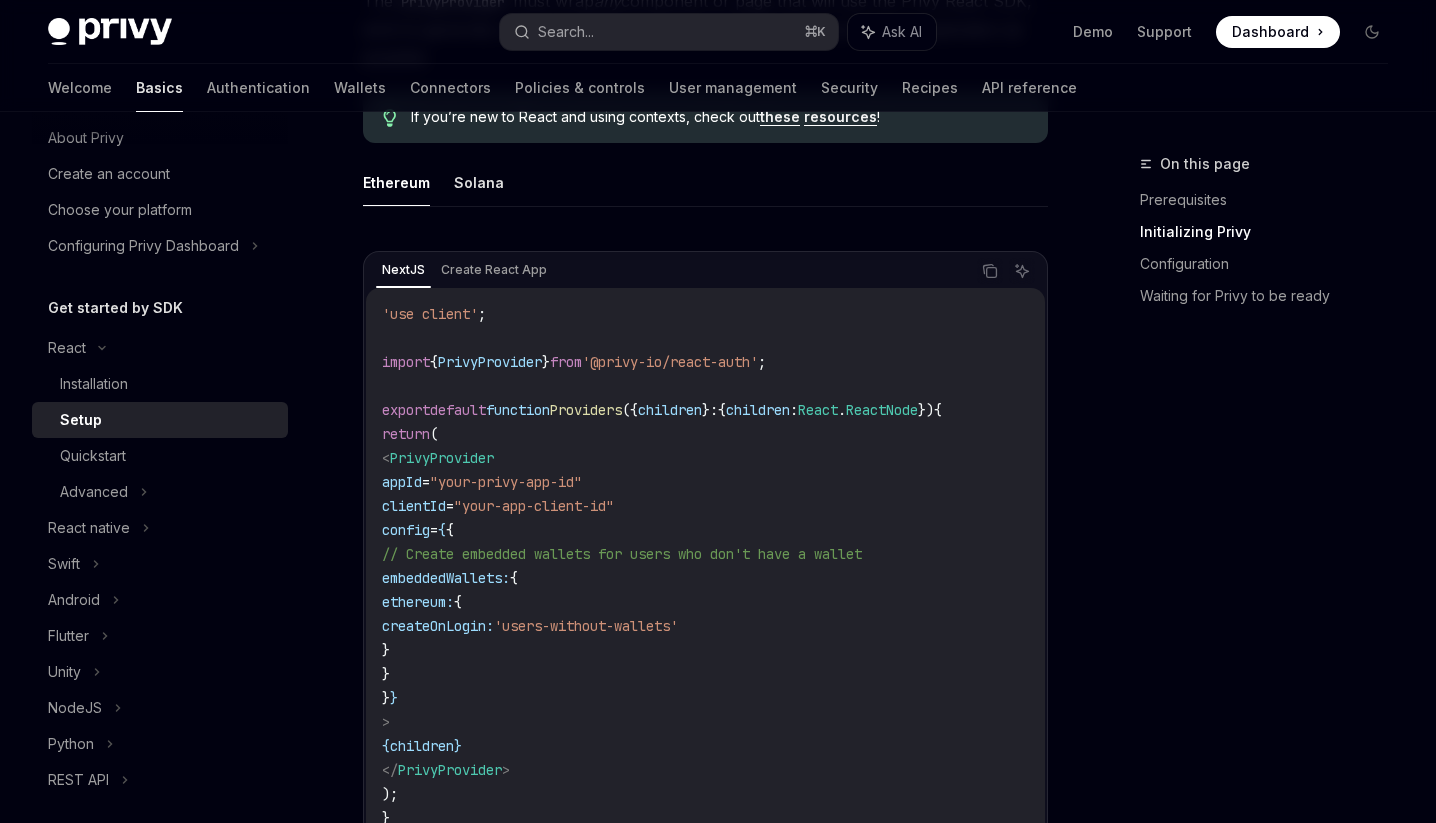 click on "Ethereum" at bounding box center [396, 182] 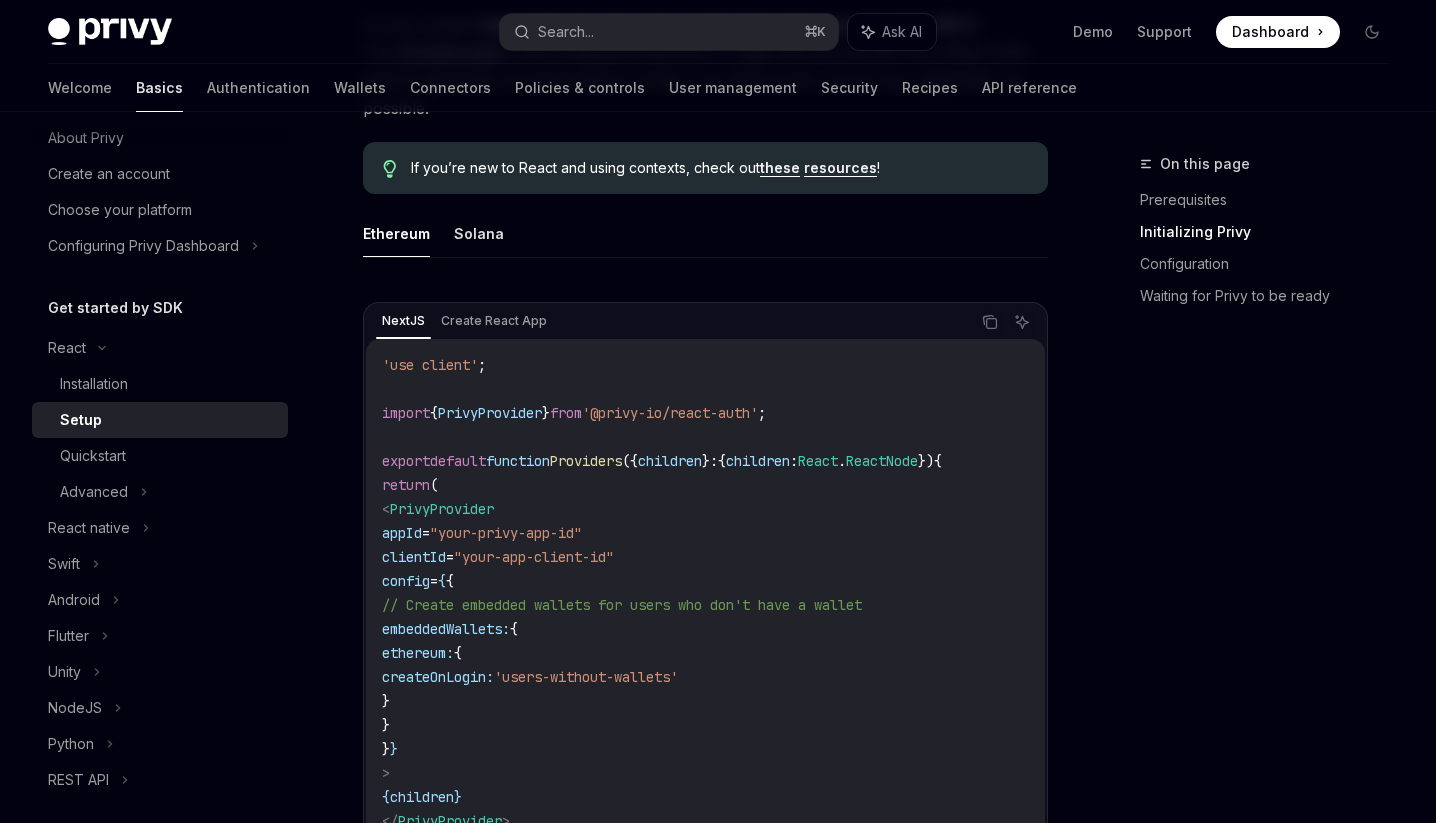 scroll, scrollTop: 517, scrollLeft: 0, axis: vertical 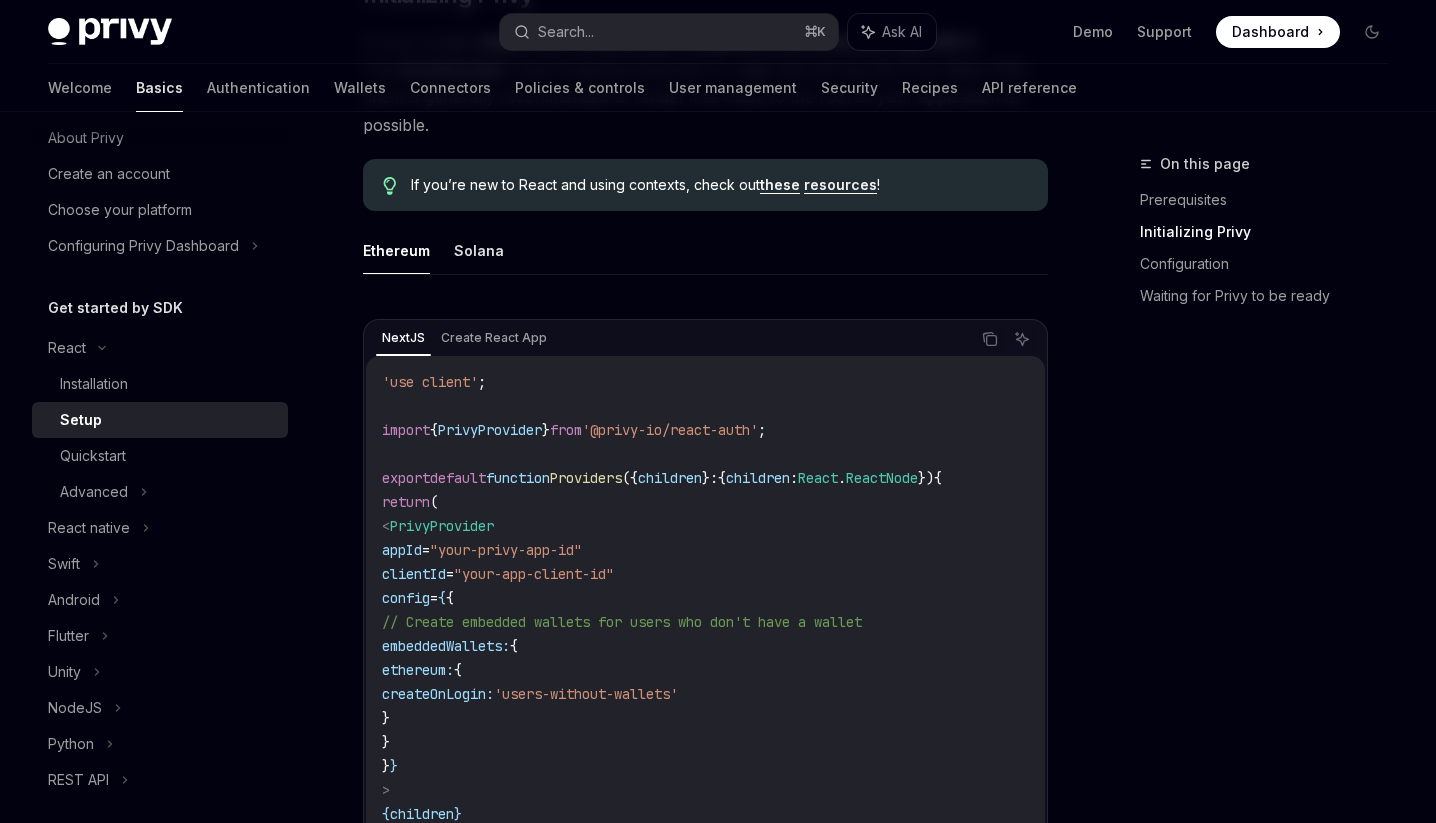 drag, startPoint x: 493, startPoint y: 714, endPoint x: 456, endPoint y: 669, distance: 58.258045 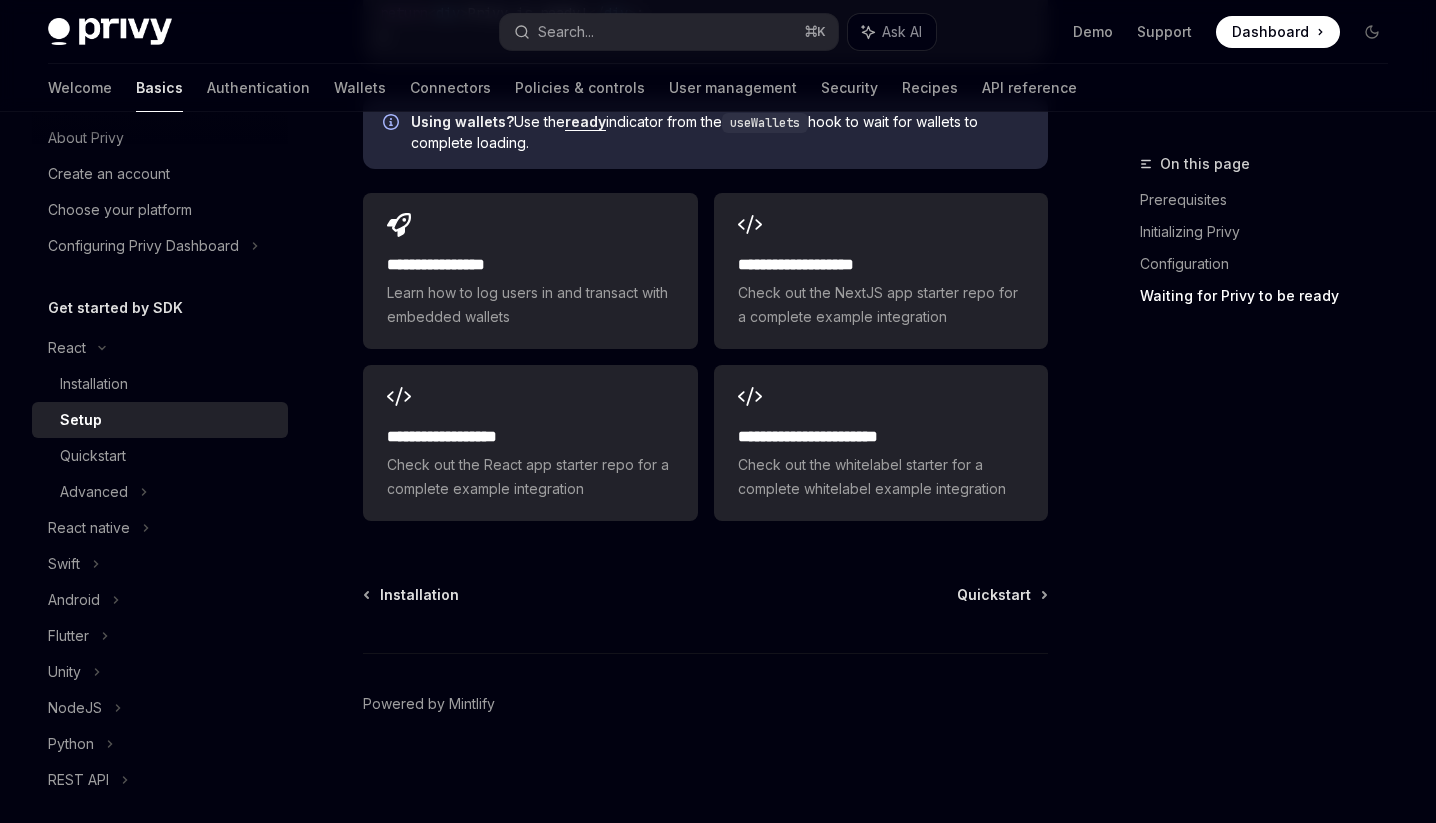 scroll, scrollTop: 2674, scrollLeft: 0, axis: vertical 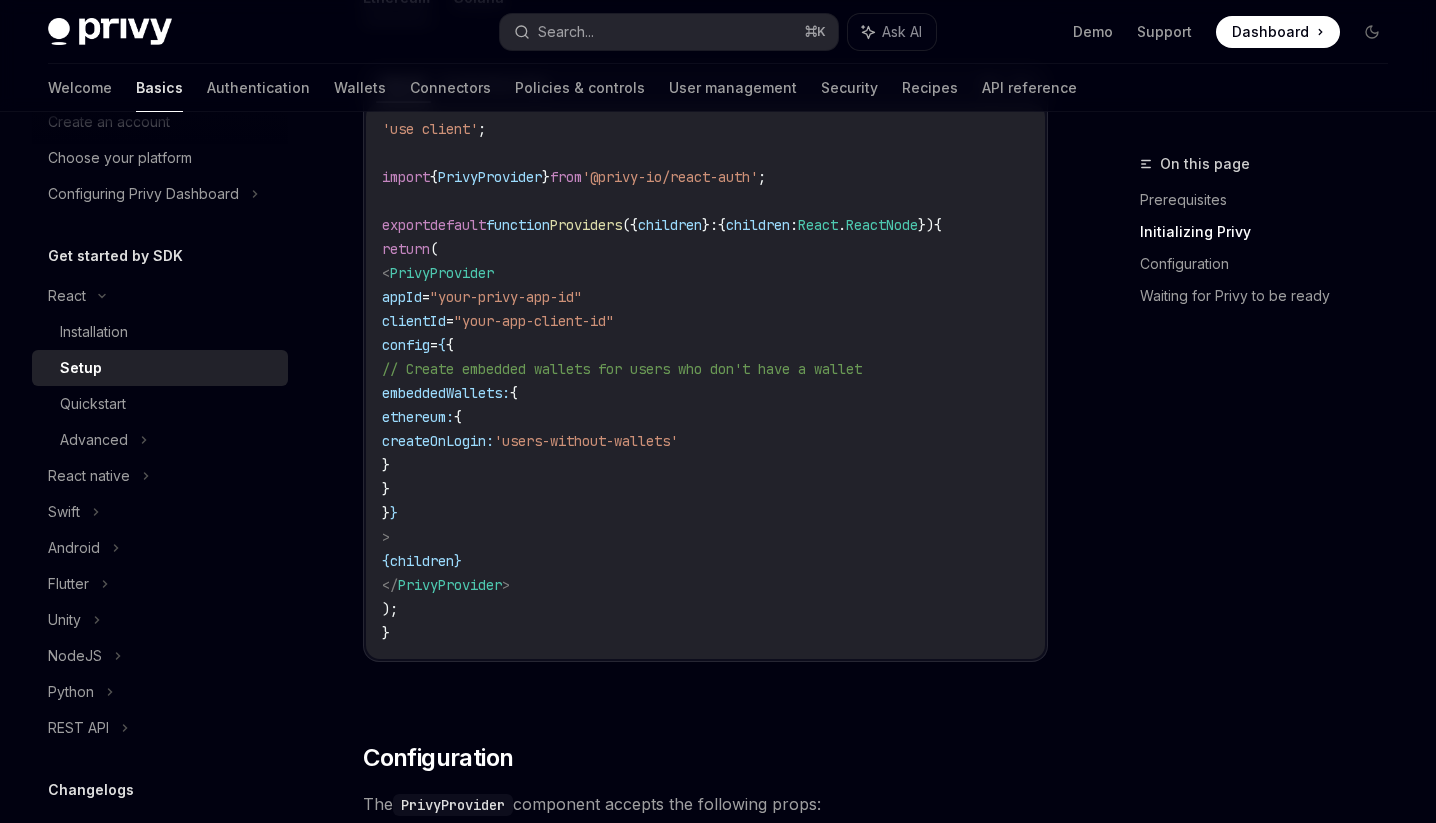 click on "createOnLogin:" at bounding box center (438, 441) 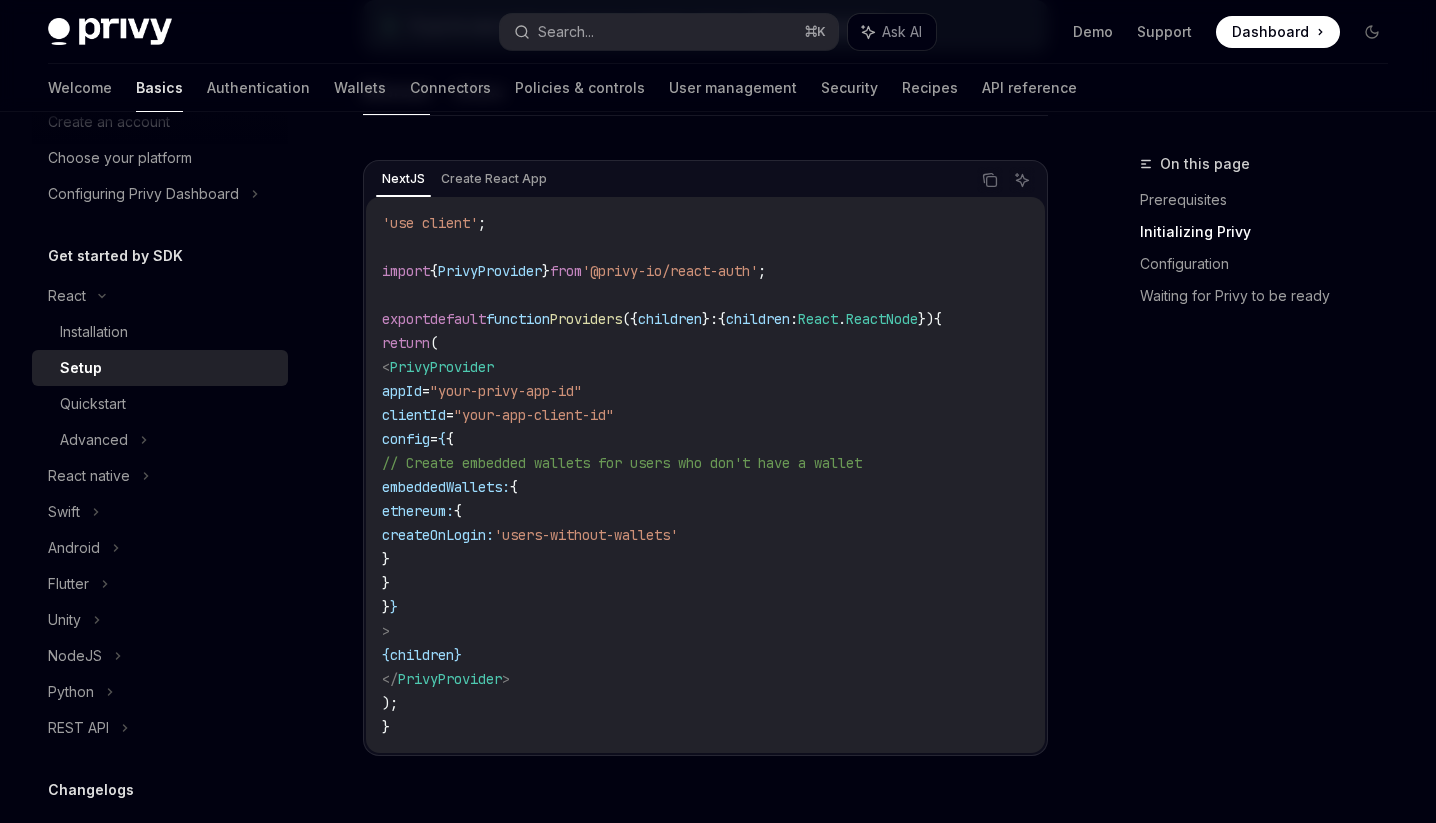 scroll, scrollTop: 647, scrollLeft: 0, axis: vertical 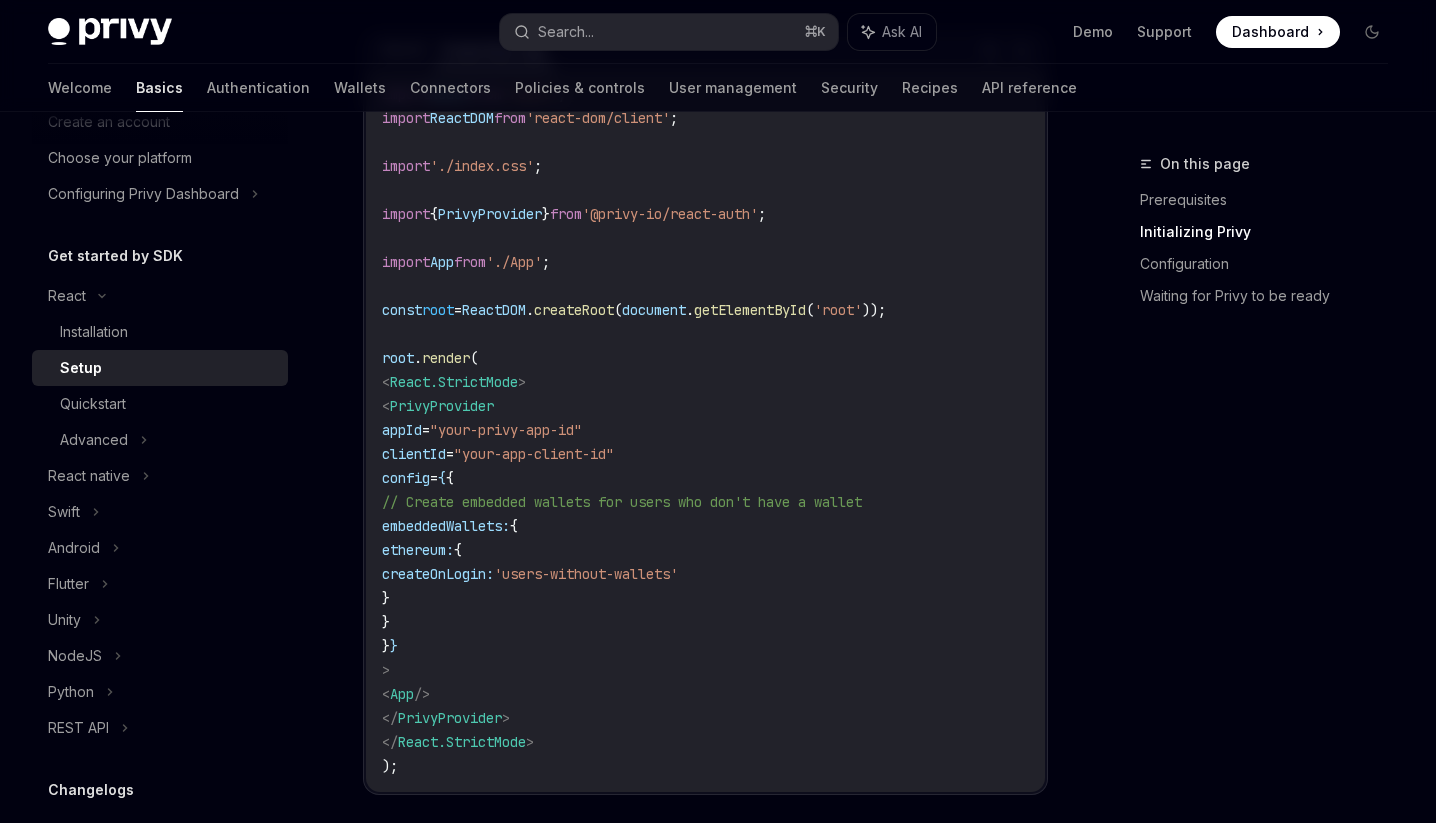 drag, startPoint x: 473, startPoint y: 629, endPoint x: 396, endPoint y: 501, distance: 149.37537 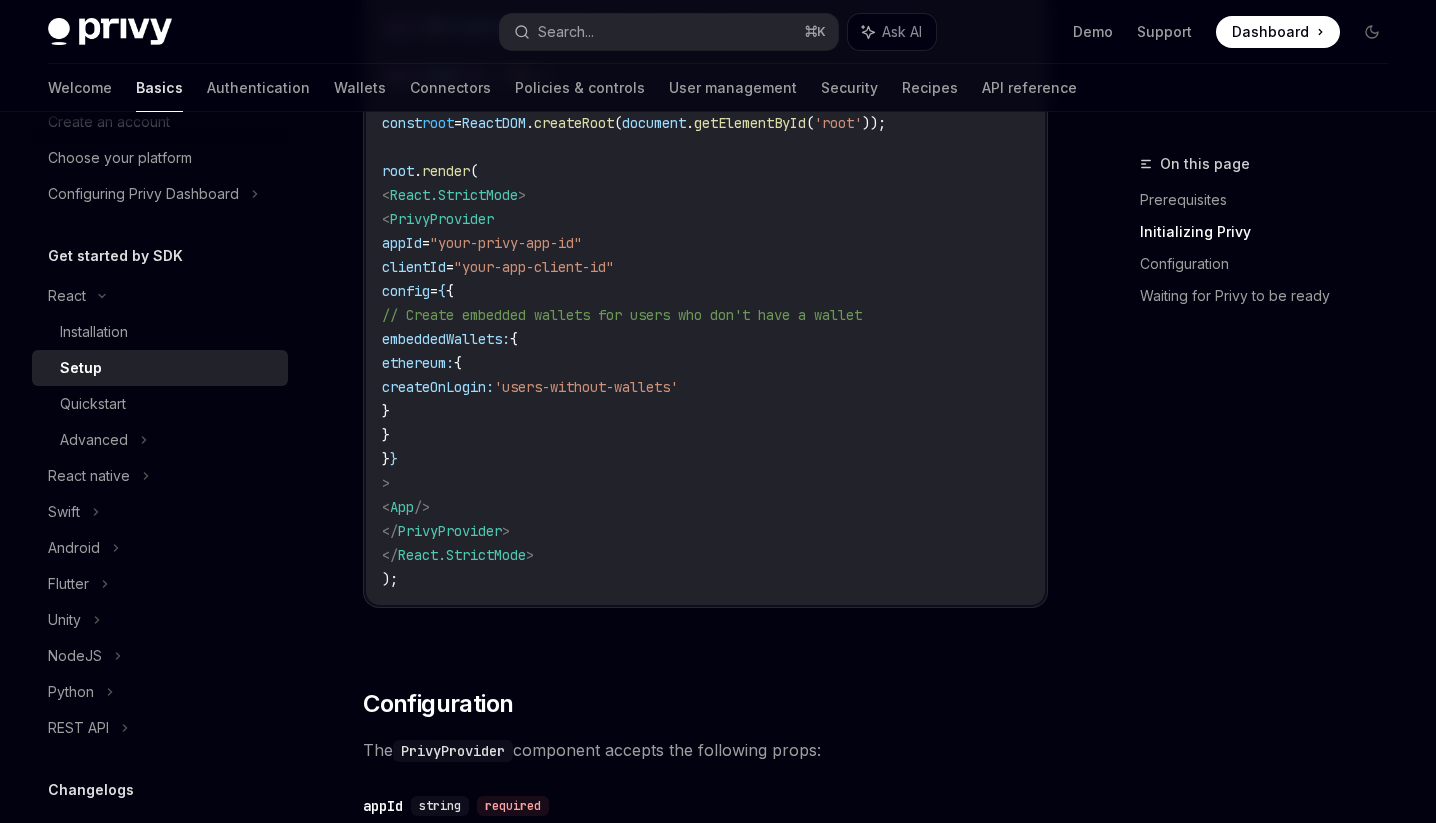 scroll, scrollTop: 1014, scrollLeft: 0, axis: vertical 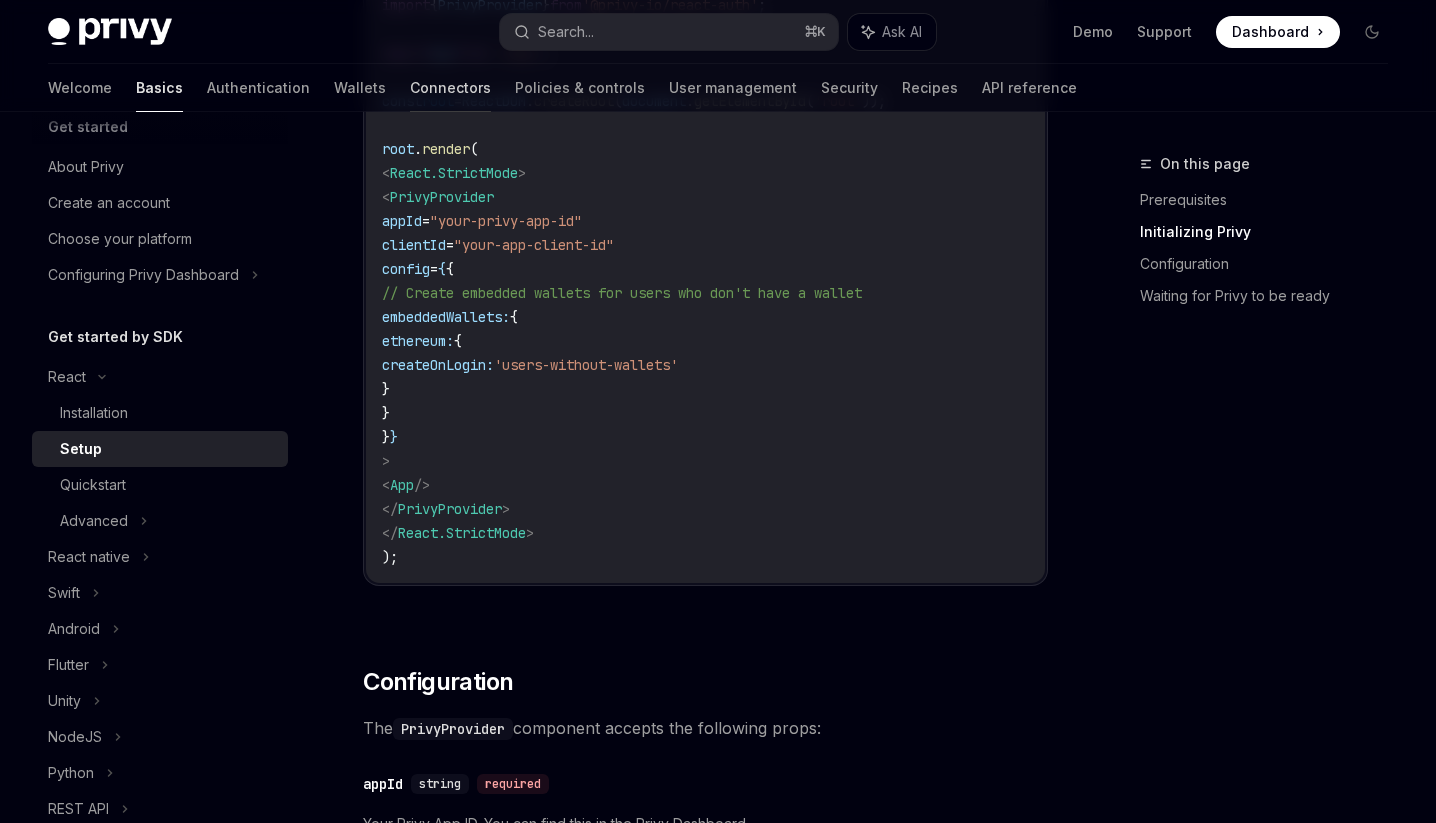 click on "Connectors" at bounding box center (450, 88) 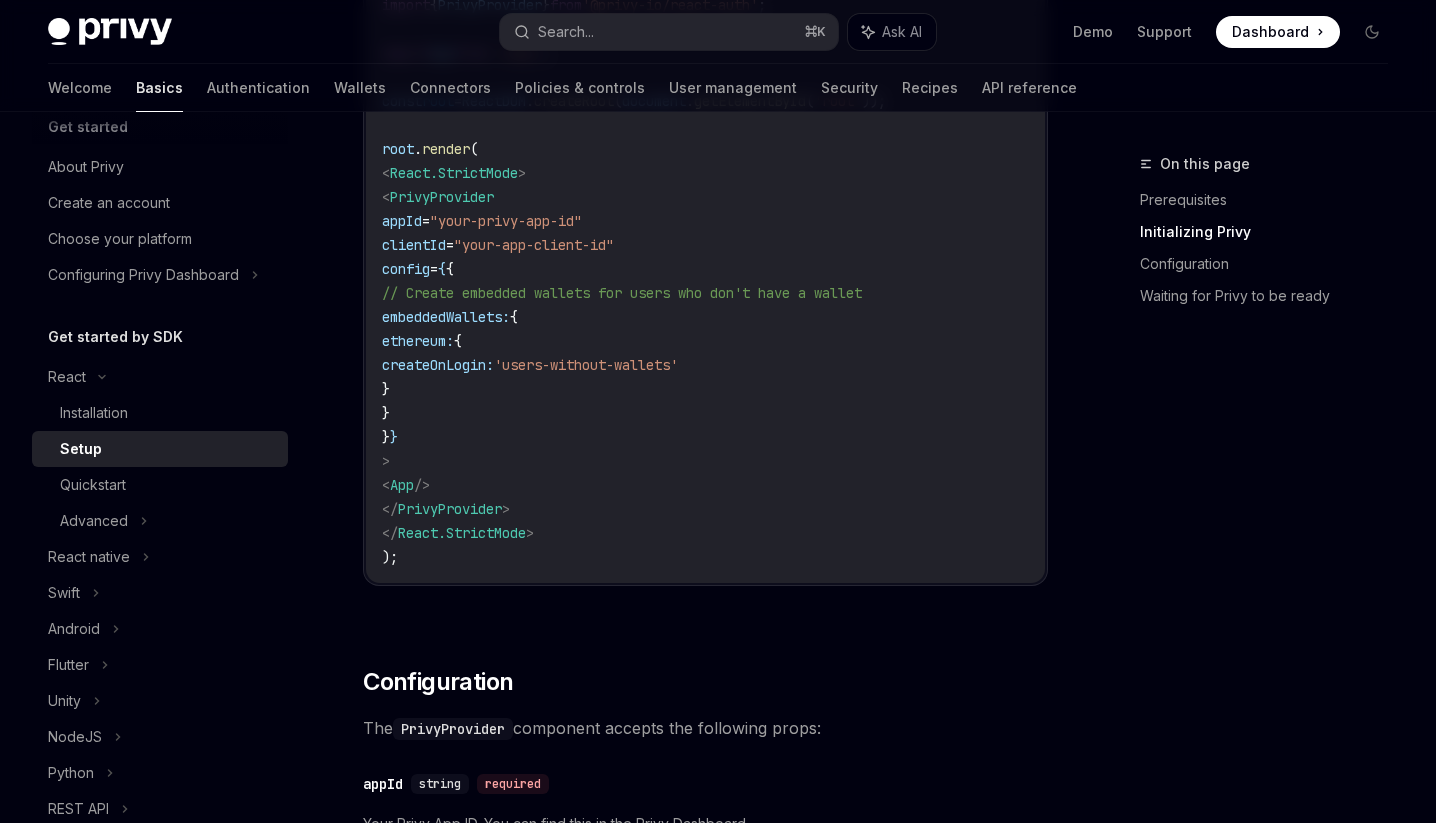 scroll, scrollTop: 0, scrollLeft: 0, axis: both 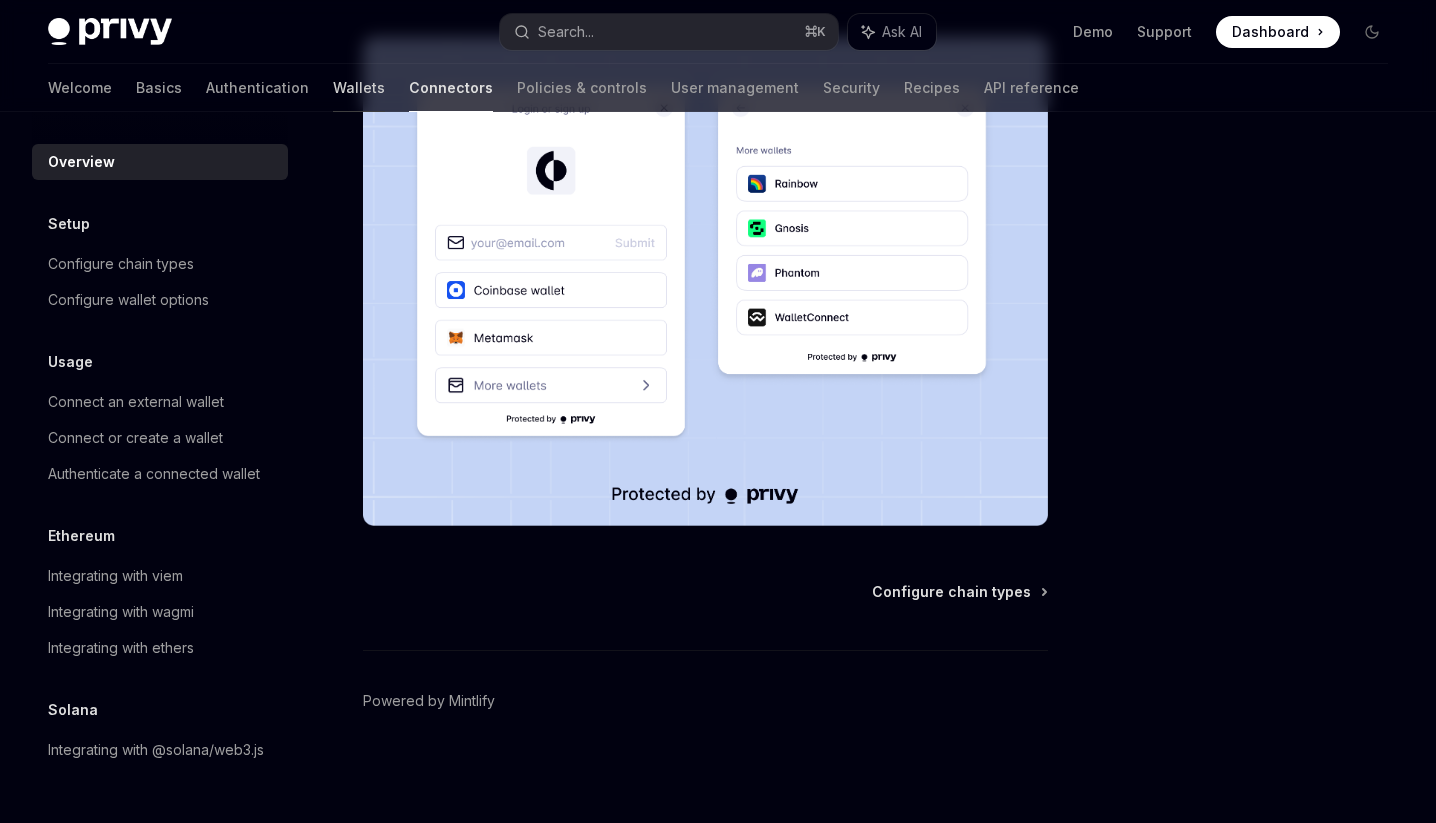 click on "Wallets" at bounding box center (359, 88) 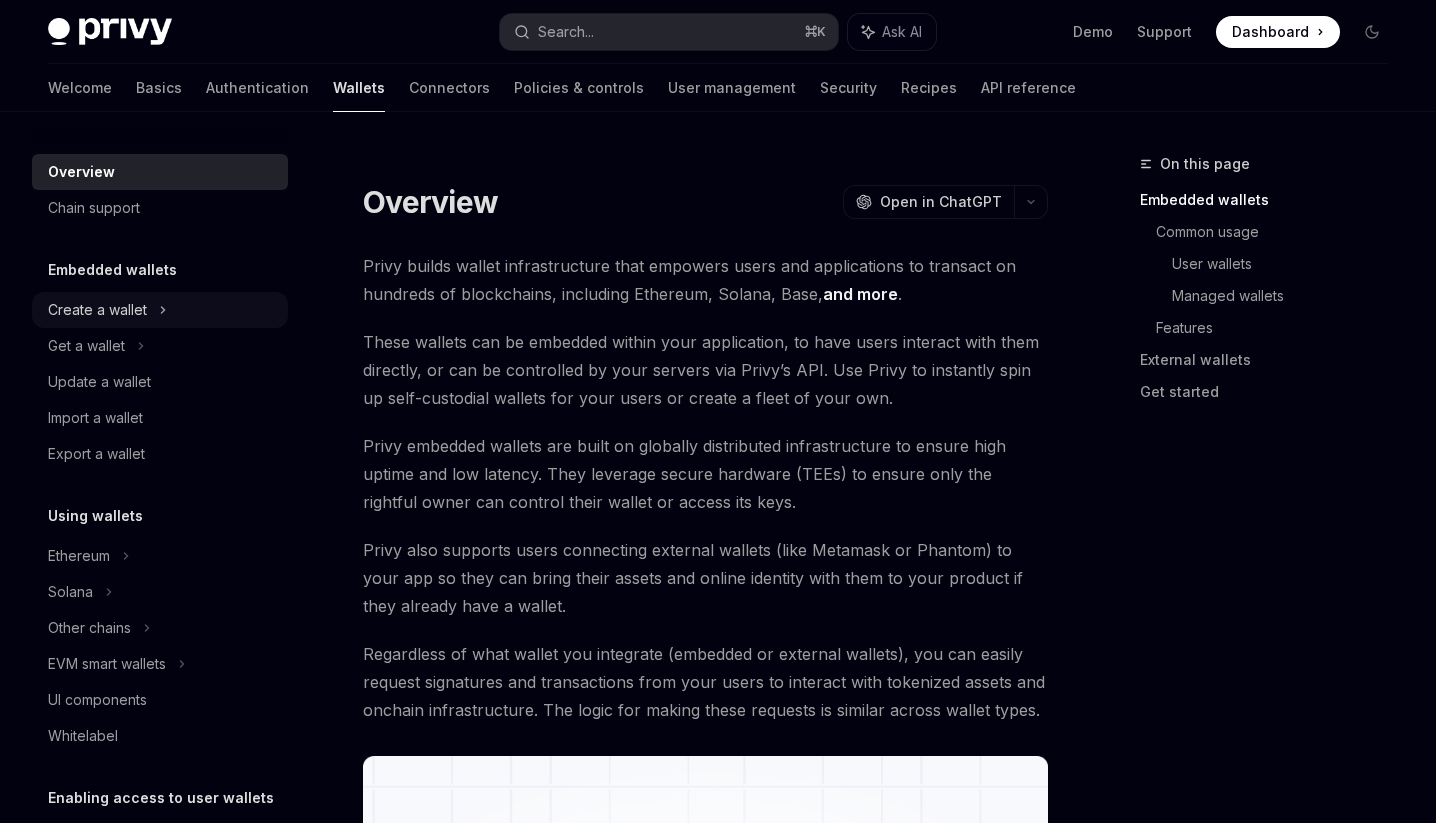 click on "Create a wallet" at bounding box center [160, 310] 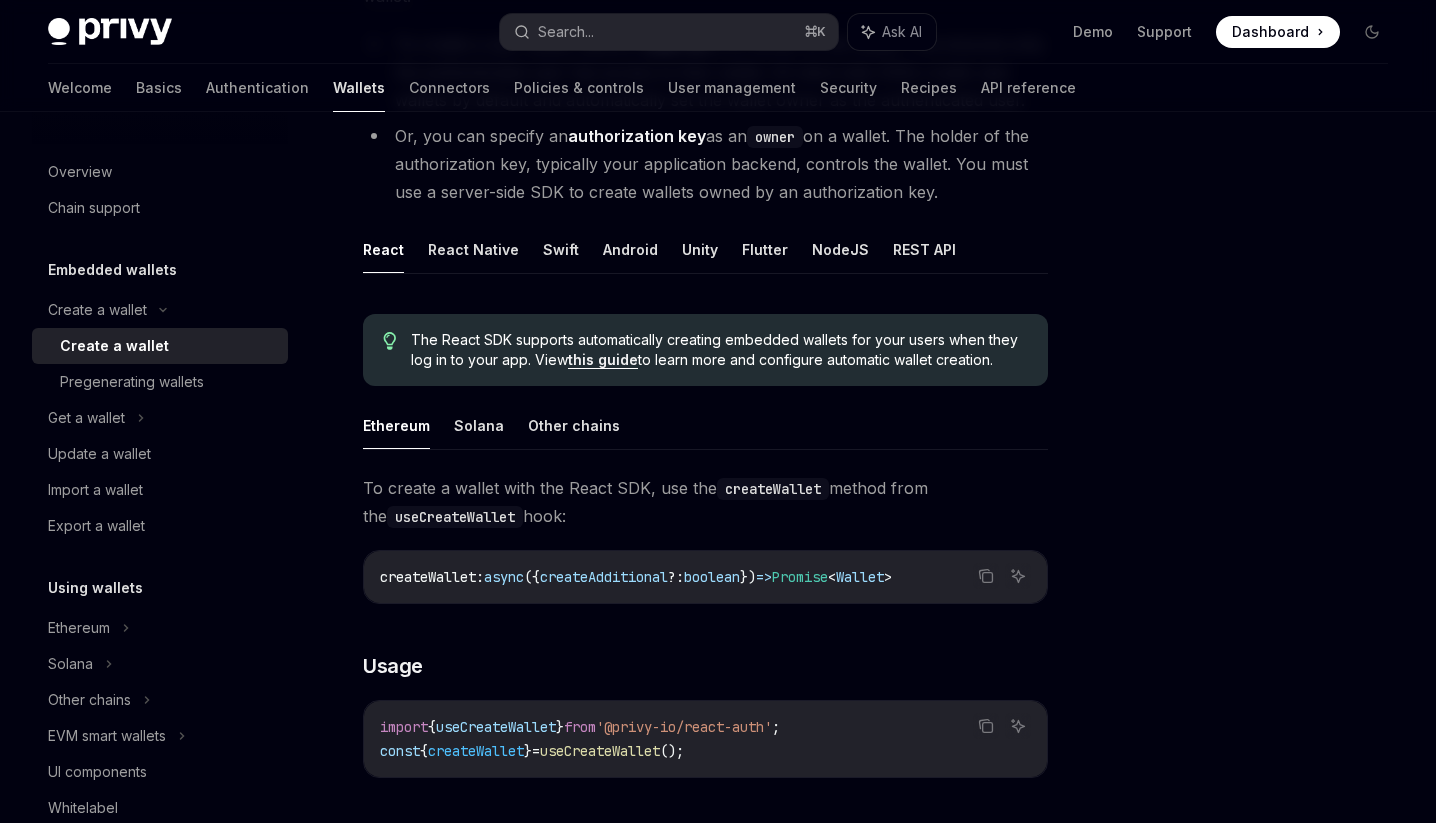 scroll, scrollTop: 292, scrollLeft: 0, axis: vertical 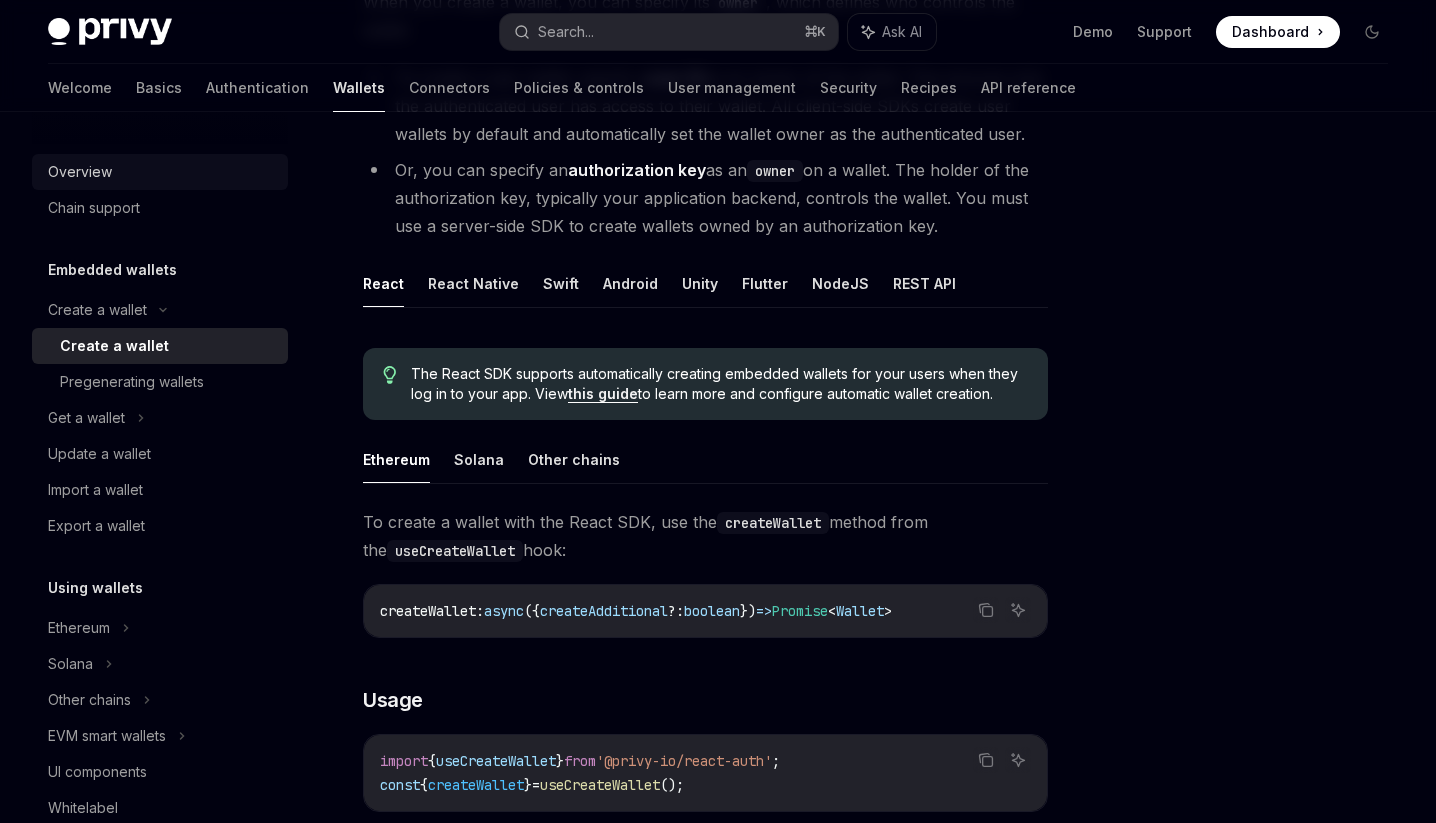 click on "Overview" at bounding box center [80, 172] 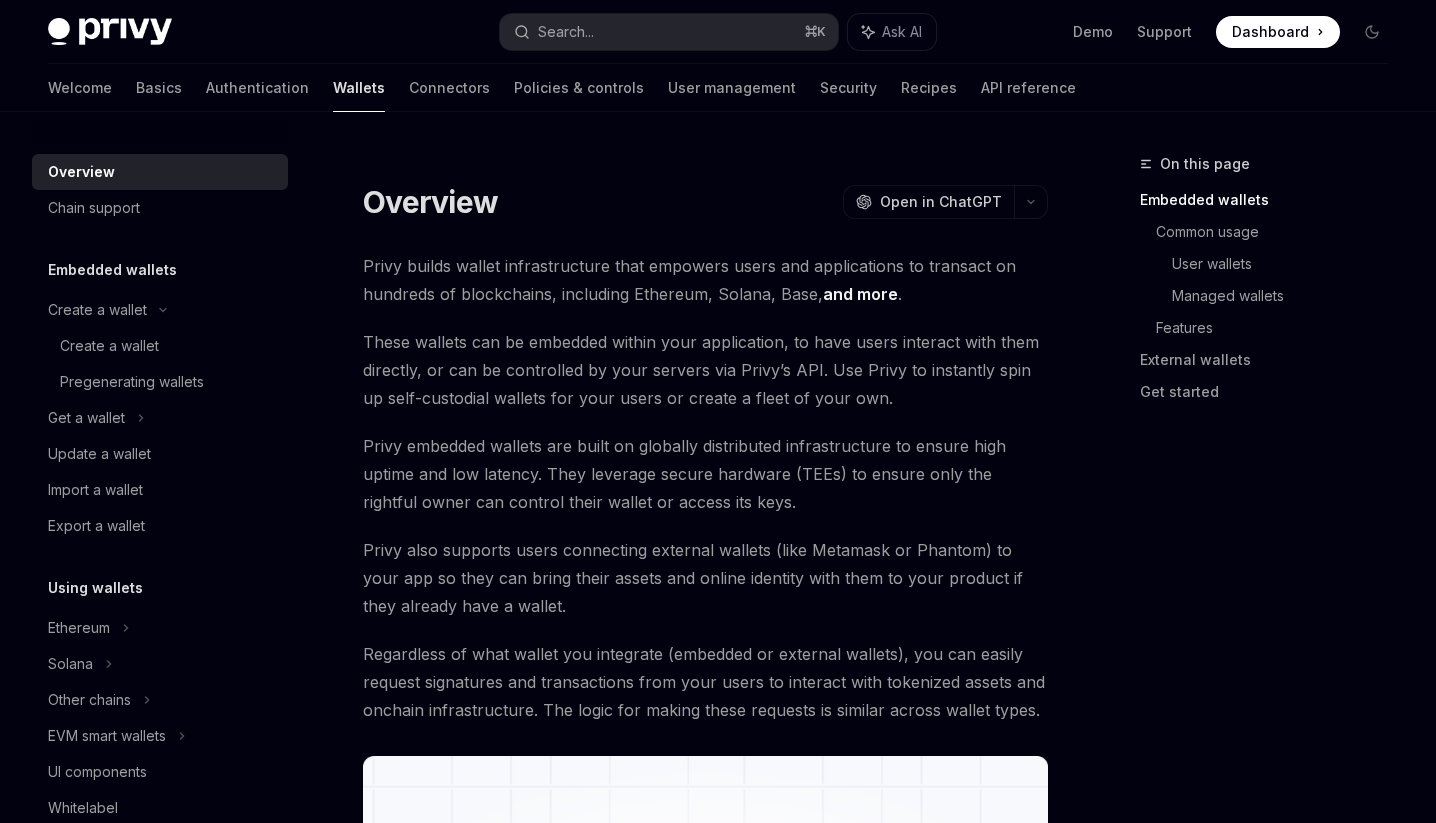click at bounding box center (160, 128) 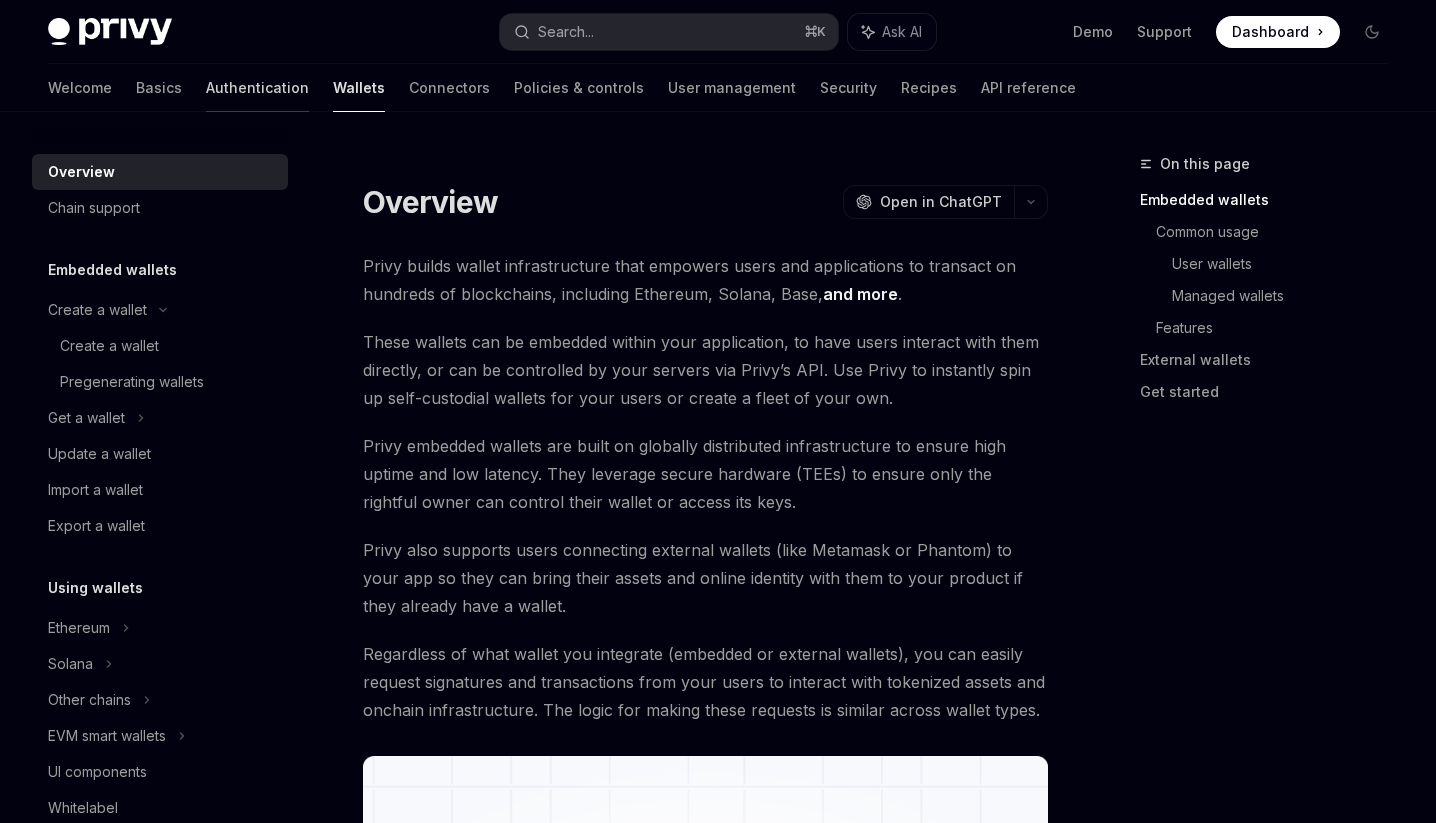 click on "Authentication" at bounding box center [257, 88] 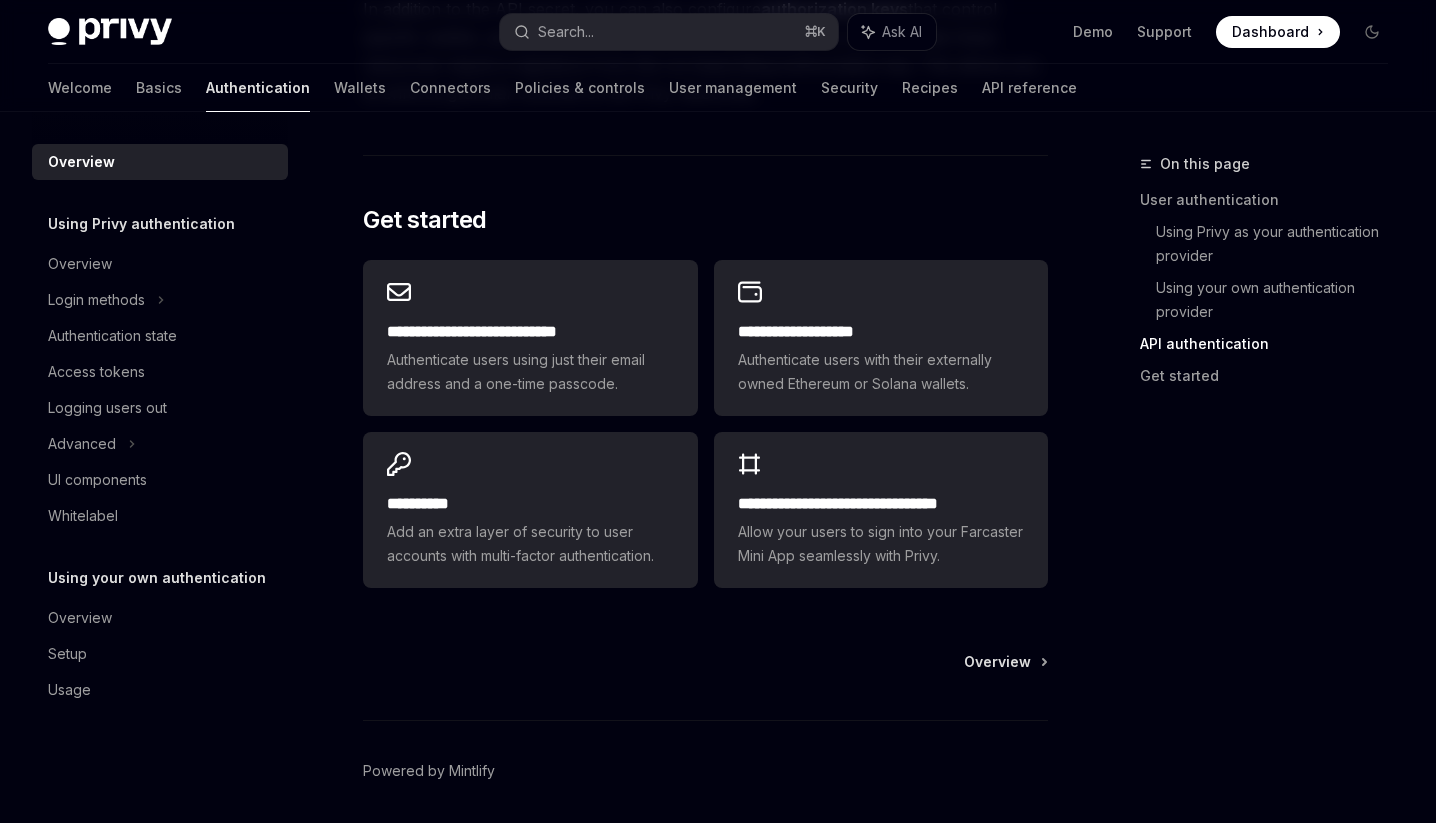 scroll, scrollTop: 1649, scrollLeft: 0, axis: vertical 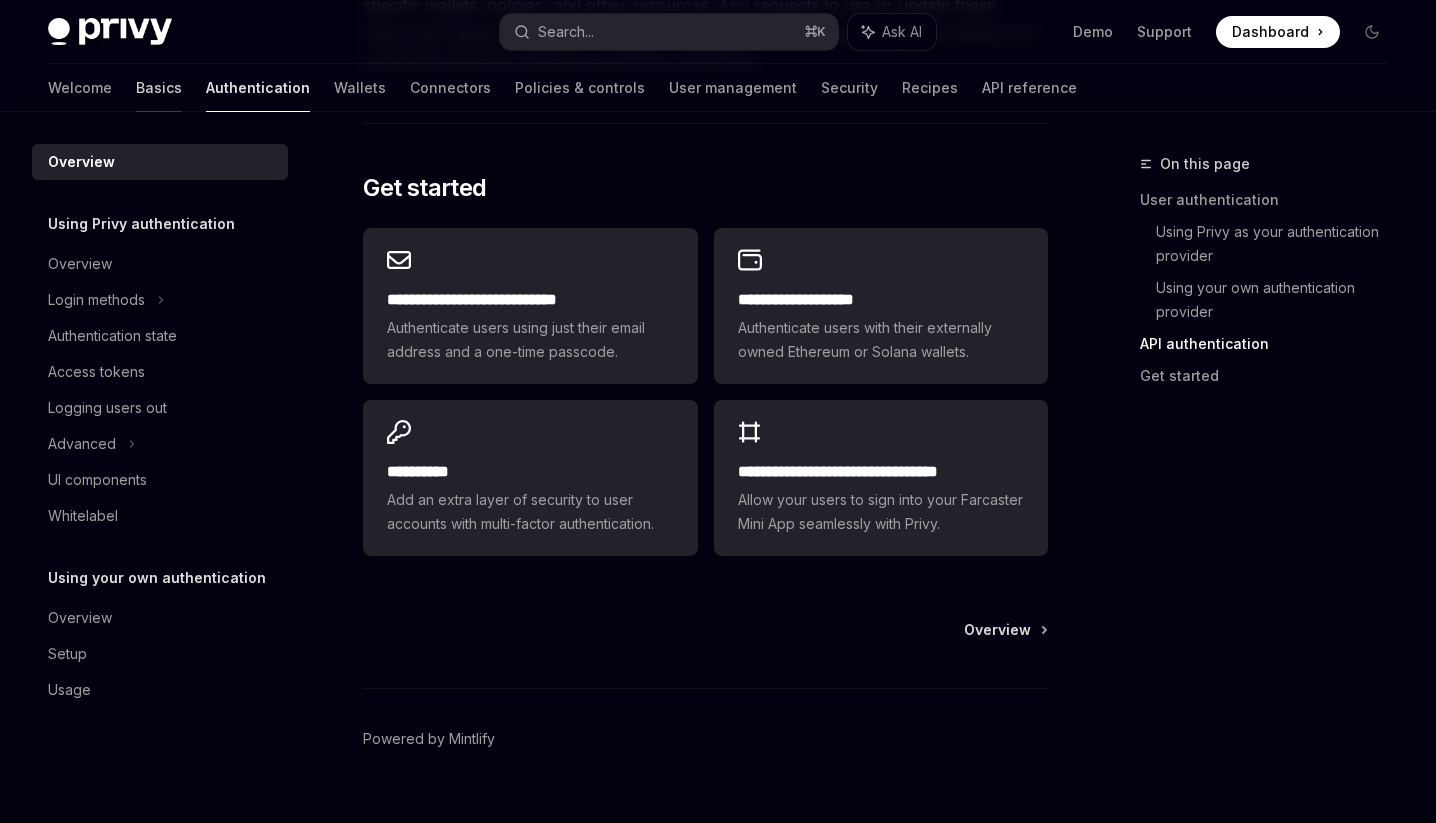 click on "Basics" at bounding box center (159, 88) 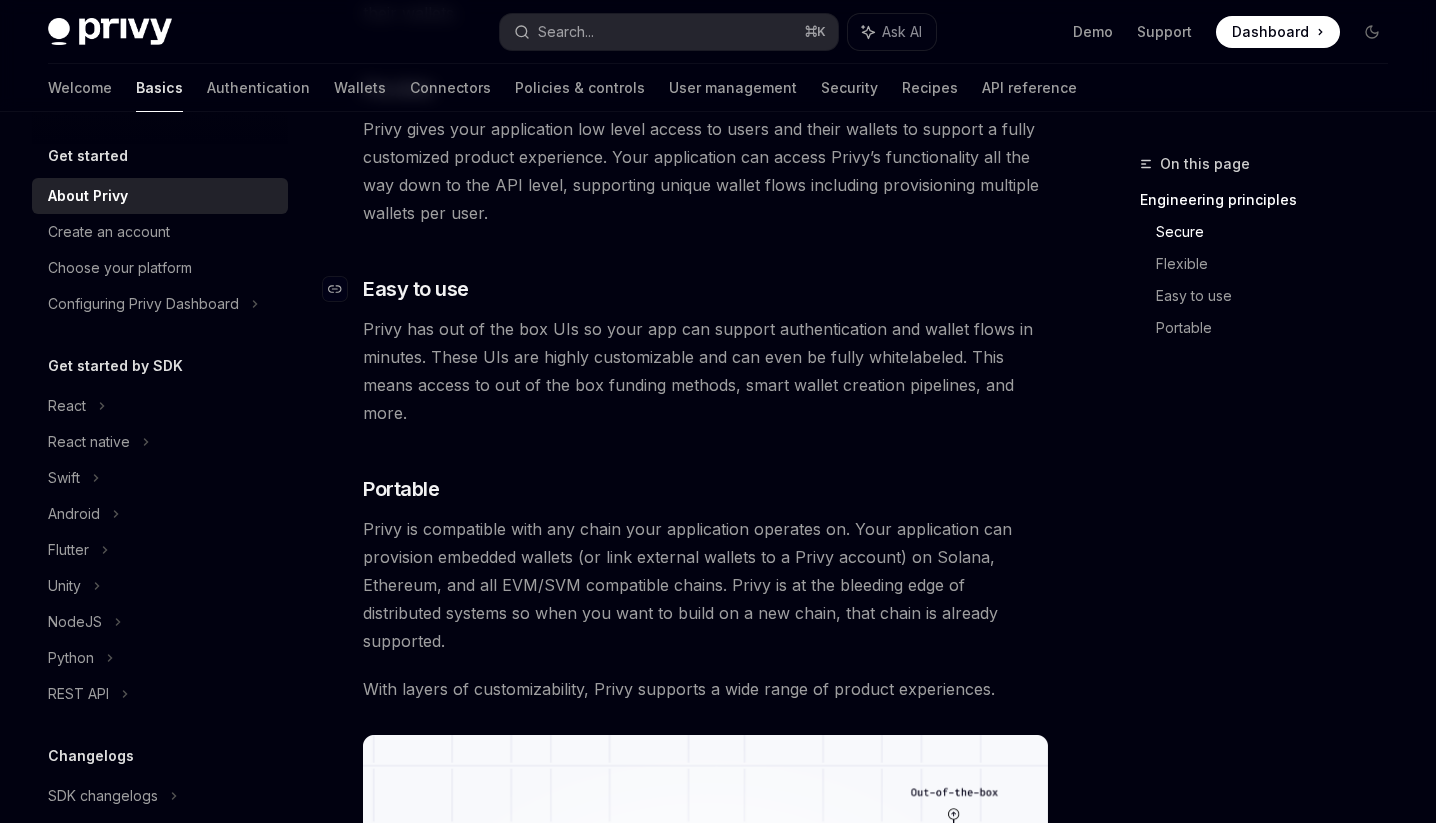scroll, scrollTop: 1770, scrollLeft: 0, axis: vertical 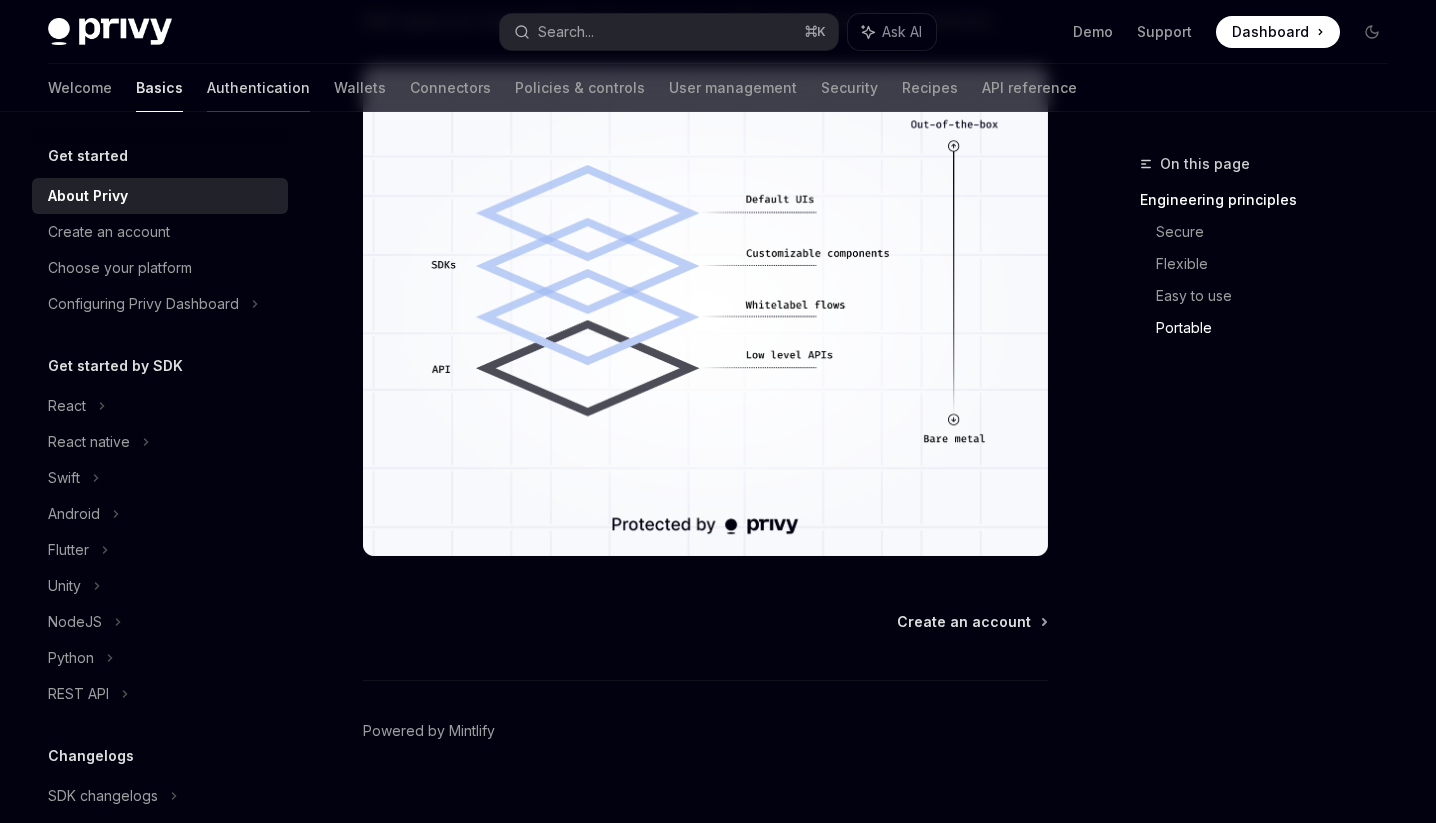 click on "Authentication" at bounding box center (258, 88) 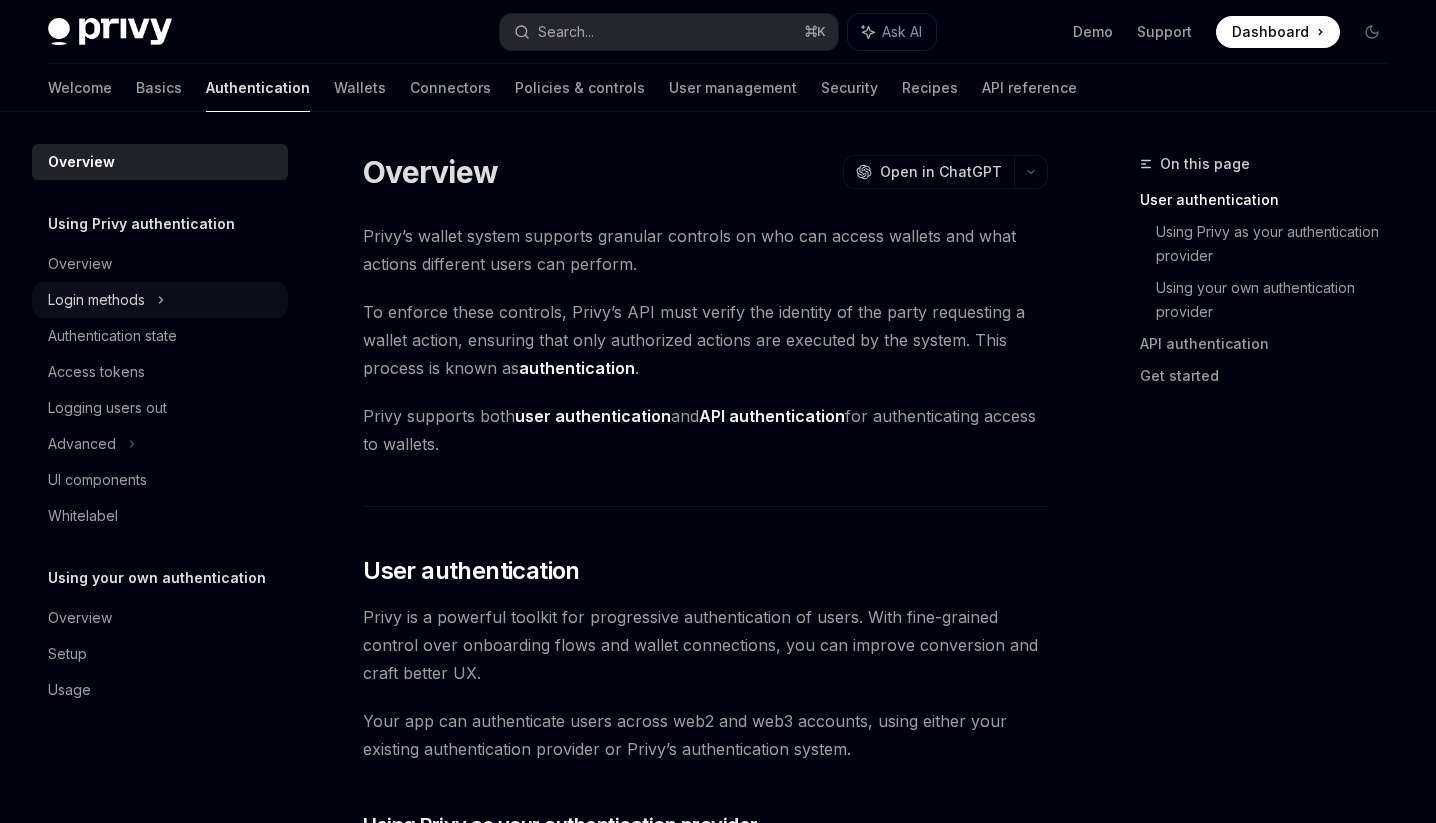 click 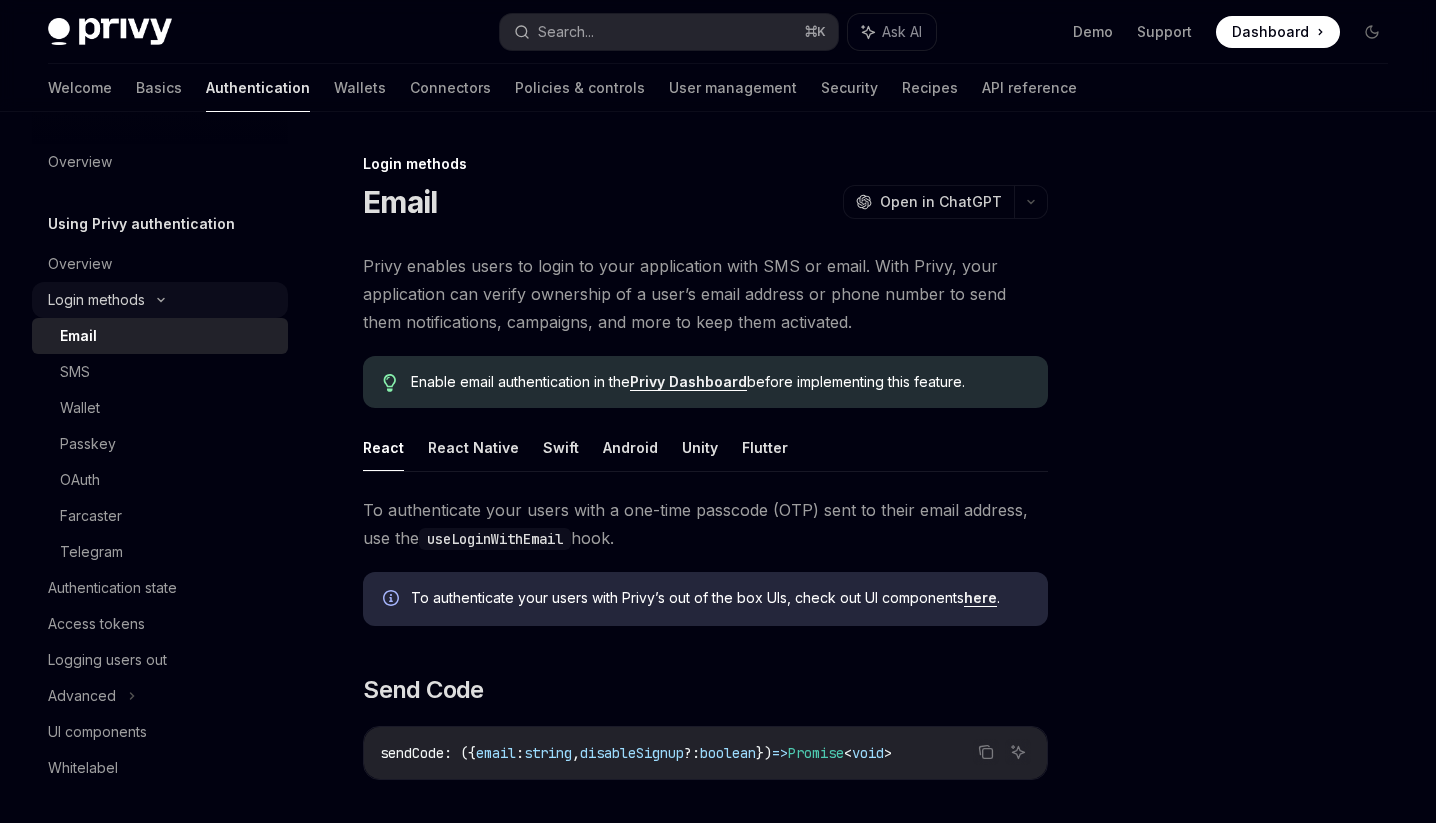 click 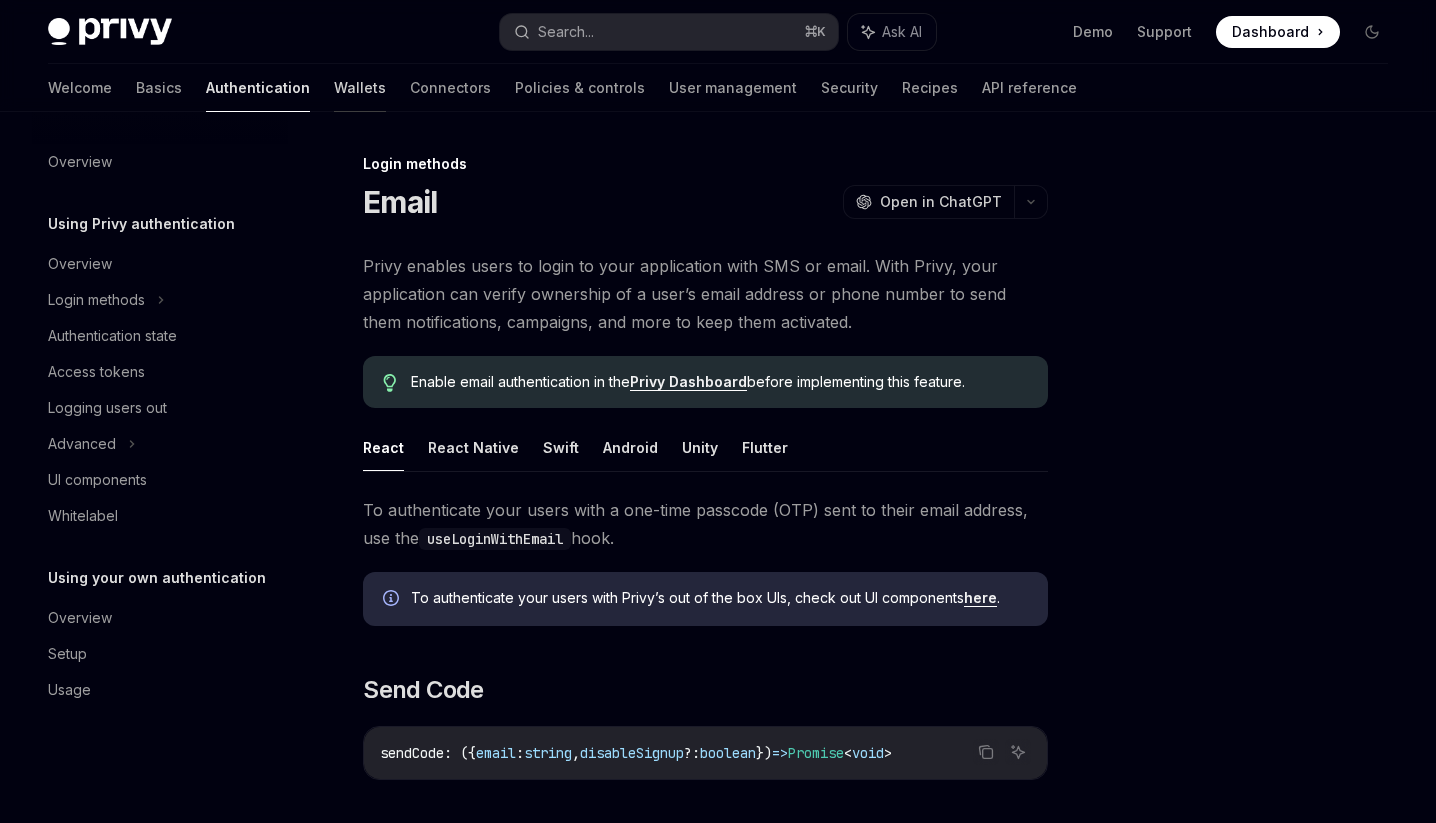 click on "Wallets" at bounding box center [360, 88] 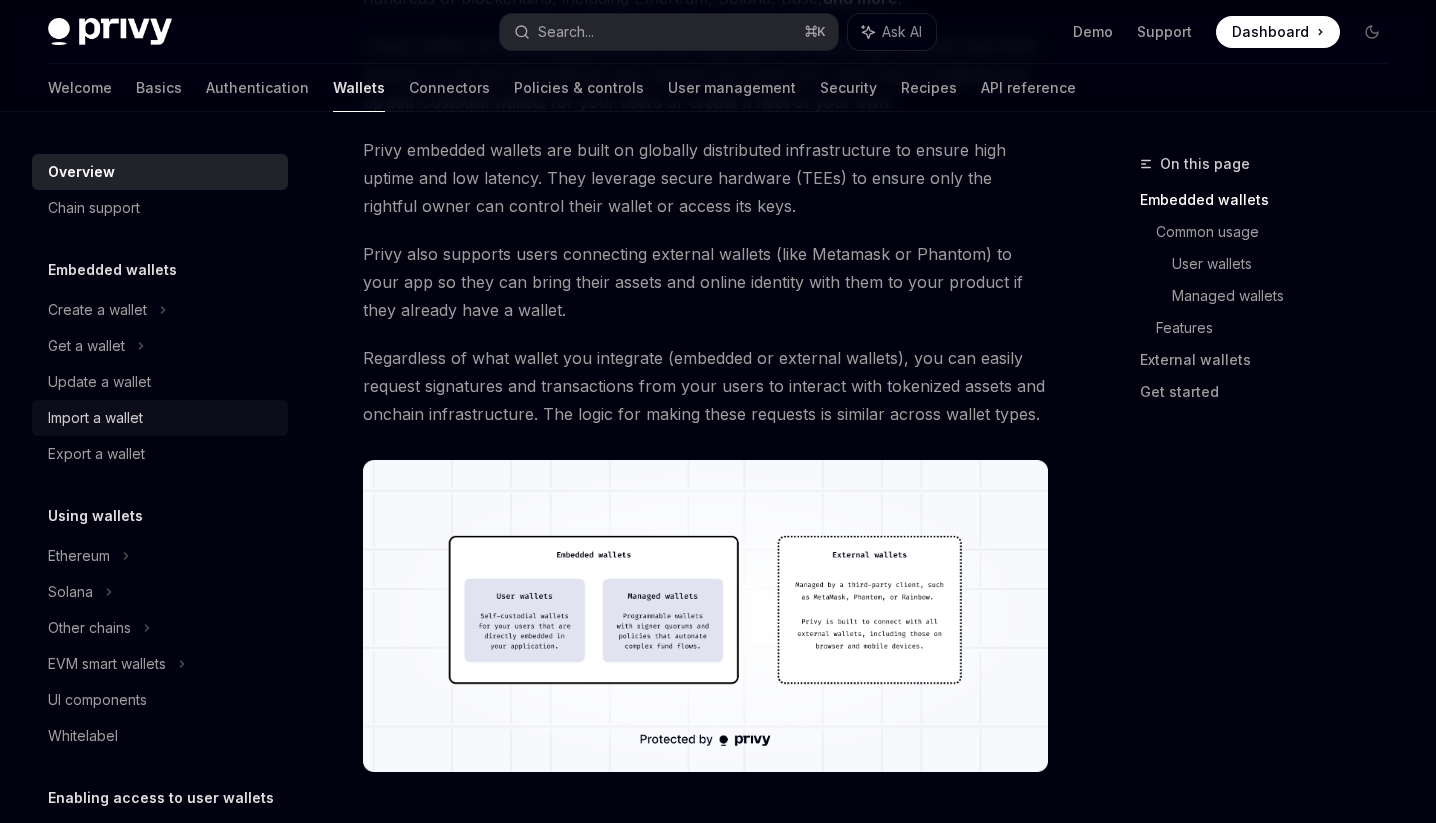 scroll, scrollTop: 0, scrollLeft: 0, axis: both 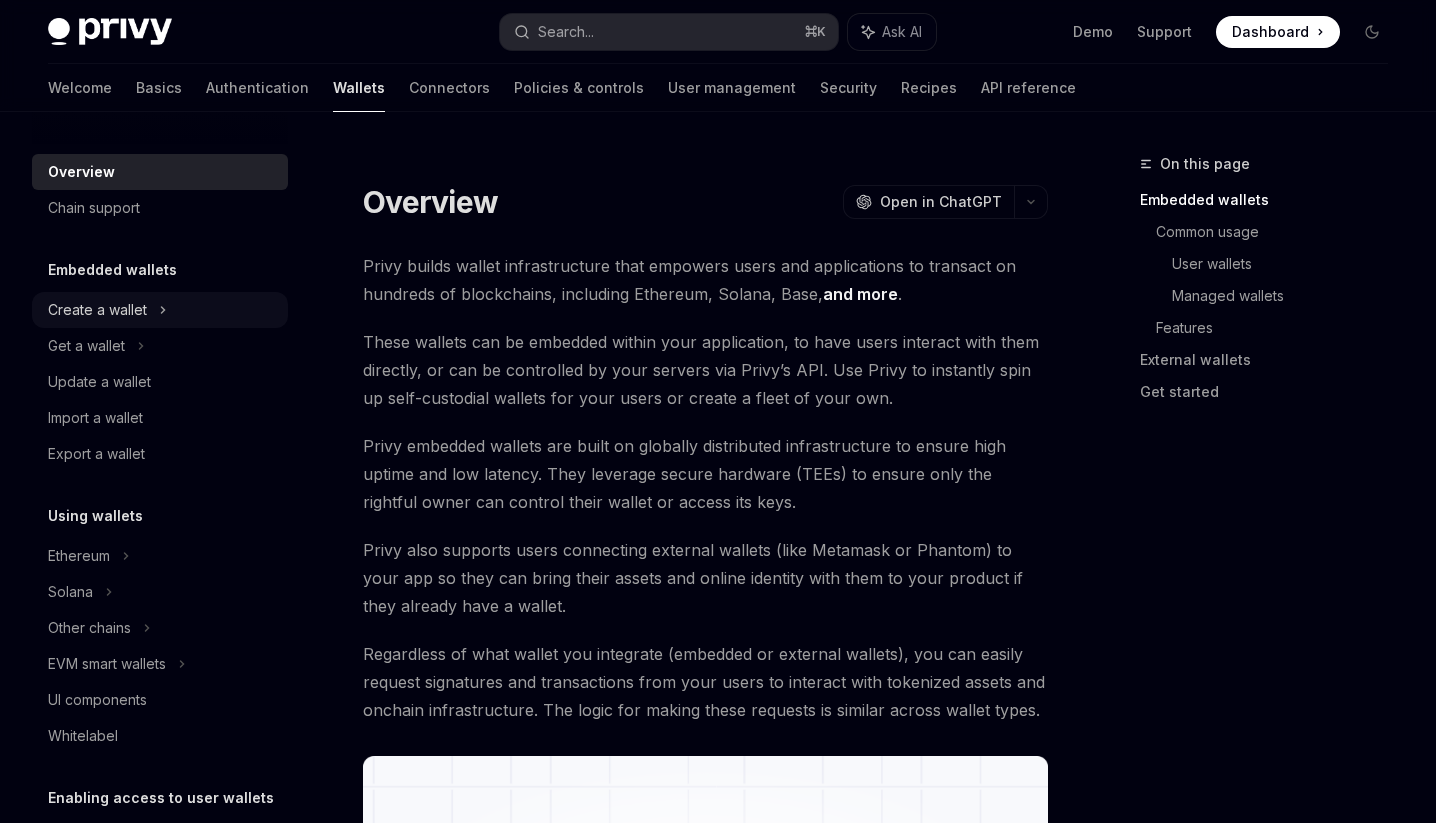 click on "Create a wallet" at bounding box center [160, 310] 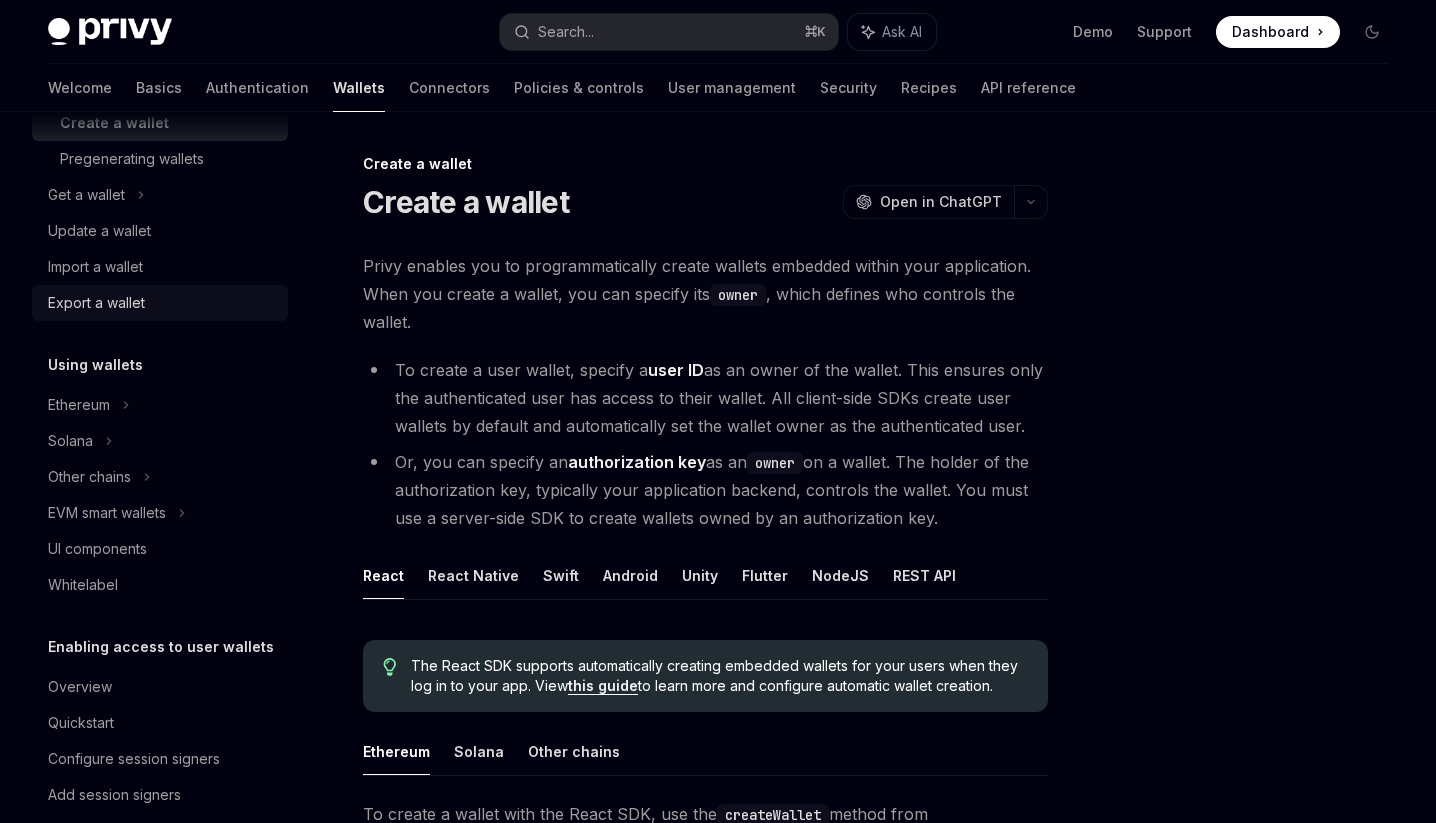 scroll, scrollTop: 315, scrollLeft: 0, axis: vertical 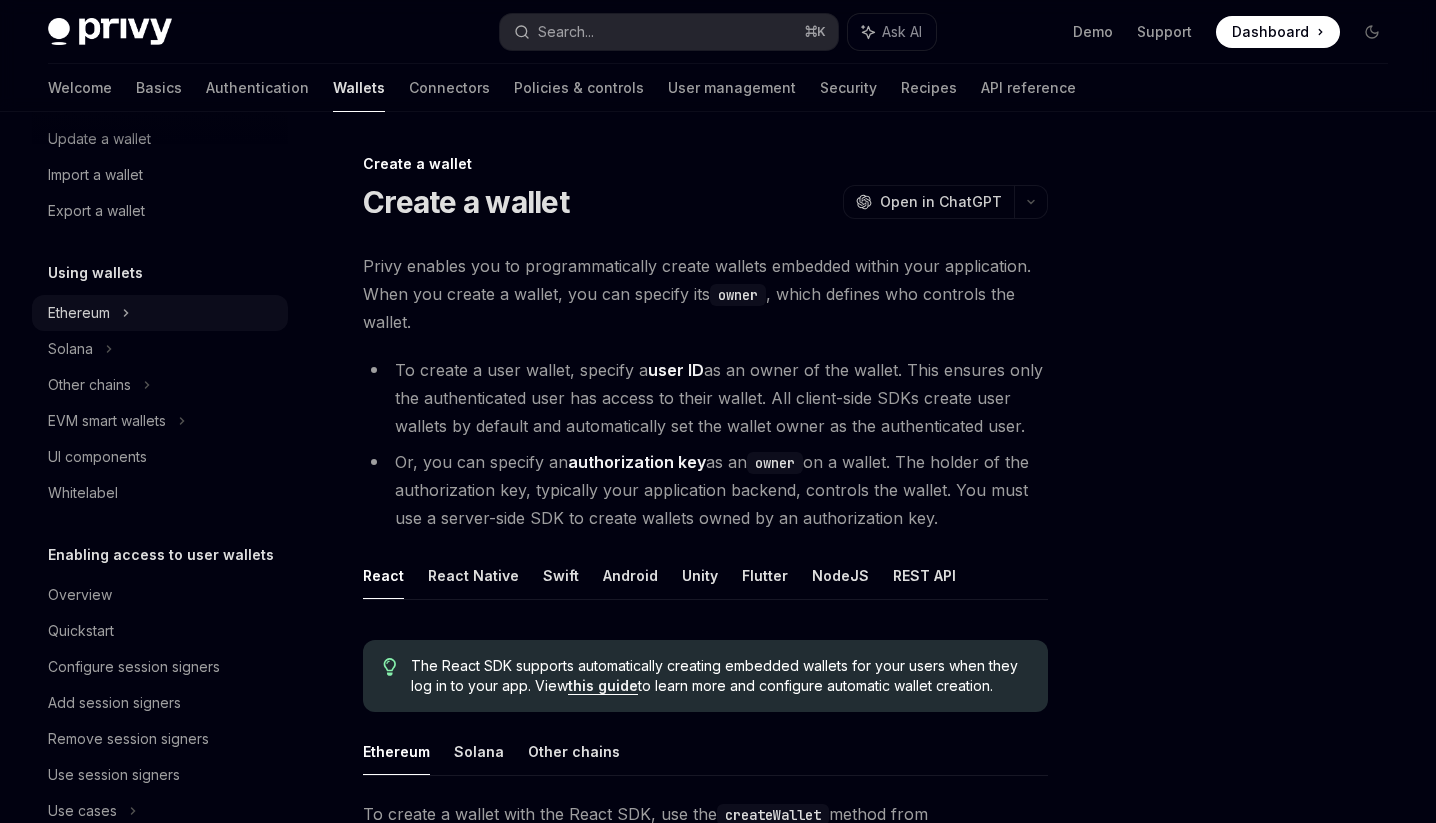 click on "Ethereum" at bounding box center (160, -5) 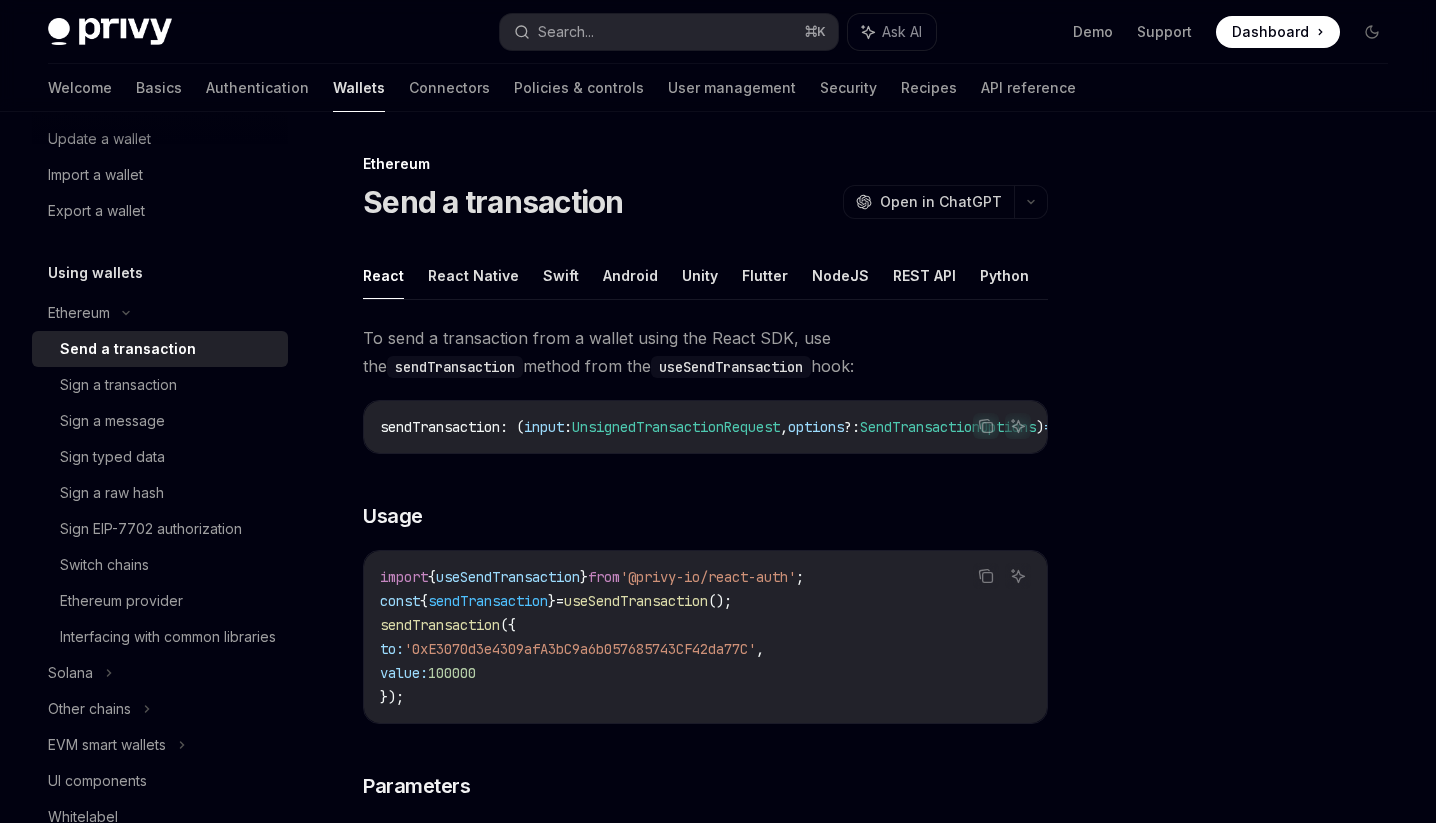 scroll, scrollTop: 40, scrollLeft: 0, axis: vertical 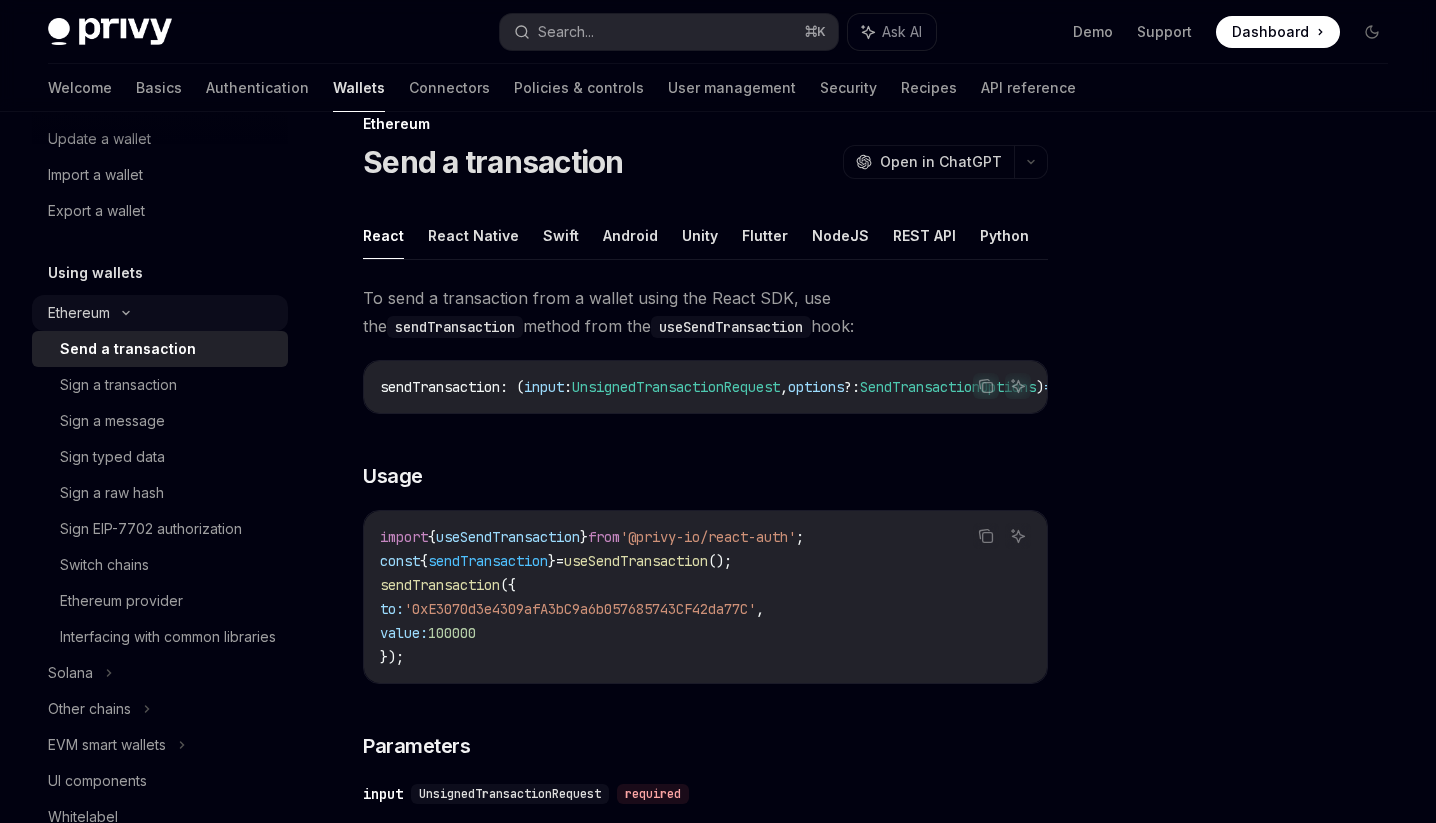 click on "Ethereum" at bounding box center [160, -5] 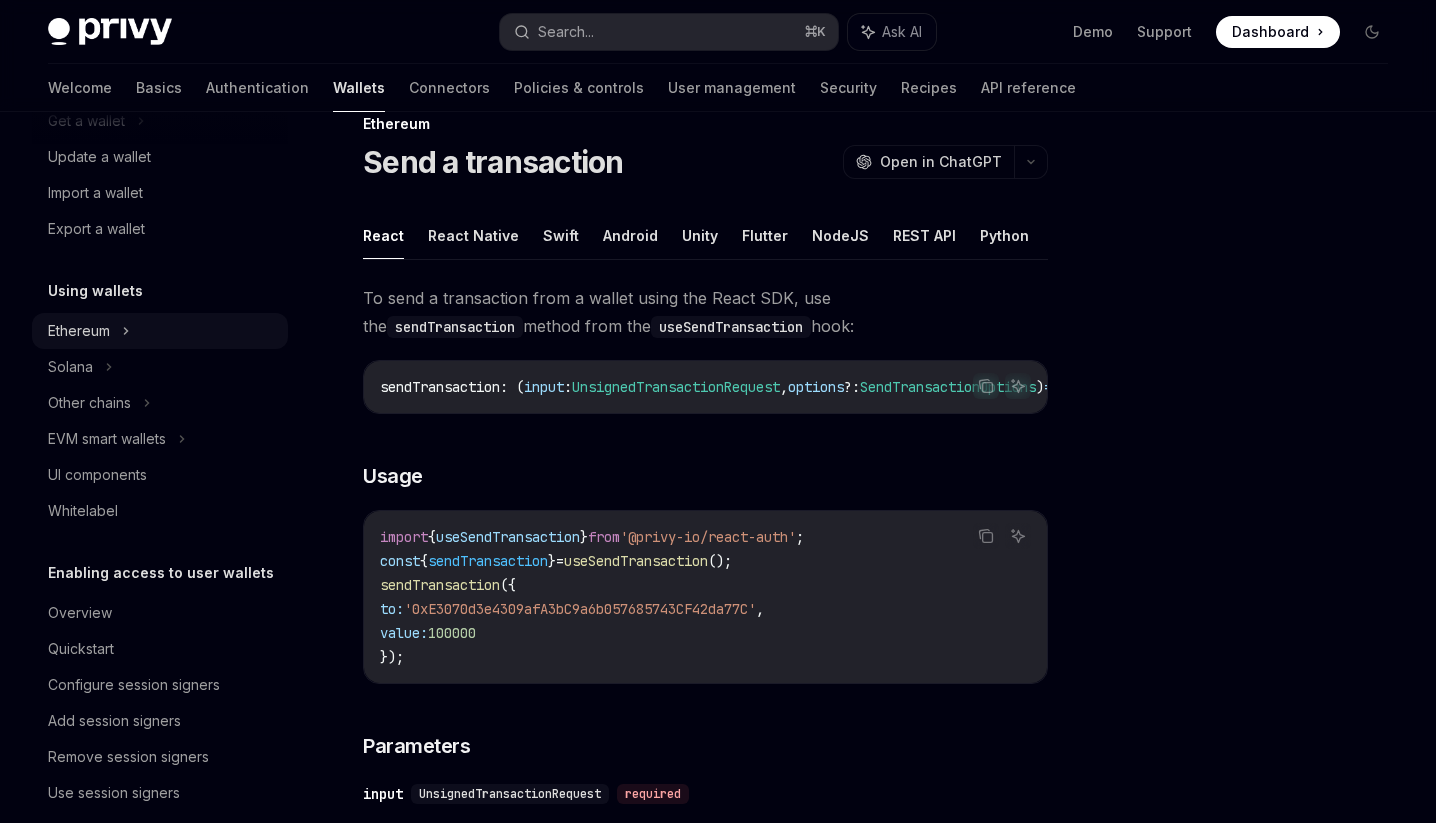 scroll, scrollTop: 250, scrollLeft: 0, axis: vertical 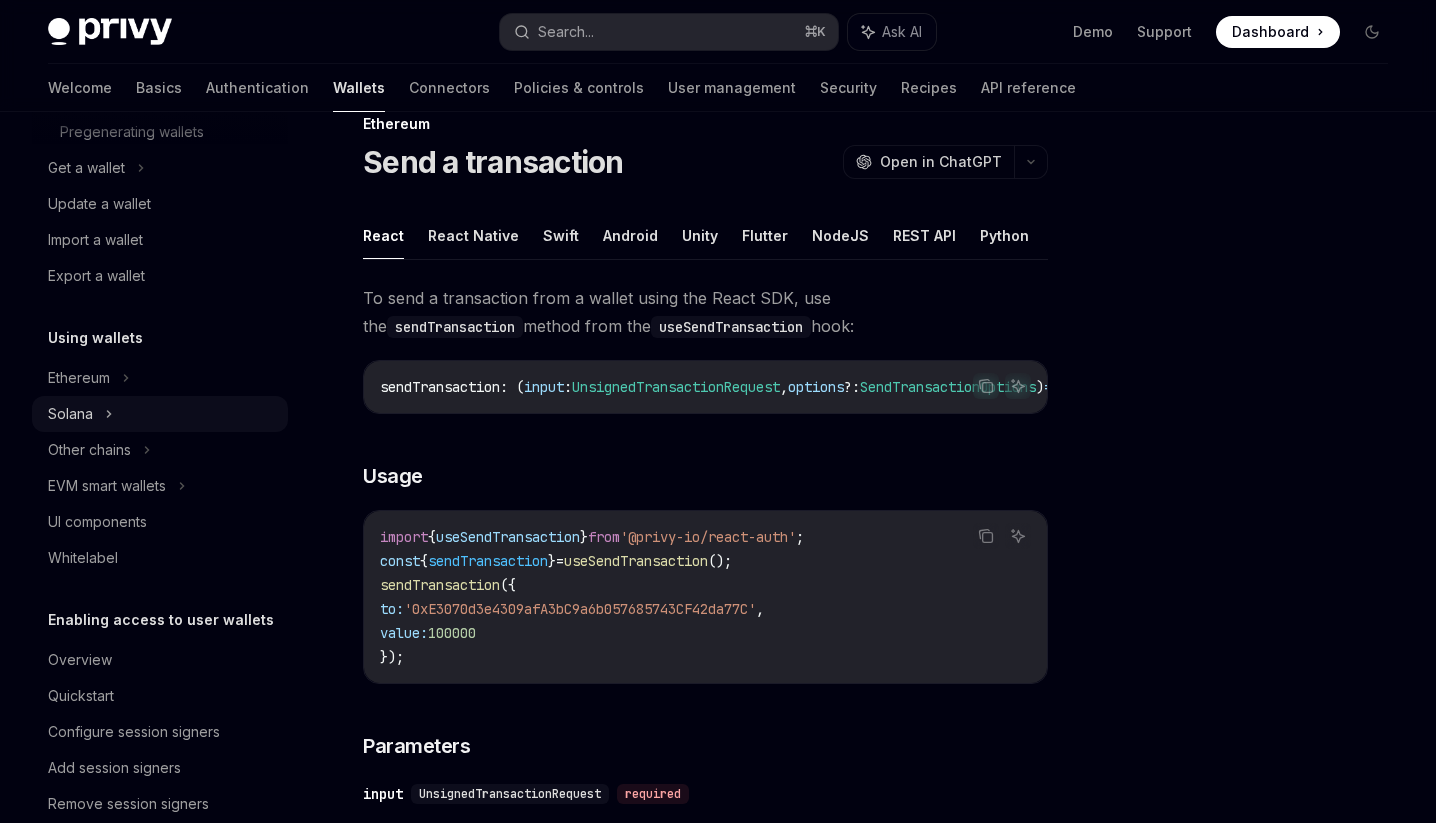 click on "Solana" at bounding box center (160, 168) 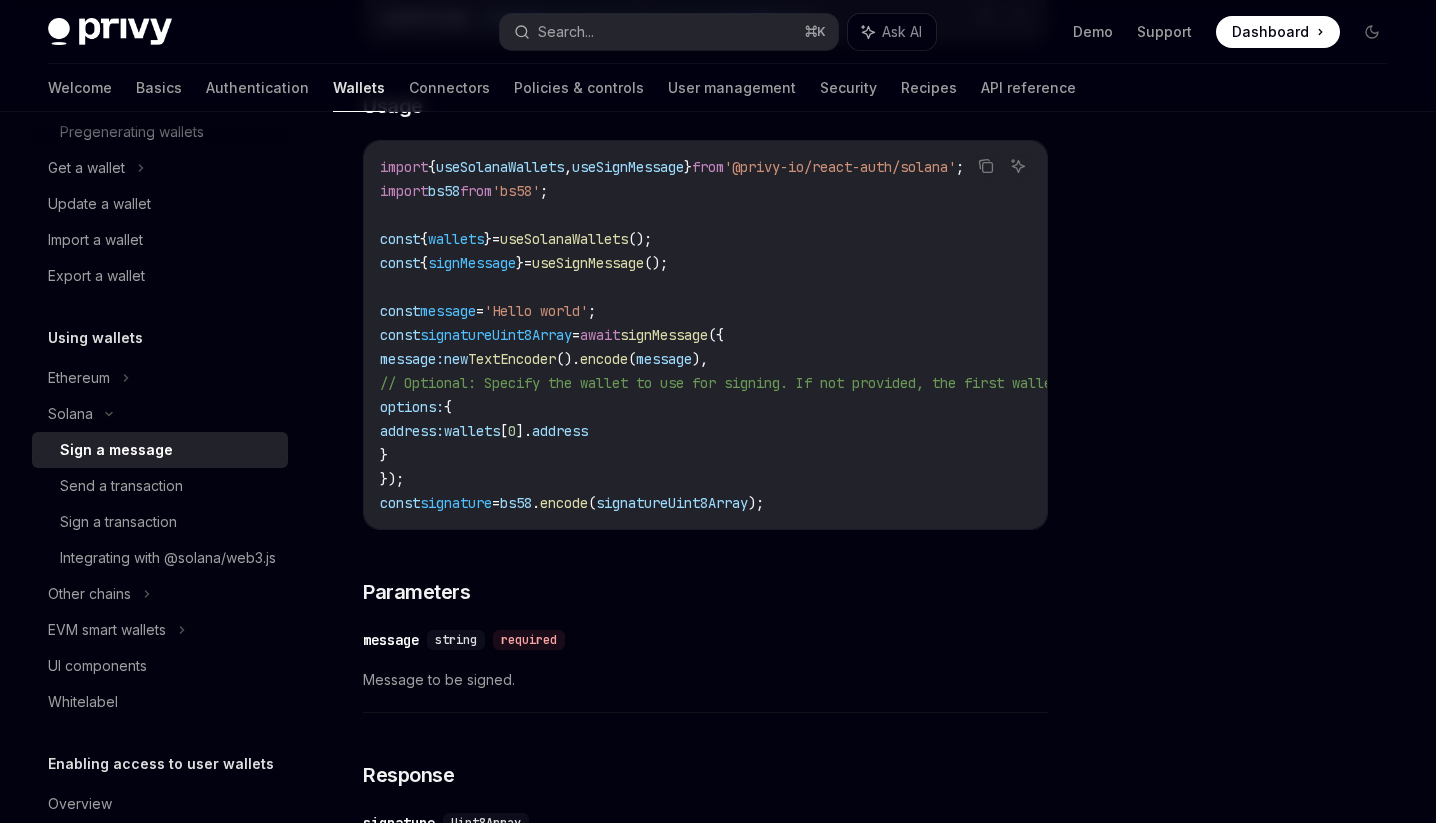 scroll, scrollTop: 412, scrollLeft: 0, axis: vertical 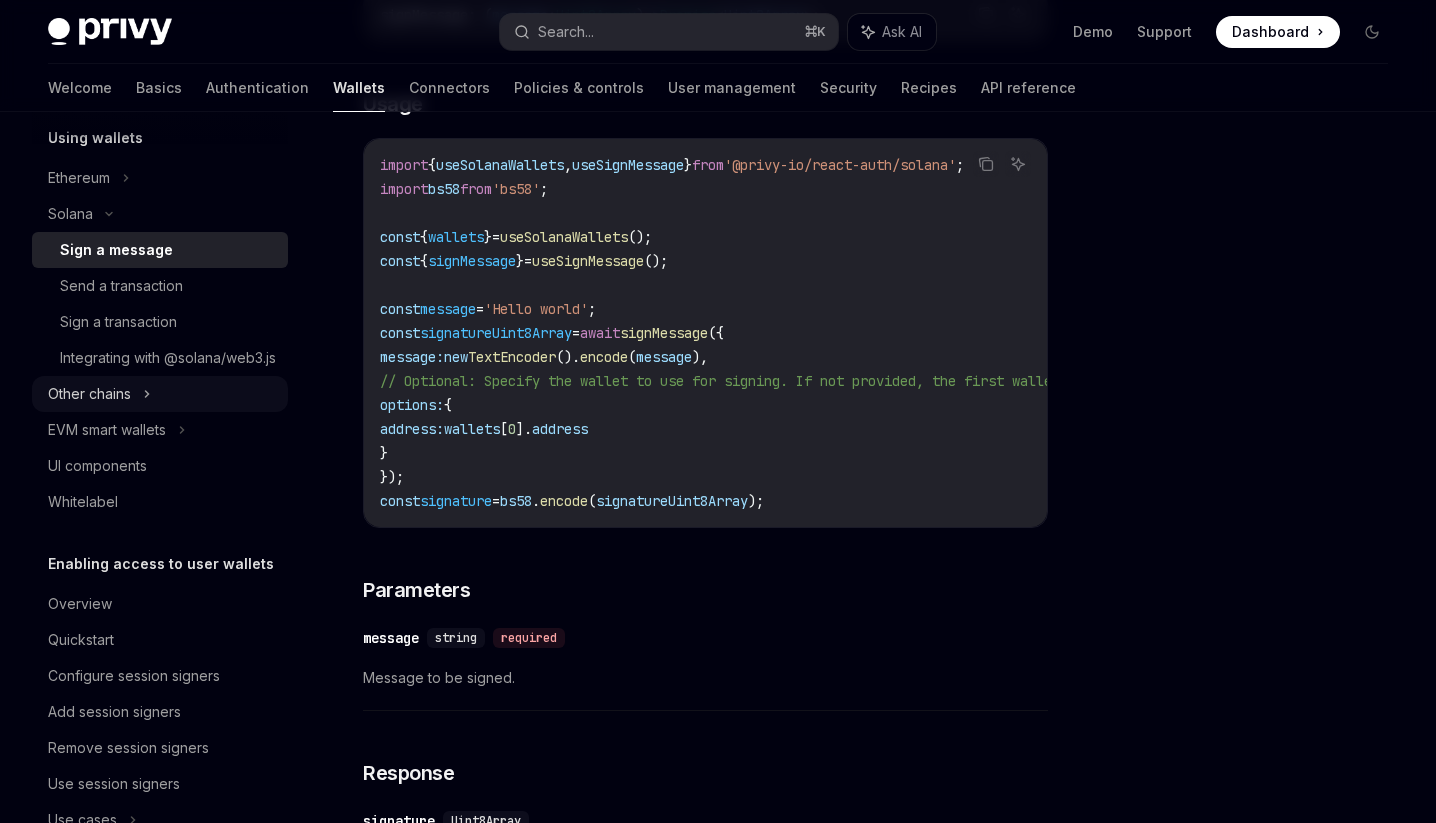 click on "Other chains" at bounding box center [89, 394] 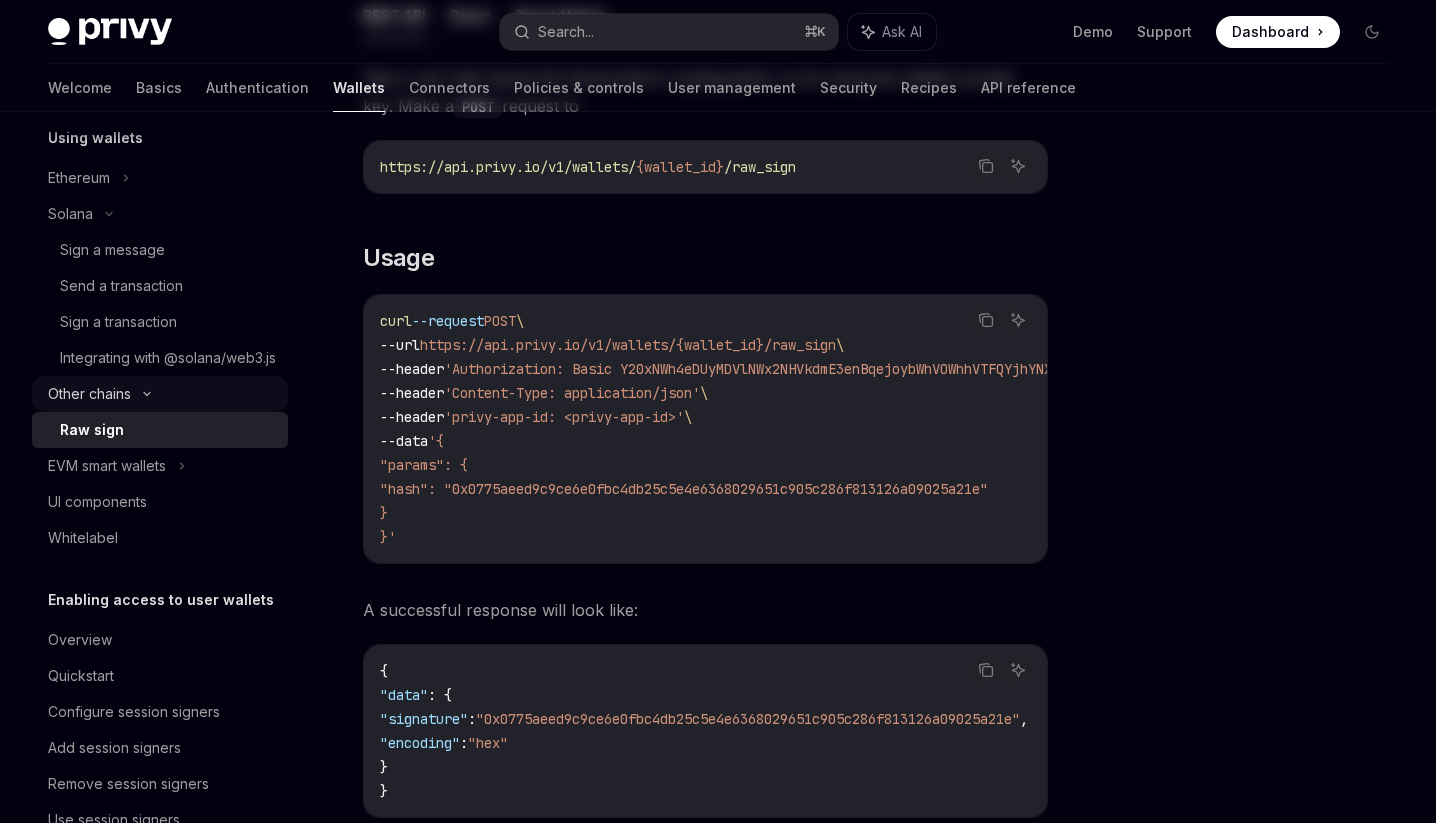 scroll, scrollTop: 0, scrollLeft: 0, axis: both 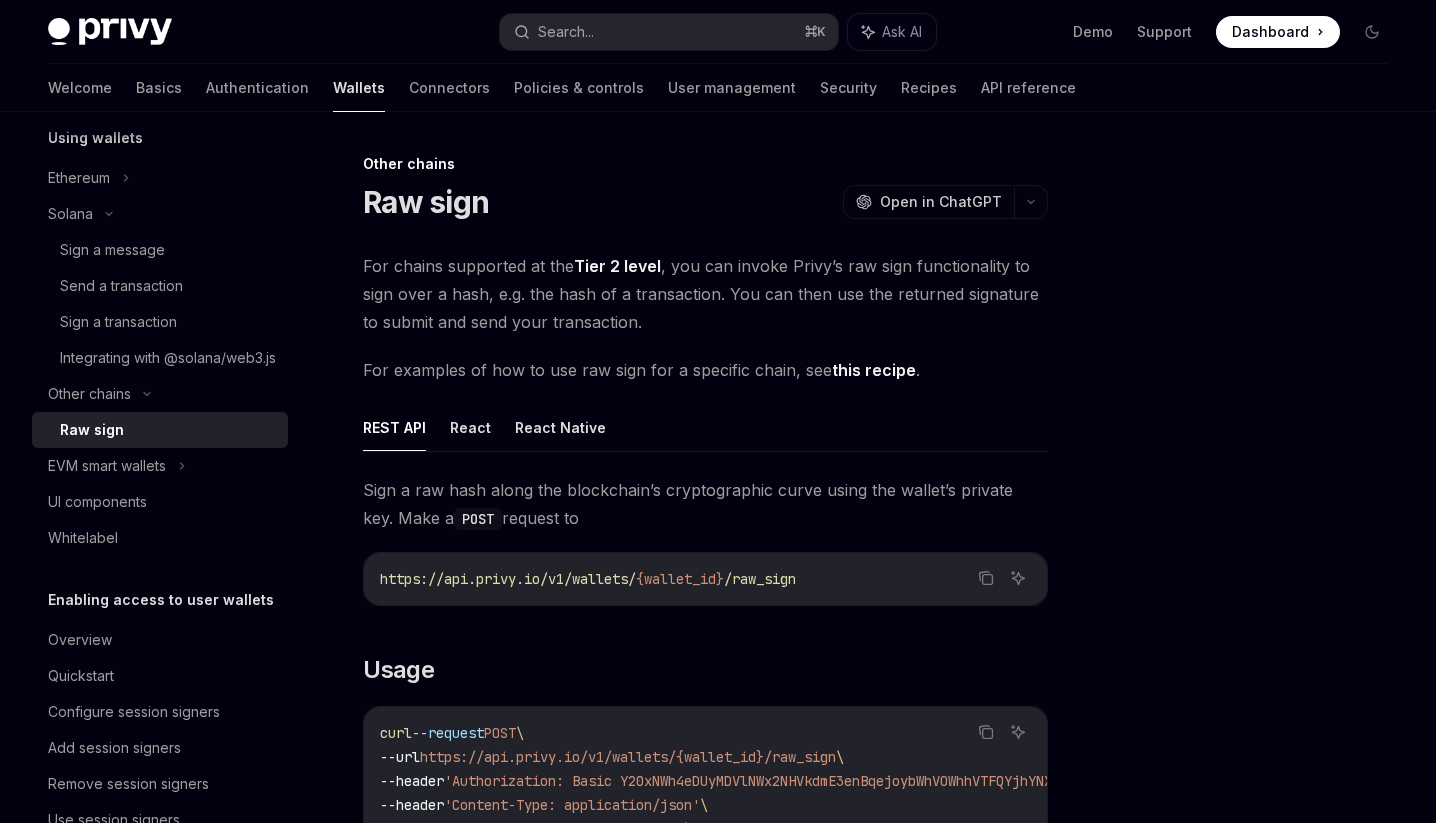 click on "Raw sign" at bounding box center [168, 430] 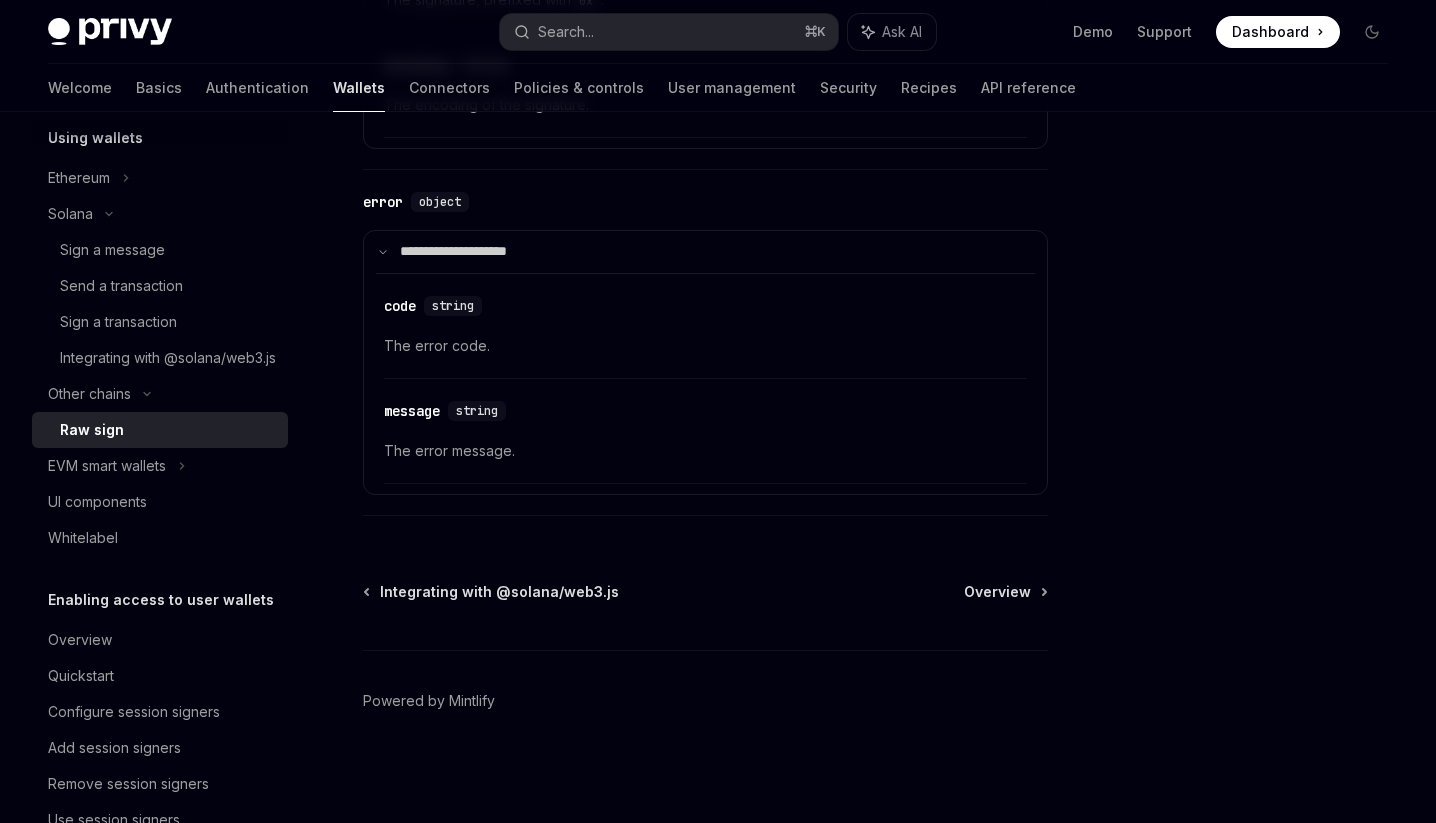 scroll, scrollTop: 2511, scrollLeft: 0, axis: vertical 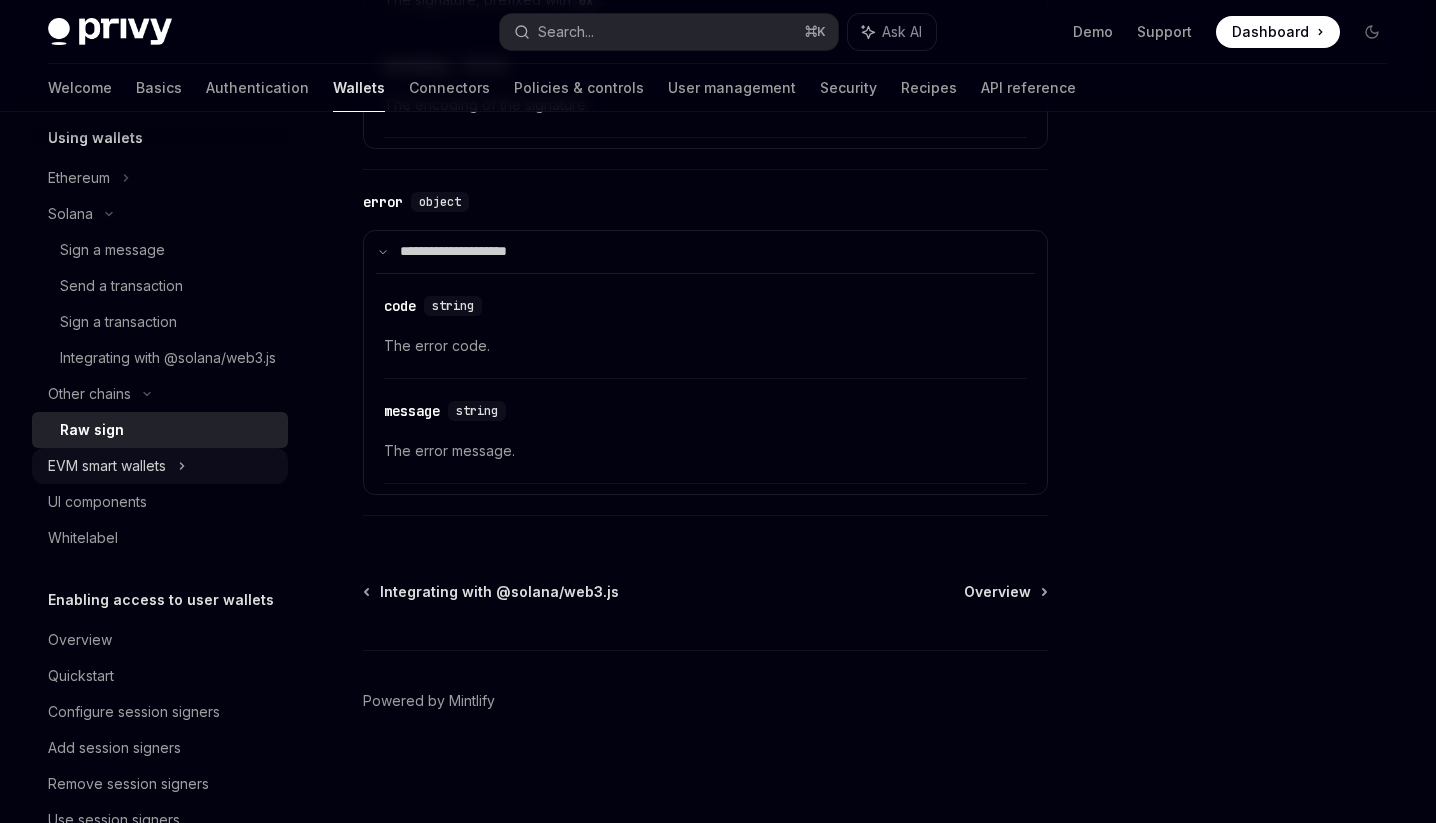 click on "EVM smart wallets" at bounding box center [160, 466] 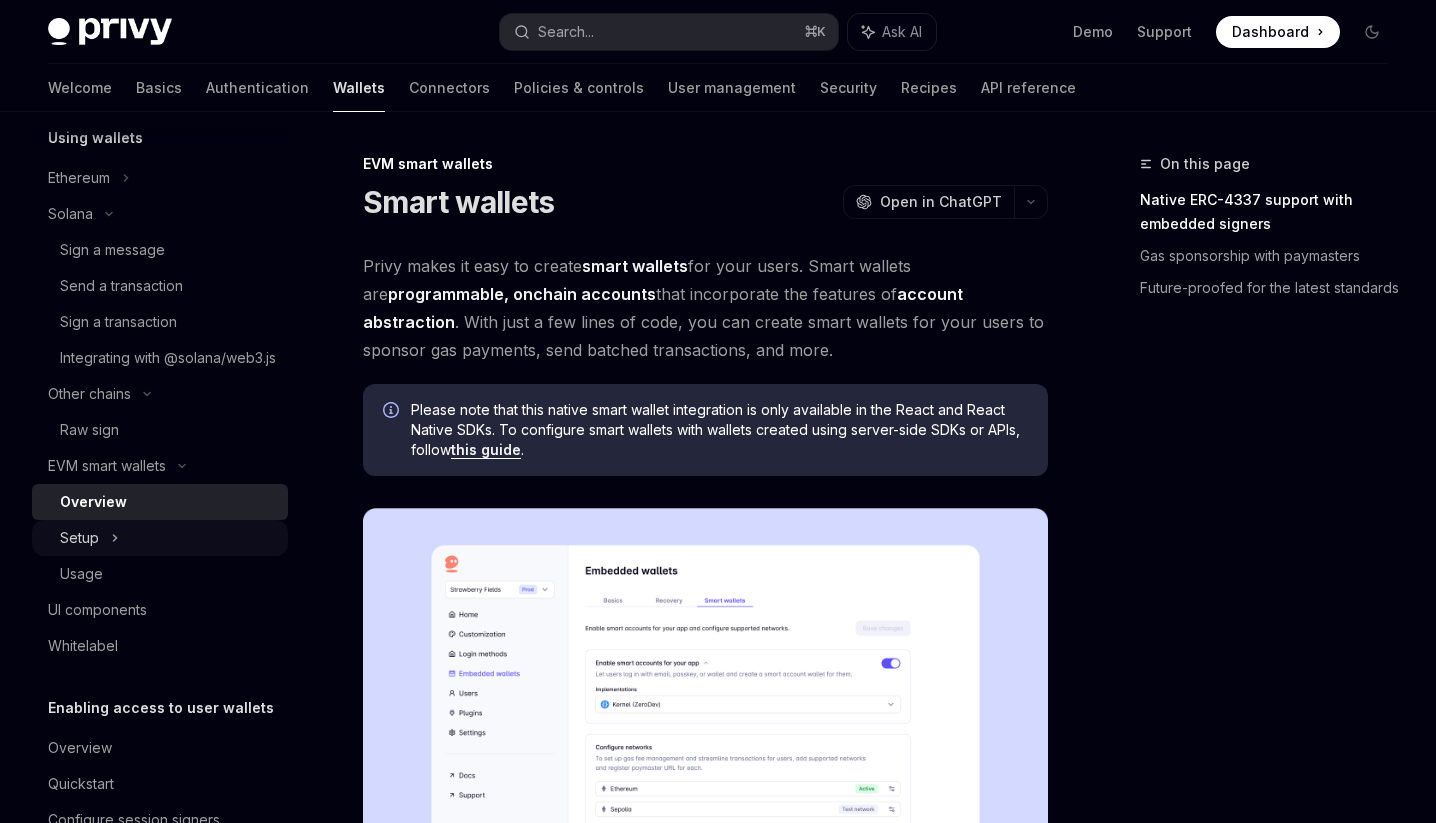 click on "Setup" at bounding box center (160, 538) 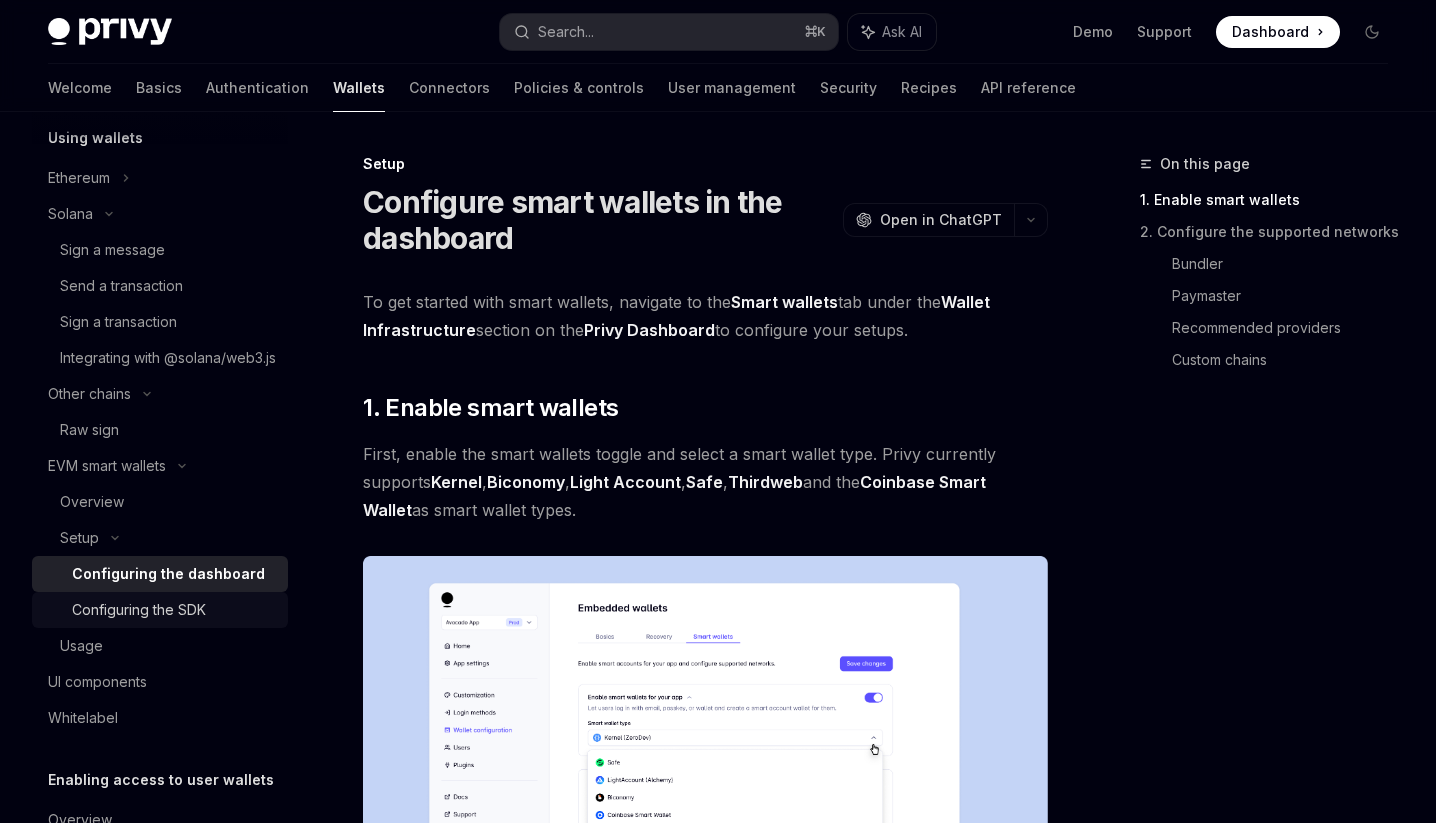 click on "Configuring the SDK" at bounding box center [160, 610] 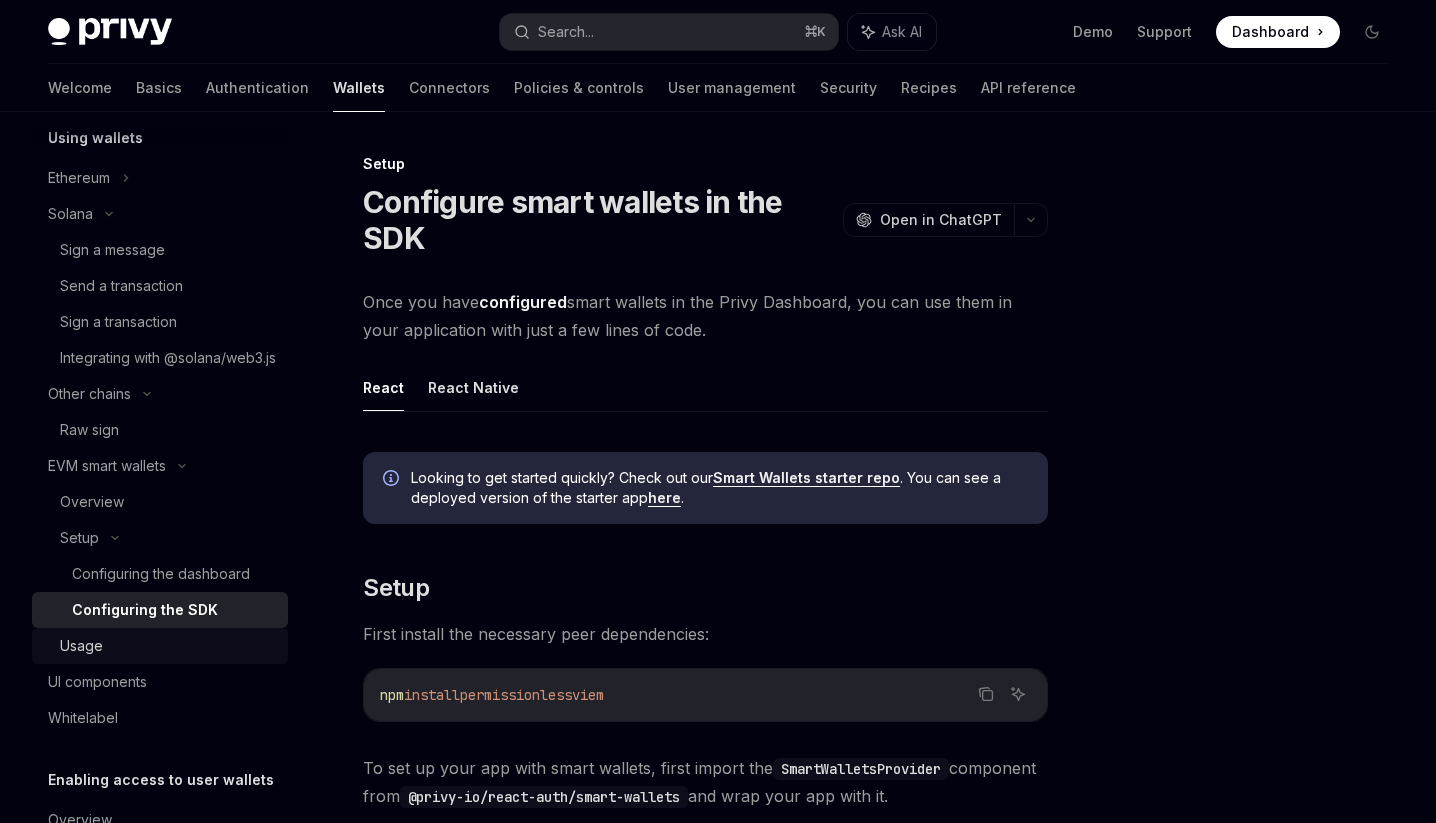 click on "Usage" at bounding box center (168, 646) 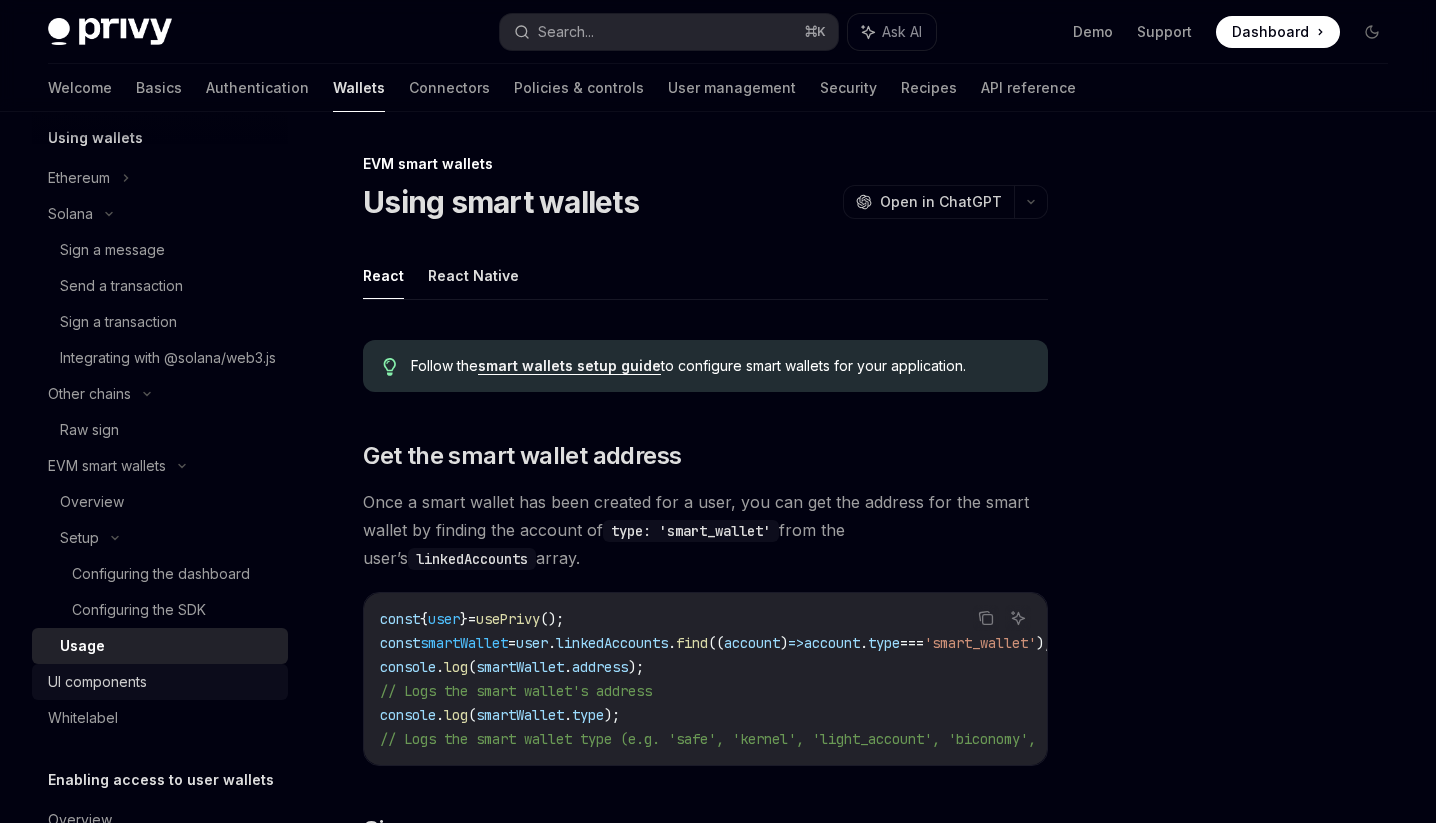 click on "UI components" at bounding box center [162, 682] 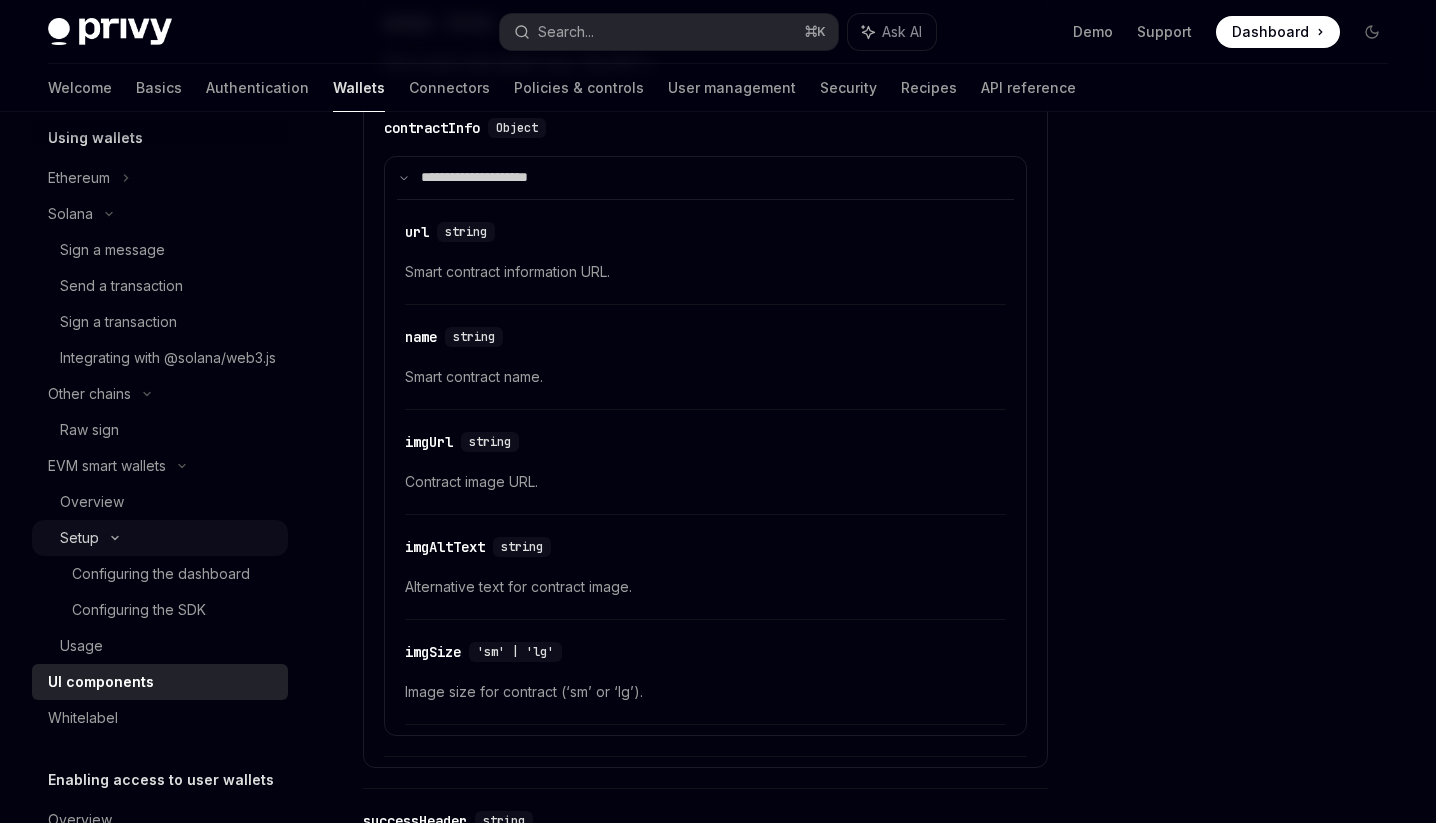 scroll, scrollTop: 3197, scrollLeft: 0, axis: vertical 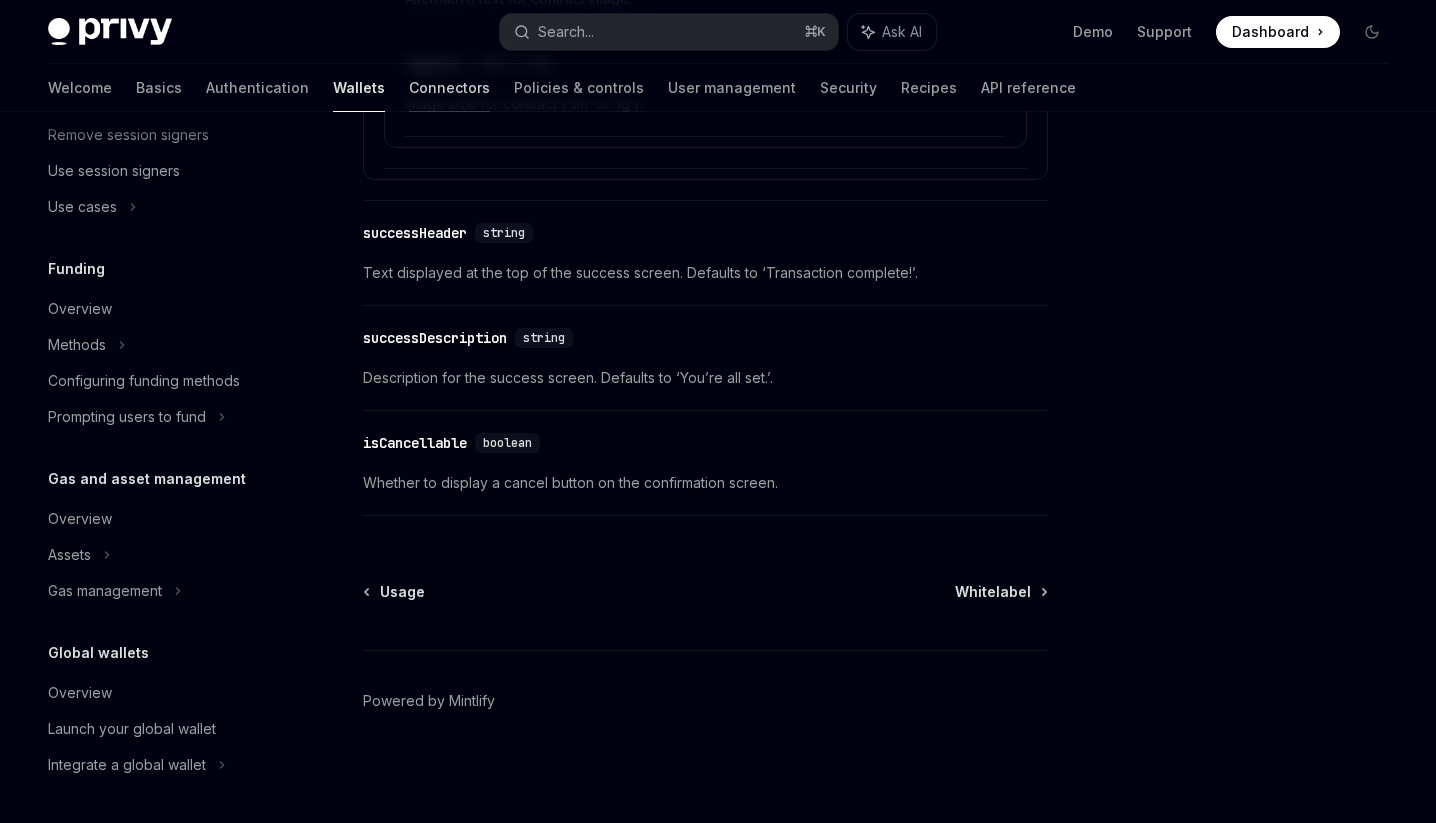 click on "Connectors" at bounding box center [449, 88] 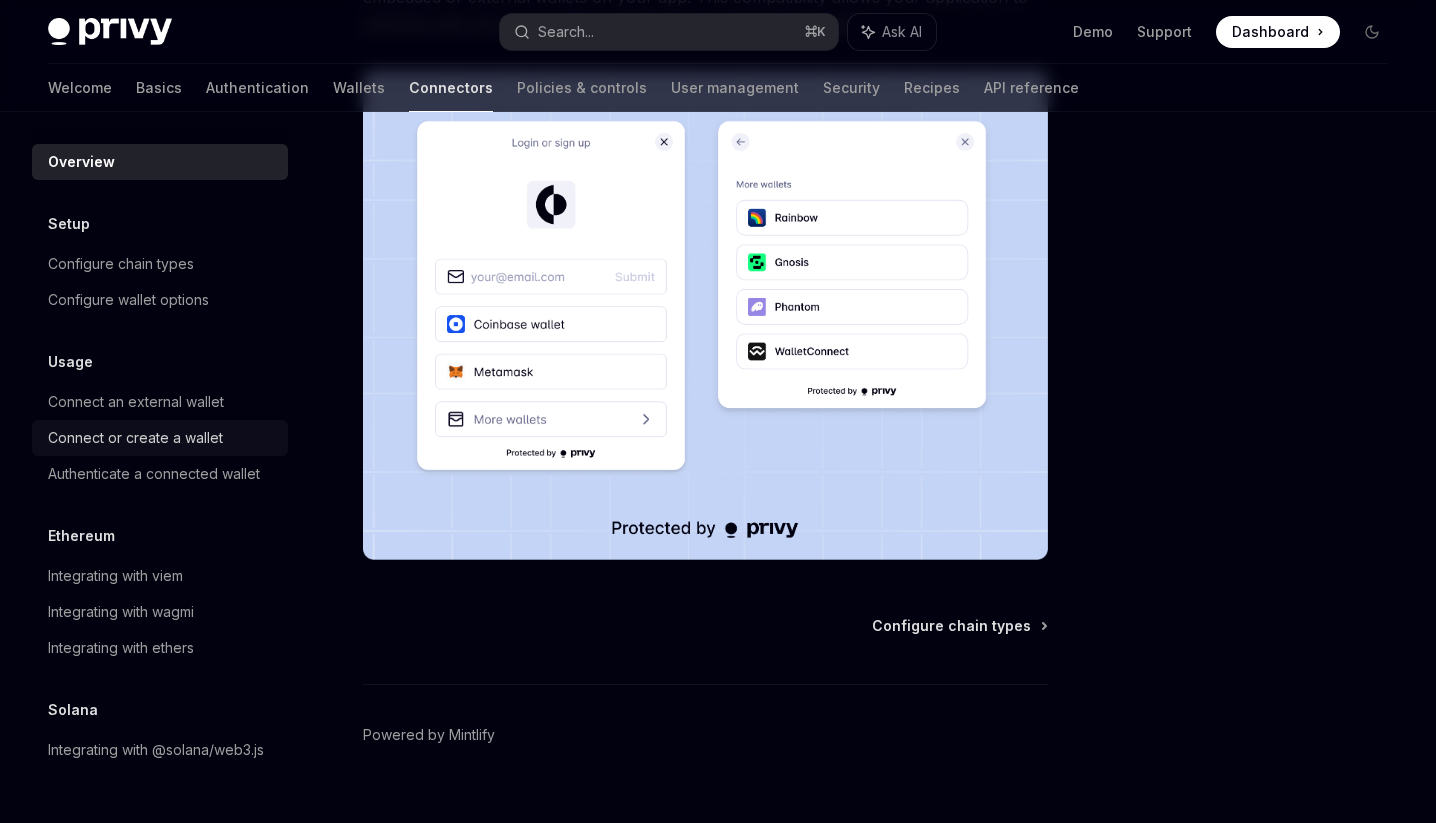 scroll, scrollTop: 433, scrollLeft: 0, axis: vertical 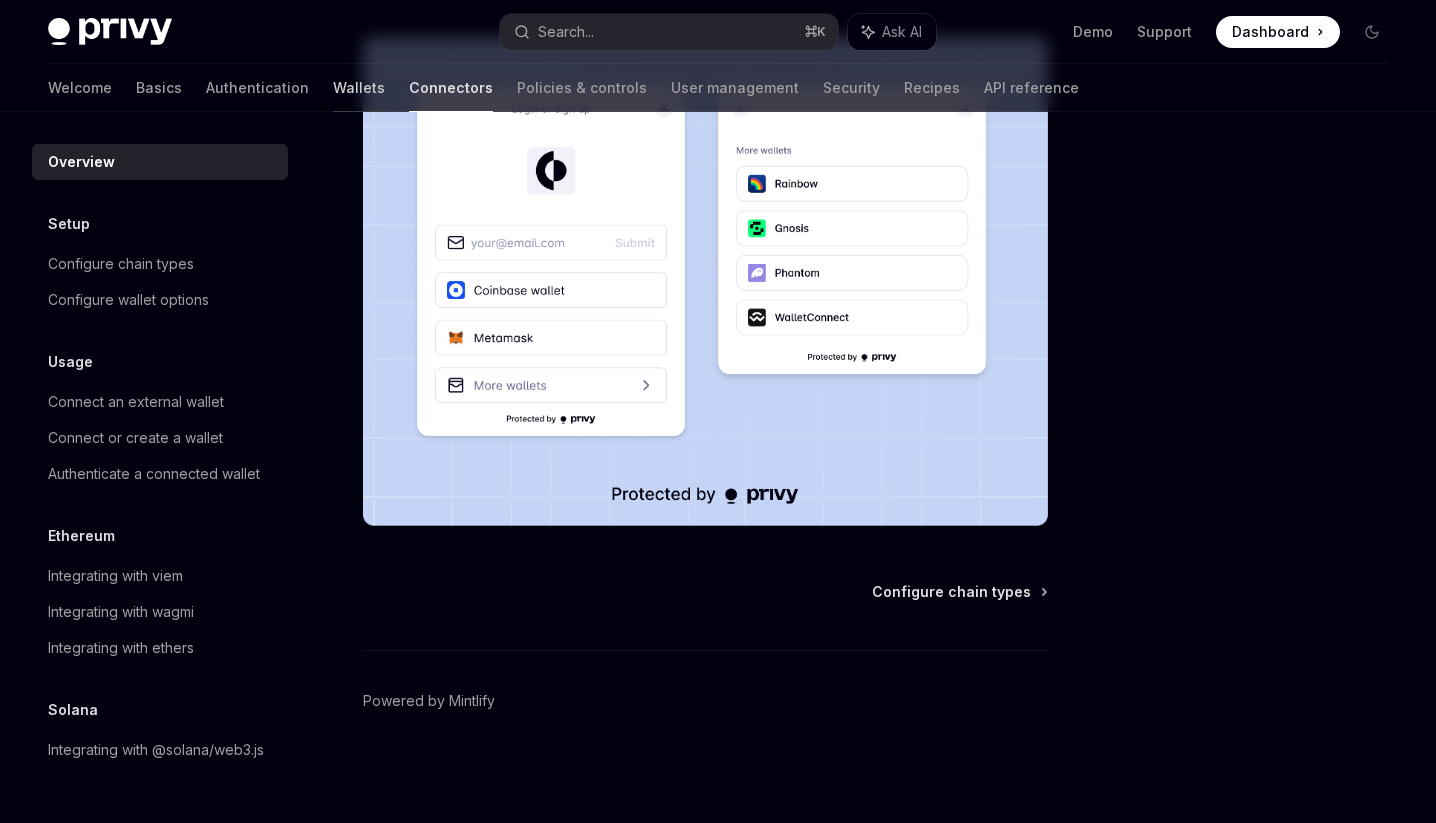 click on "Wallets" at bounding box center (359, 88) 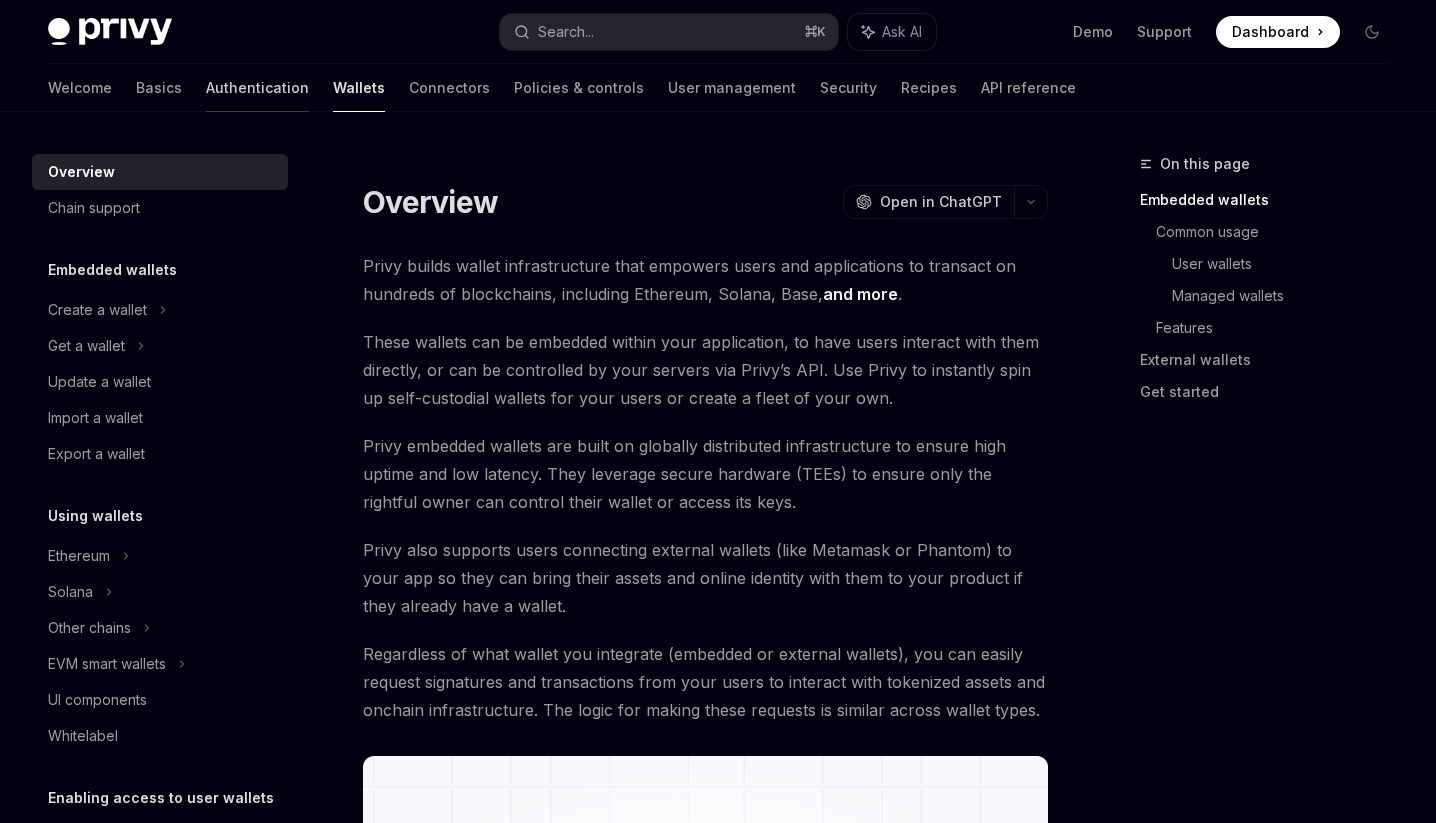 click on "Authentication" at bounding box center [257, 88] 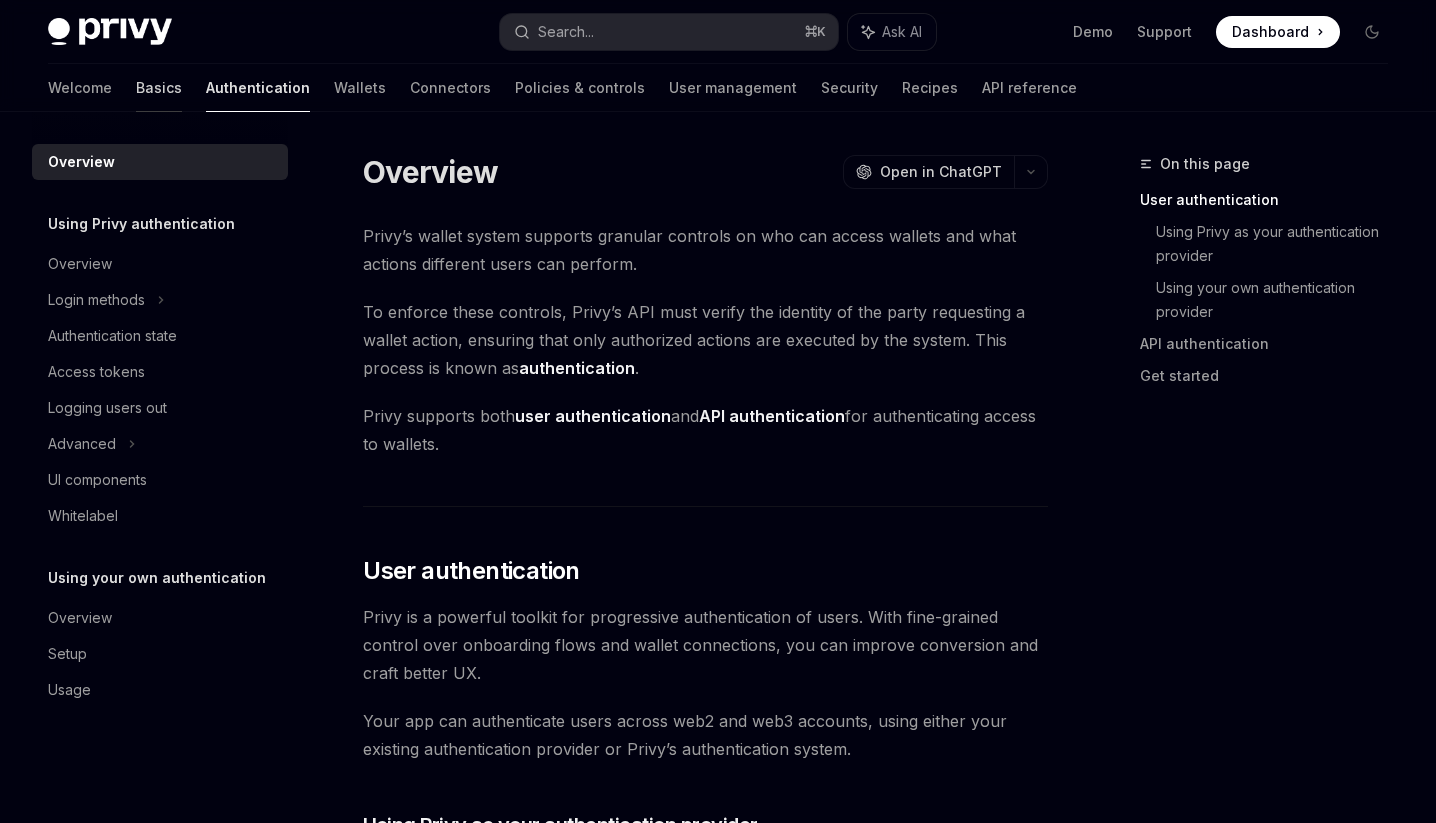 click on "Basics" at bounding box center [159, 88] 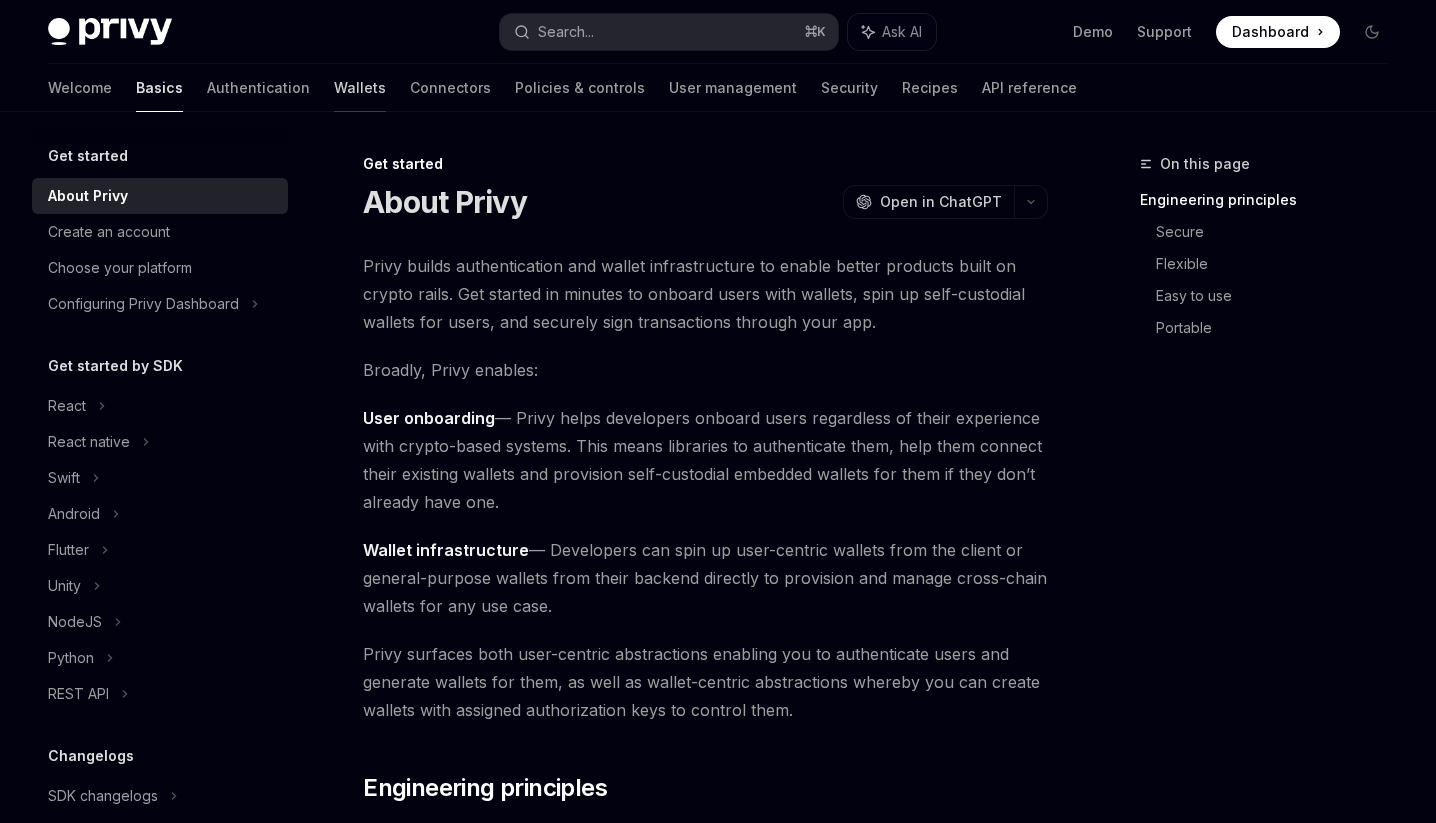 click on "Wallets" at bounding box center (360, 88) 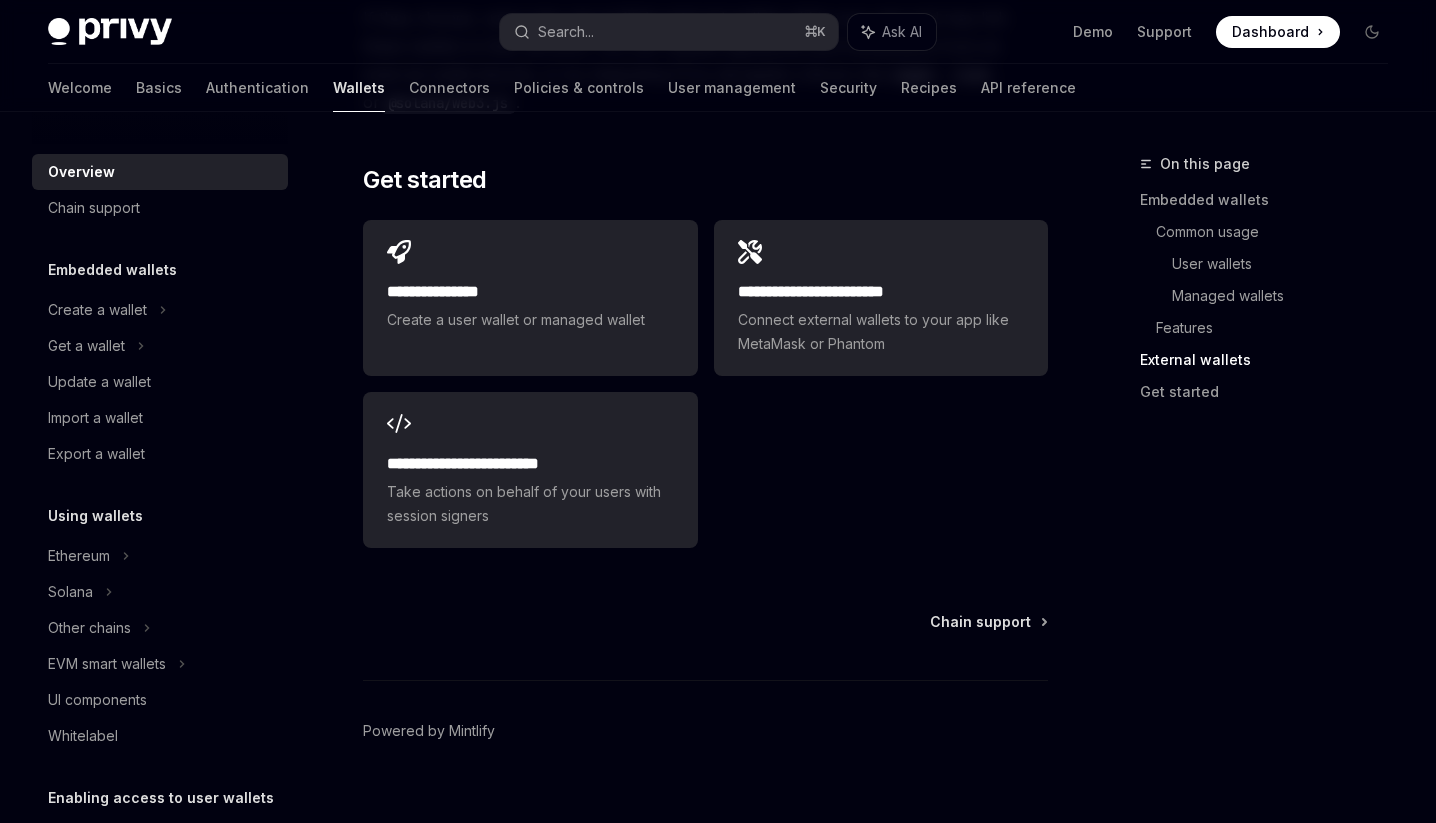 scroll, scrollTop: 3338, scrollLeft: 0, axis: vertical 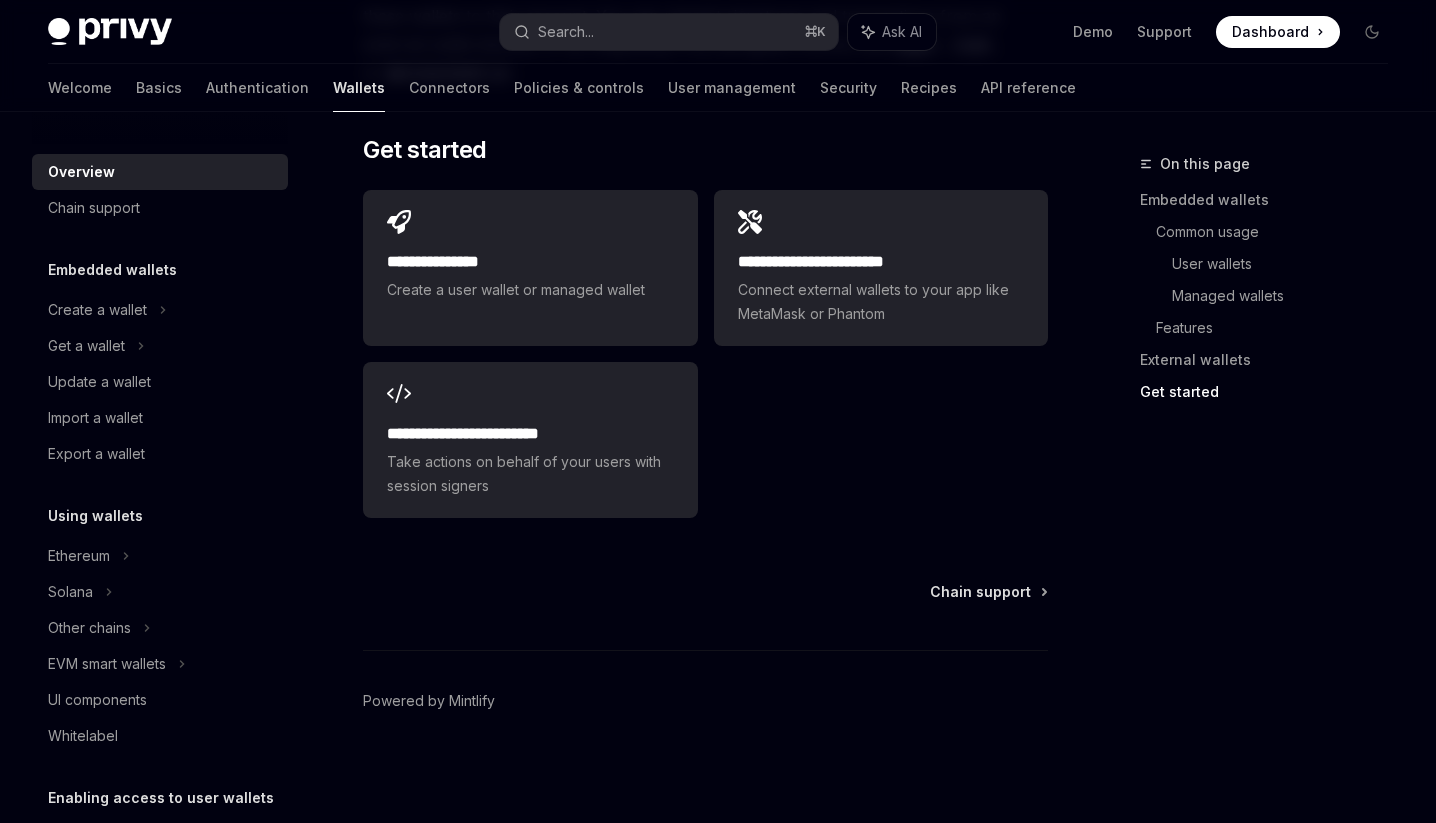 click on "**********" at bounding box center [705, 354] 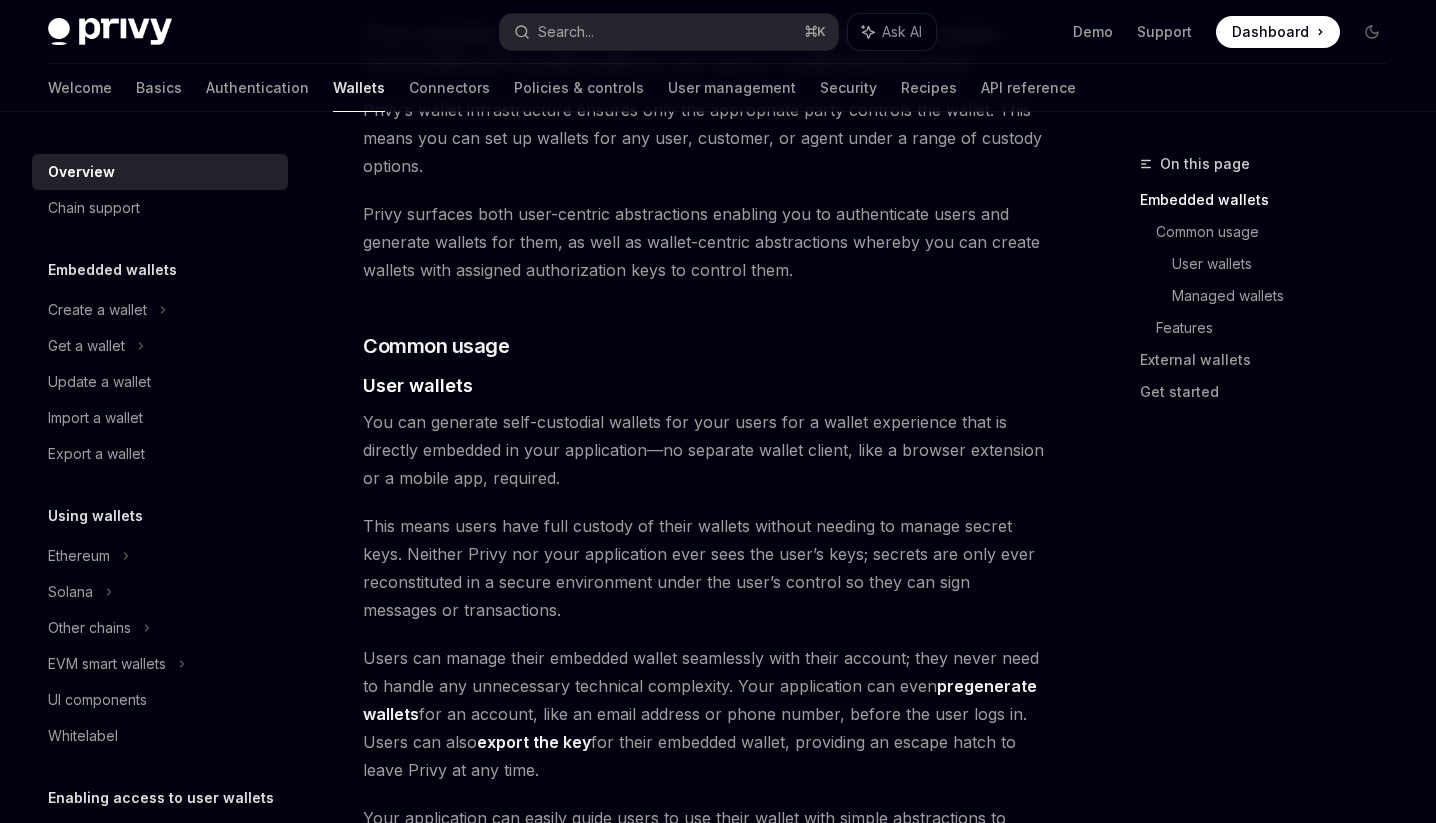 scroll, scrollTop: 618, scrollLeft: 0, axis: vertical 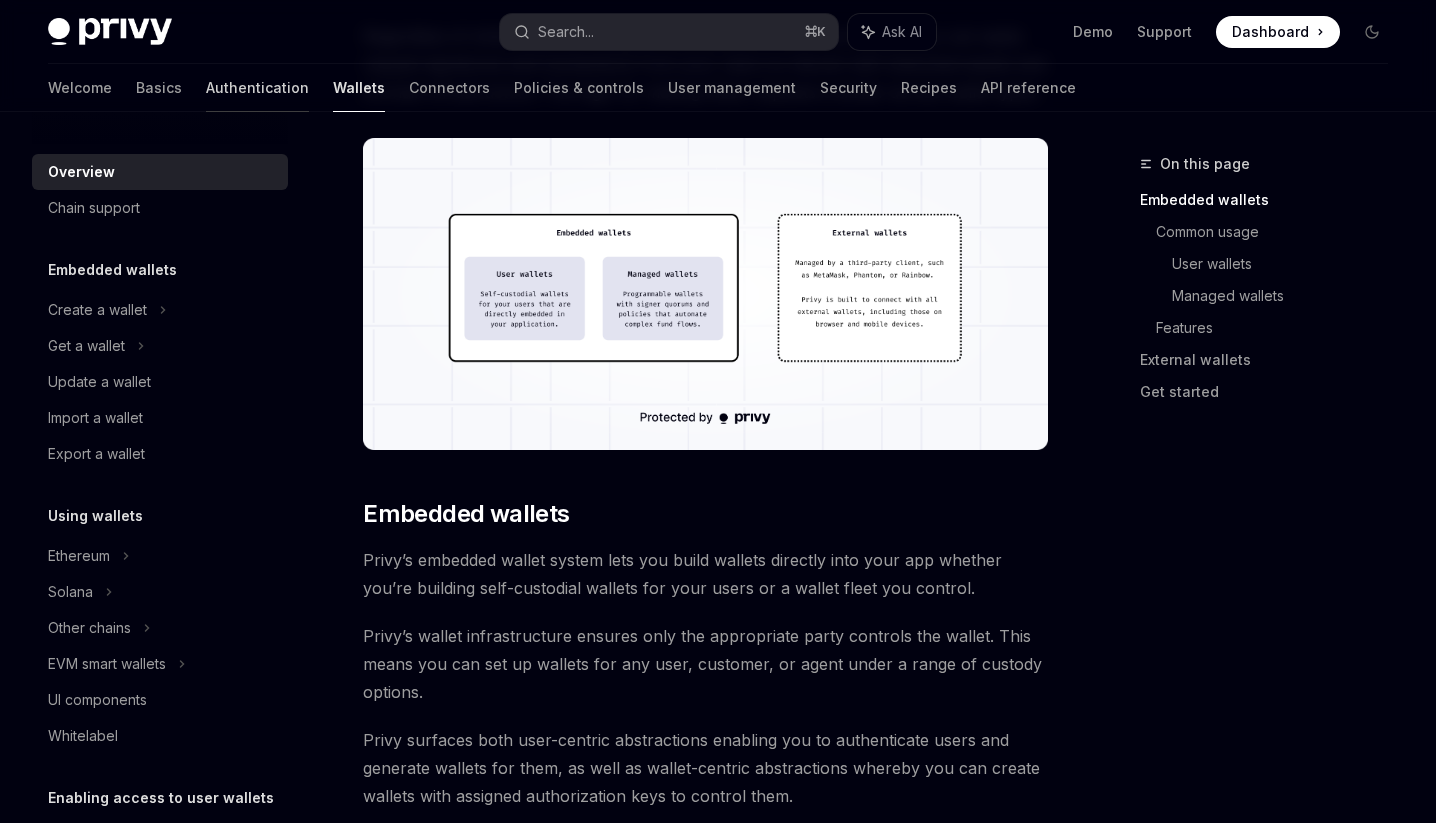 click on "Authentication" at bounding box center [257, 88] 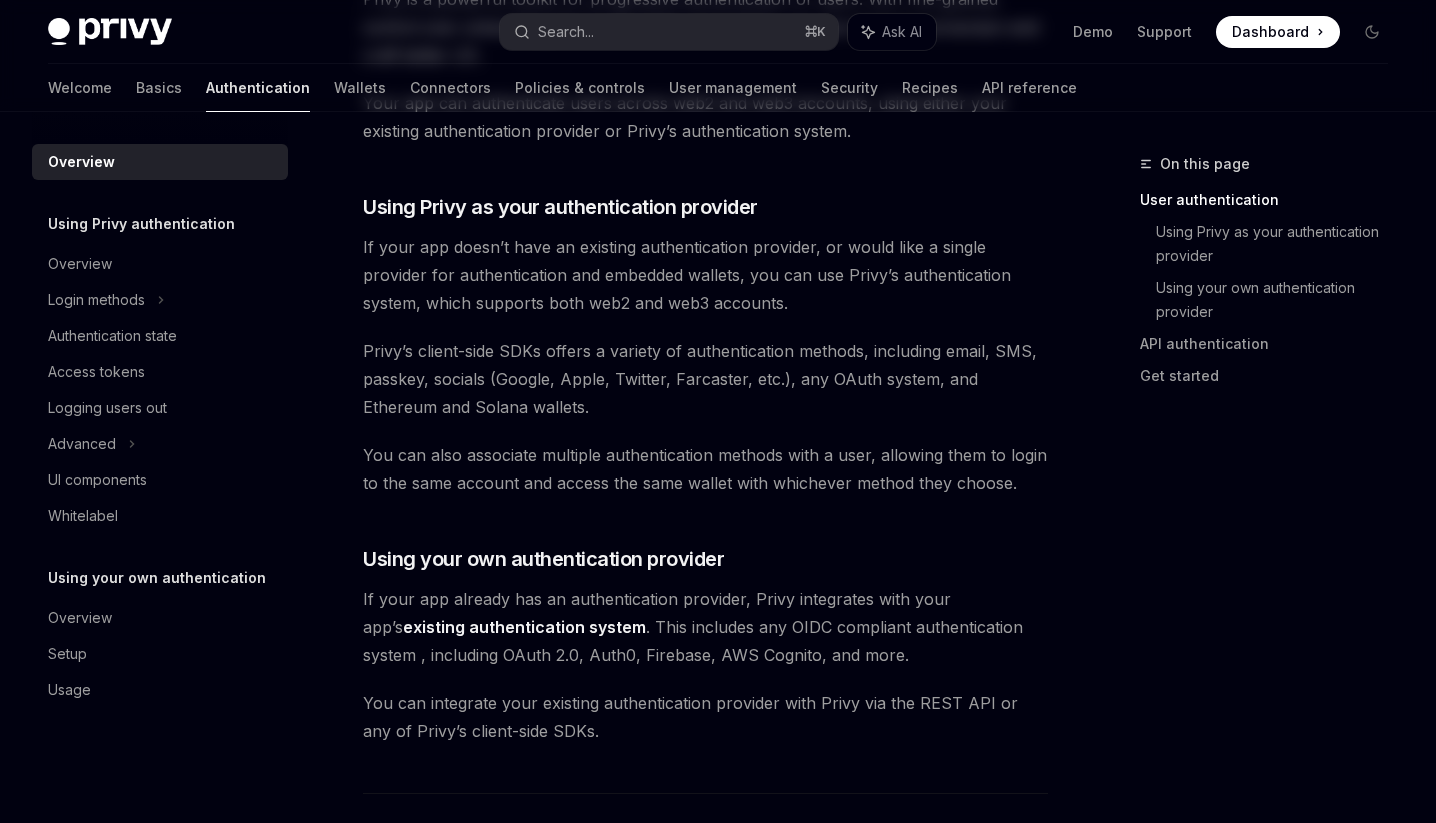 scroll, scrollTop: 0, scrollLeft: 0, axis: both 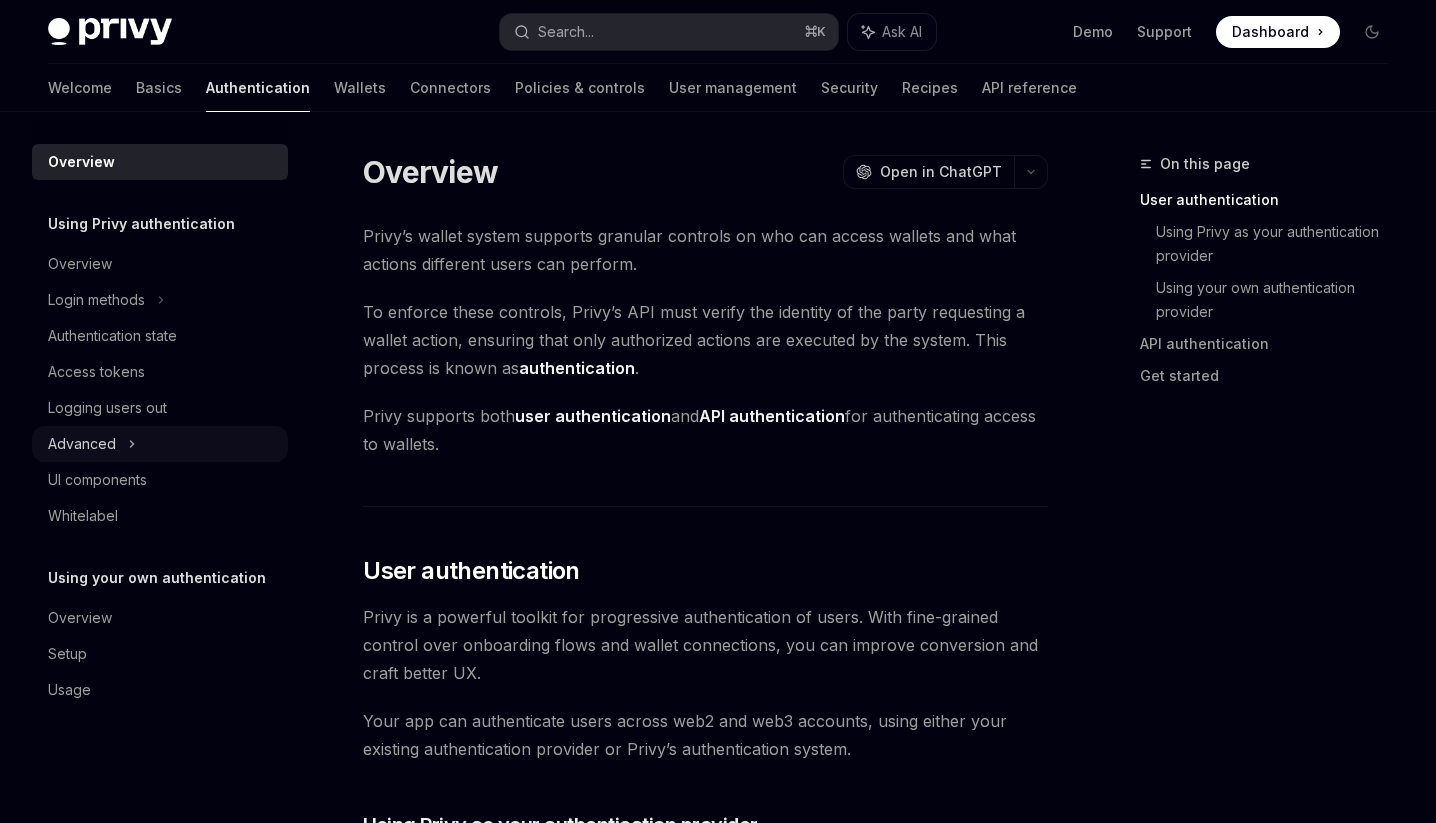 click on "Advanced" at bounding box center [160, 444] 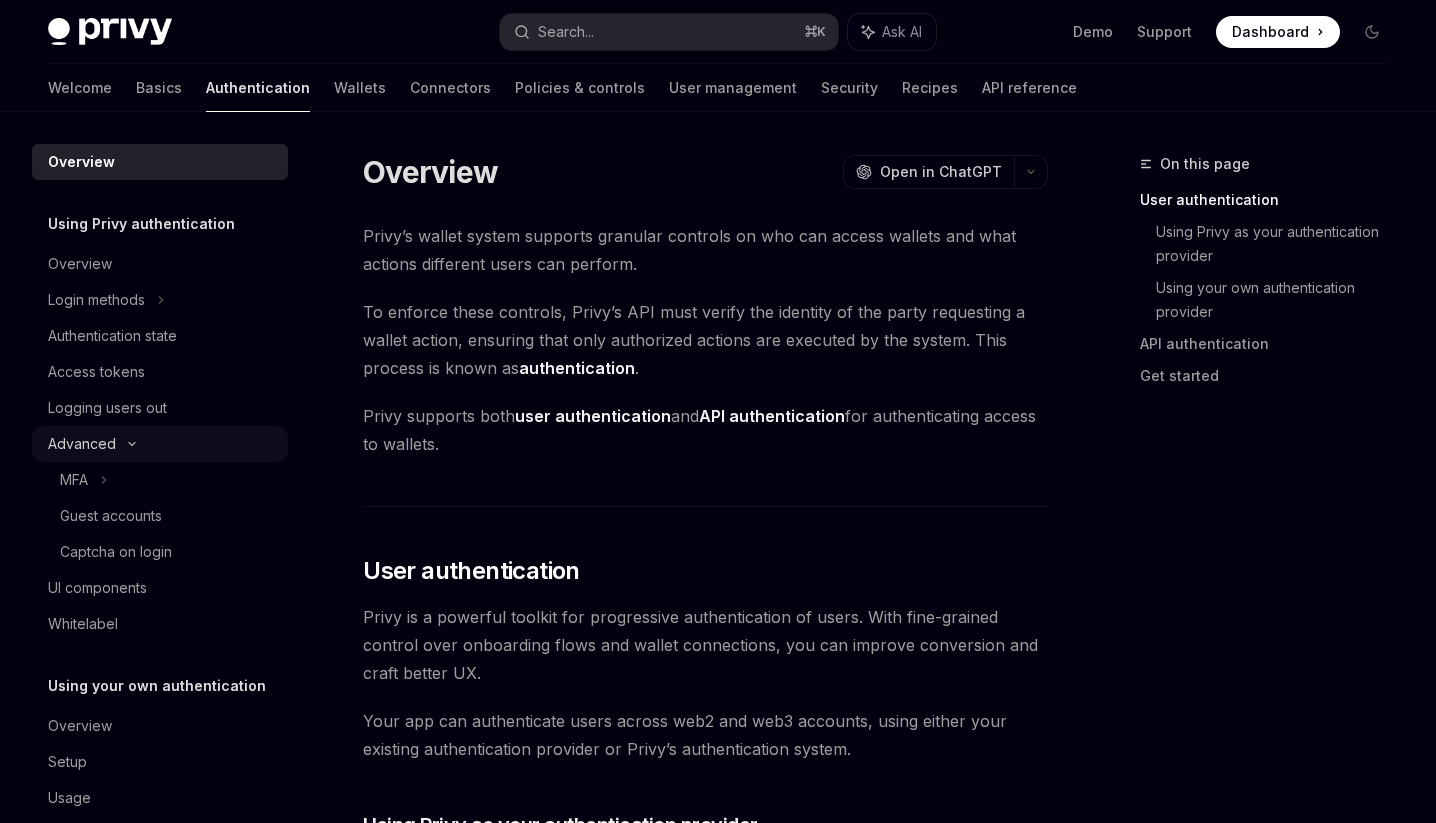click on "Advanced" at bounding box center (160, 444) 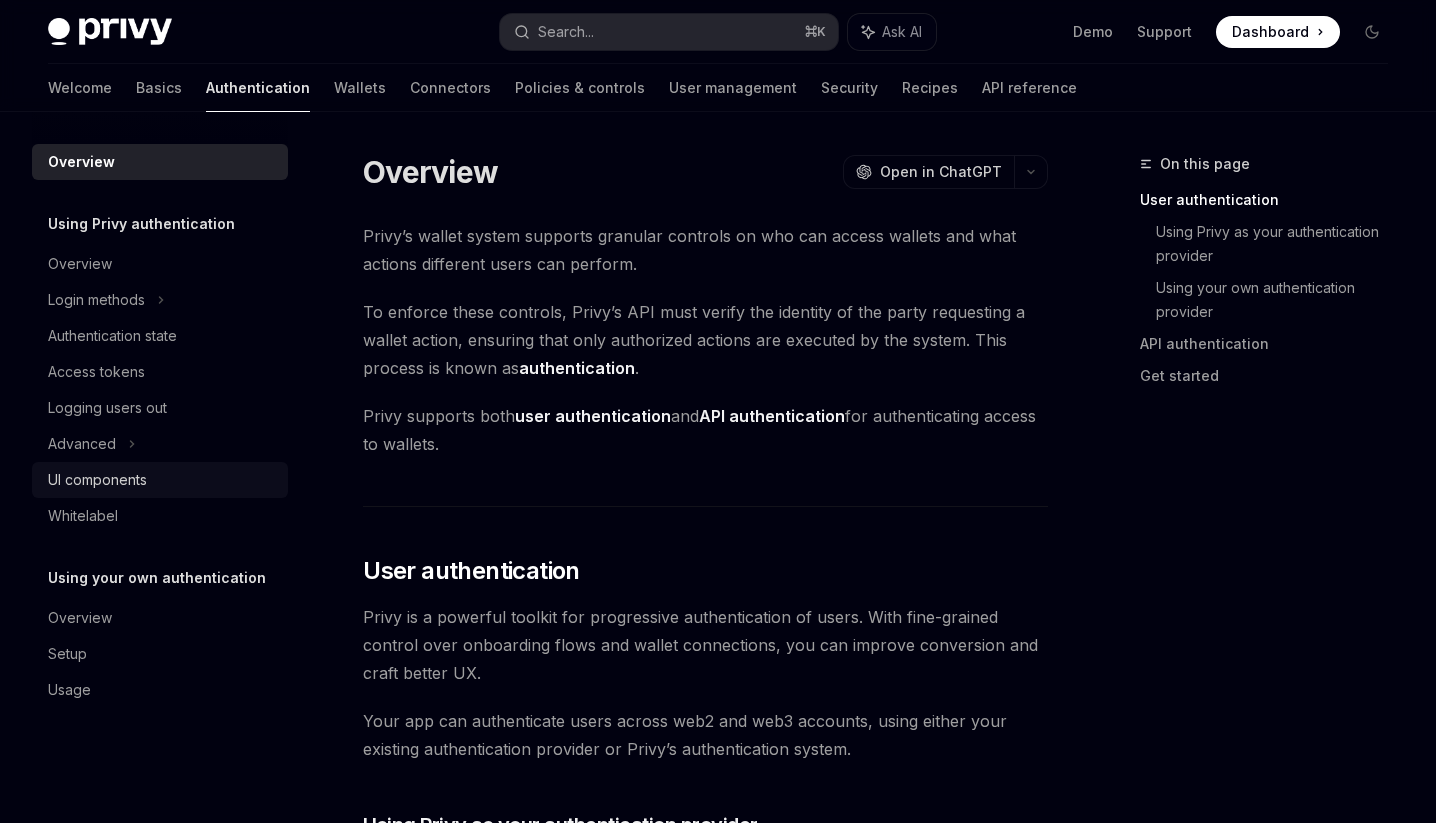 click on "UI components" at bounding box center (160, 480) 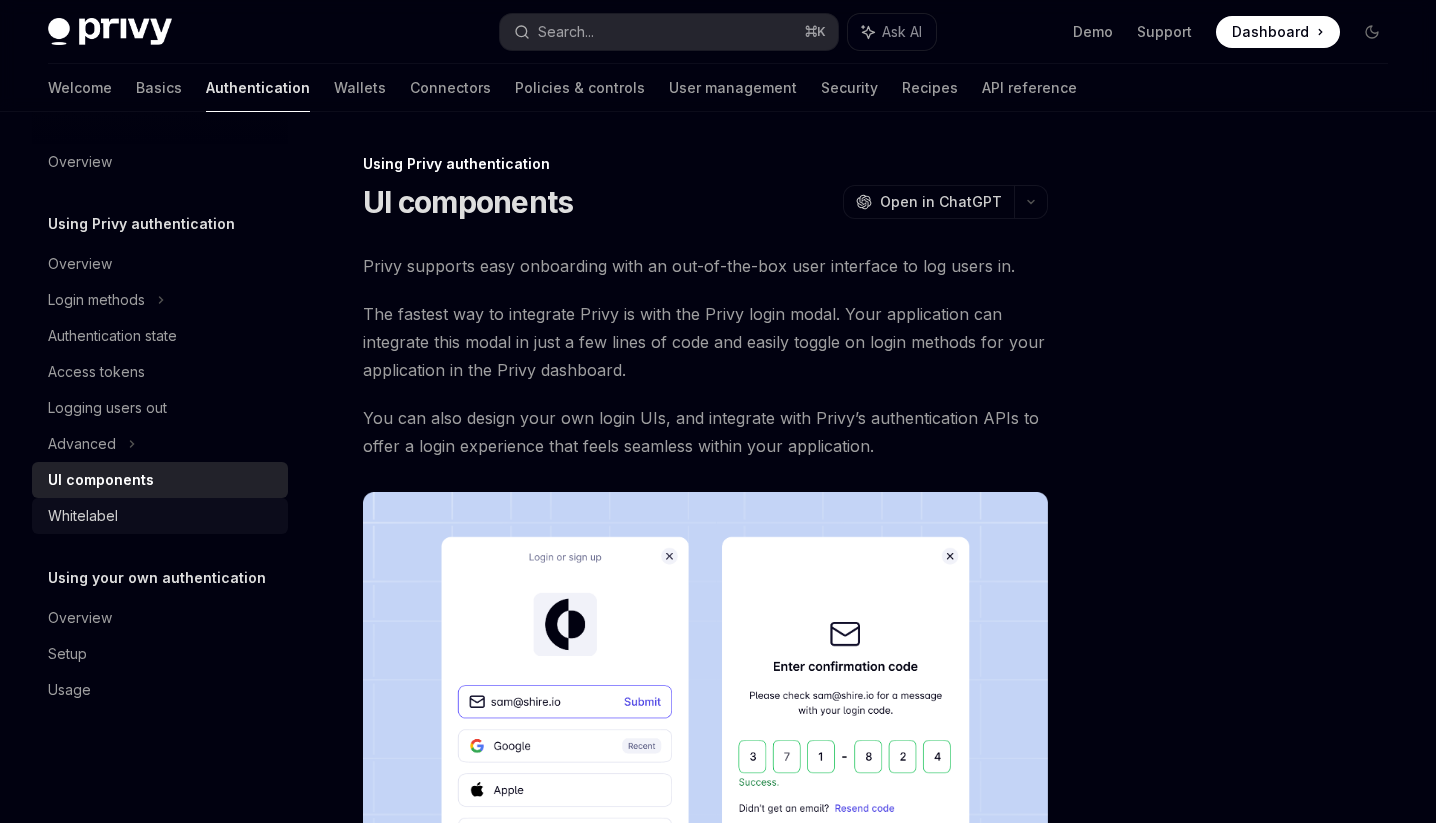click on "Whitelabel" at bounding box center (162, 516) 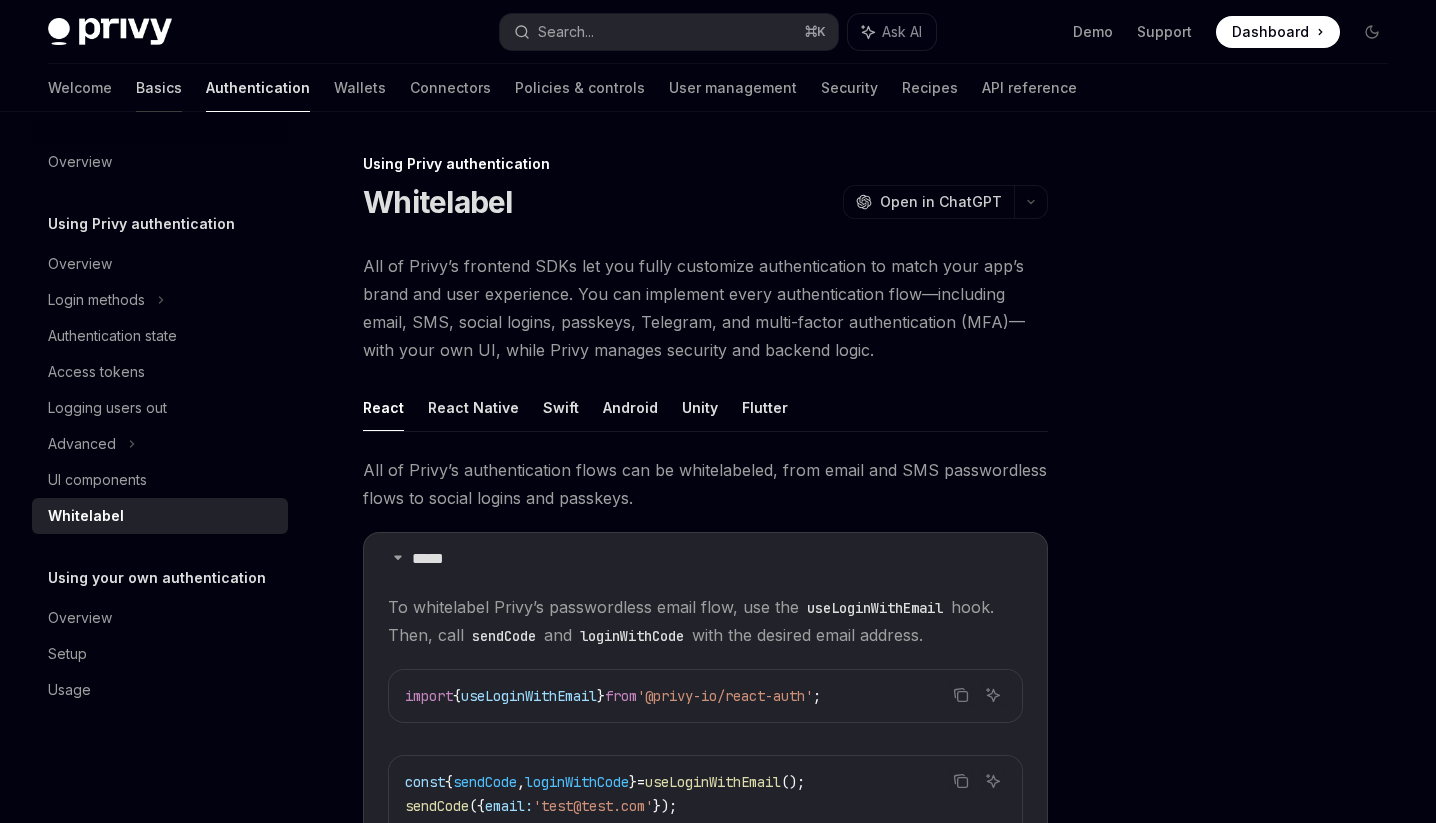 click on "Basics" at bounding box center [159, 88] 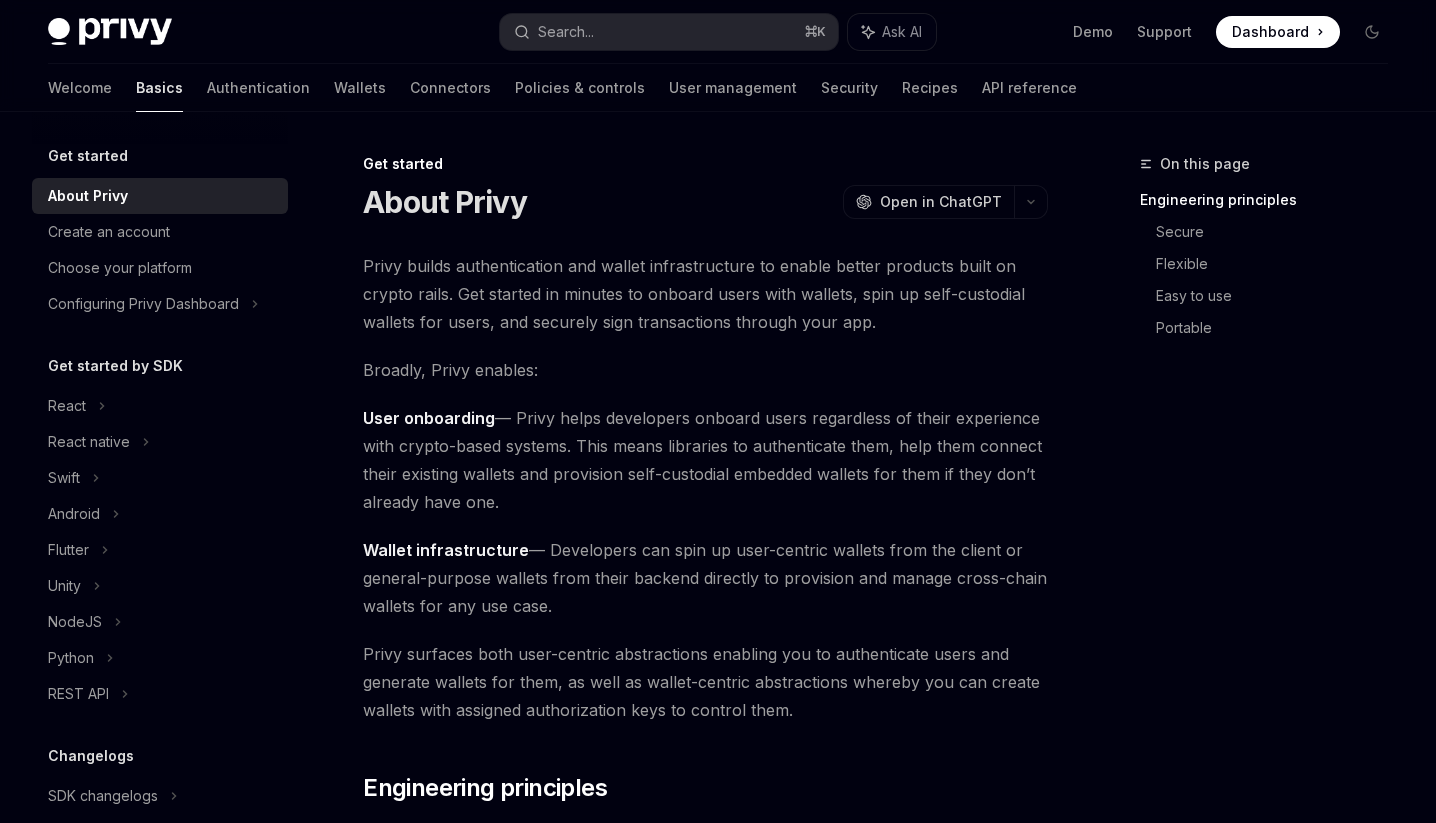 click on "Dashboard" at bounding box center [1270, 32] 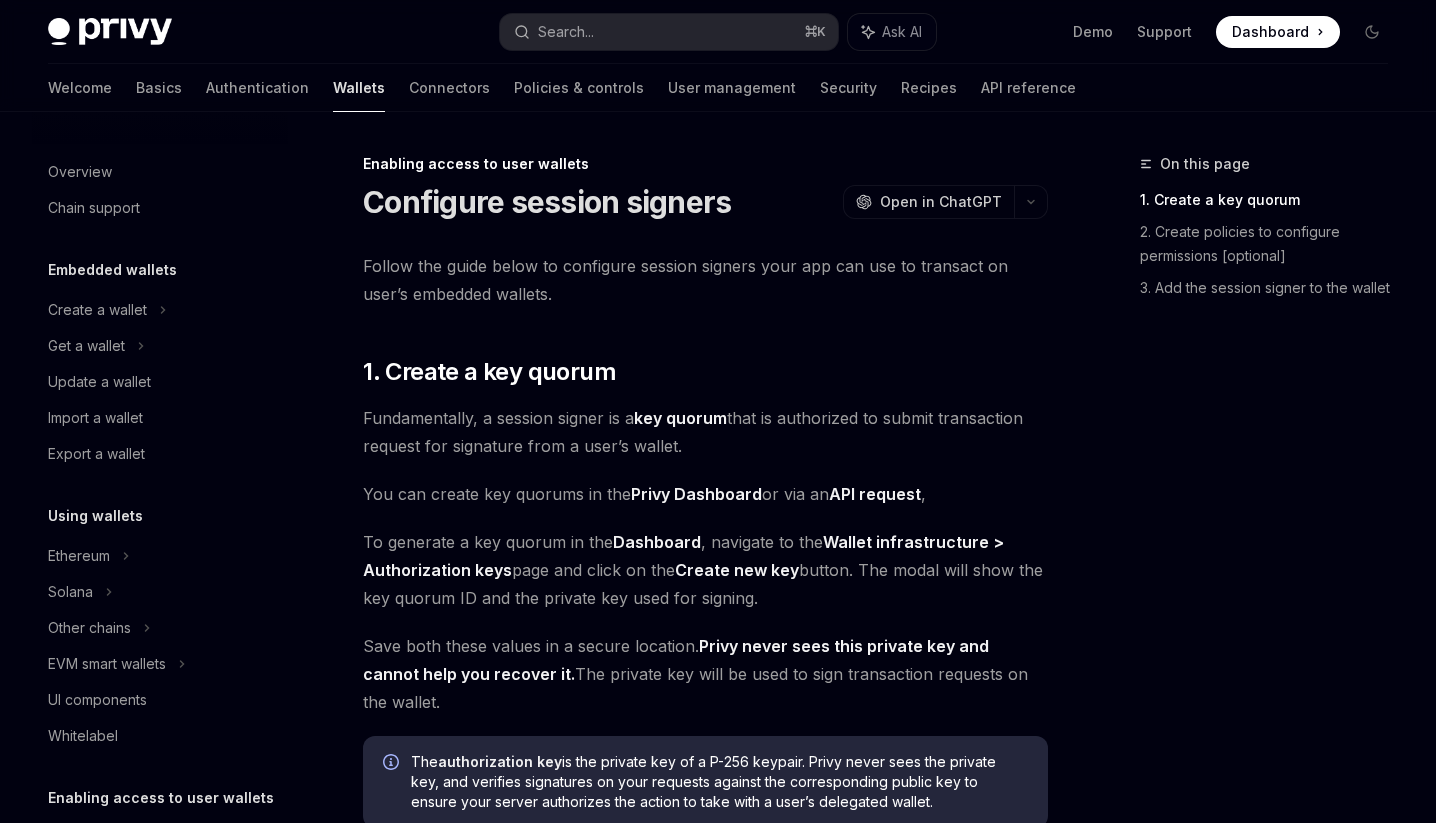 scroll, scrollTop: 0, scrollLeft: 0, axis: both 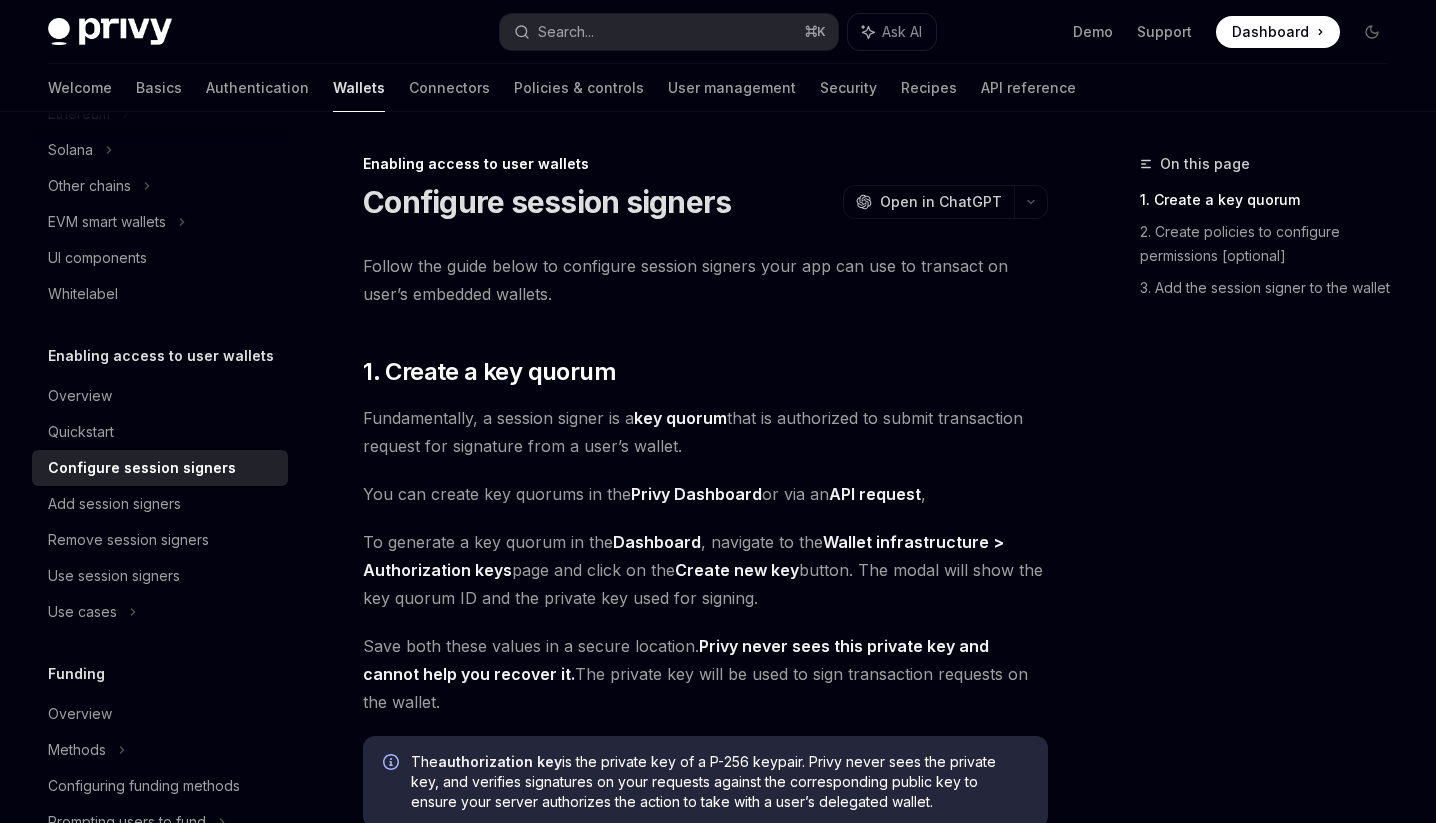 click at bounding box center [1278, 32] 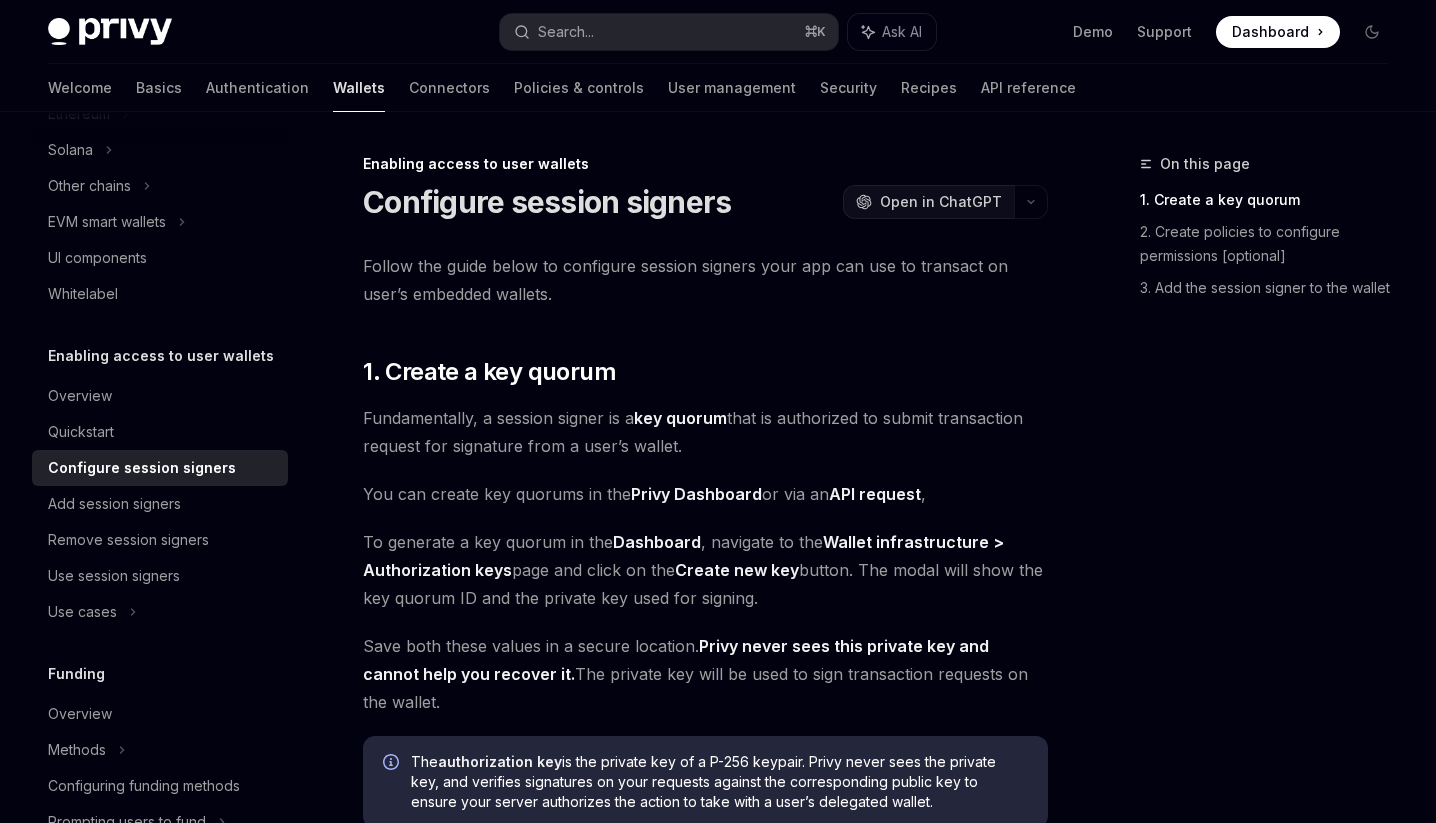 click on "Open in ChatGPT" at bounding box center (941, 202) 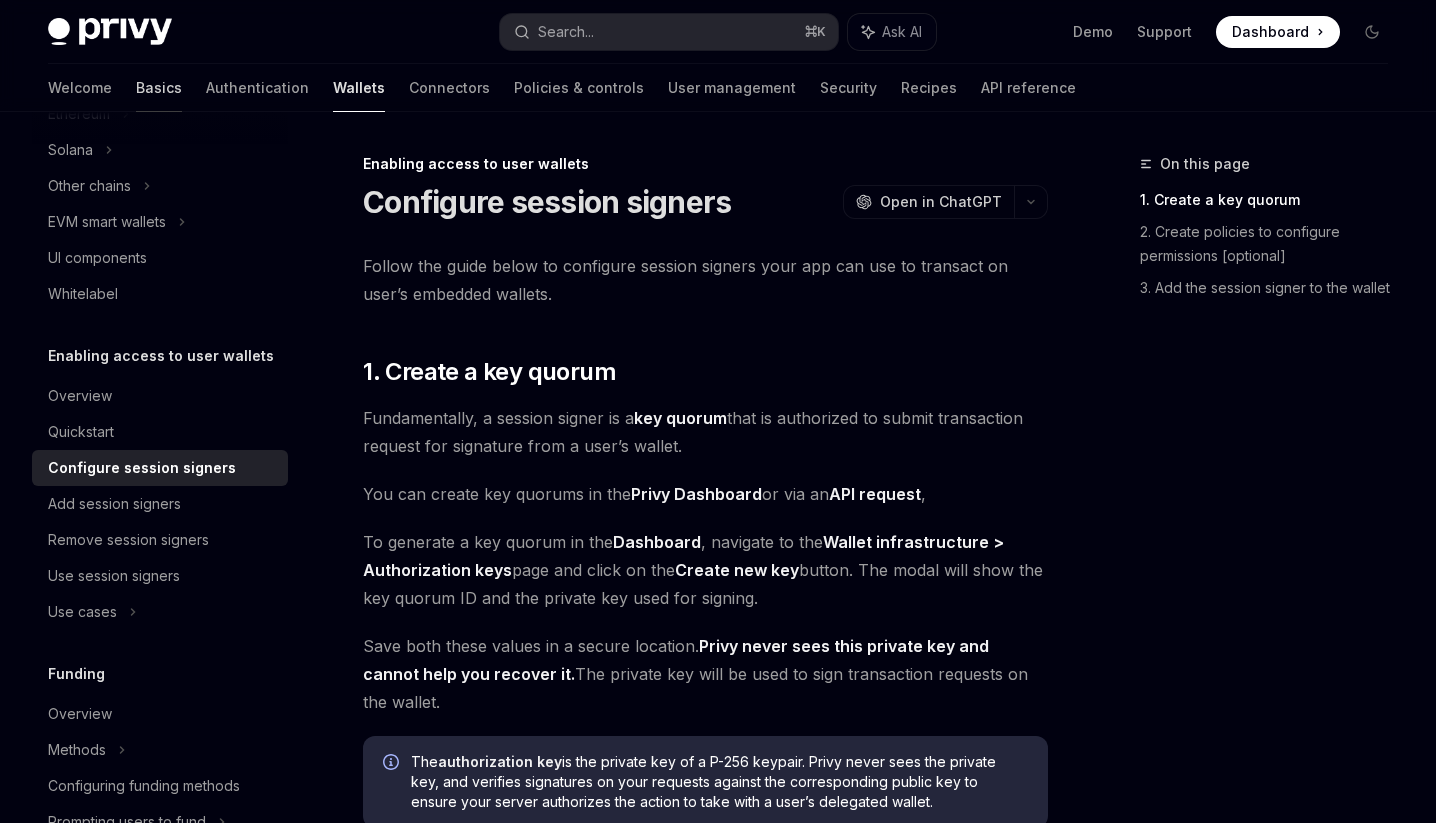 click on "Basics" at bounding box center (159, 88) 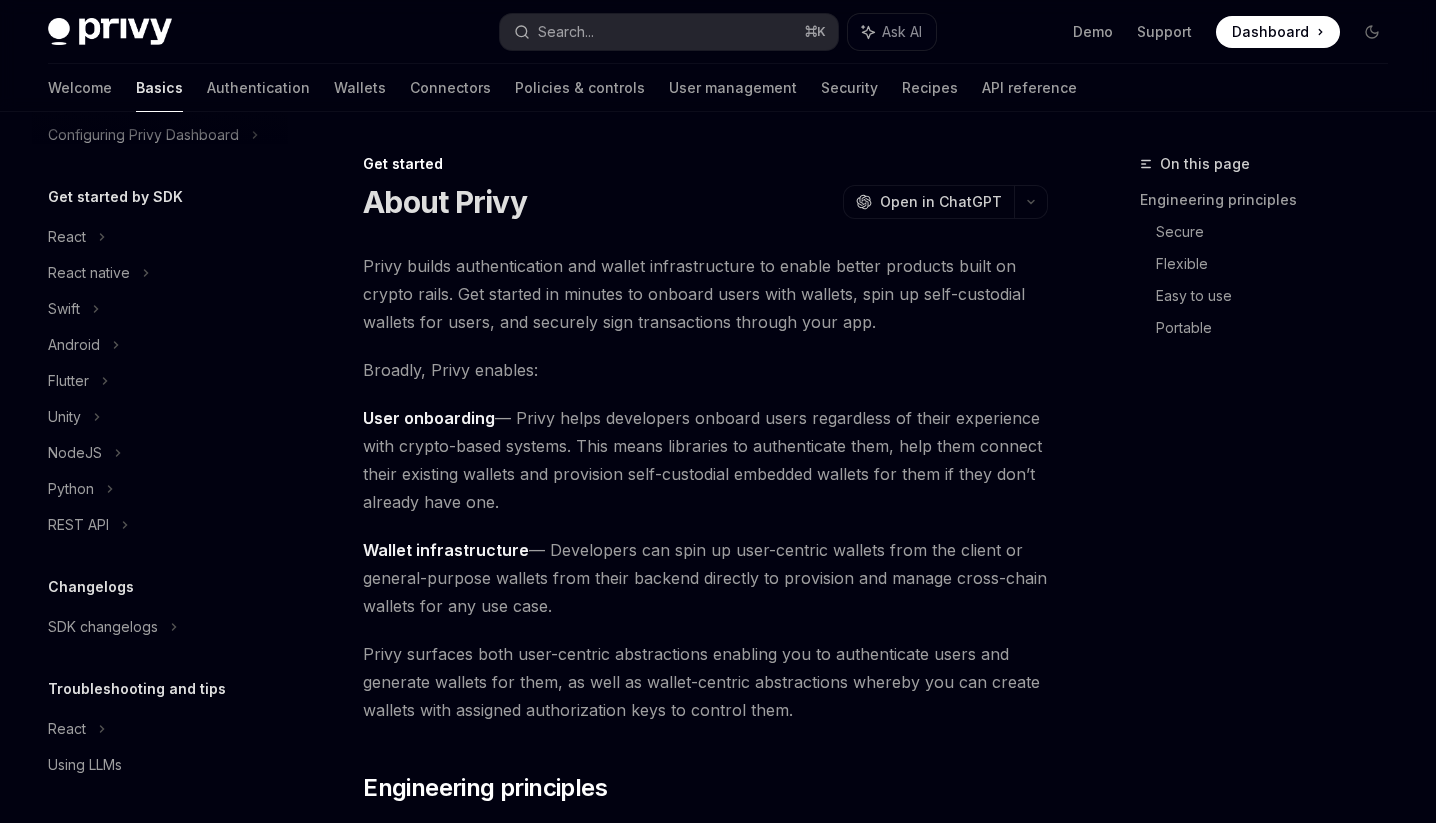 scroll, scrollTop: 0, scrollLeft: 0, axis: both 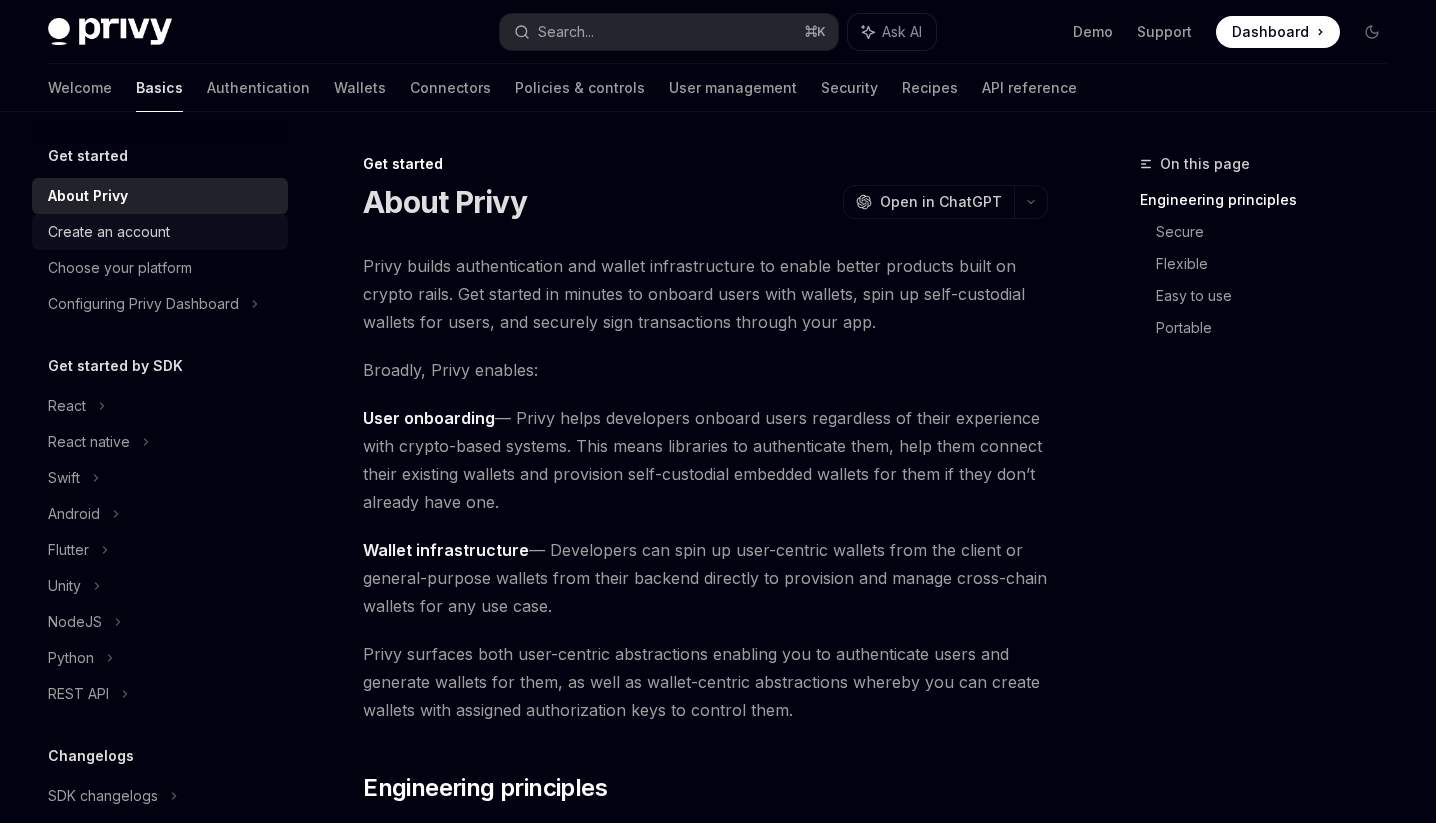 click on "Create an account" at bounding box center (109, 232) 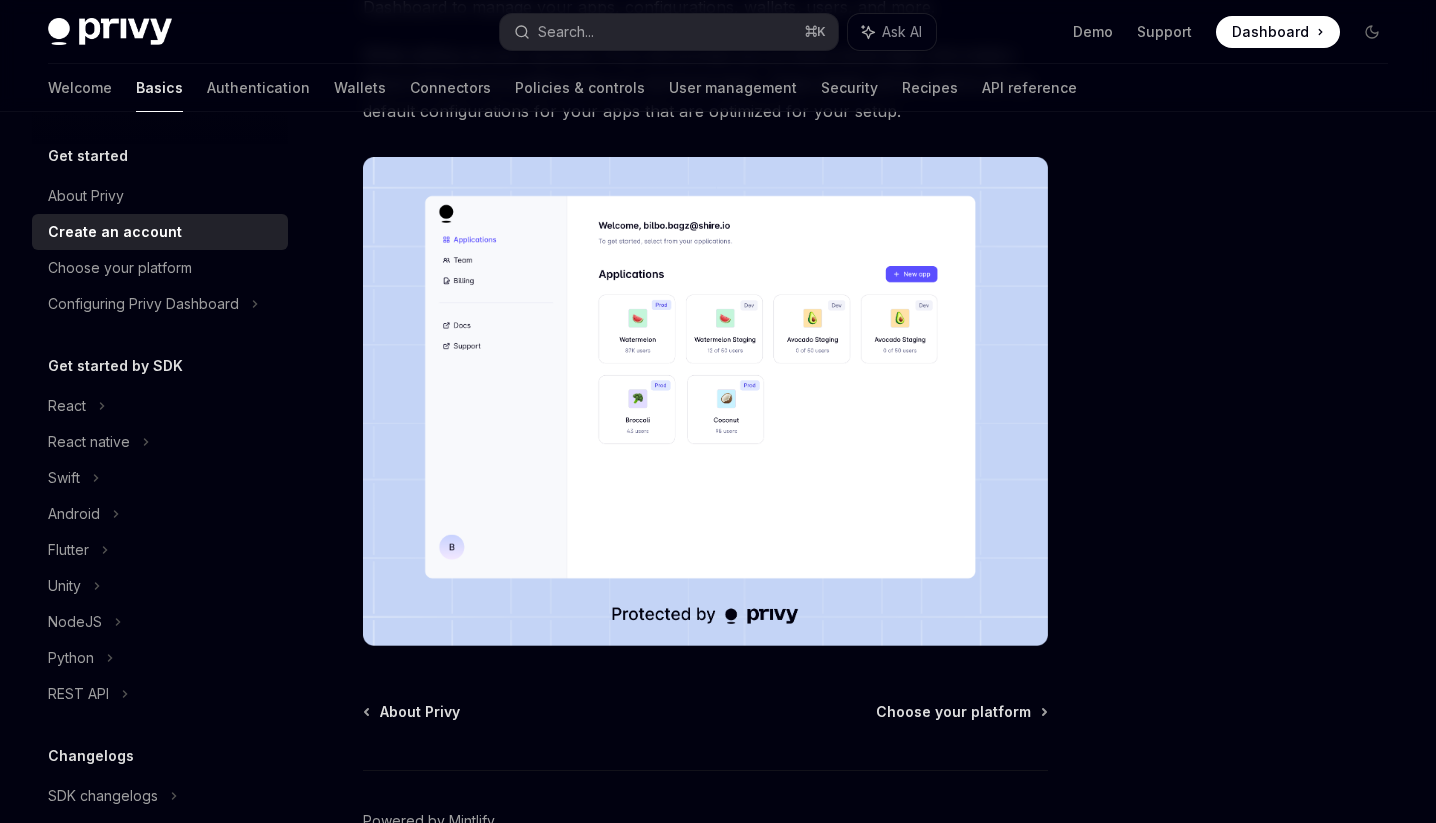 scroll, scrollTop: 407, scrollLeft: 0, axis: vertical 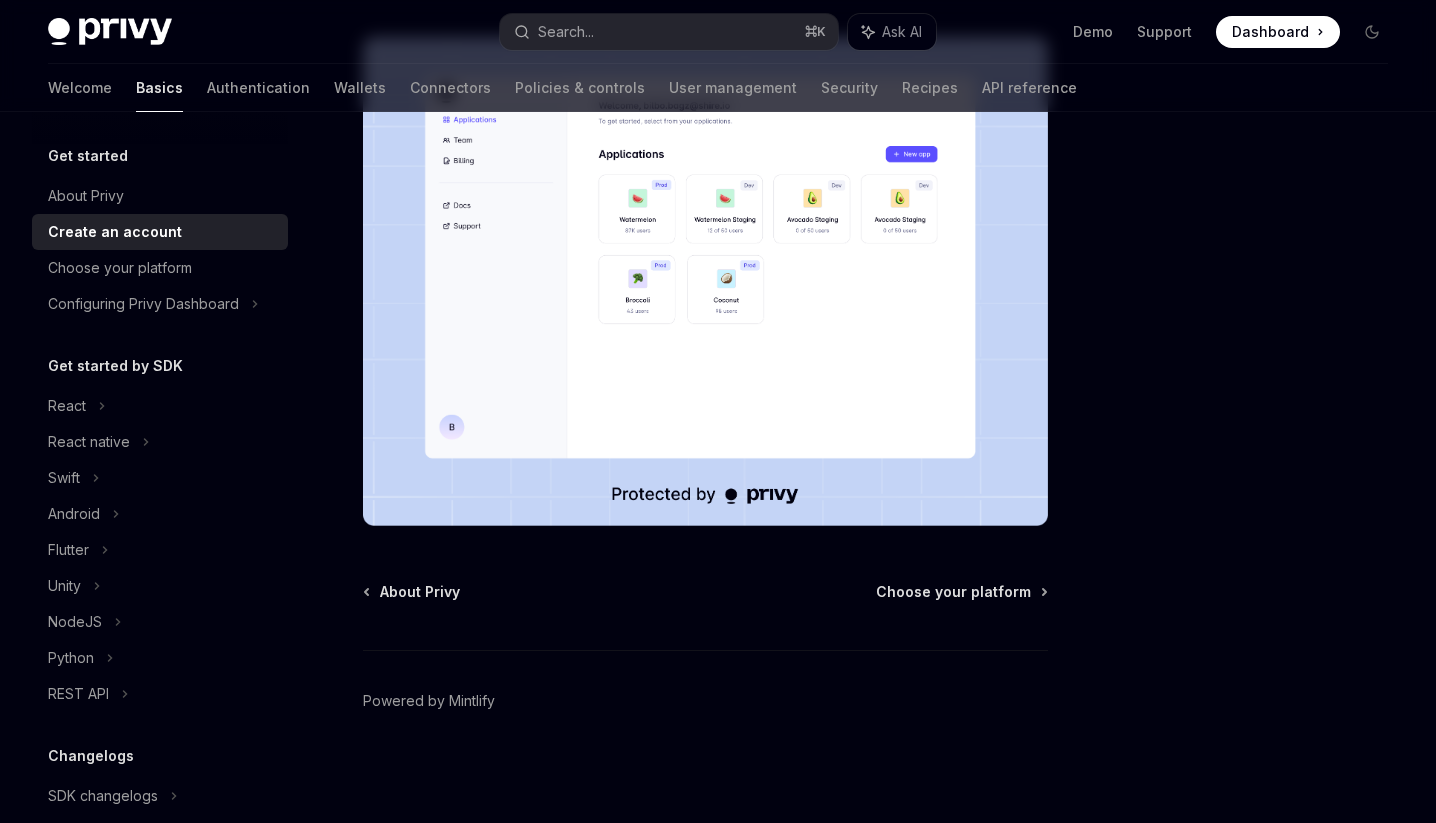 click on "About Privy Choose your platform Powered by Mintlify" at bounding box center [705, 702] 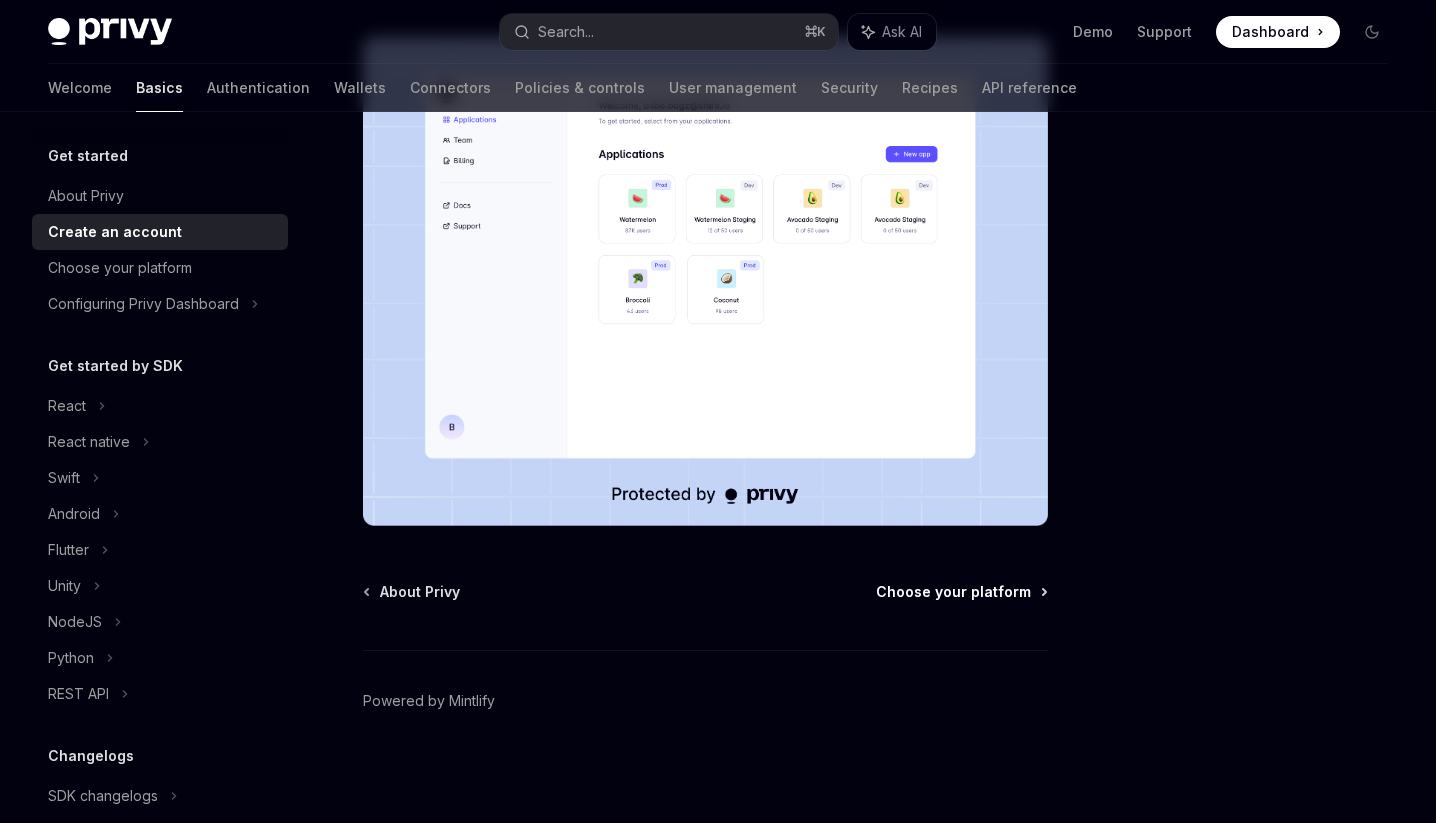 click on "Choose your platform" at bounding box center [953, 592] 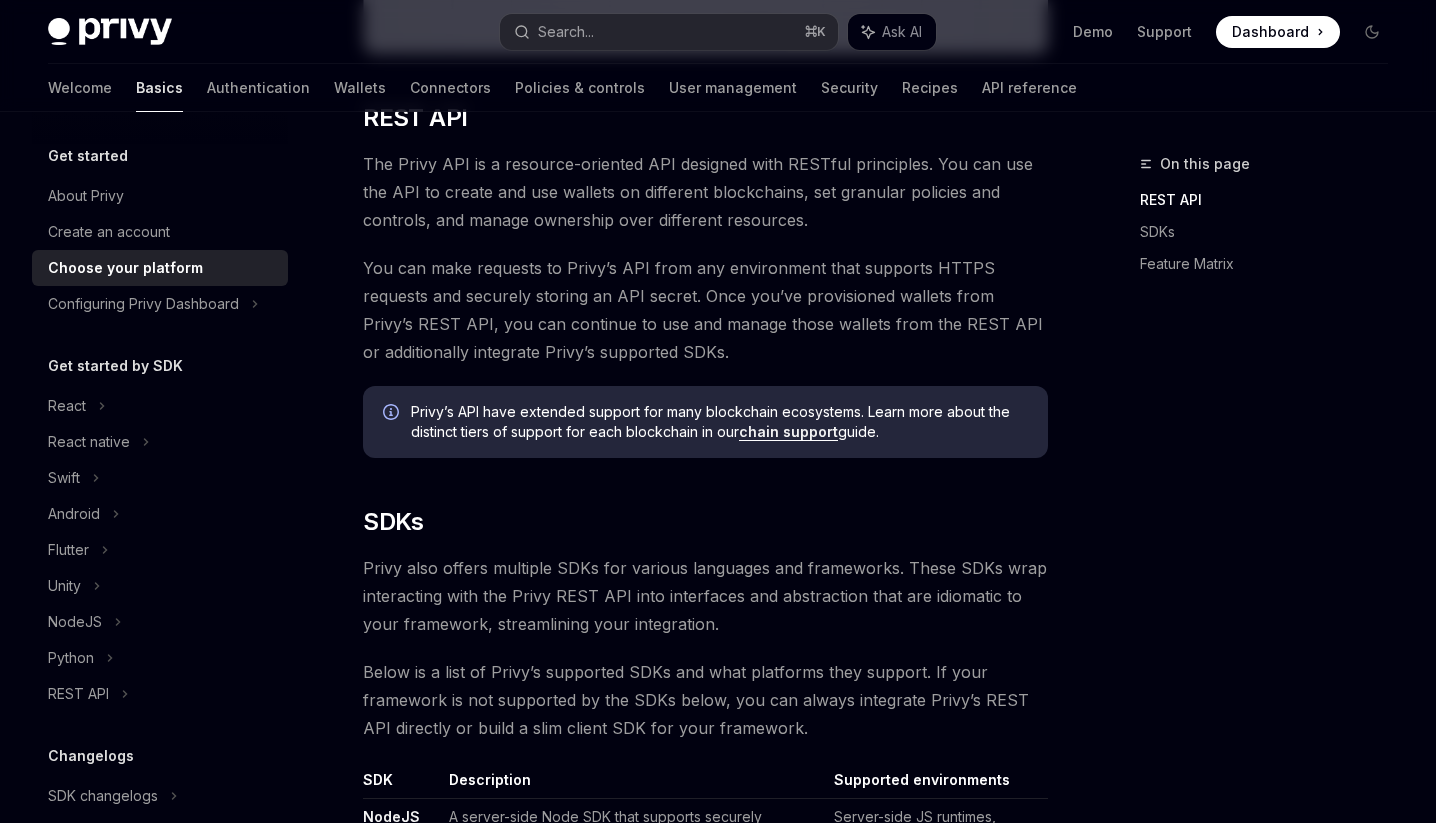 scroll, scrollTop: 634, scrollLeft: 0, axis: vertical 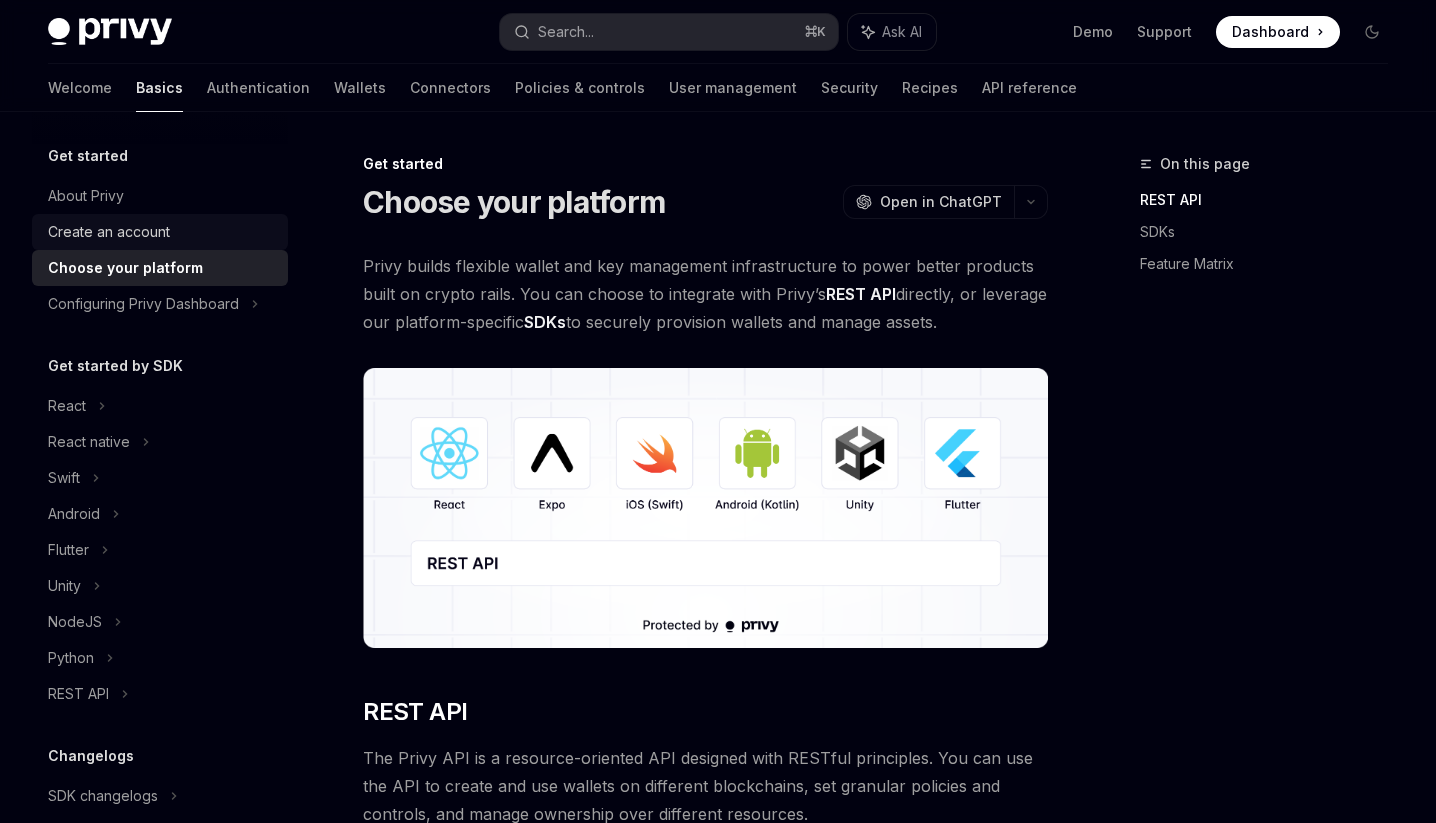 click on "Create an account" at bounding box center (109, 232) 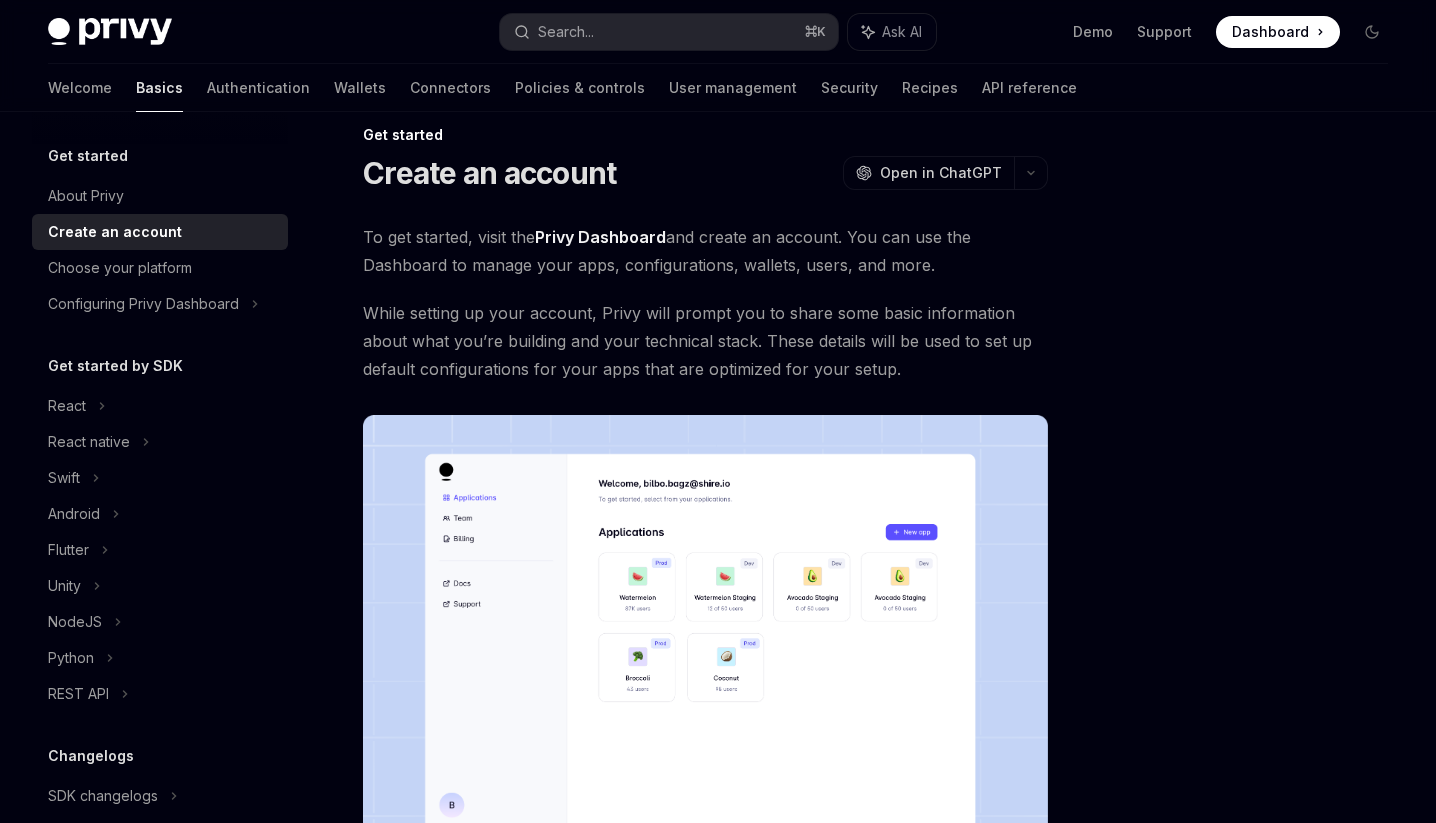 scroll, scrollTop: 54, scrollLeft: 0, axis: vertical 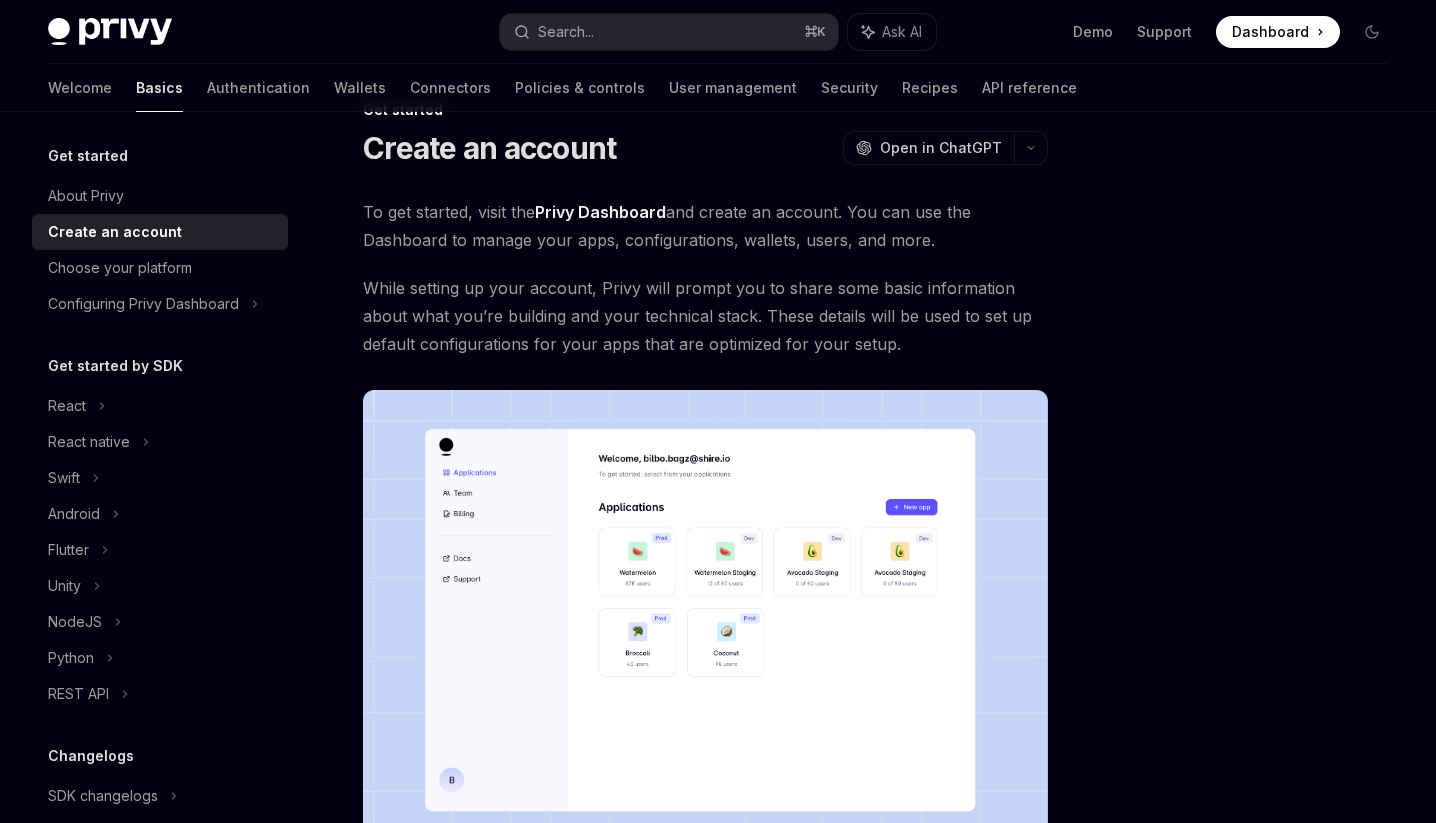 click on "While setting up your account, Privy will prompt you to share some basic information about what you’re building and your technical stack. These details will be used to set up default configurations for your apps that are optimized for your setup." at bounding box center (705, 316) 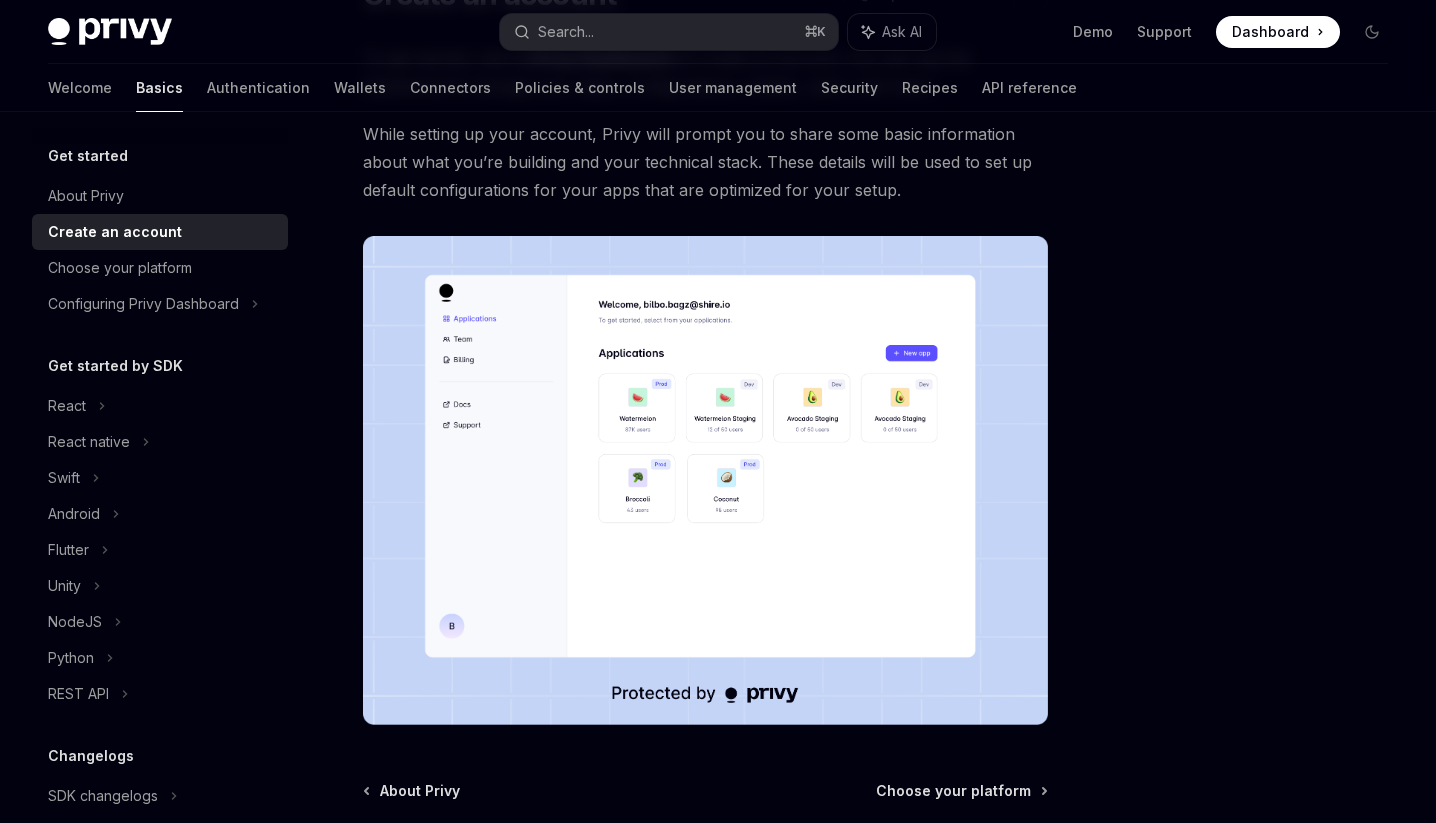 scroll, scrollTop: 407, scrollLeft: 0, axis: vertical 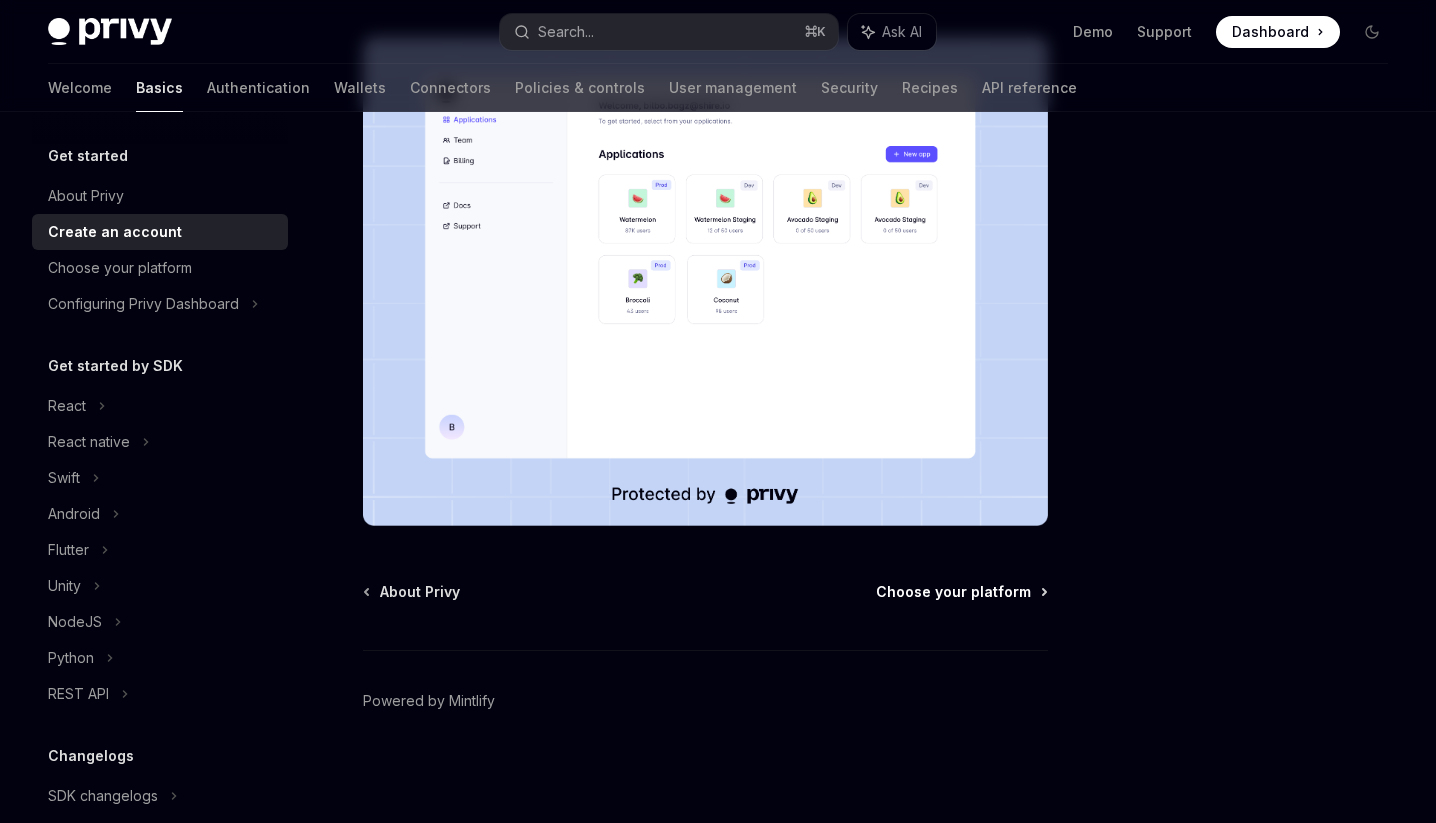 click on "Choose your platform" at bounding box center [953, 592] 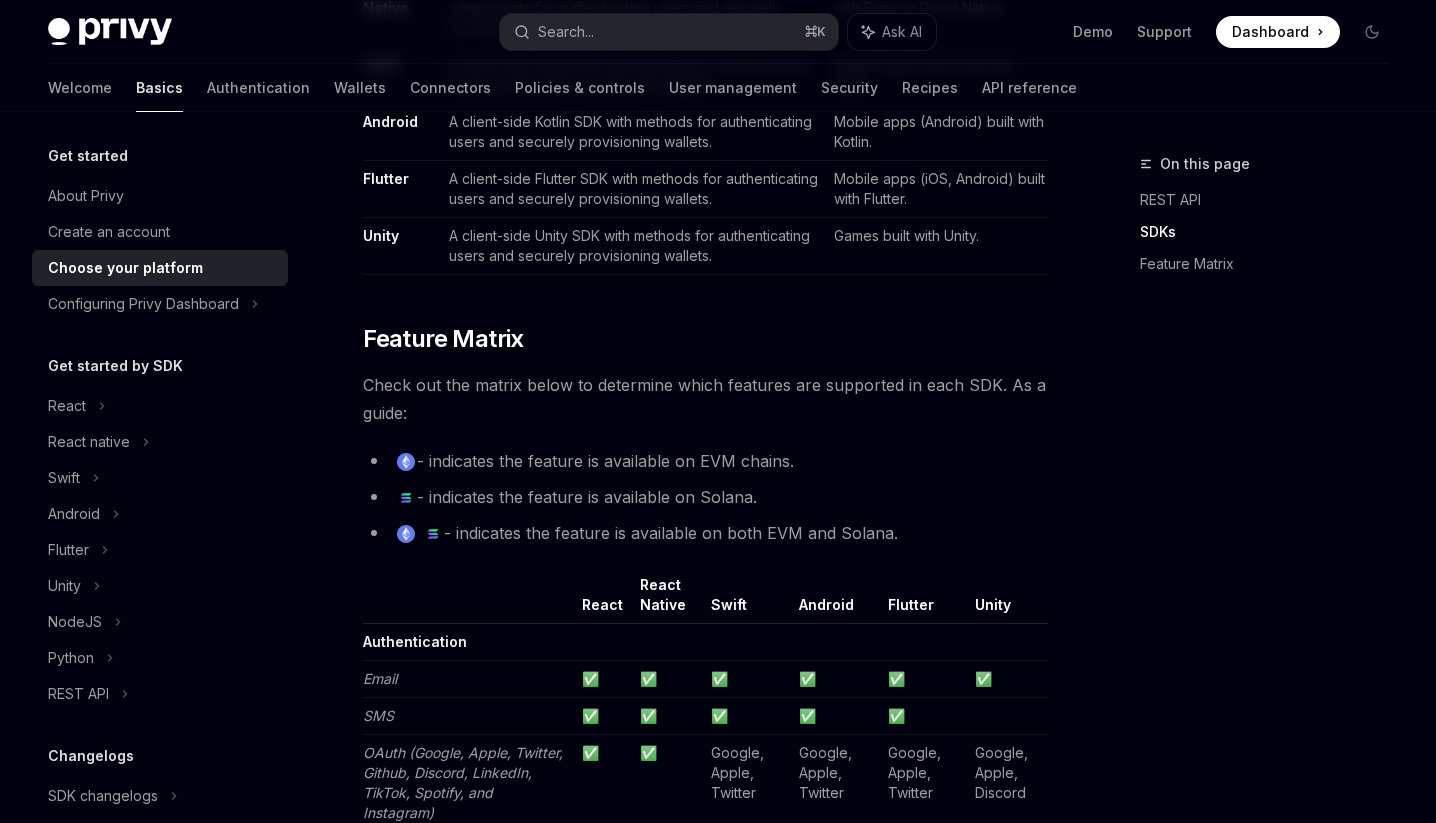 scroll, scrollTop: 1570, scrollLeft: 0, axis: vertical 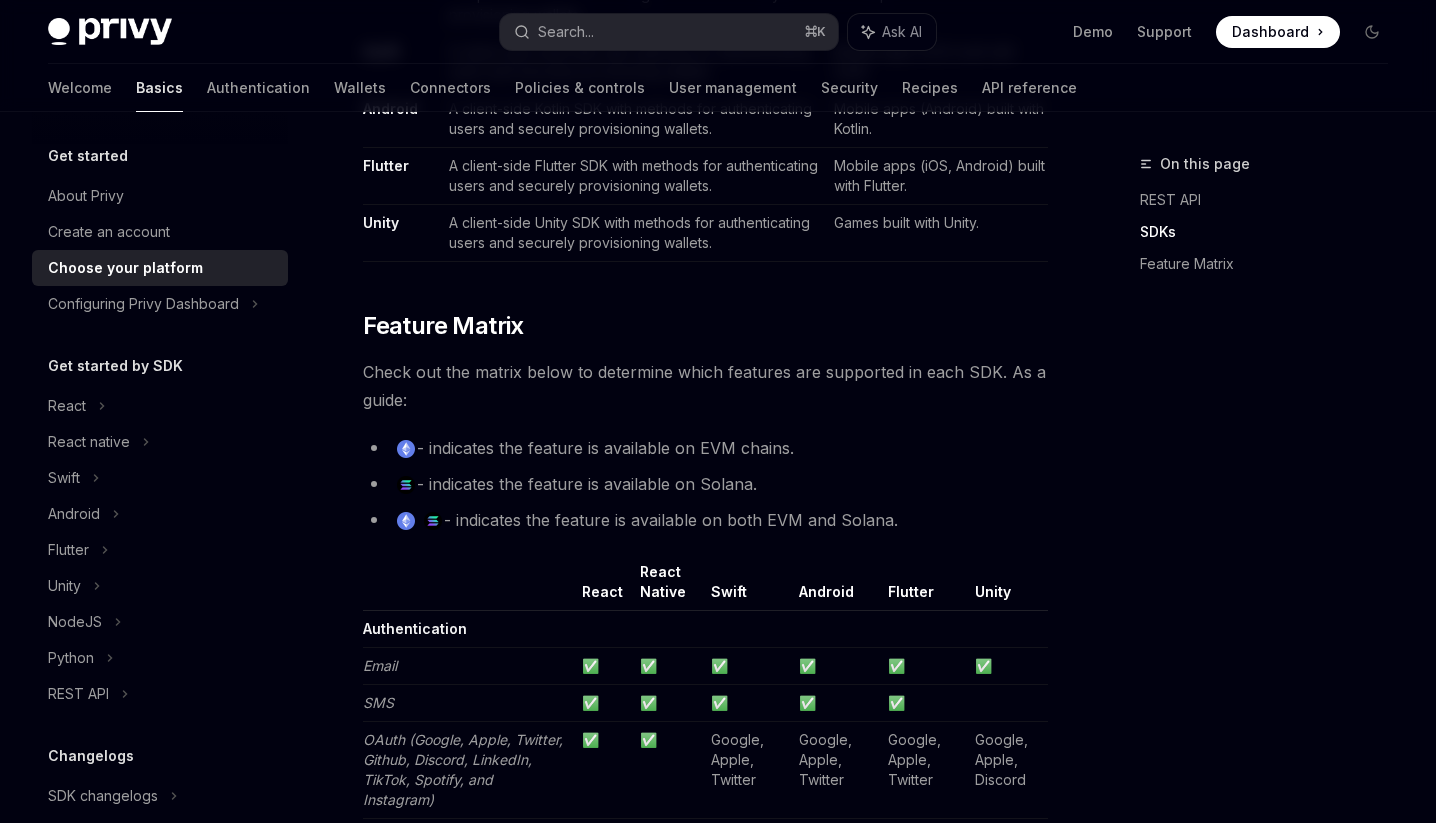 click on "- indicates the feature is available on EVM chains." at bounding box center (705, 448) 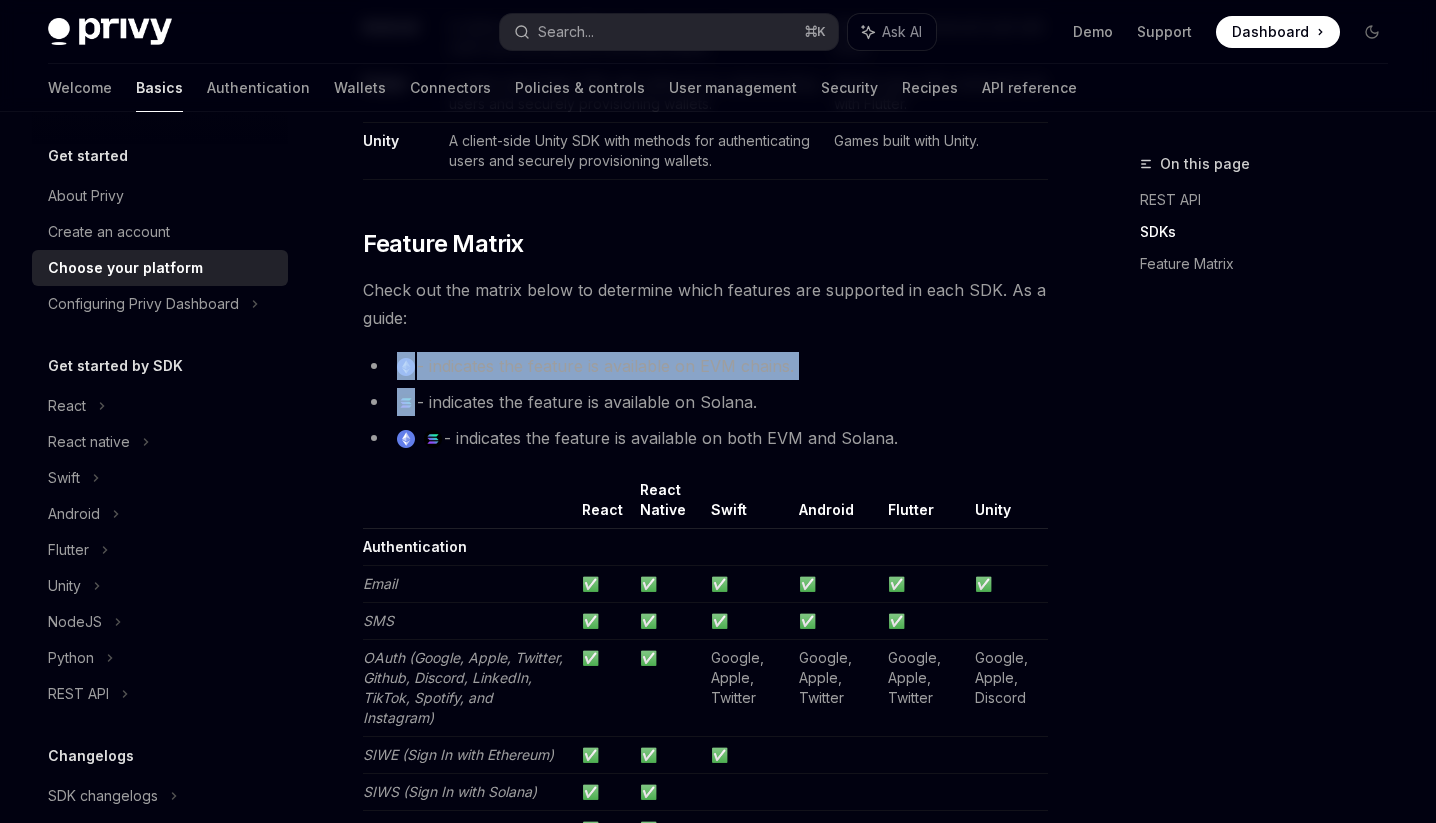 scroll, scrollTop: 1660, scrollLeft: 0, axis: vertical 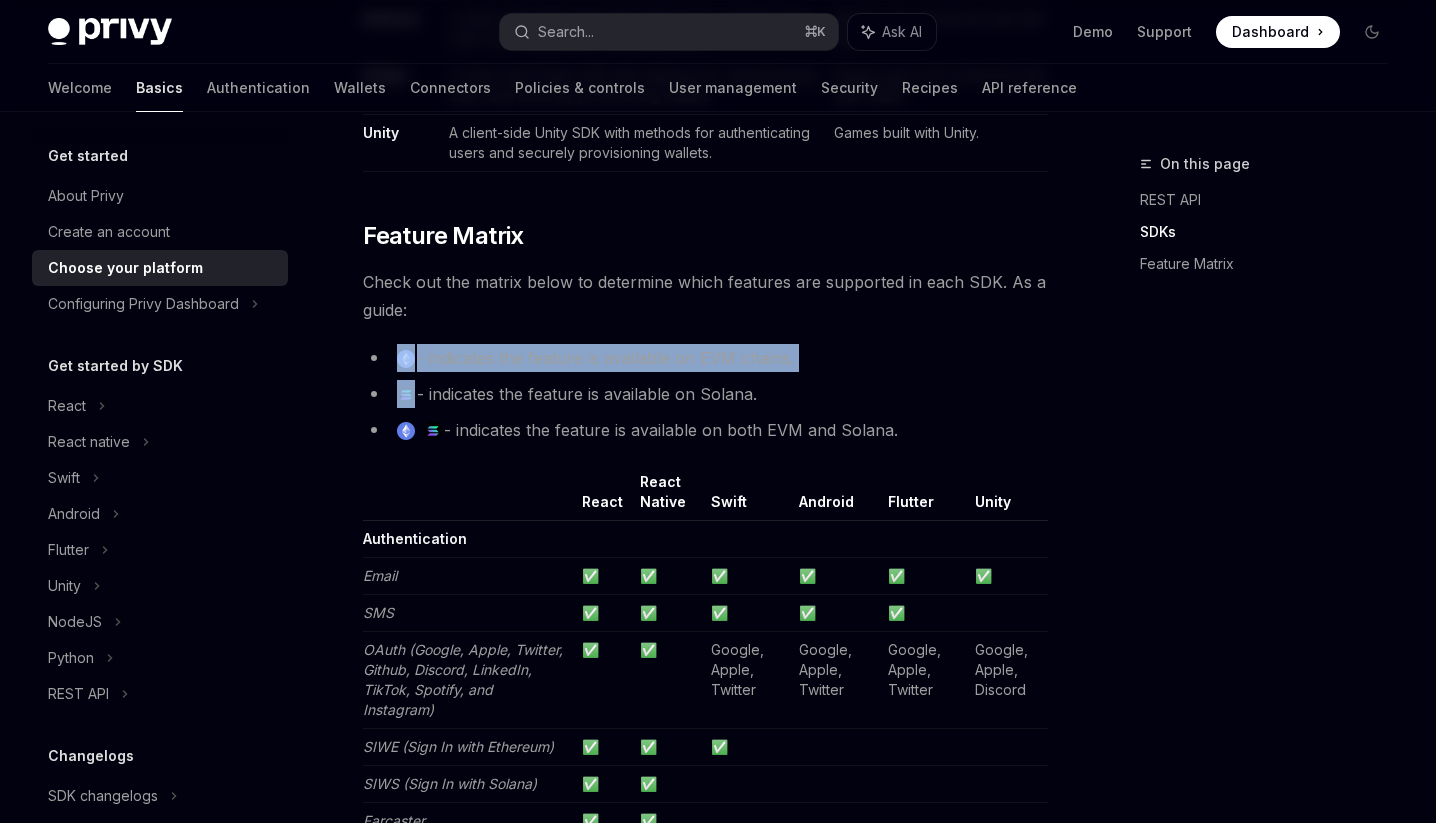 click on "- indicates the feature is available on both EVM and Solana." at bounding box center (705, 430) 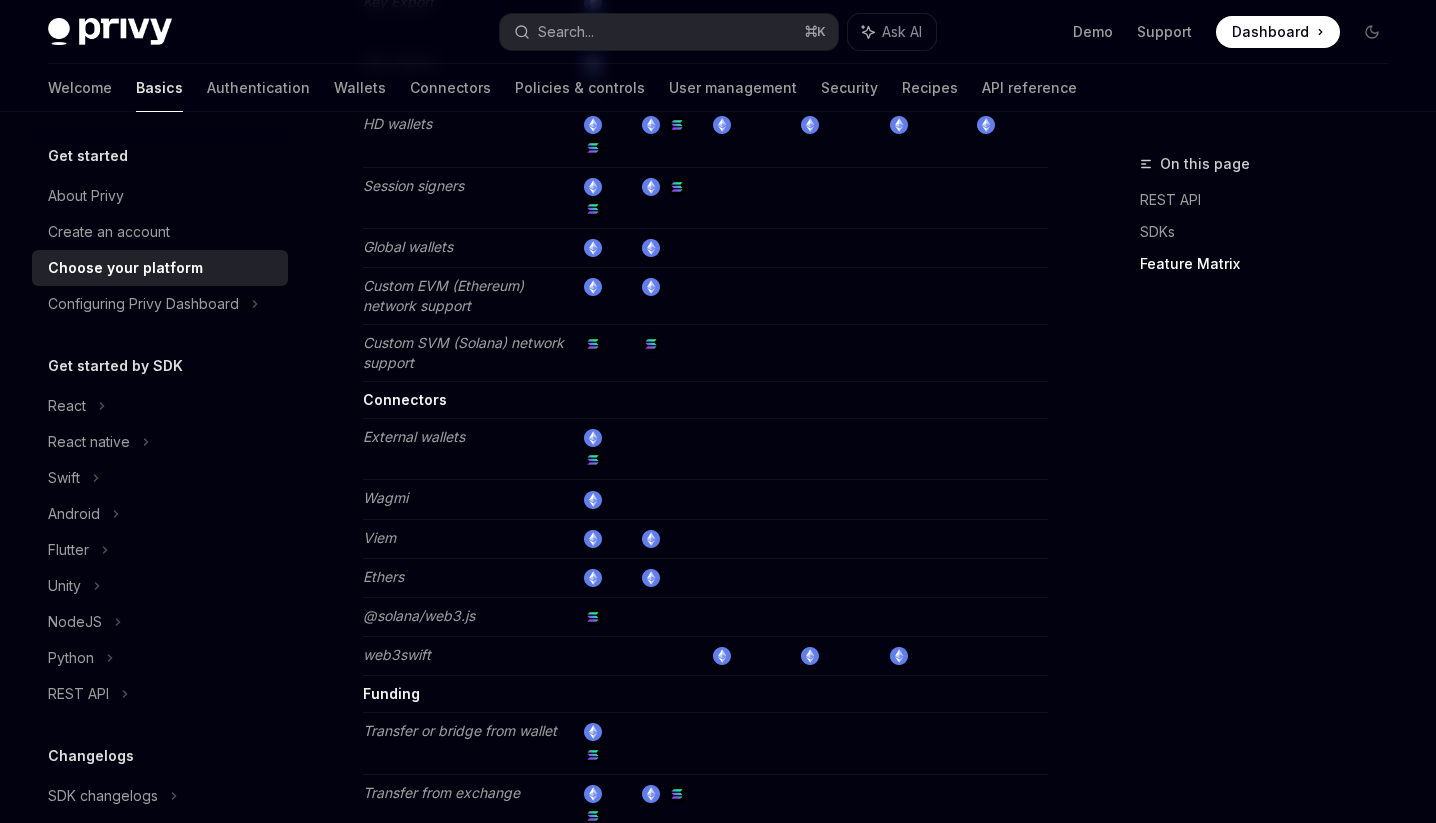 scroll, scrollTop: 3719, scrollLeft: 0, axis: vertical 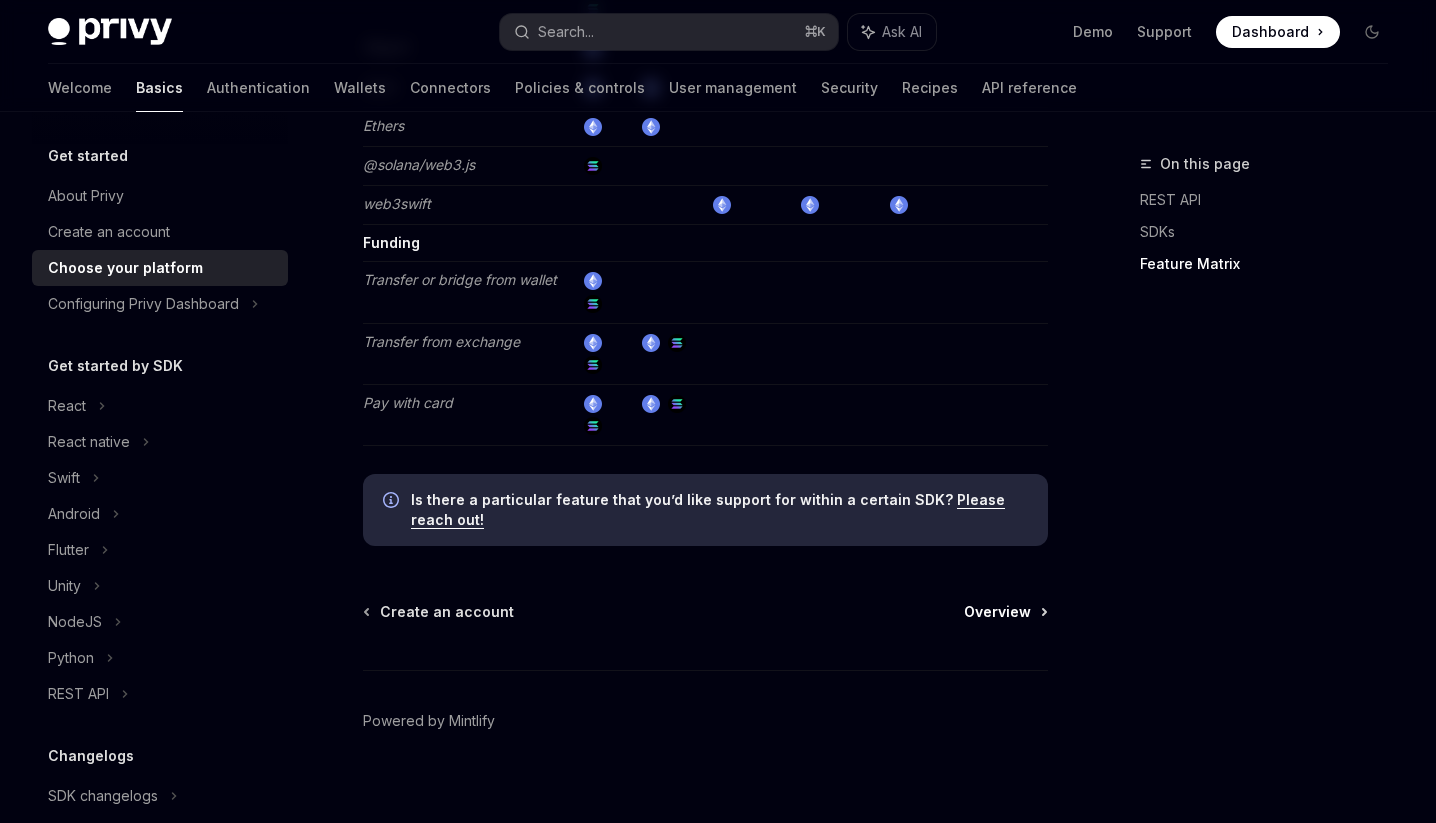 click on "Overview" at bounding box center [997, 612] 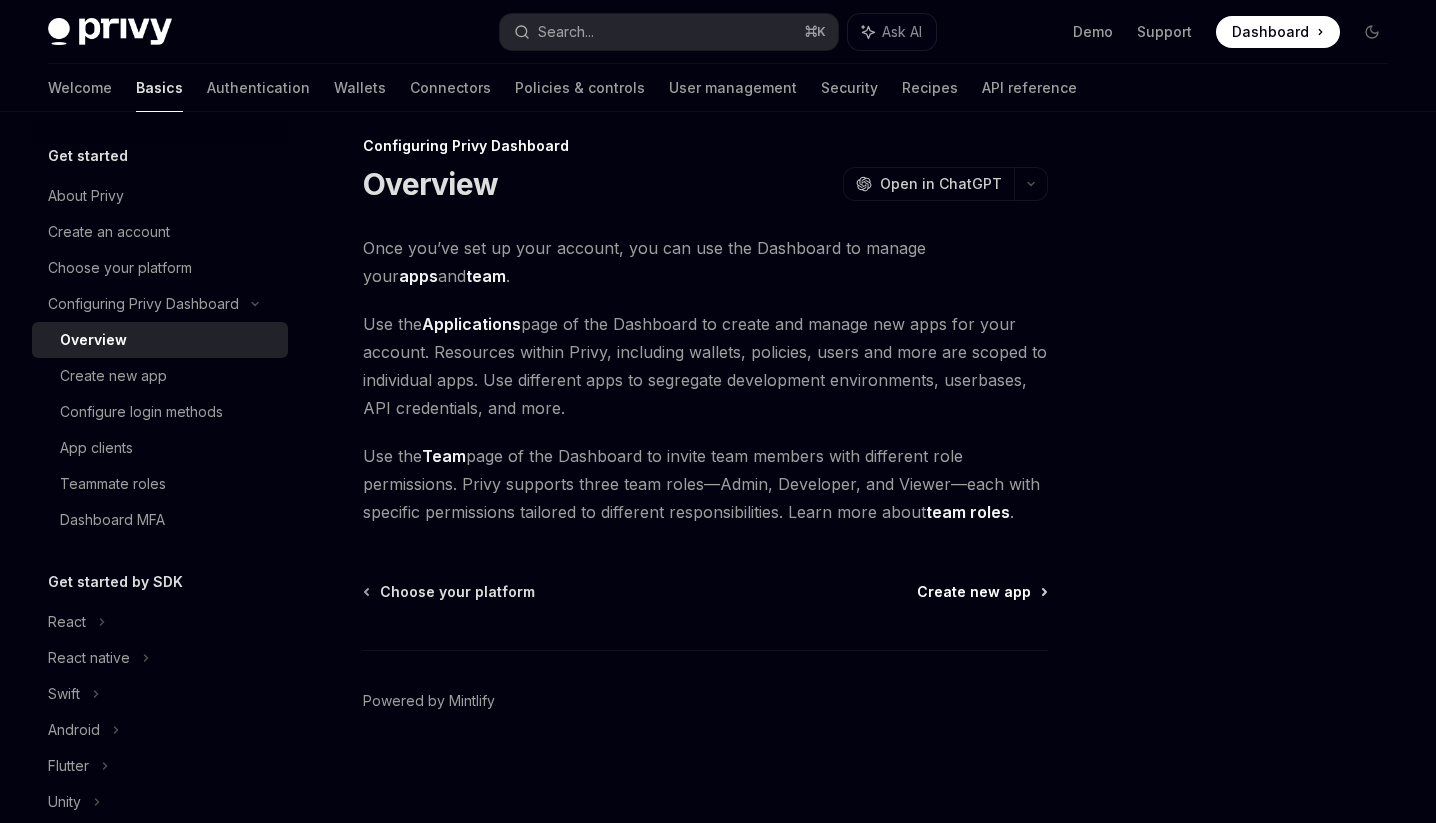 click on "Create new app" at bounding box center (974, 592) 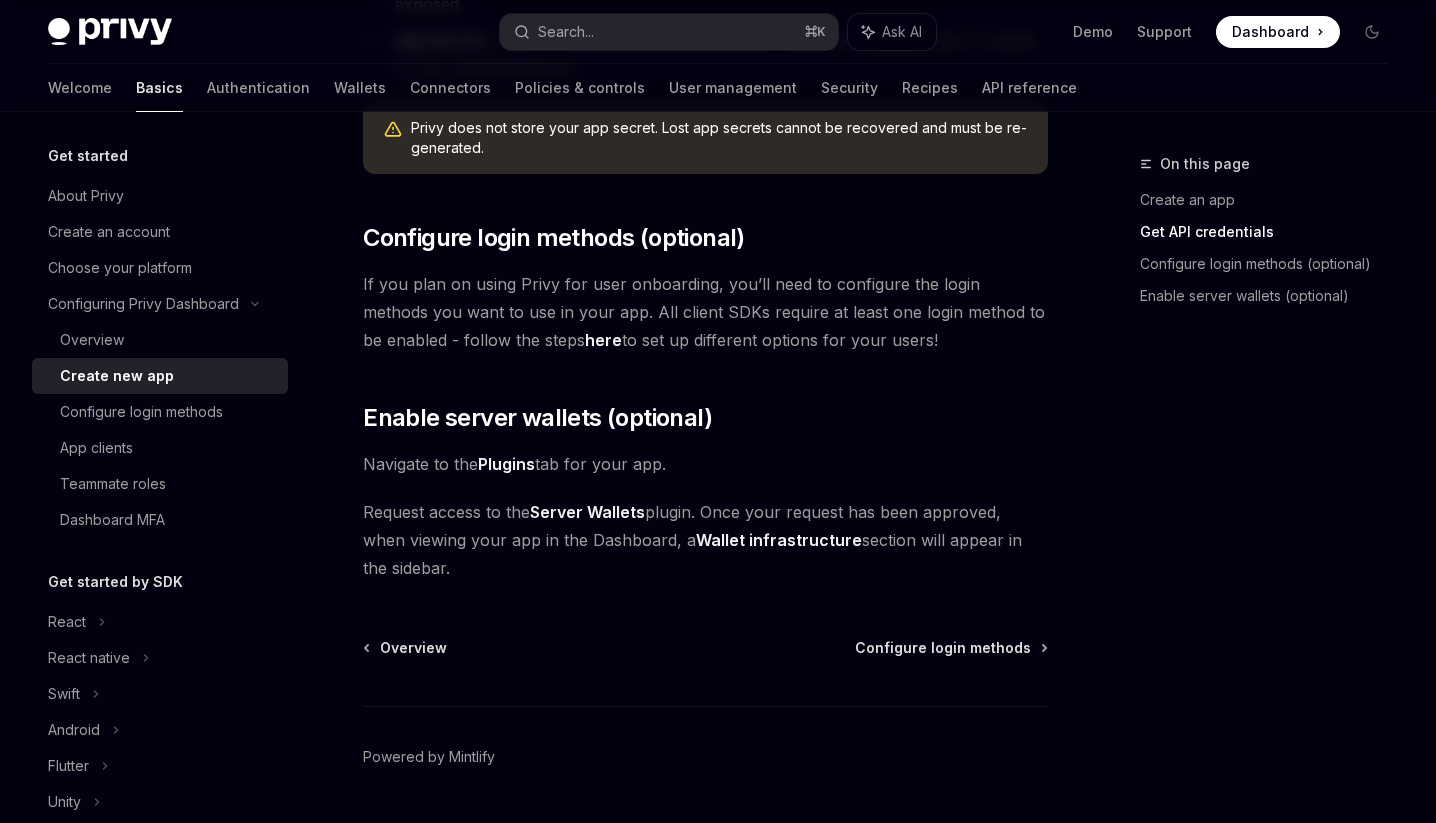 scroll, scrollTop: 838, scrollLeft: 0, axis: vertical 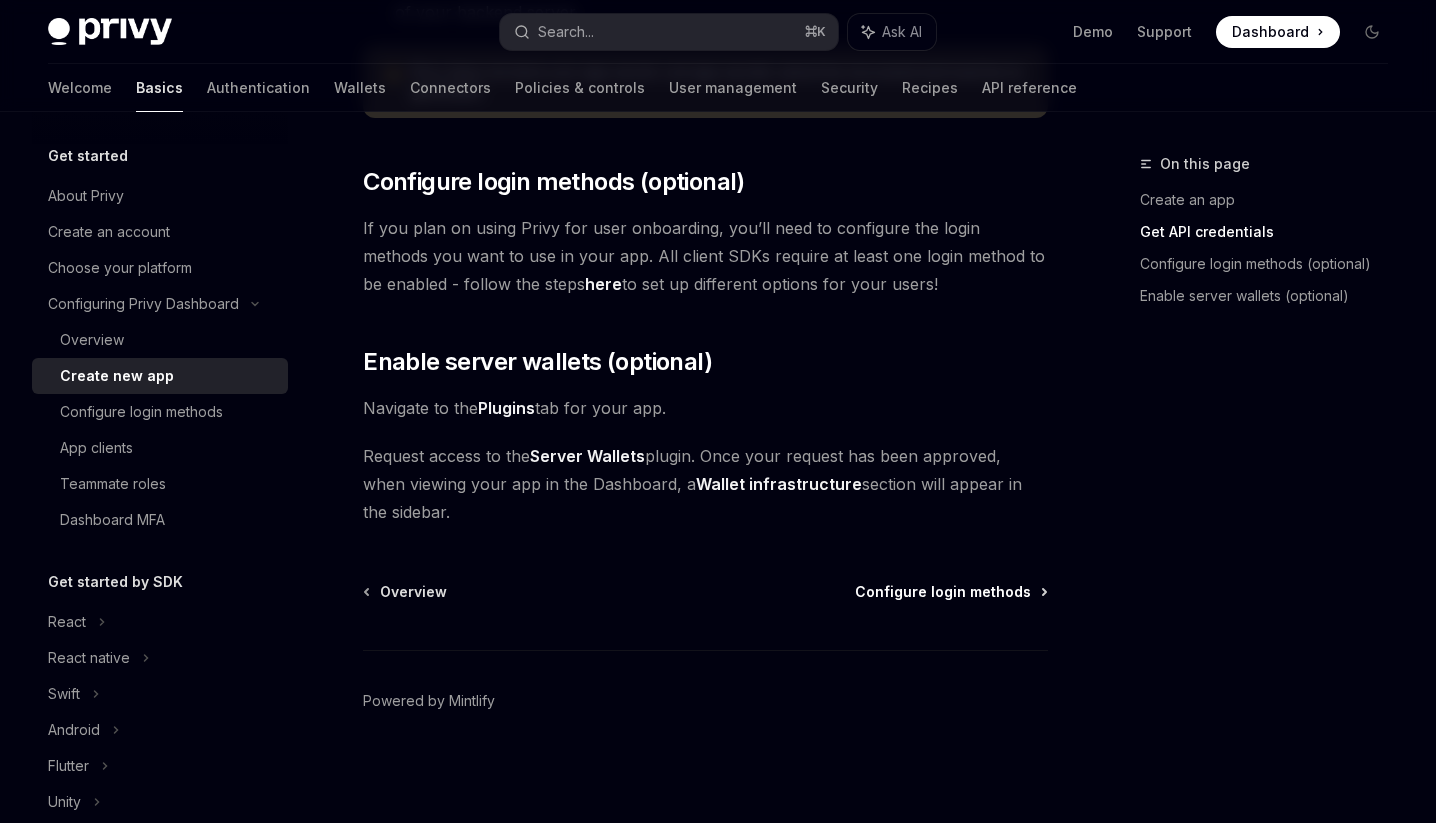 click on "Configure login methods" at bounding box center (943, 592) 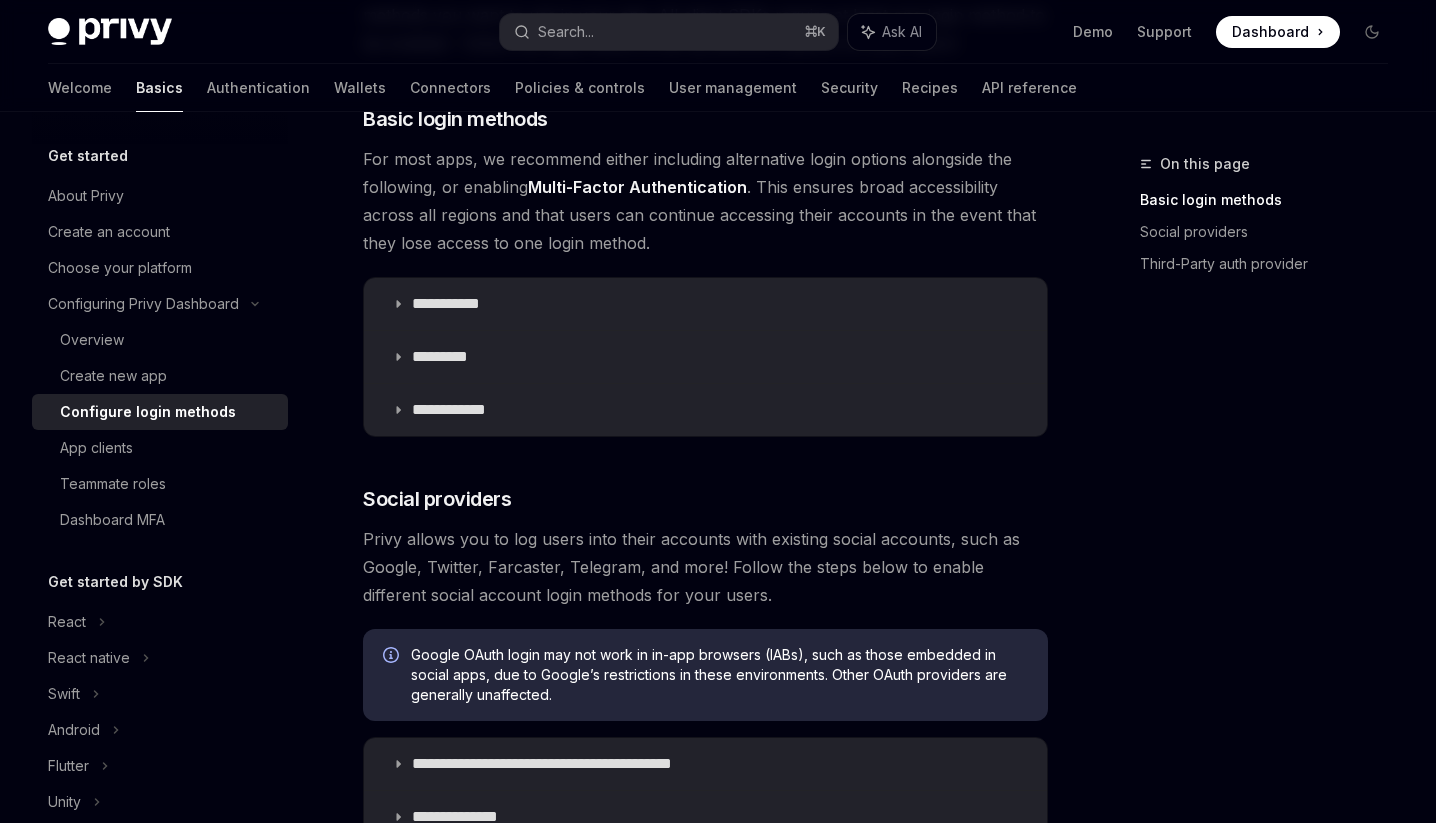 scroll, scrollTop: 288, scrollLeft: 0, axis: vertical 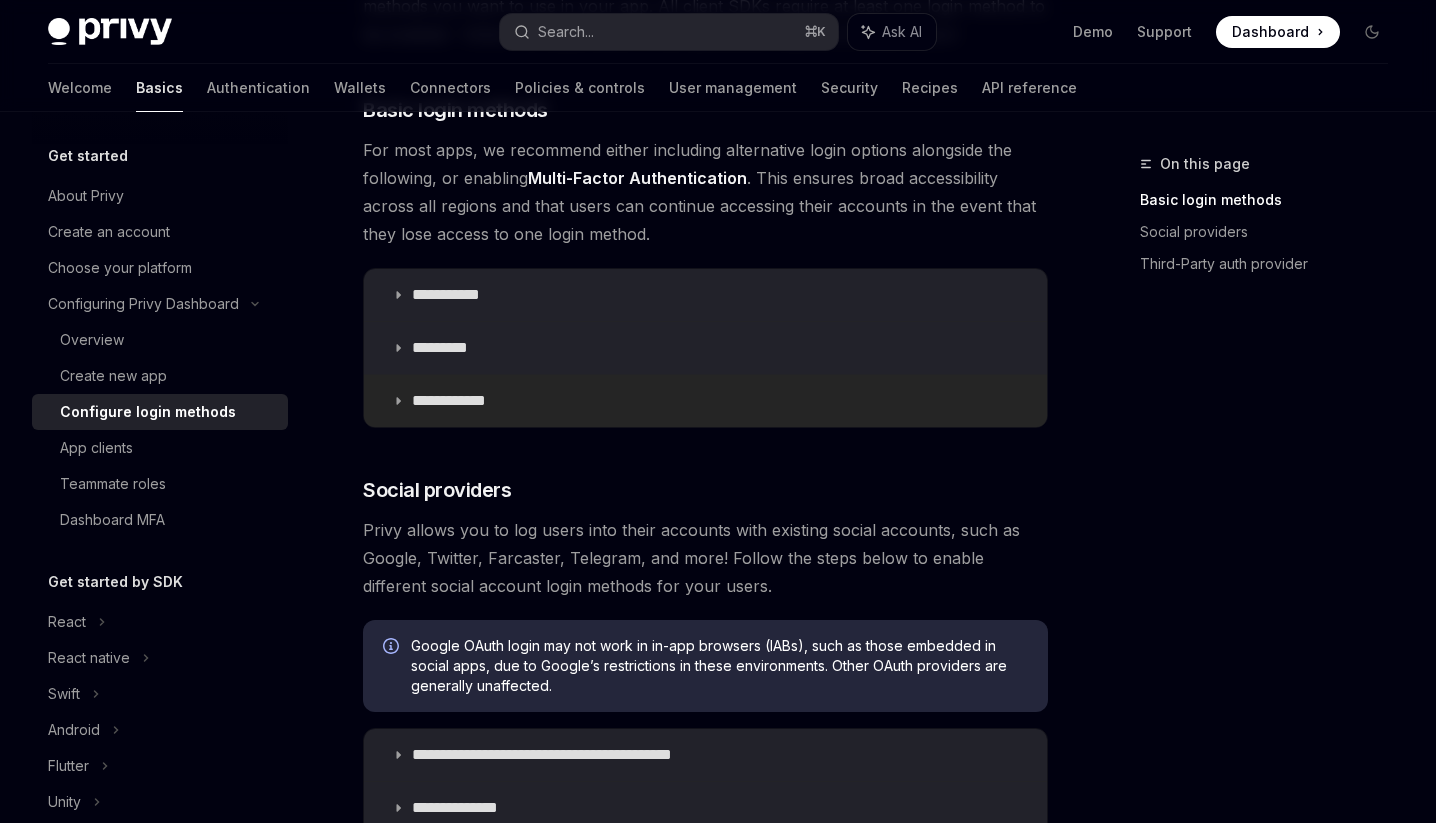 click on "**********" at bounding box center (705, 401) 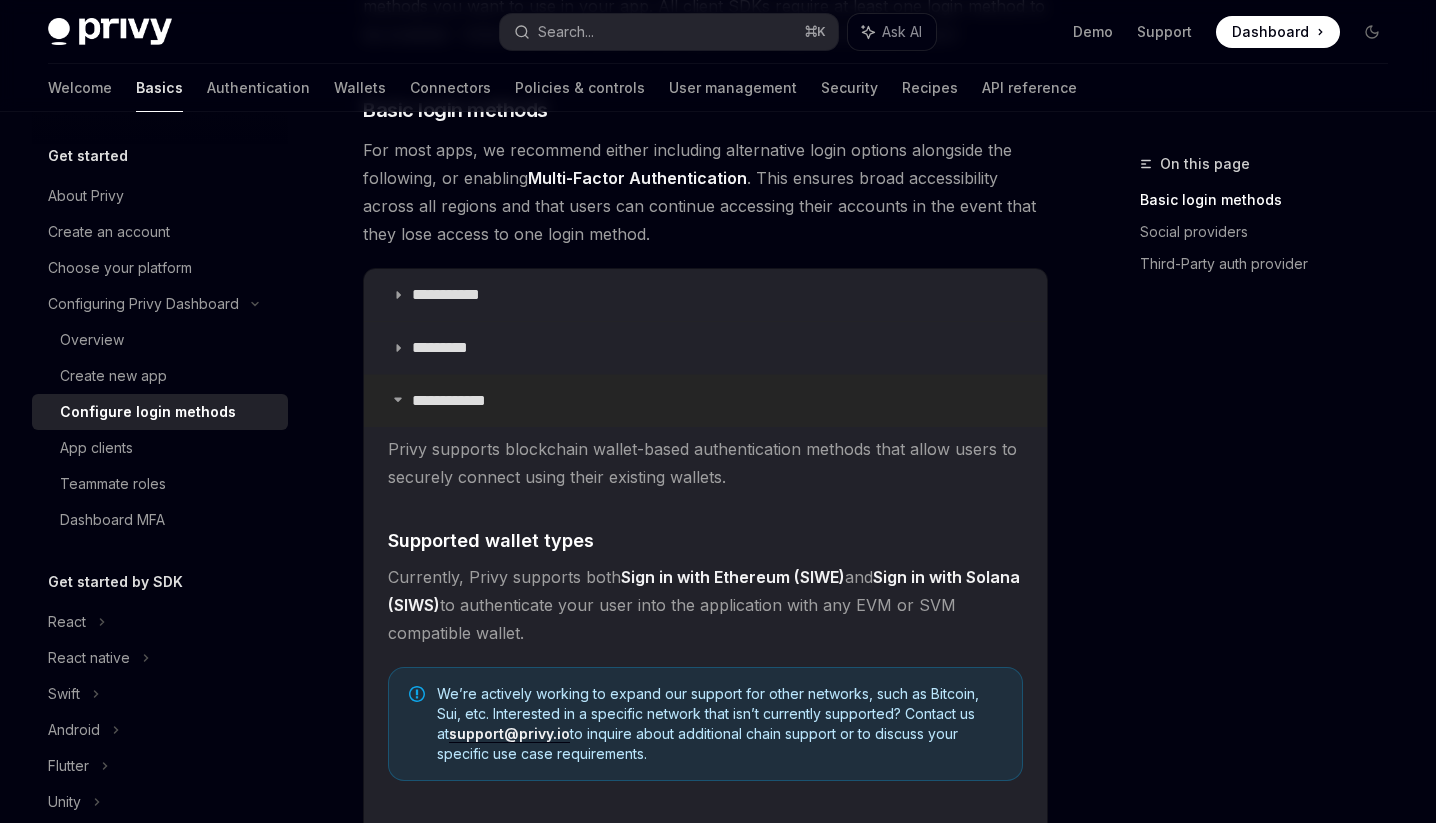 click on "**********" at bounding box center [705, 401] 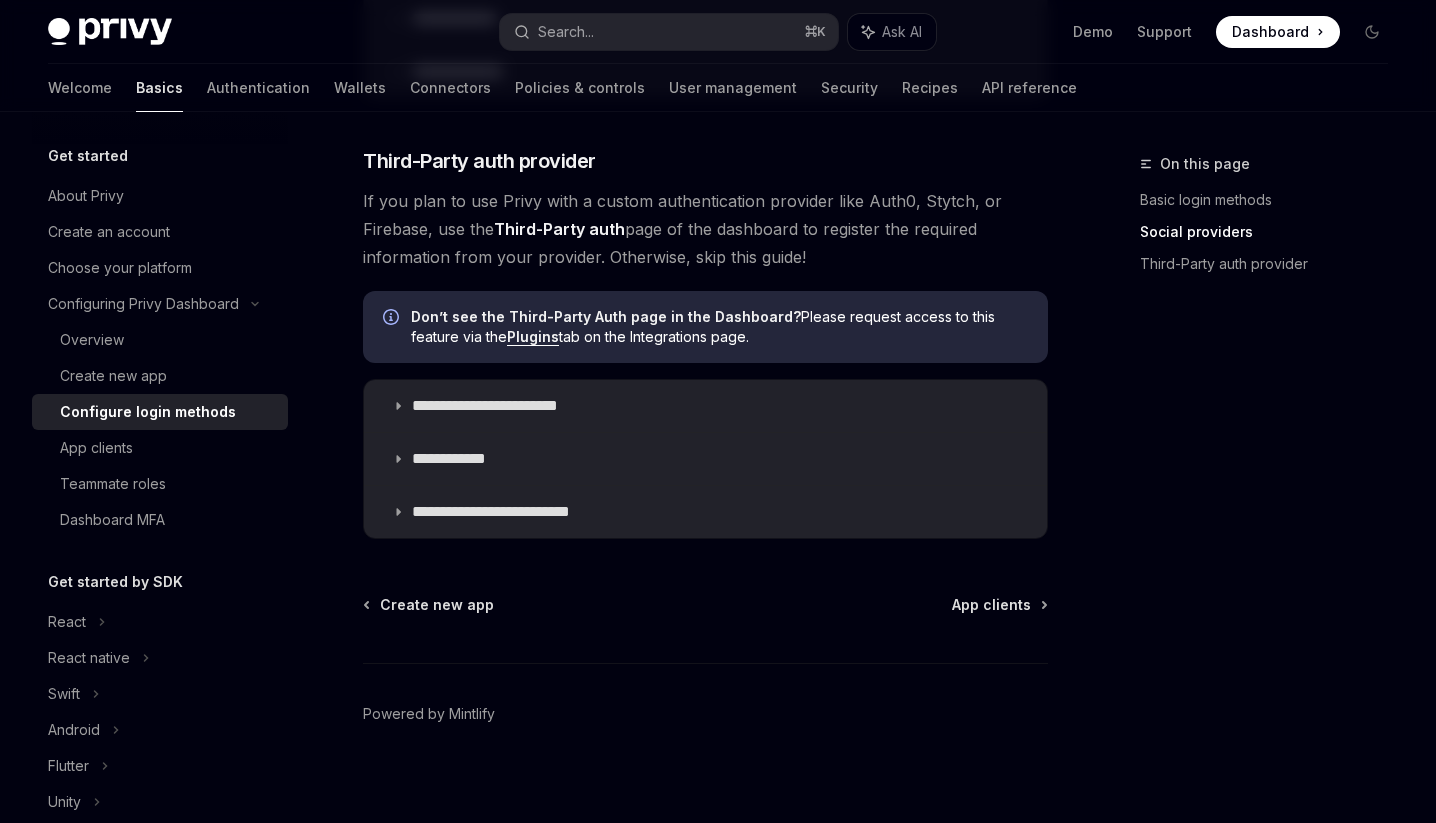 scroll, scrollTop: 1090, scrollLeft: 0, axis: vertical 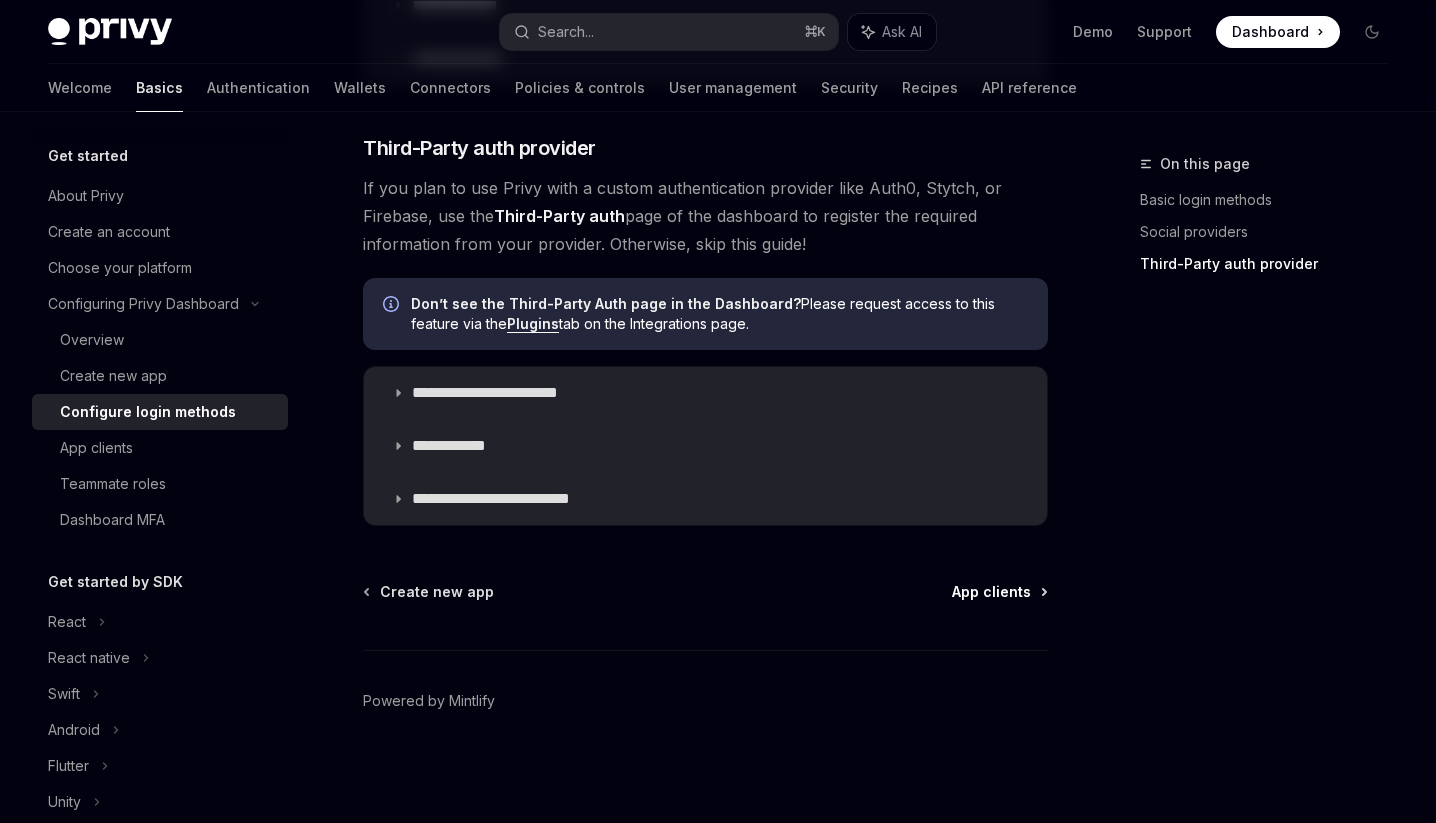 click on "App clients" at bounding box center [991, 592] 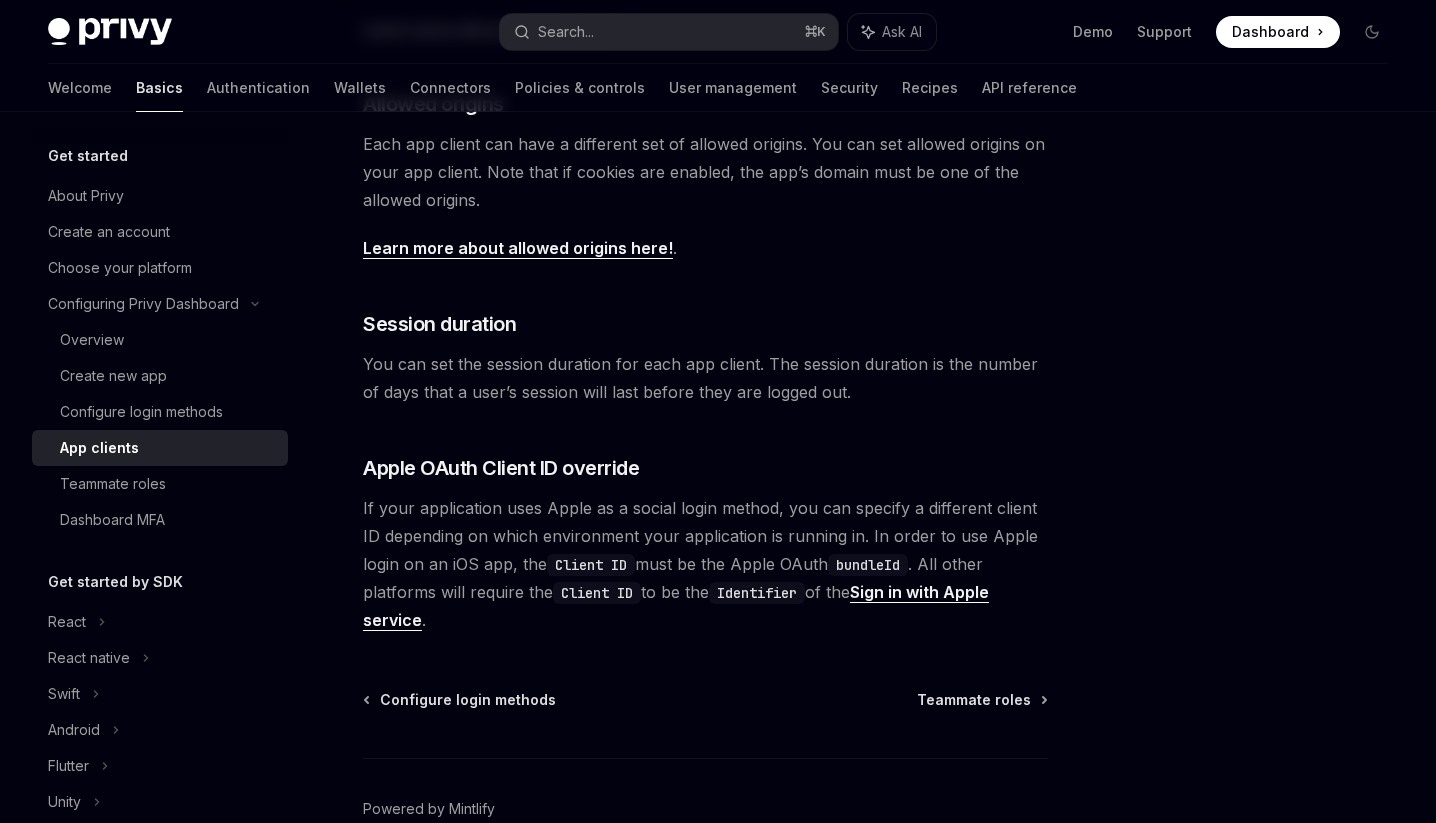 scroll, scrollTop: 774, scrollLeft: 0, axis: vertical 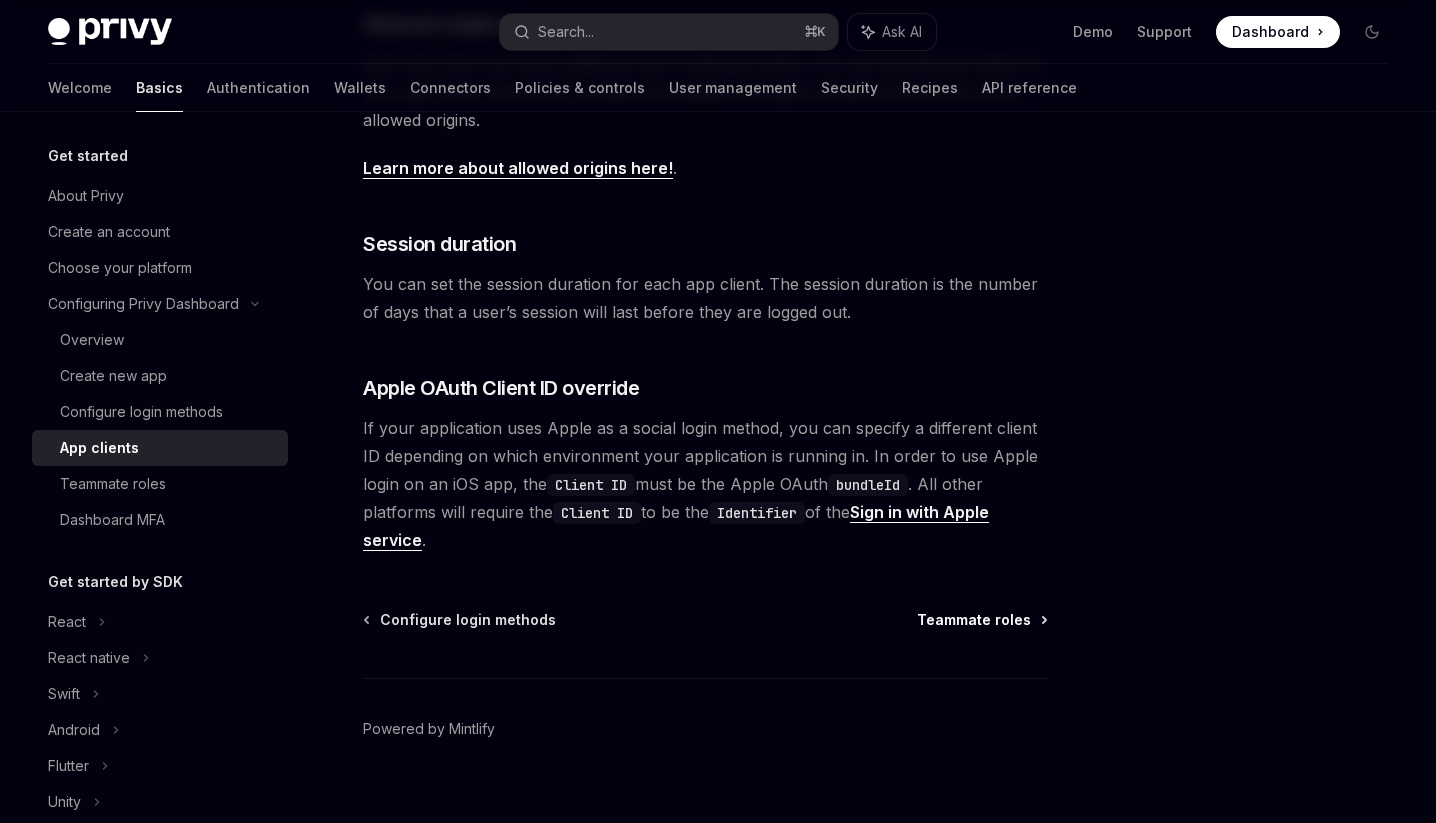 click on "Teammate roles" at bounding box center [974, 620] 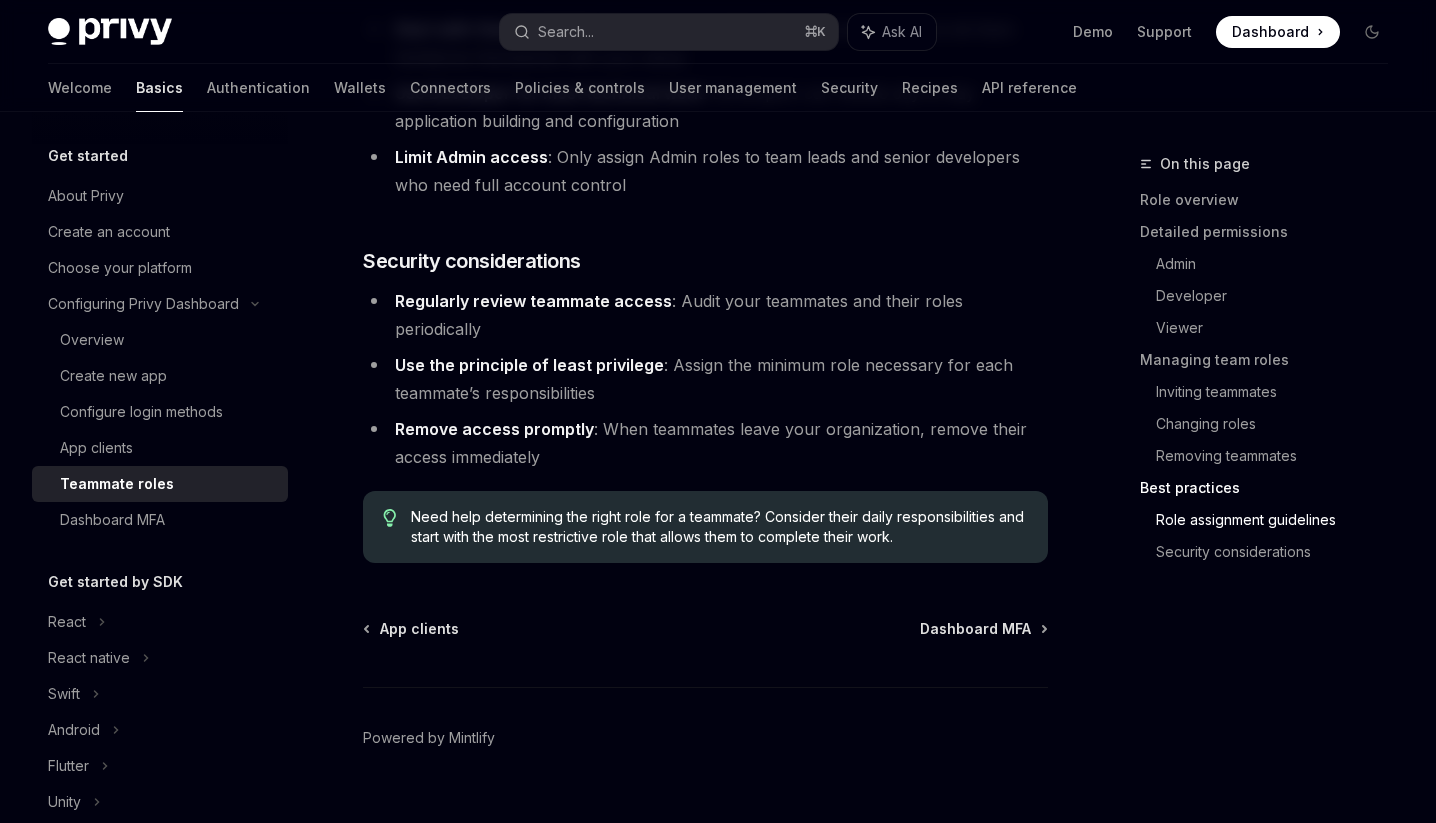 scroll, scrollTop: 3656, scrollLeft: 0, axis: vertical 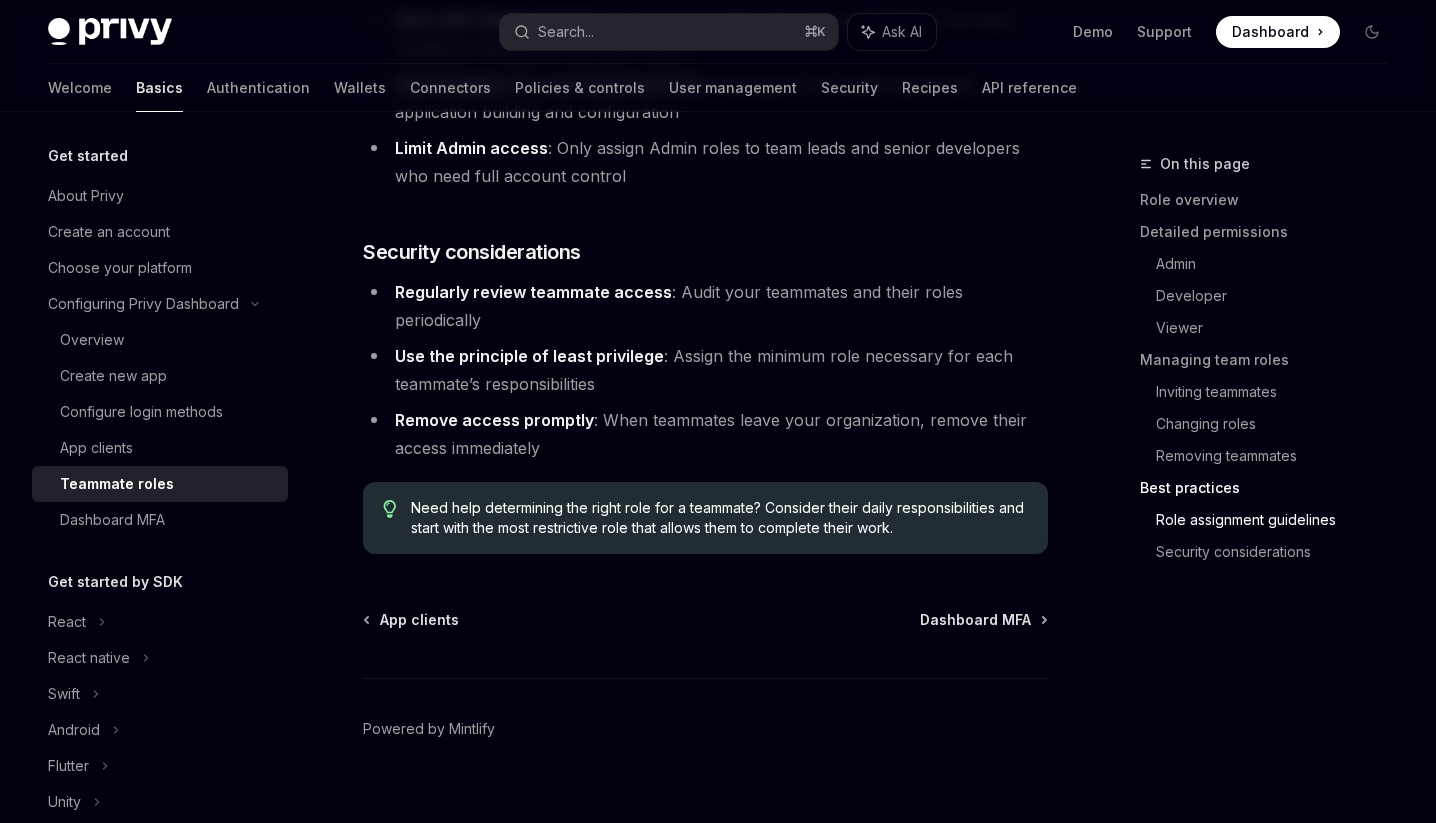 click on "App clients Dashboard MFA Powered by Mintlify" at bounding box center (705, 730) 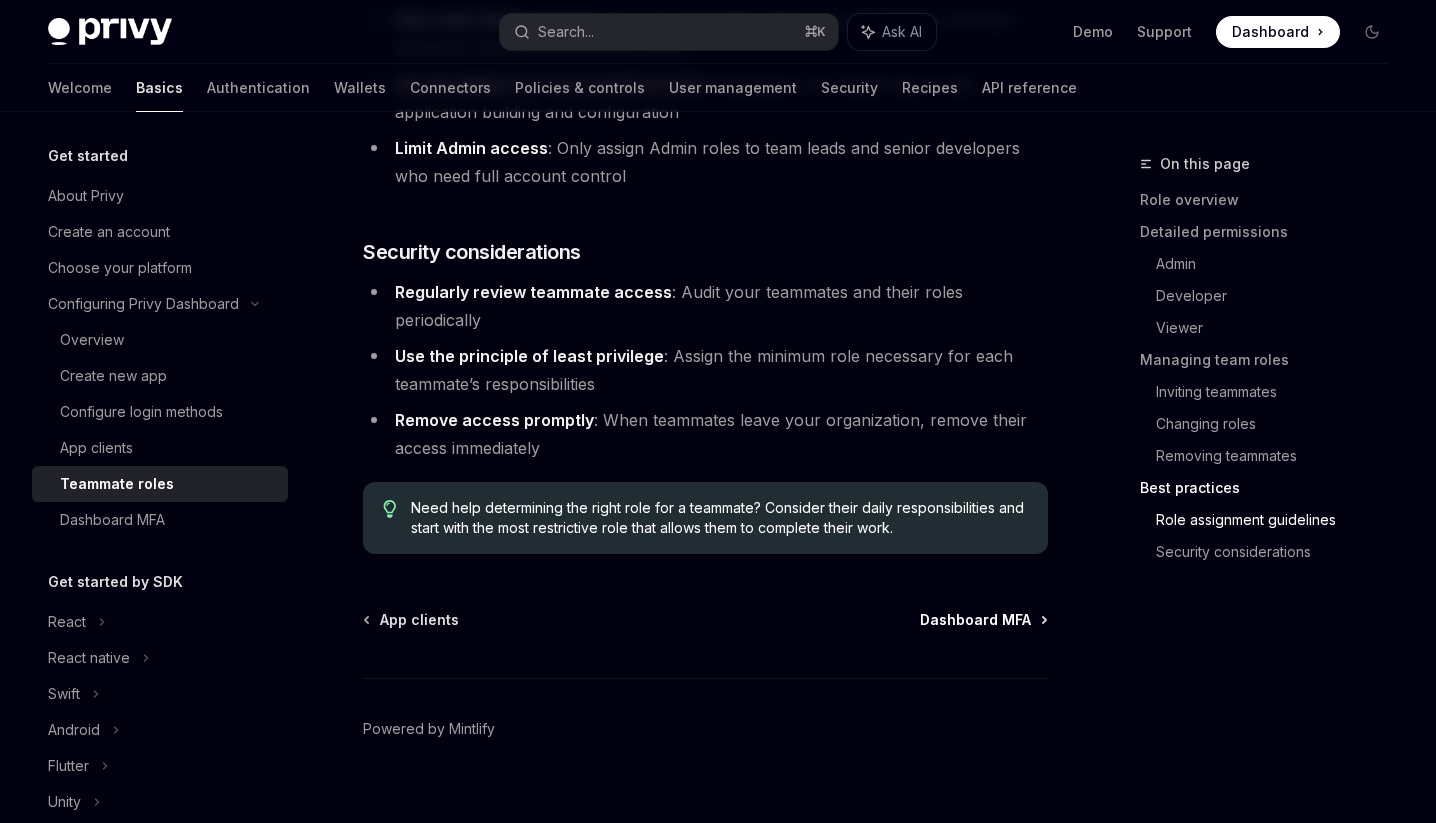 click on "Dashboard MFA" at bounding box center [975, 620] 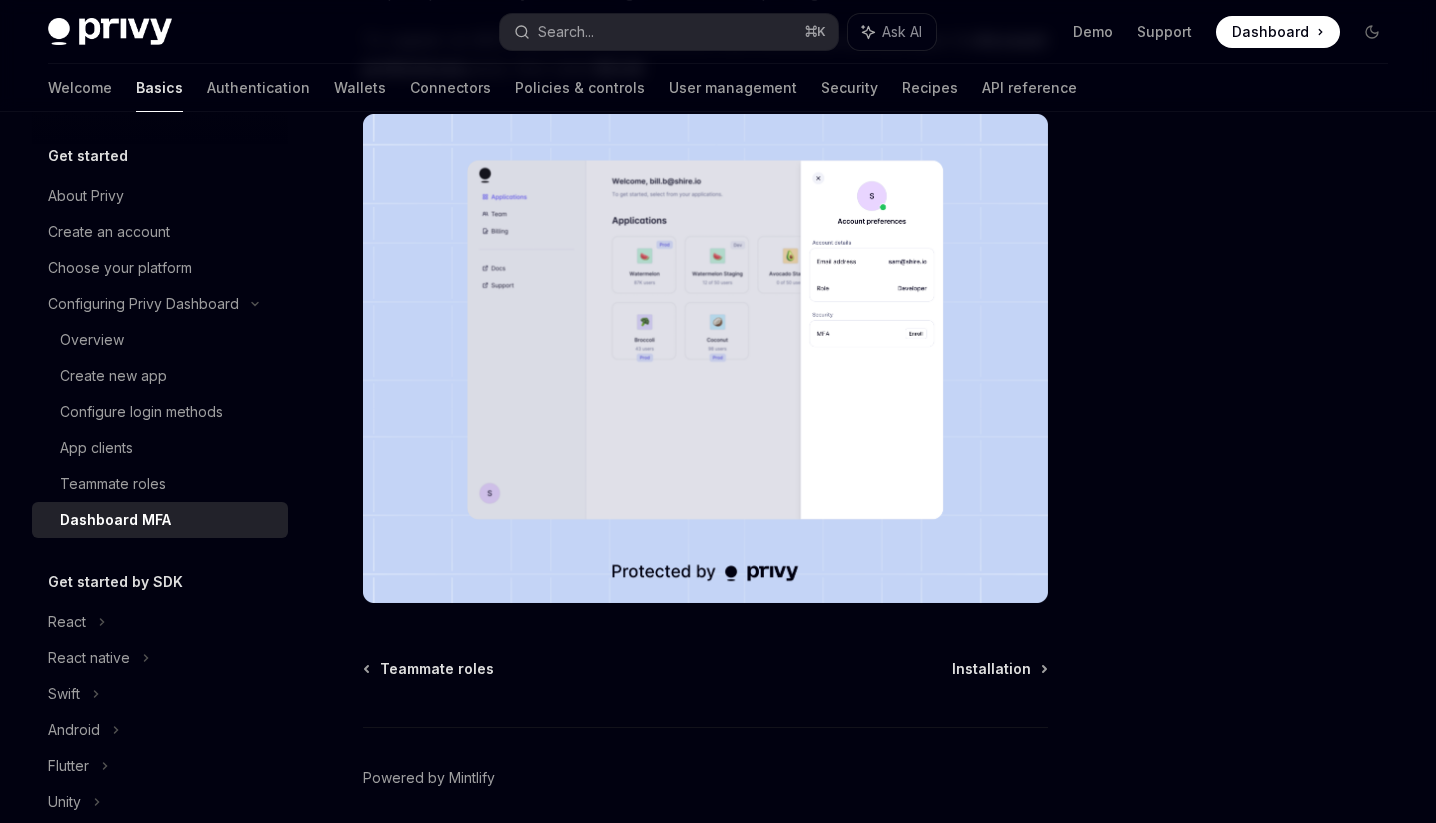 scroll, scrollTop: 407, scrollLeft: 0, axis: vertical 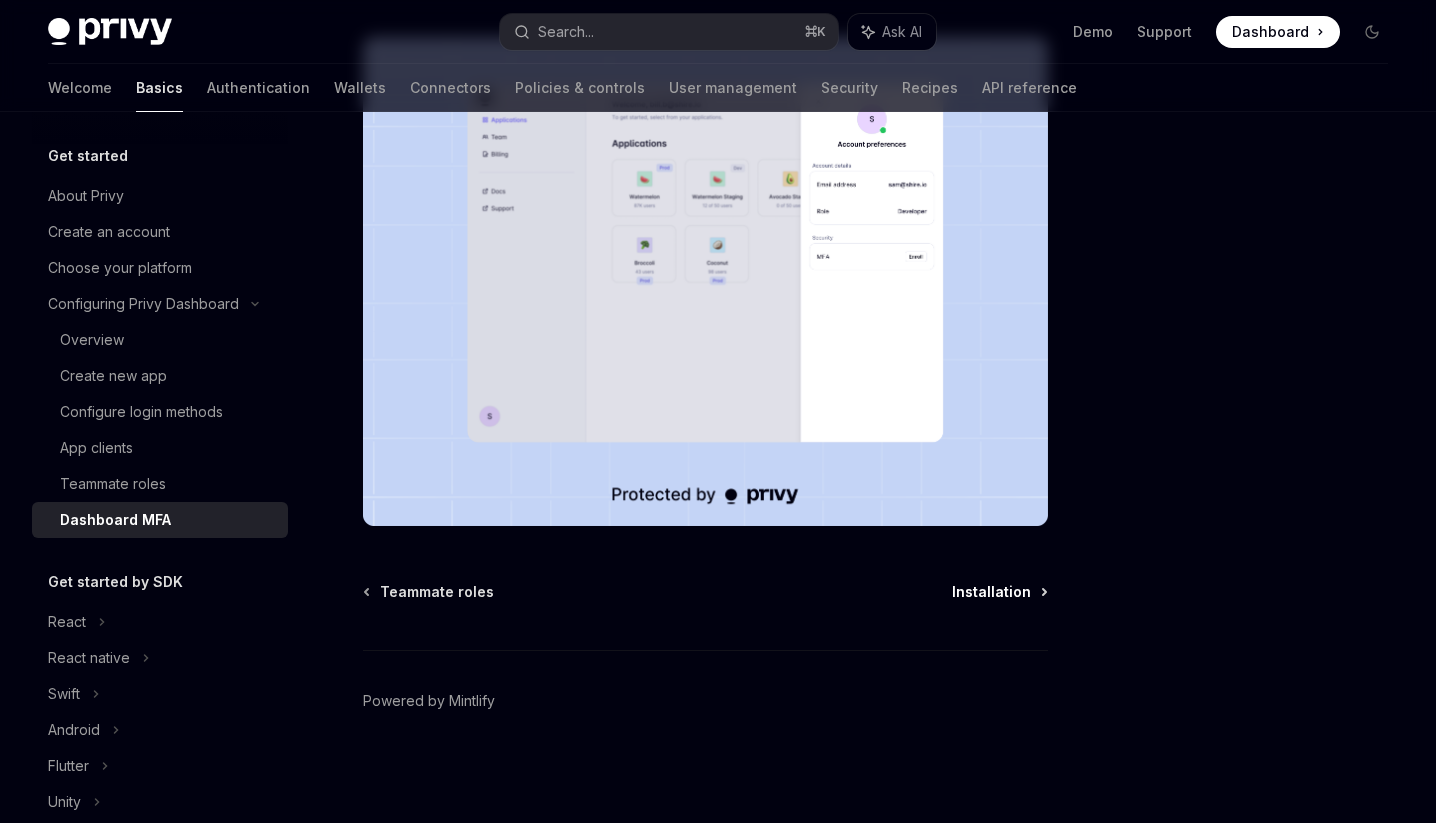 click on "Installation" at bounding box center [991, 592] 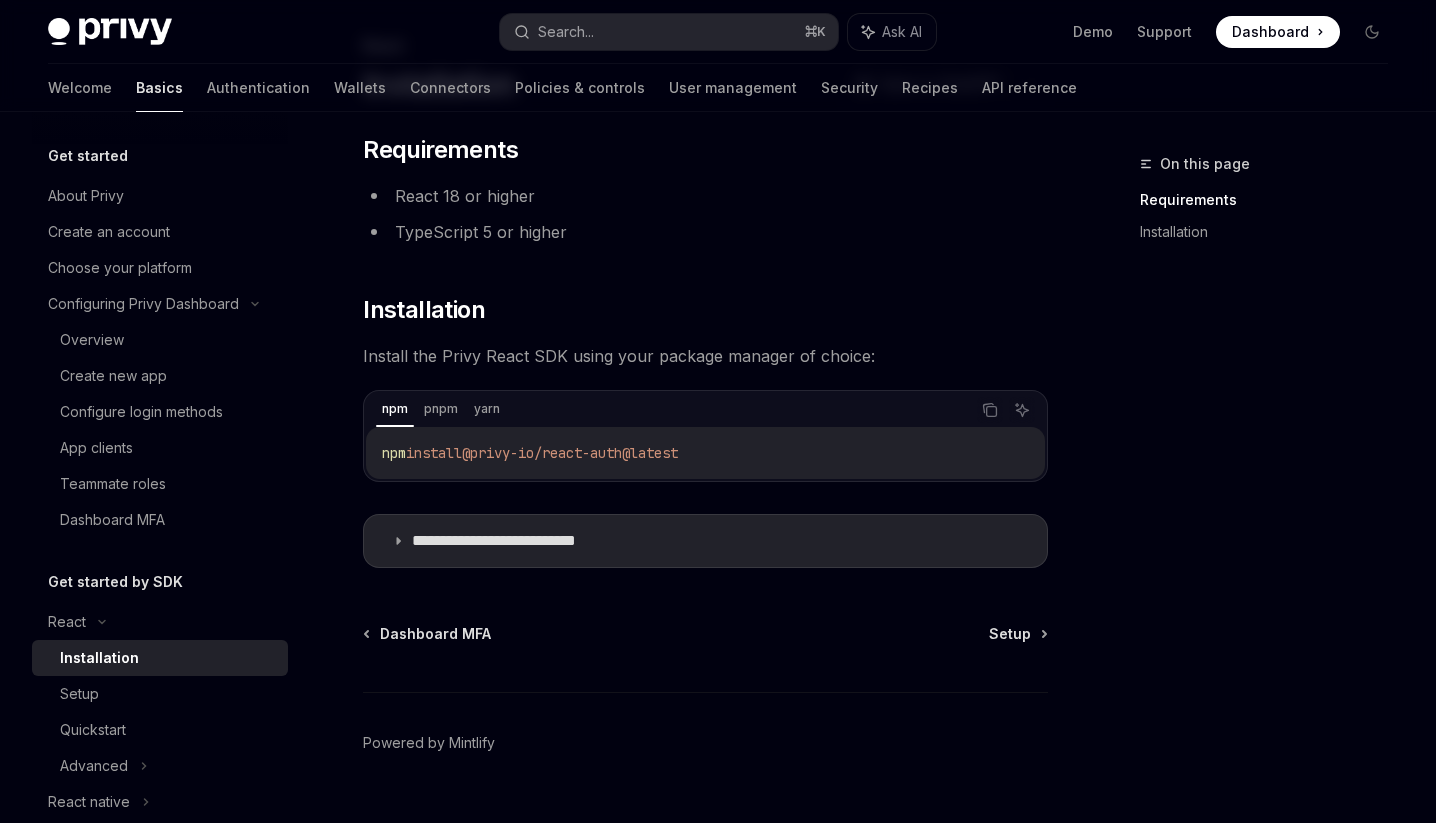 scroll, scrollTop: 139, scrollLeft: 0, axis: vertical 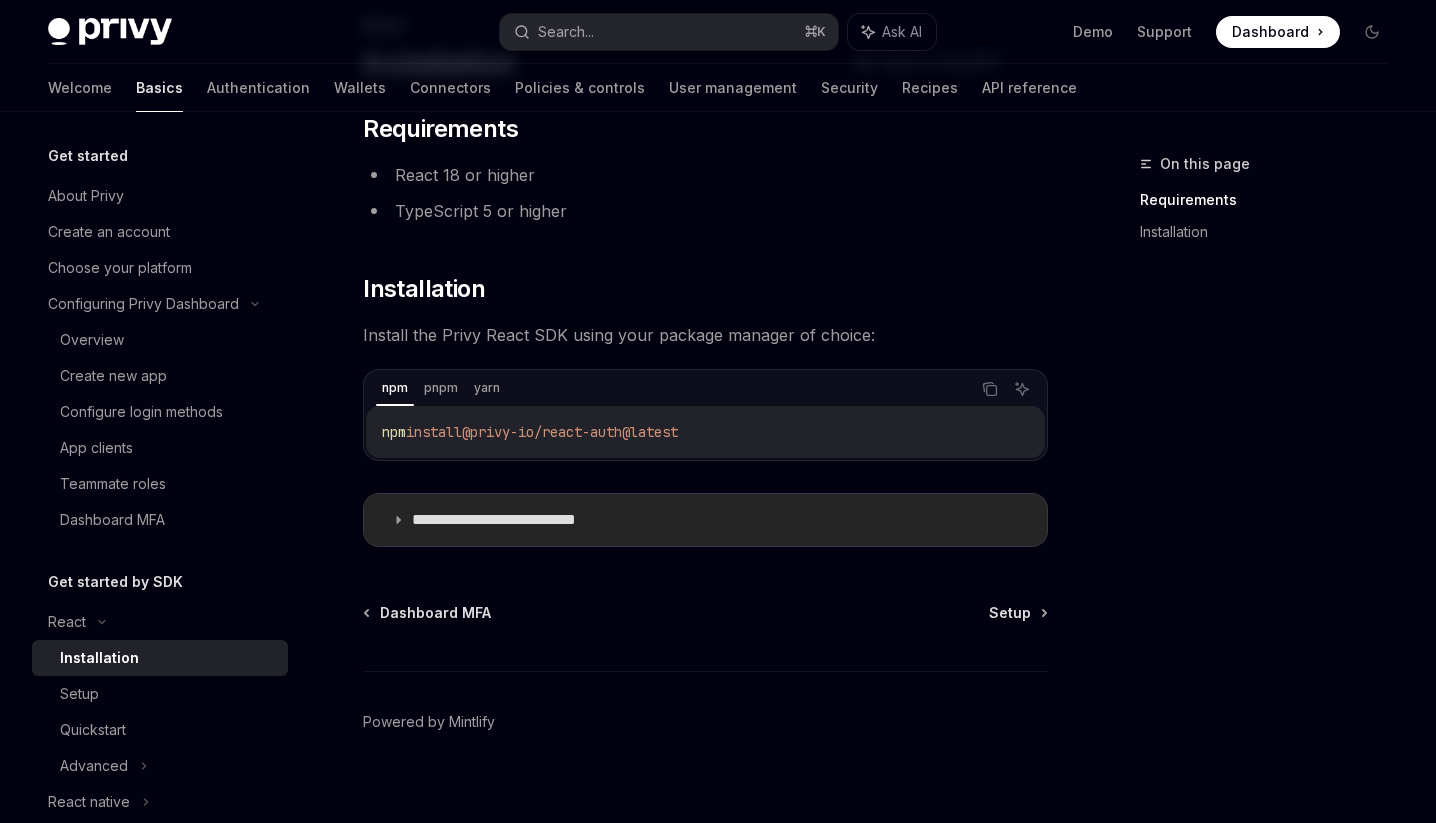click on "**********" at bounding box center [705, 520] 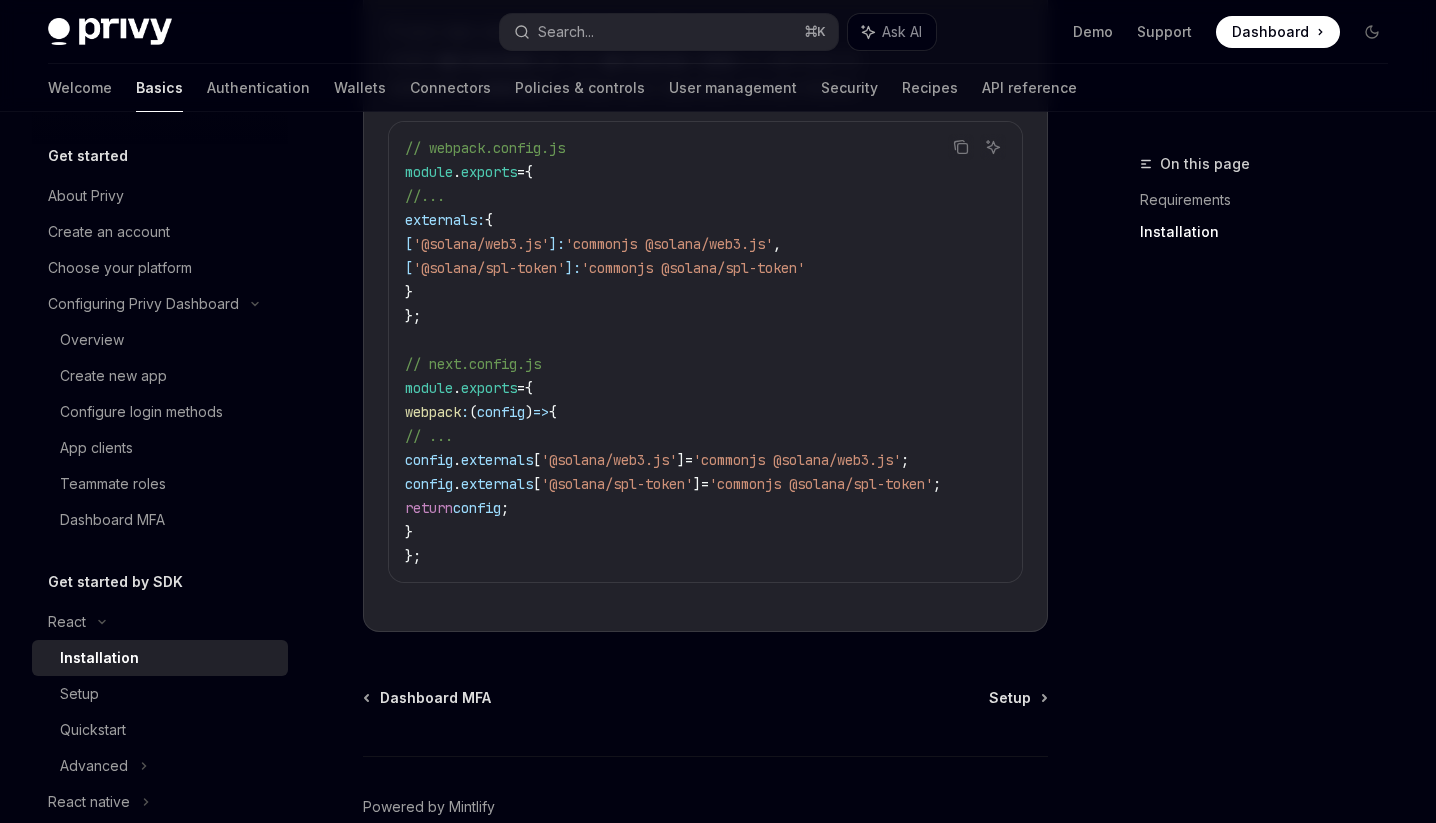 scroll, scrollTop: 790, scrollLeft: 0, axis: vertical 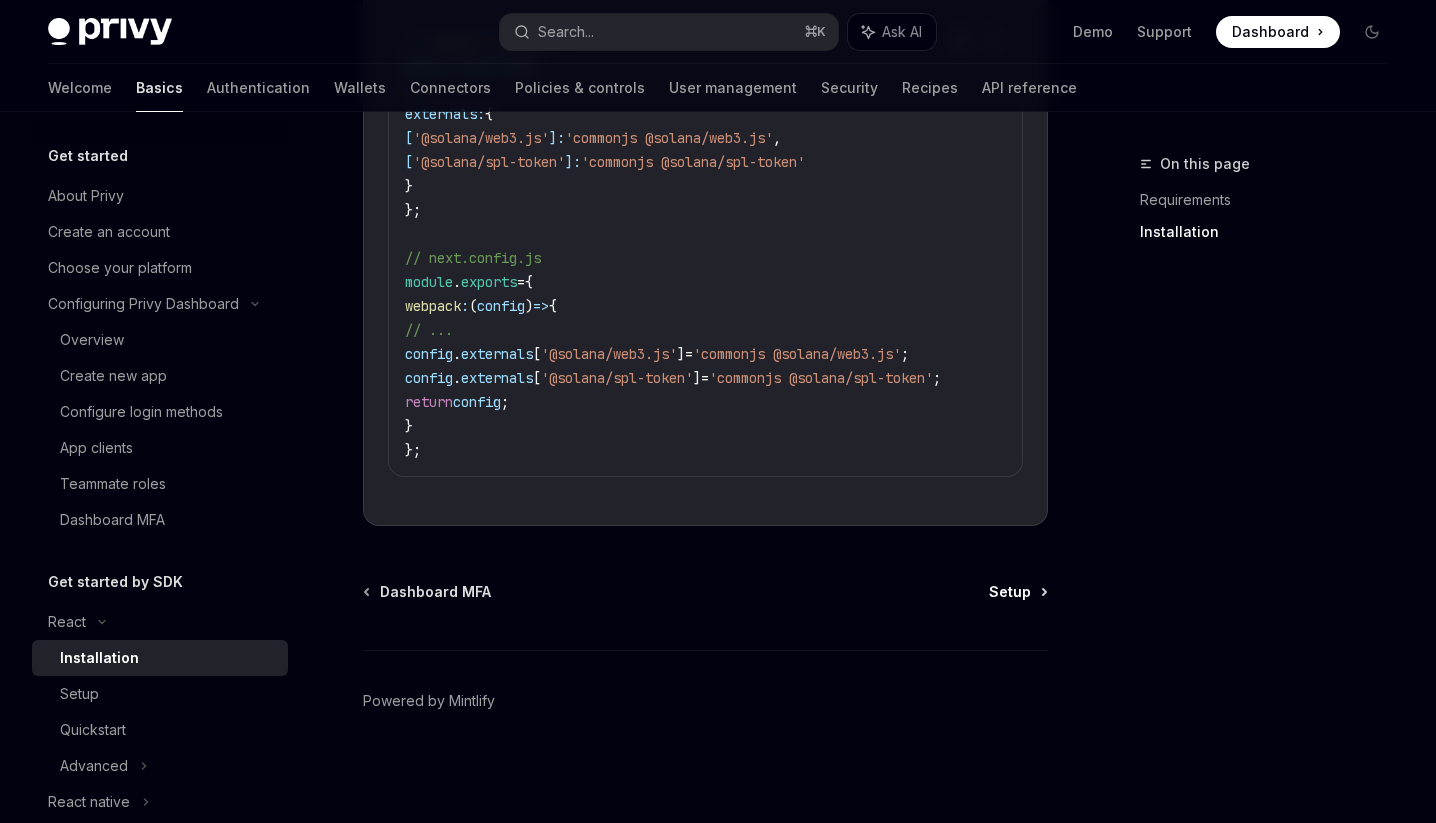 click on "Setup" at bounding box center [1010, 592] 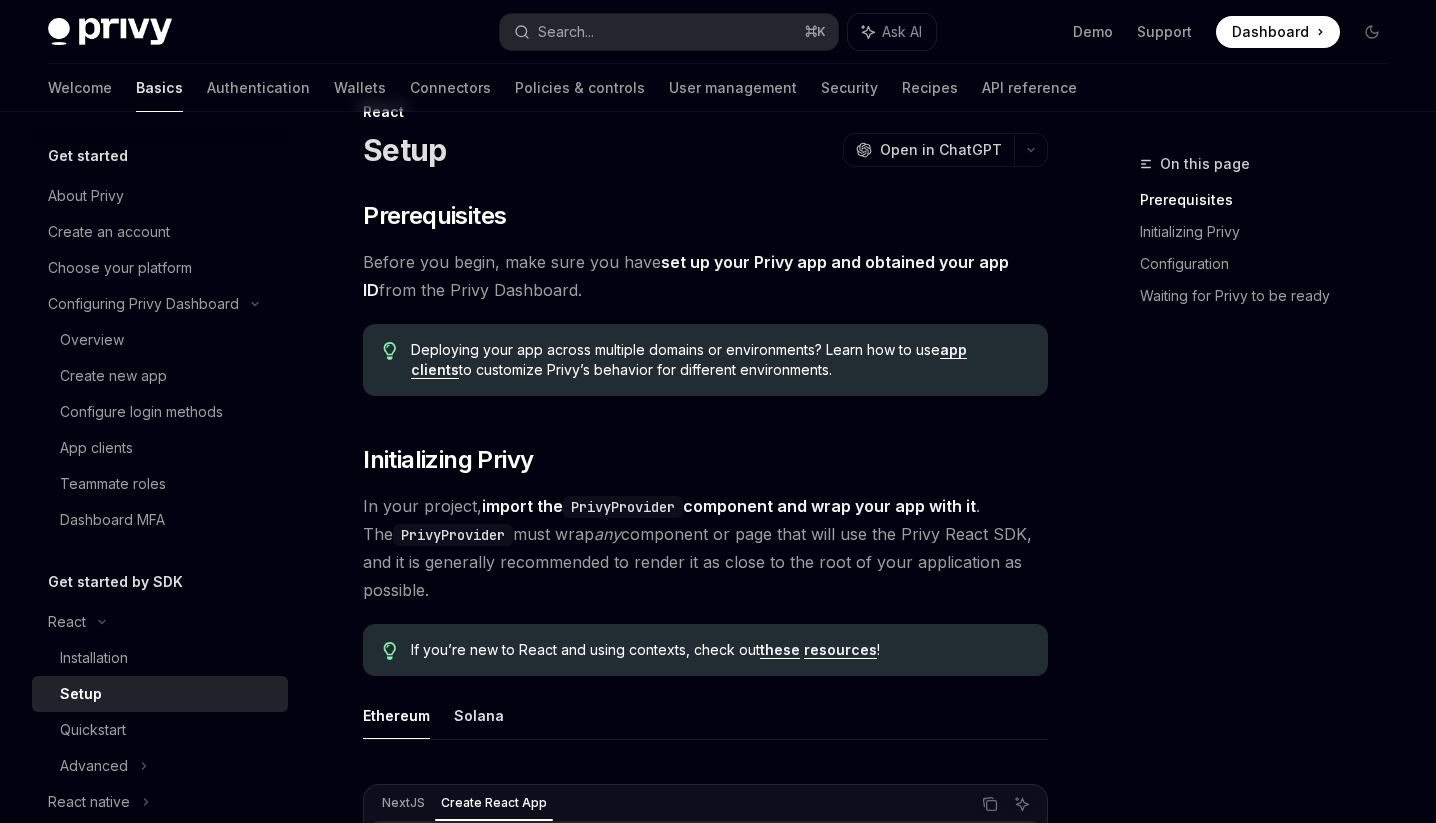 scroll, scrollTop: 35, scrollLeft: 0, axis: vertical 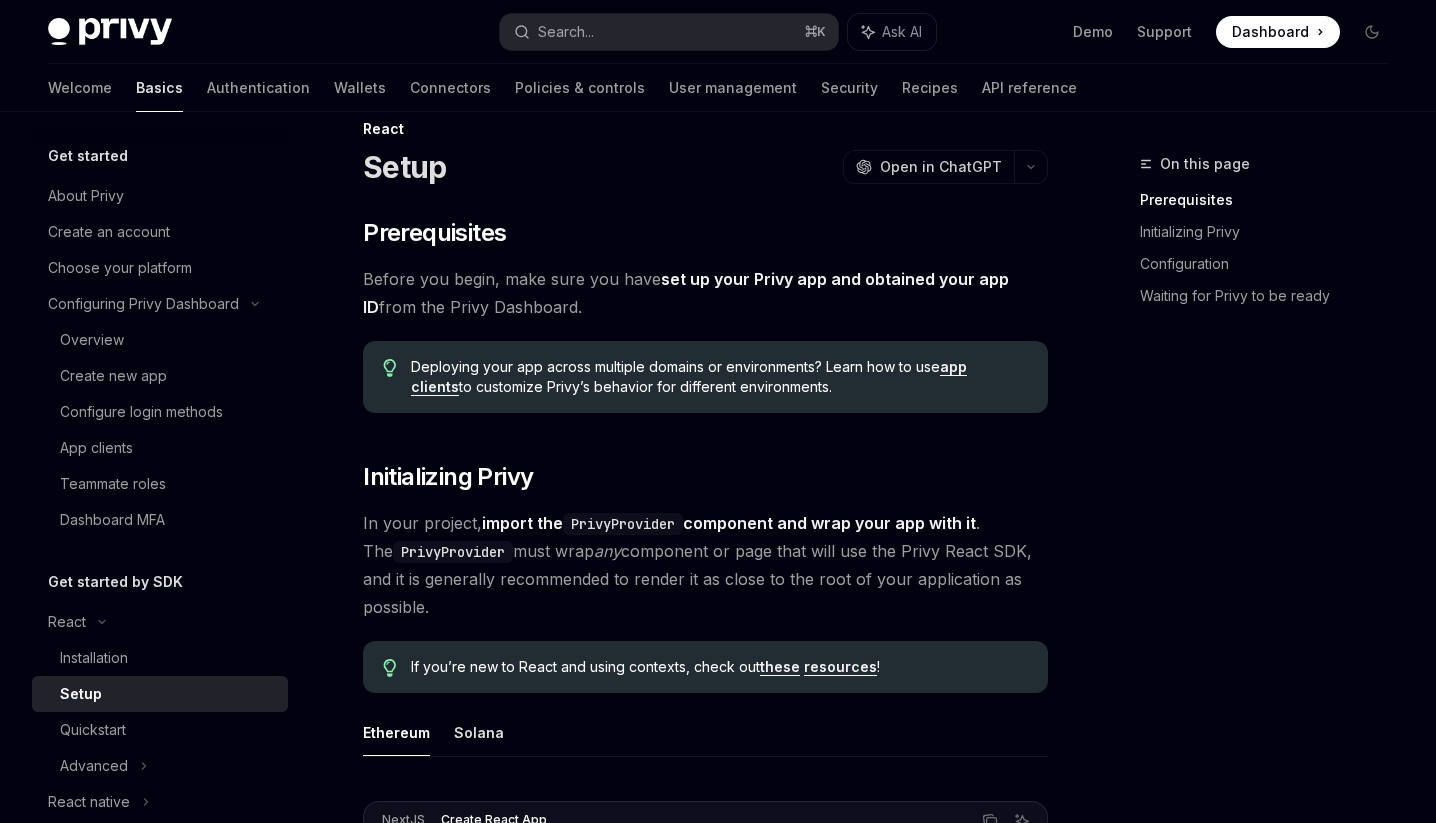 click on "app
clients" at bounding box center [689, 377] 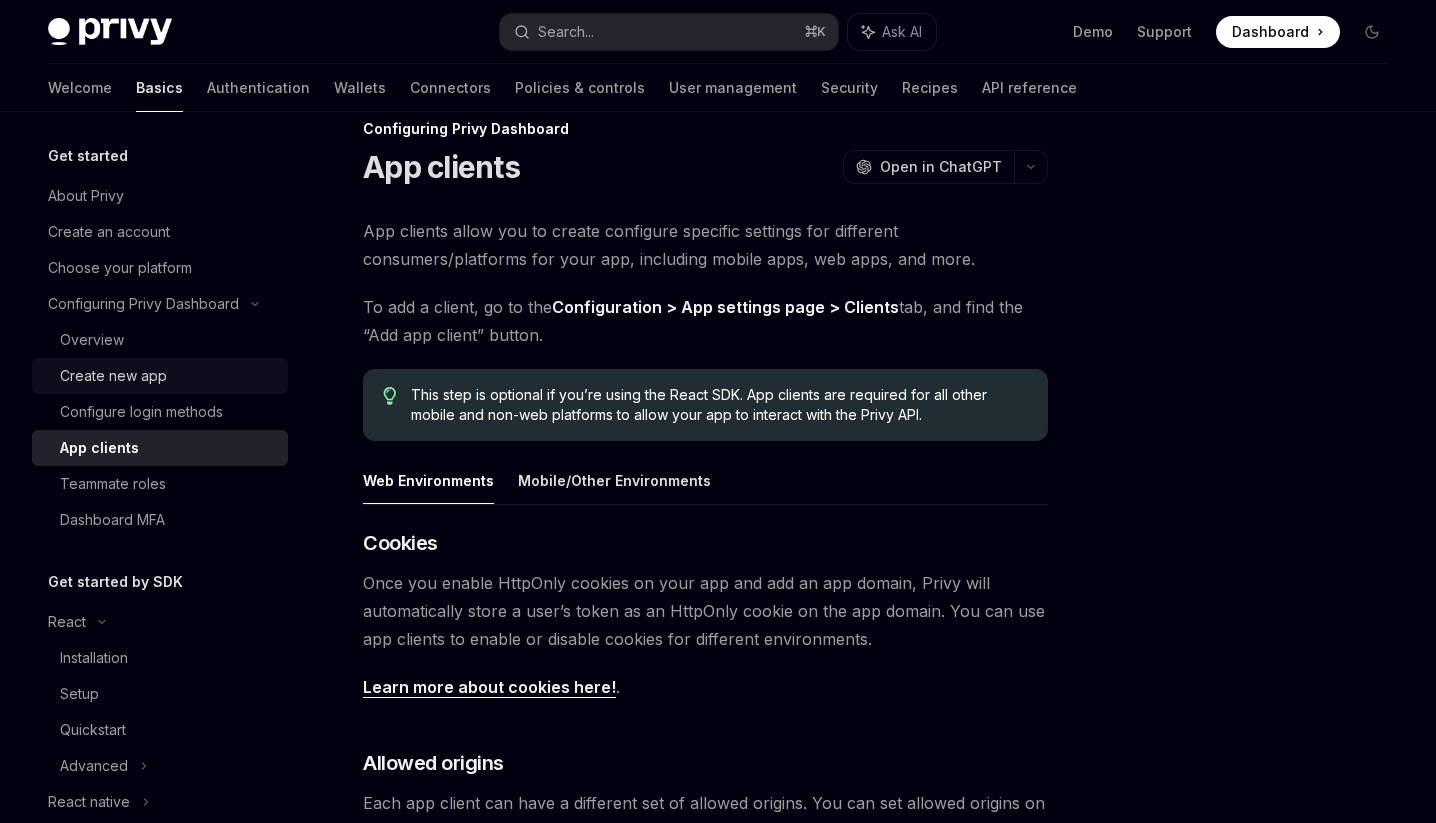 scroll, scrollTop: 0, scrollLeft: 0, axis: both 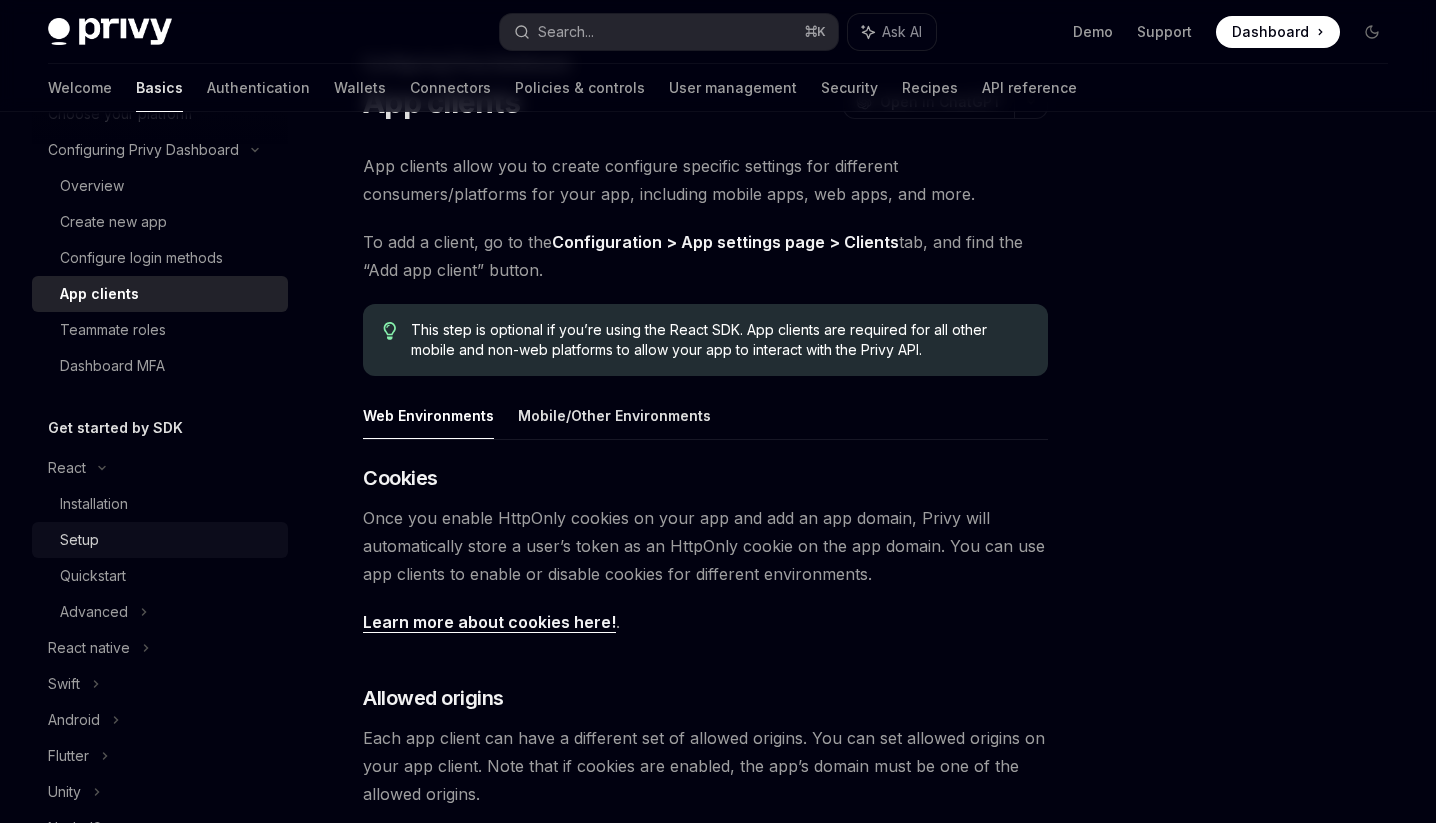 click on "Setup" at bounding box center (168, 540) 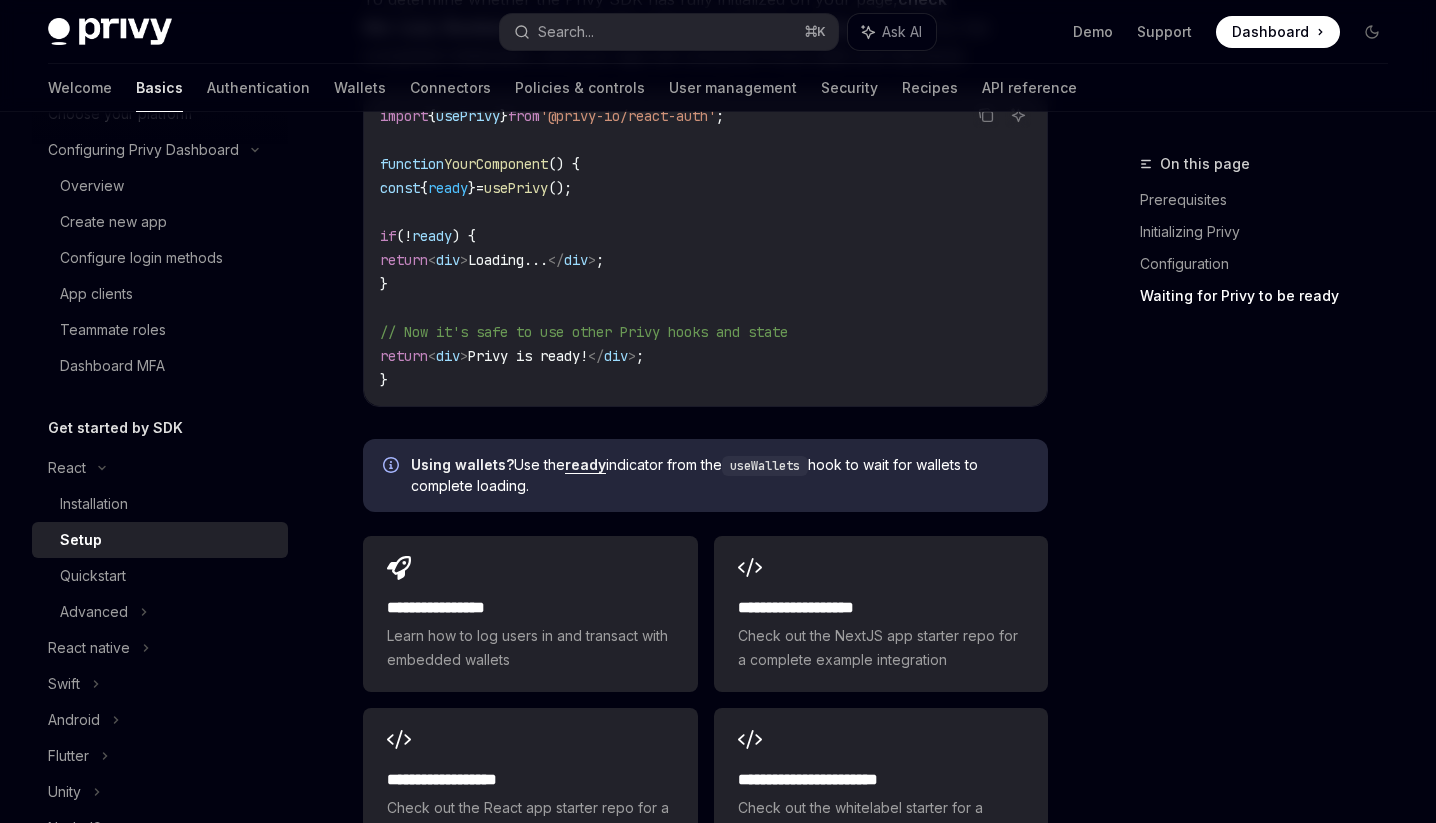 scroll, scrollTop: 2834, scrollLeft: 0, axis: vertical 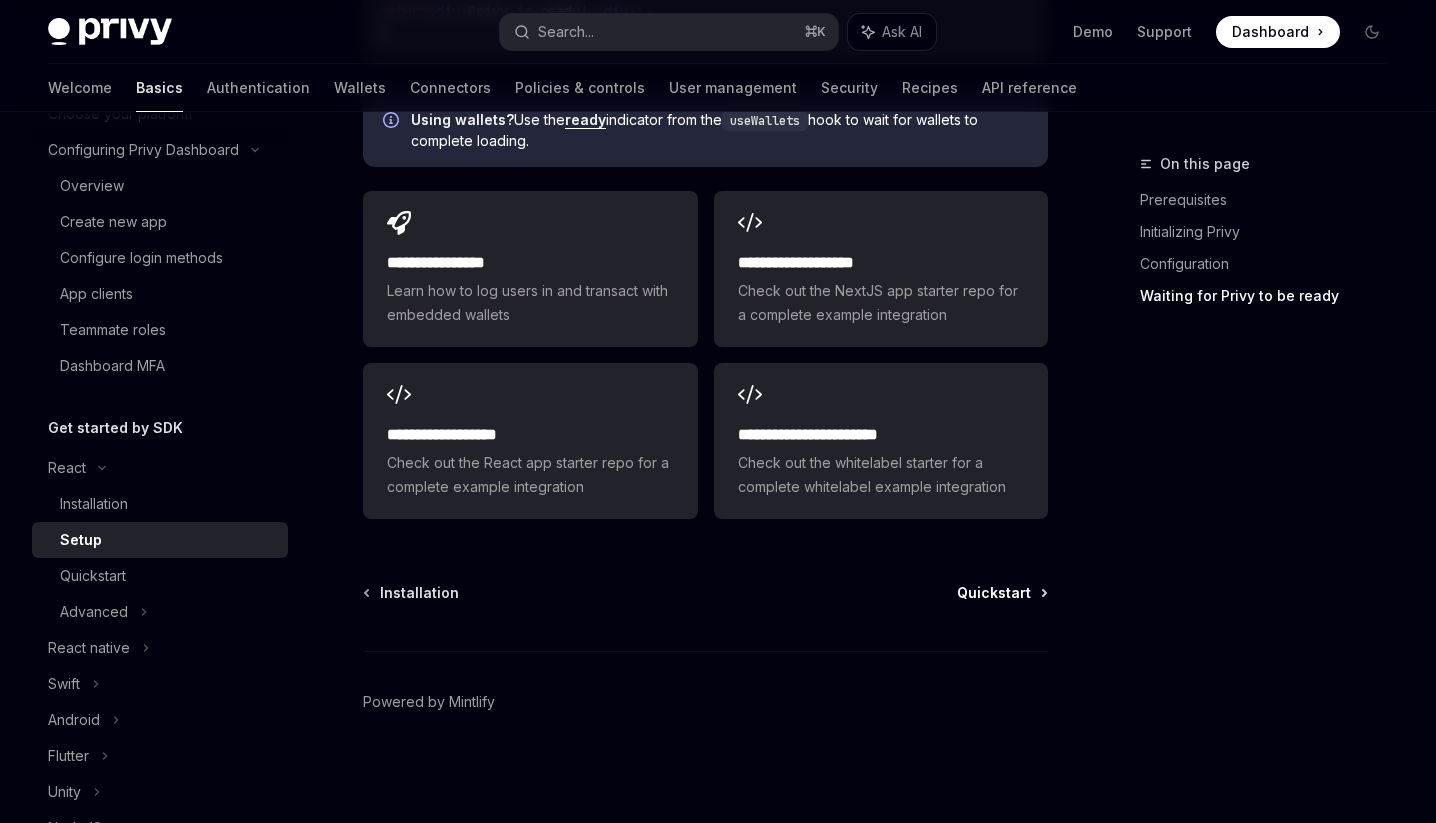 click on "Quickstart" at bounding box center [994, 593] 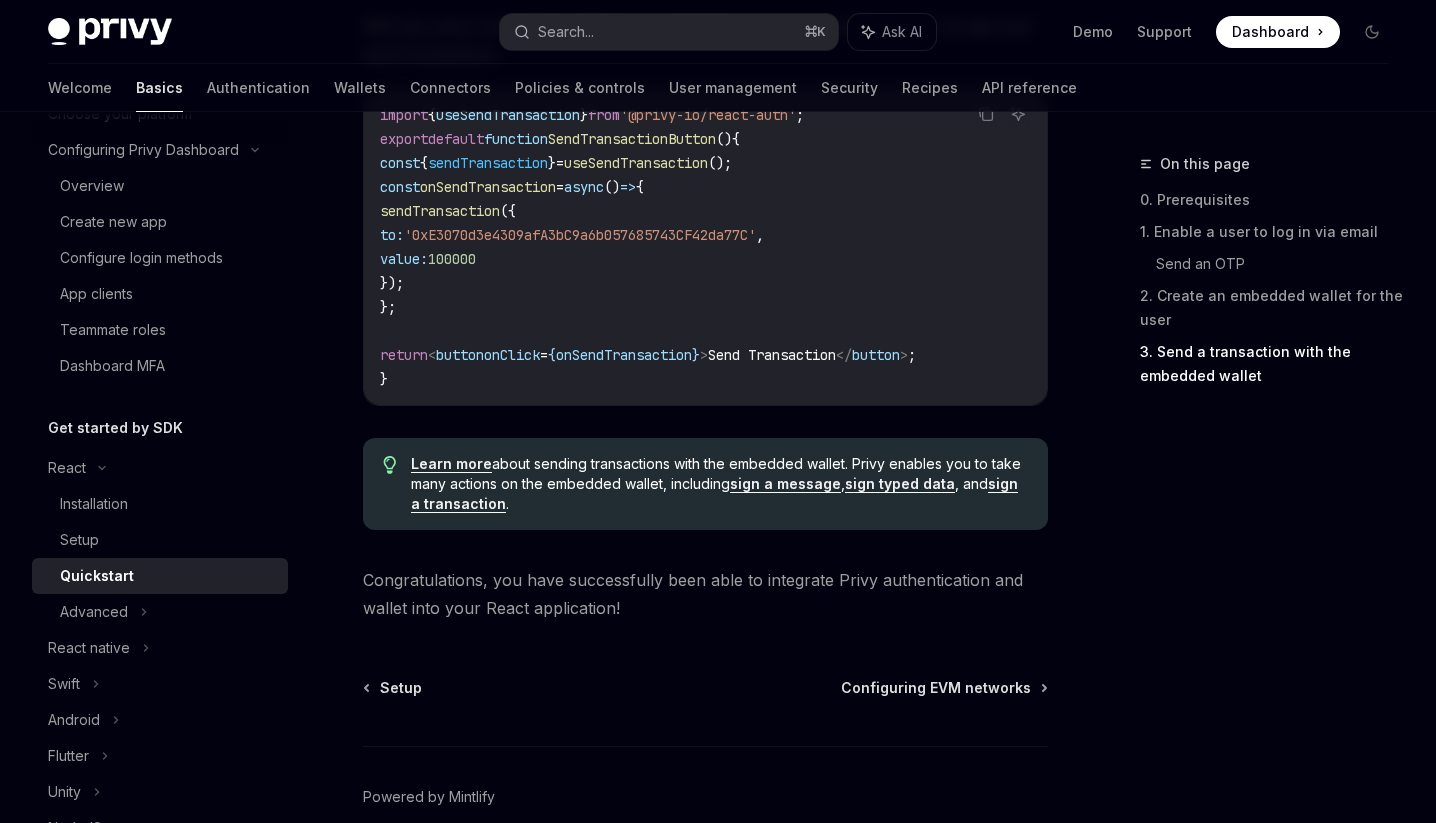 scroll, scrollTop: 2078, scrollLeft: 0, axis: vertical 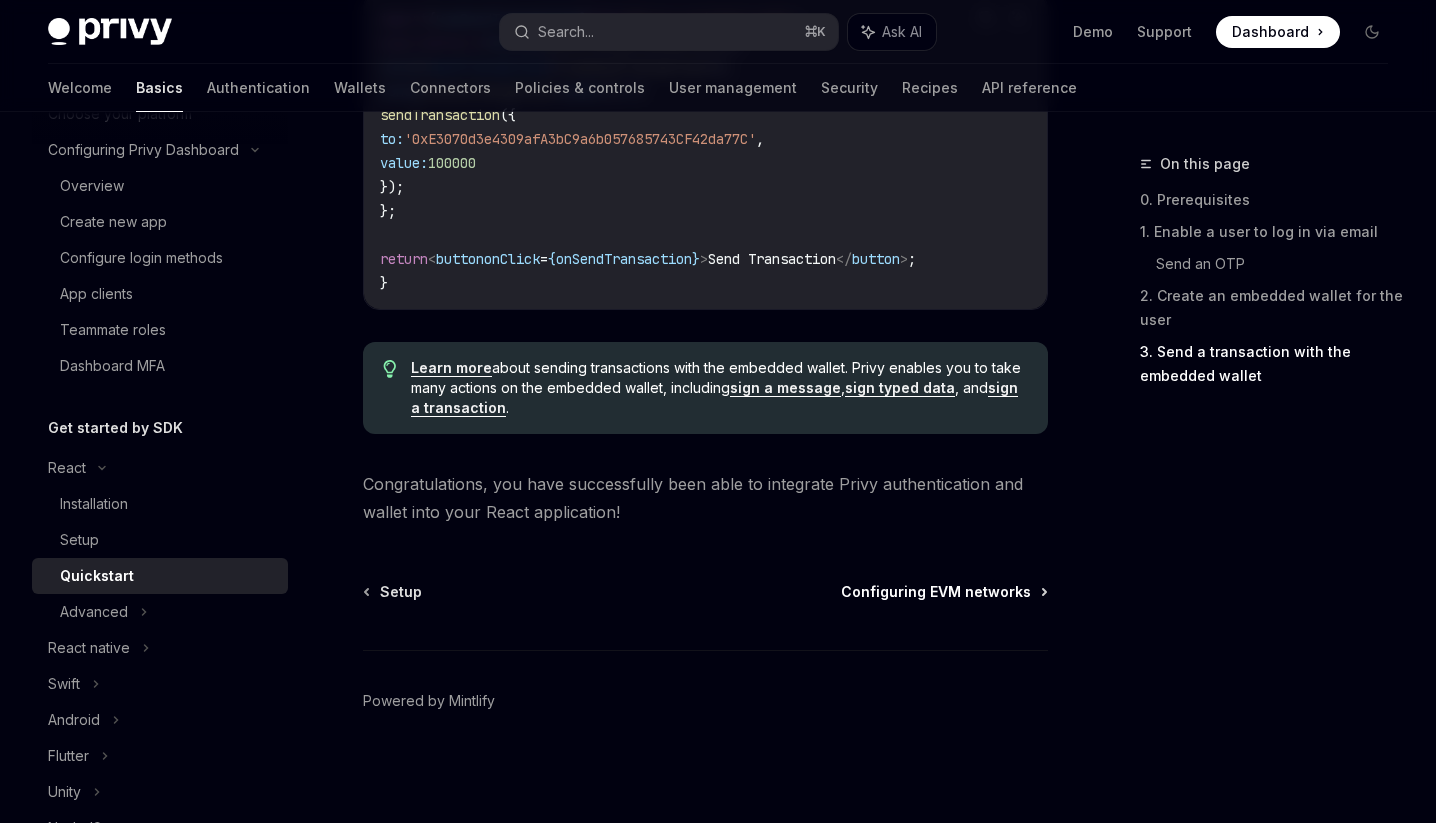 click on "Configuring EVM networks" at bounding box center [936, 592] 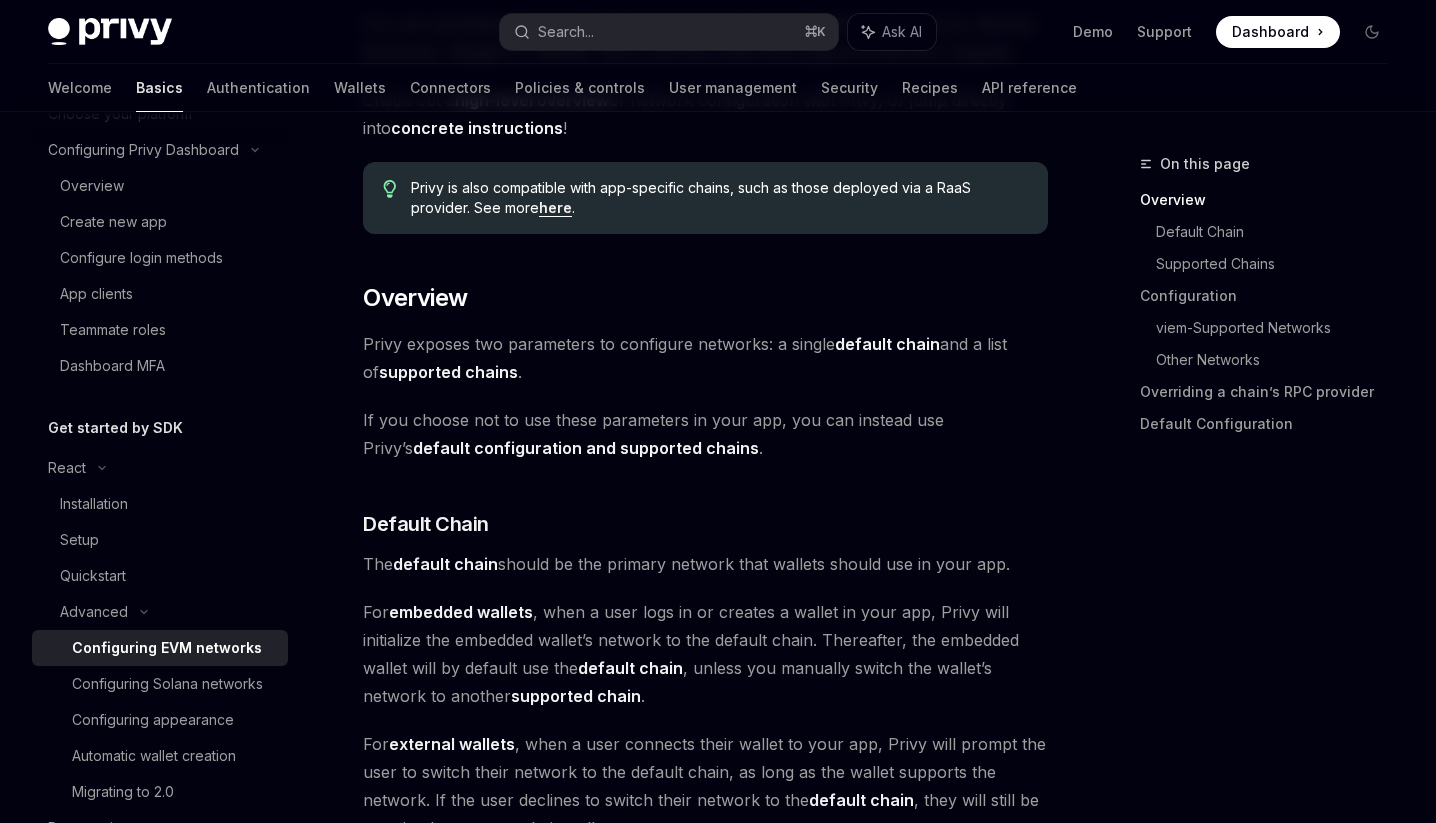 scroll, scrollTop: 341, scrollLeft: 0, axis: vertical 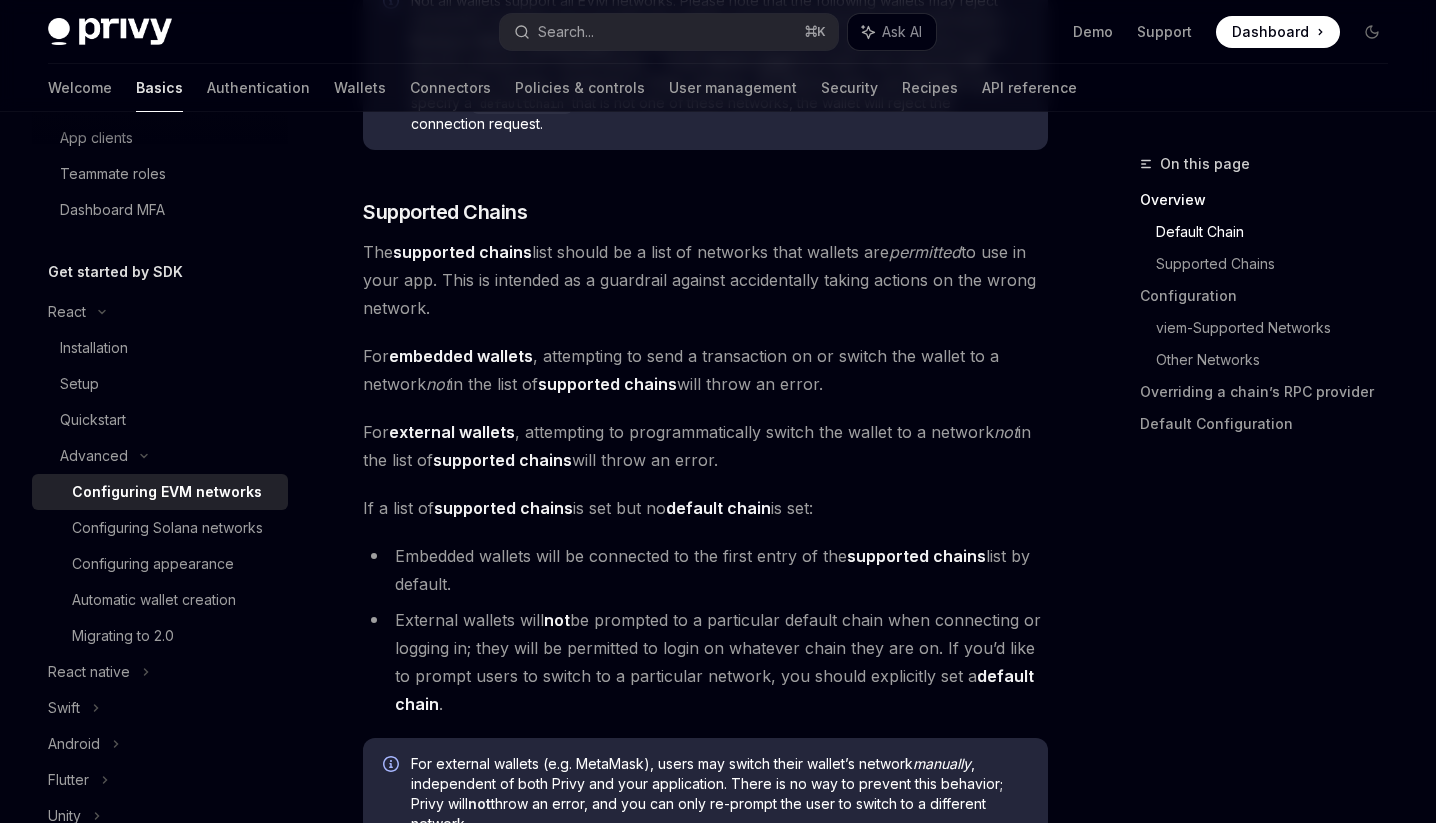type on "*" 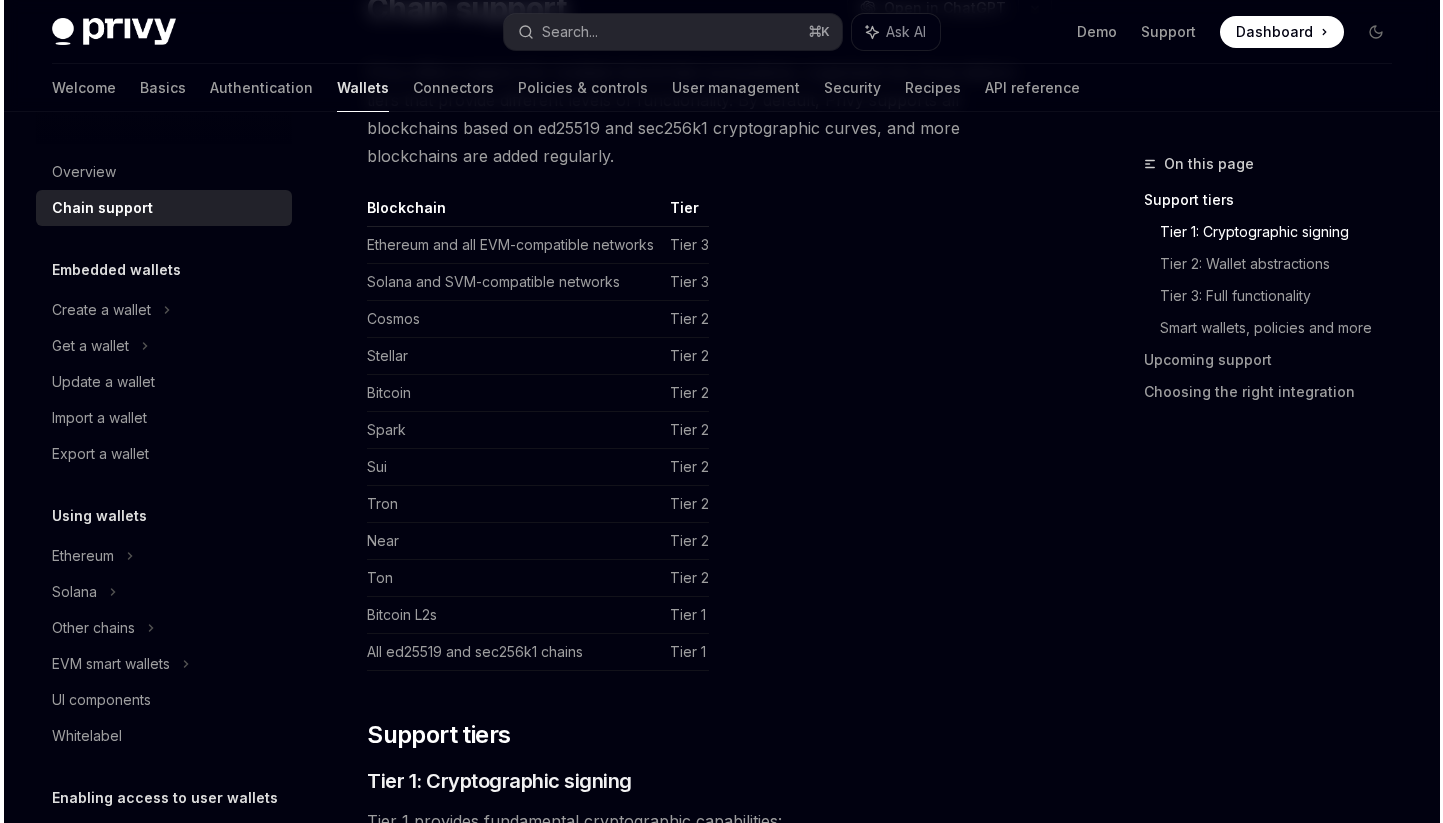 scroll, scrollTop: 0, scrollLeft: 0, axis: both 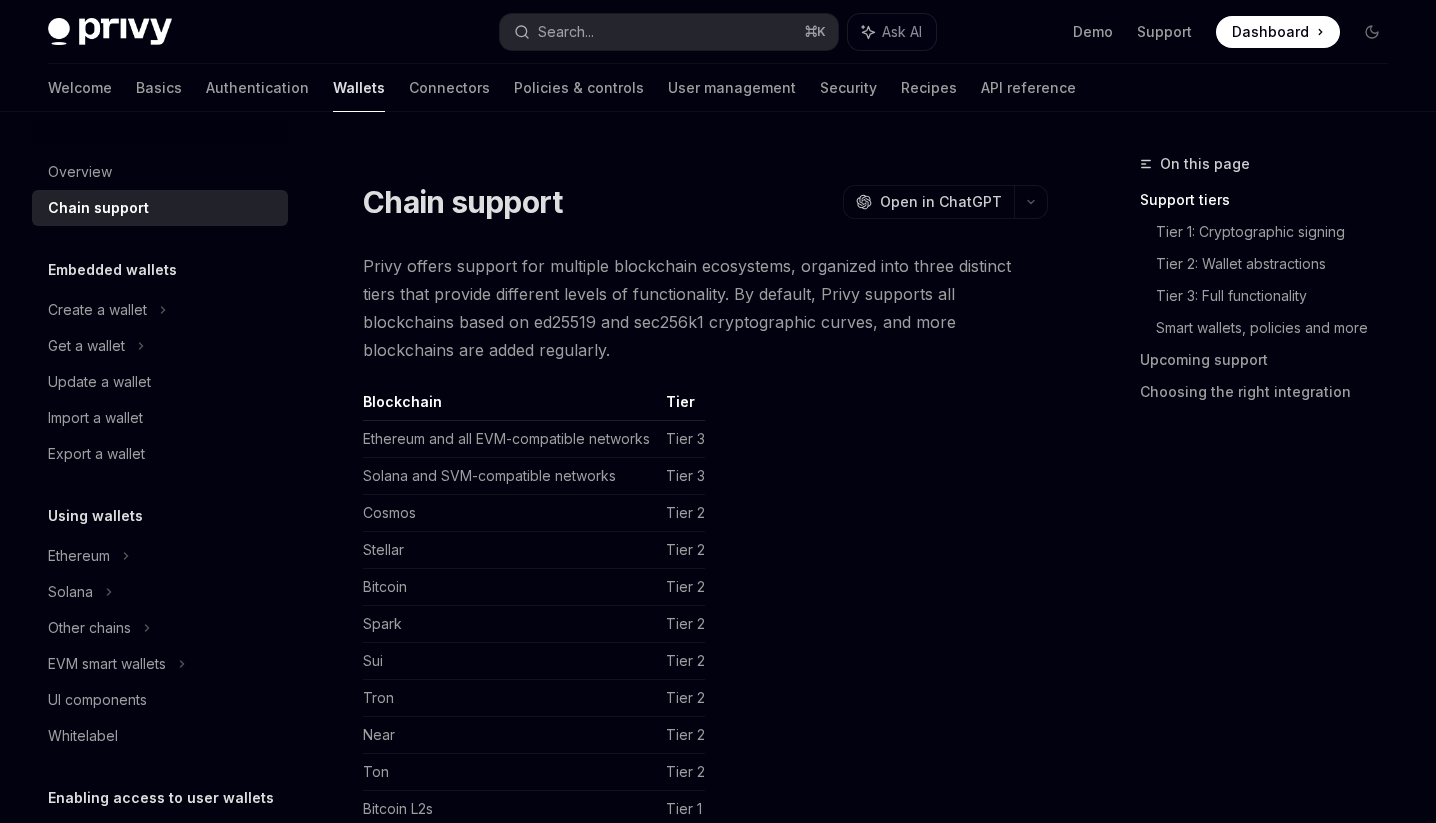 type on "*" 